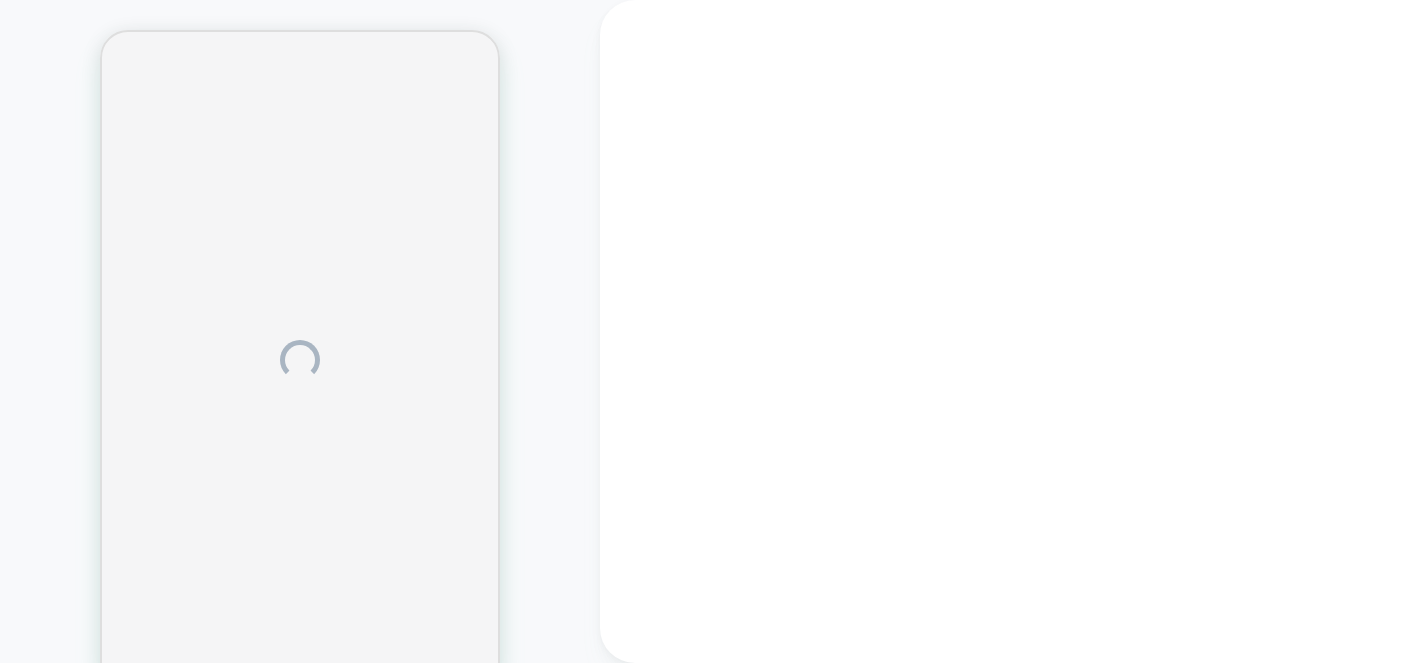 scroll, scrollTop: 0, scrollLeft: 0, axis: both 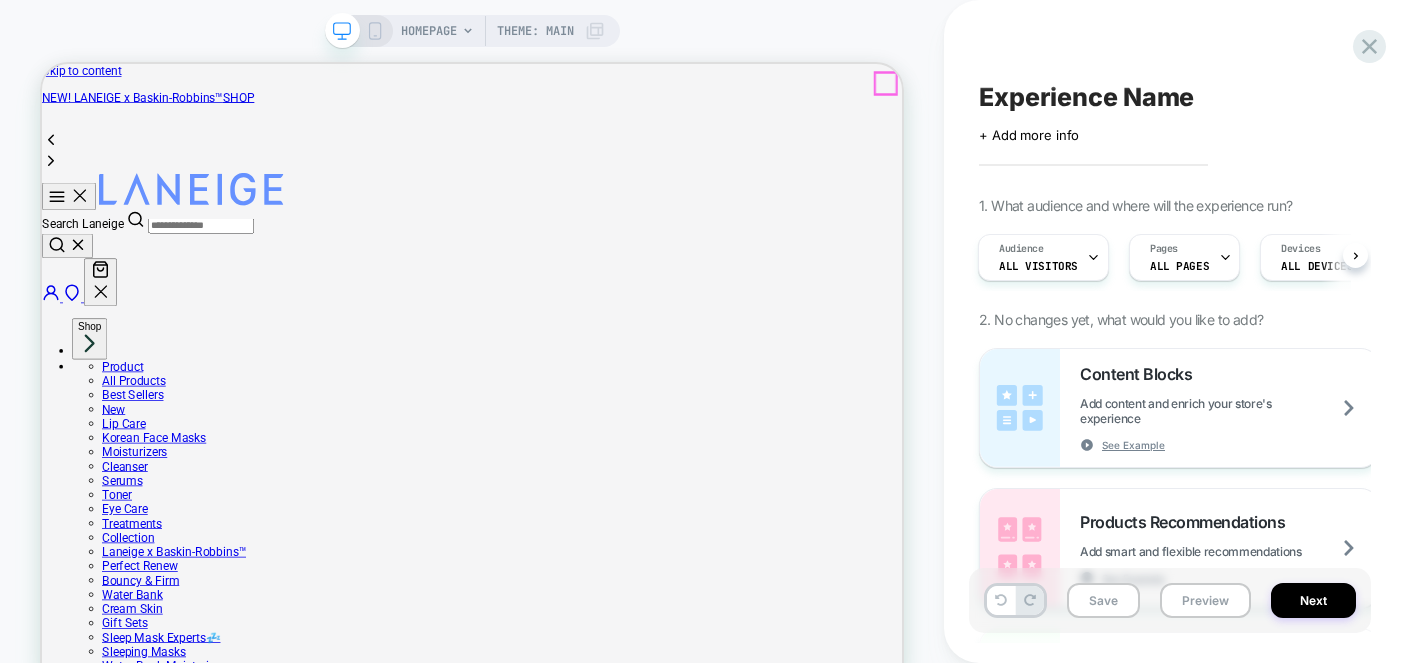 click on "Close" 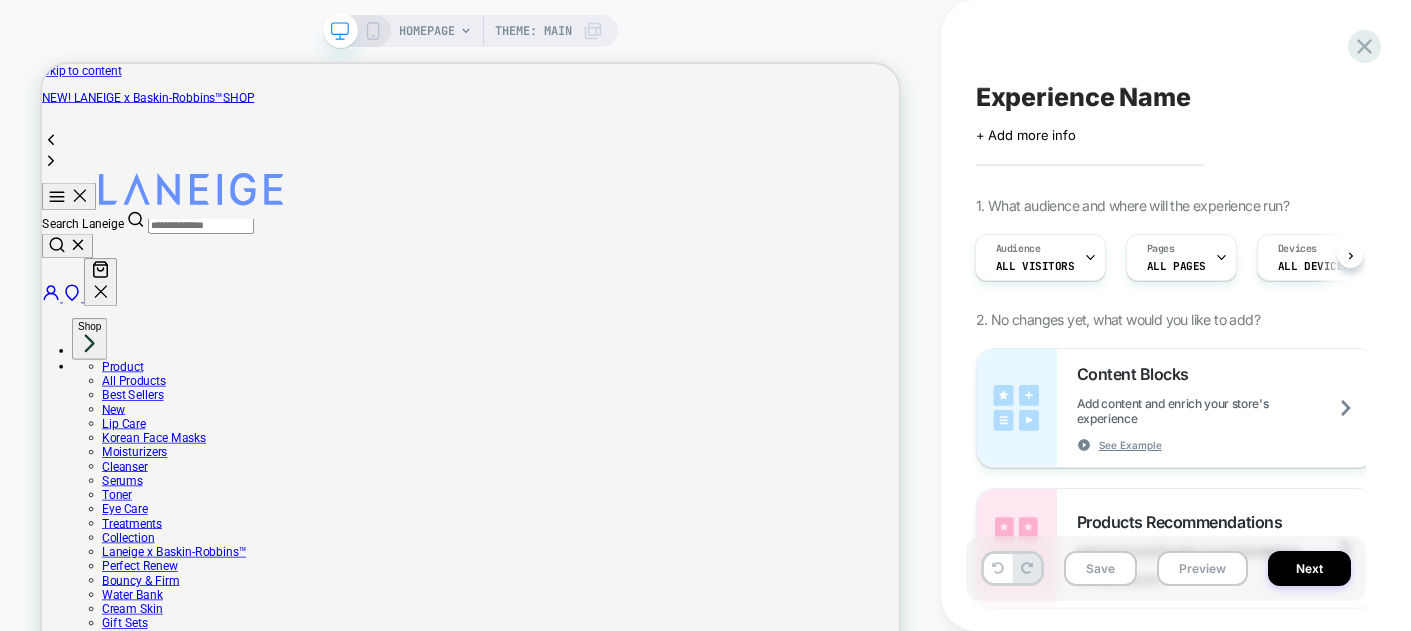 scroll, scrollTop: 0, scrollLeft: 0, axis: both 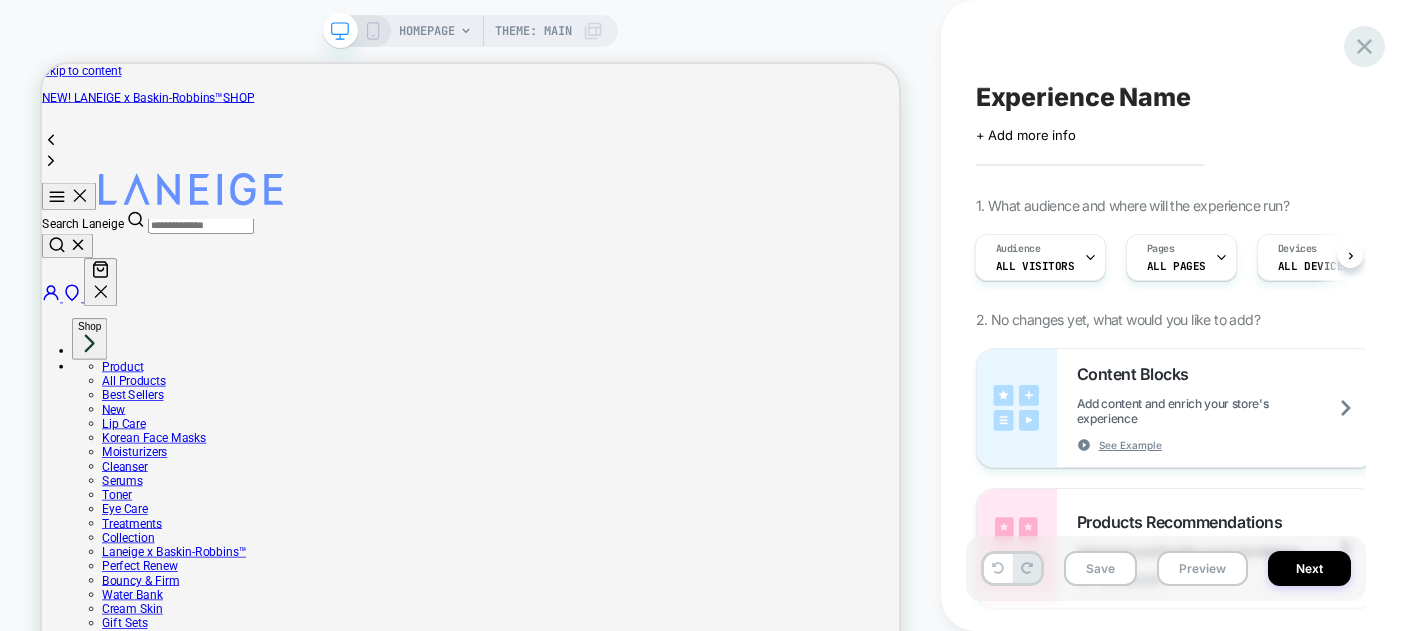 click 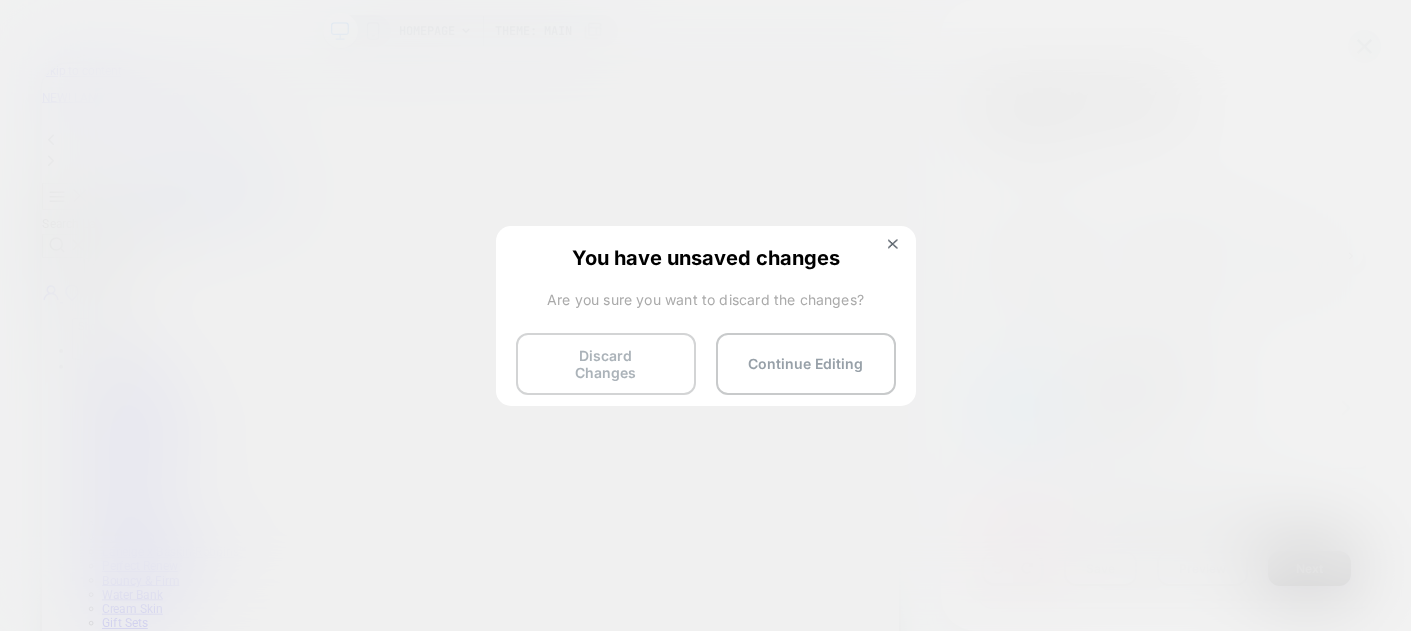 click on "Discard Changes" at bounding box center (606, 364) 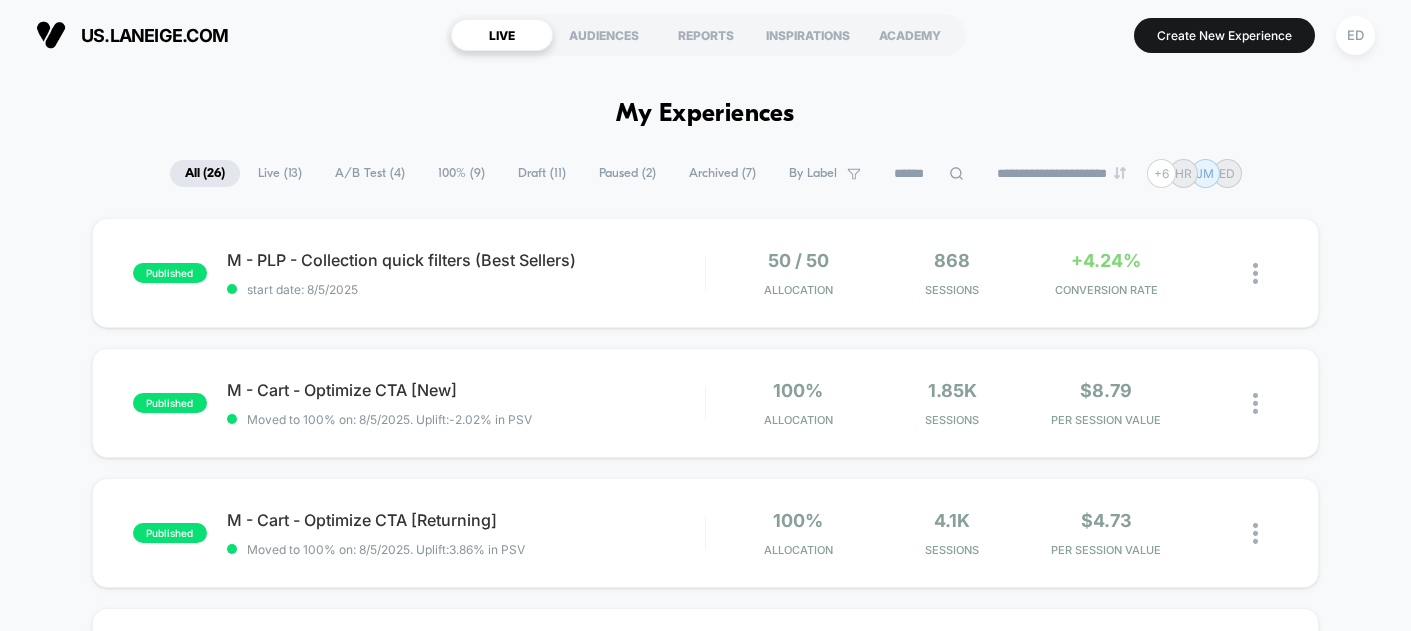 click on "us.laneige.com" at bounding box center [230, 35] 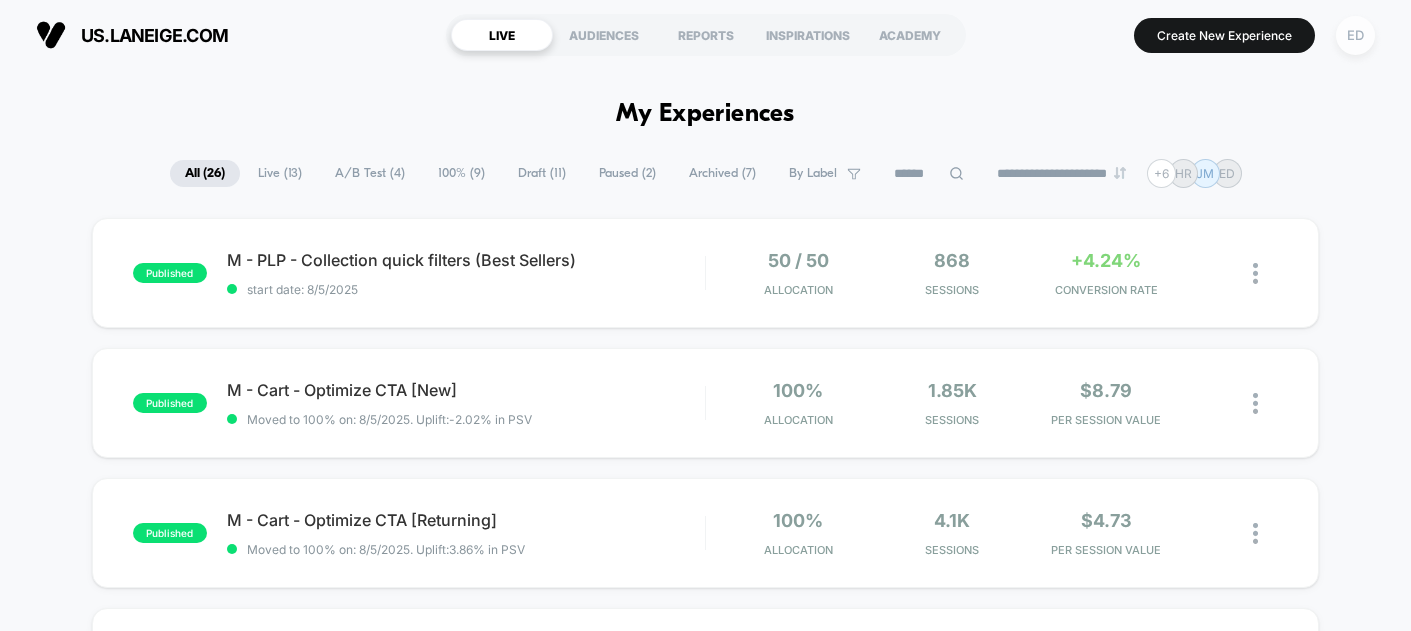 click on "ED" at bounding box center [1355, 35] 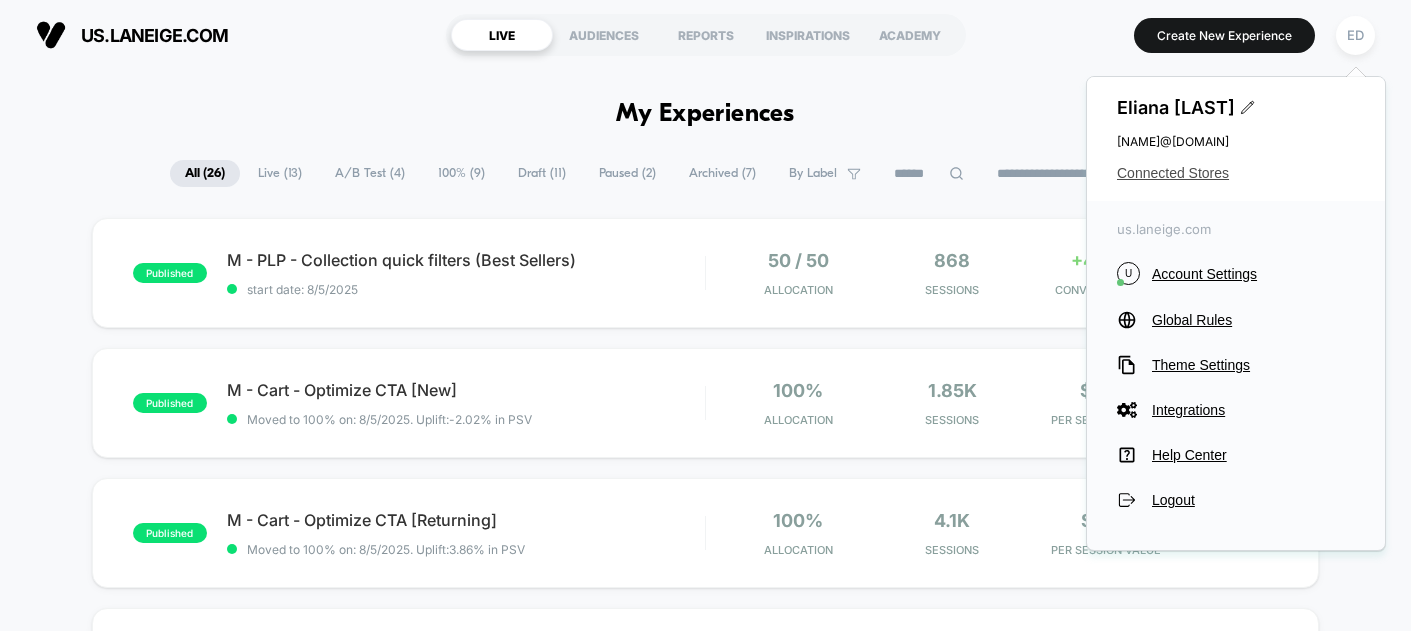 click on "Connected Stores" at bounding box center (1236, 173) 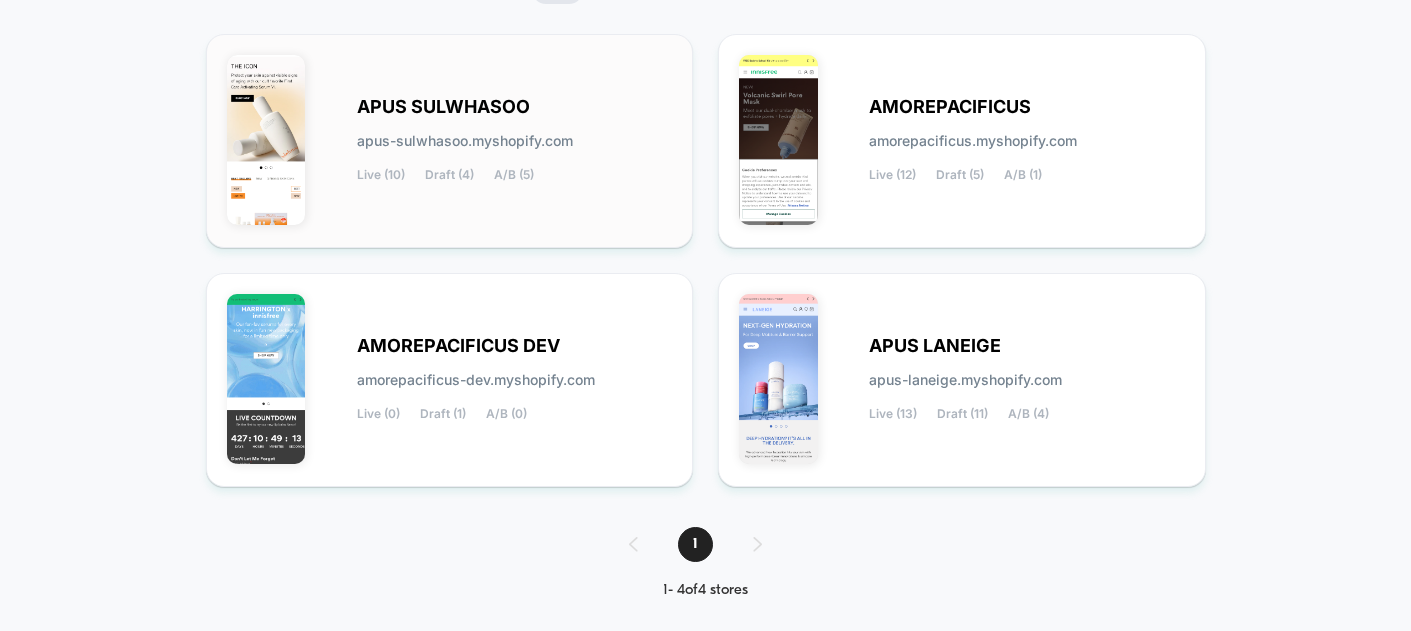scroll, scrollTop: 235, scrollLeft: 0, axis: vertical 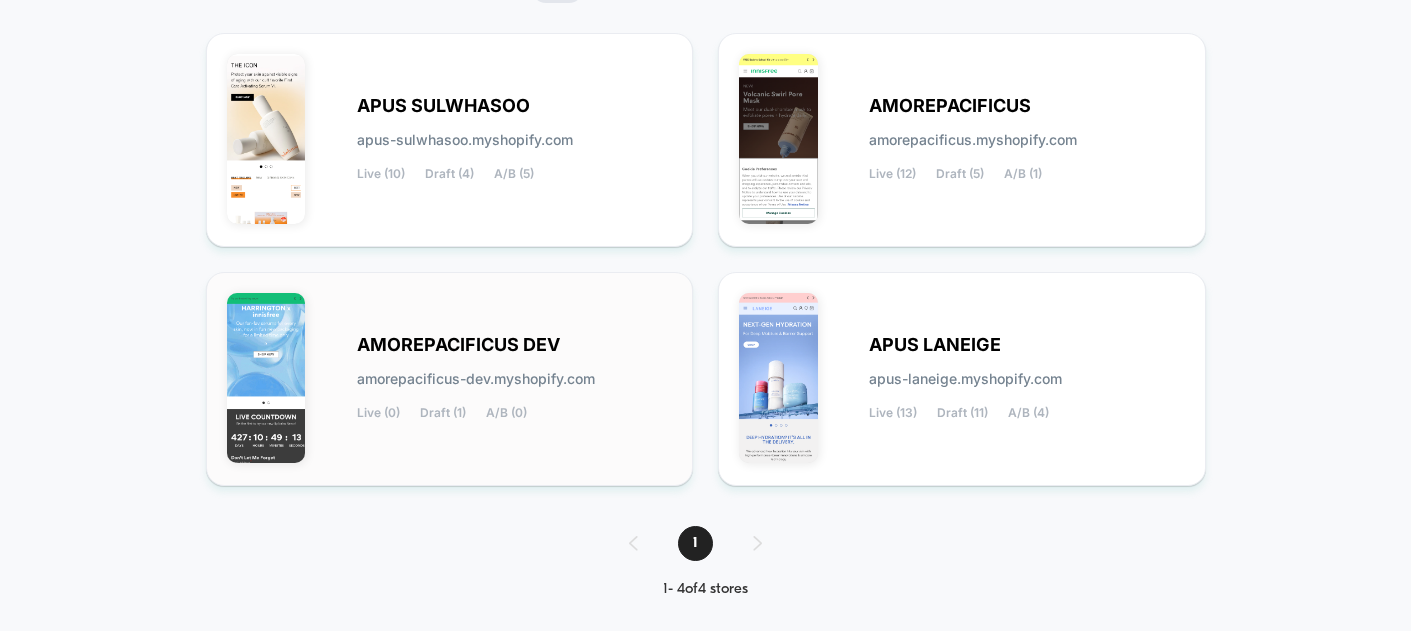 click on "AMOREPACIFICUS DEV amorepacificus-dev.myshopify.com Live (0) Draft (1) A/B (0)" at bounding box center [515, 379] 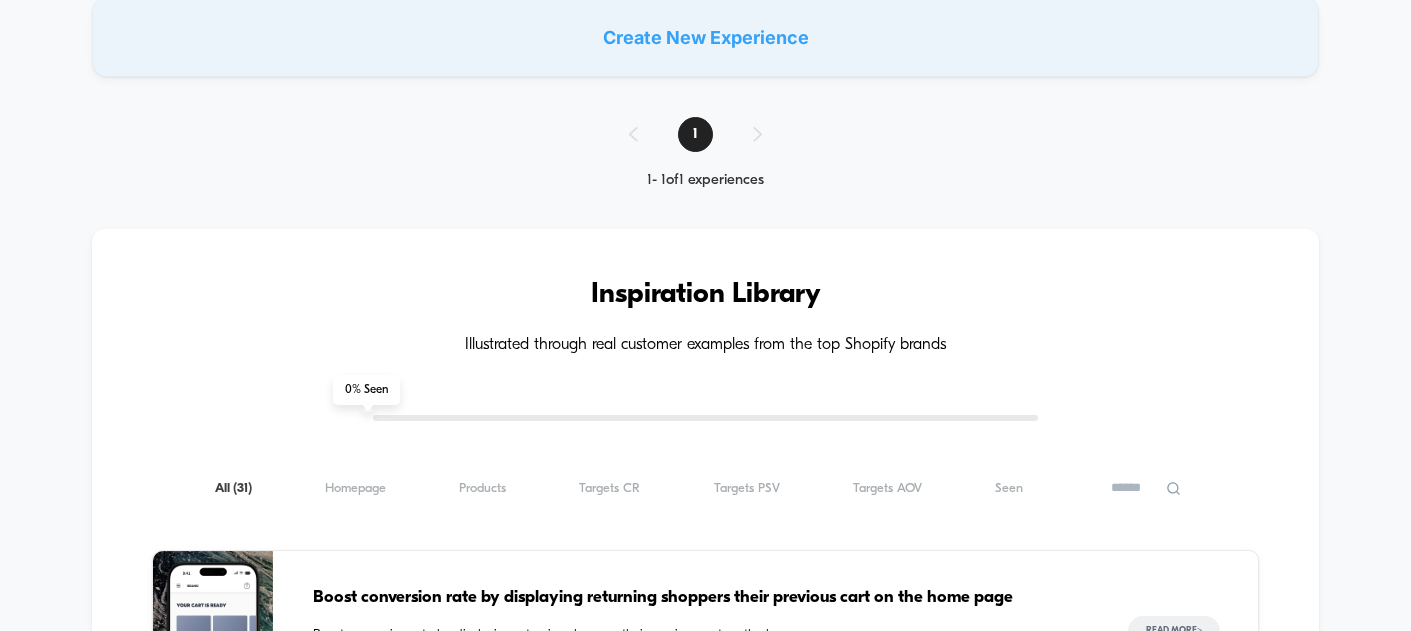 scroll, scrollTop: 0, scrollLeft: 0, axis: both 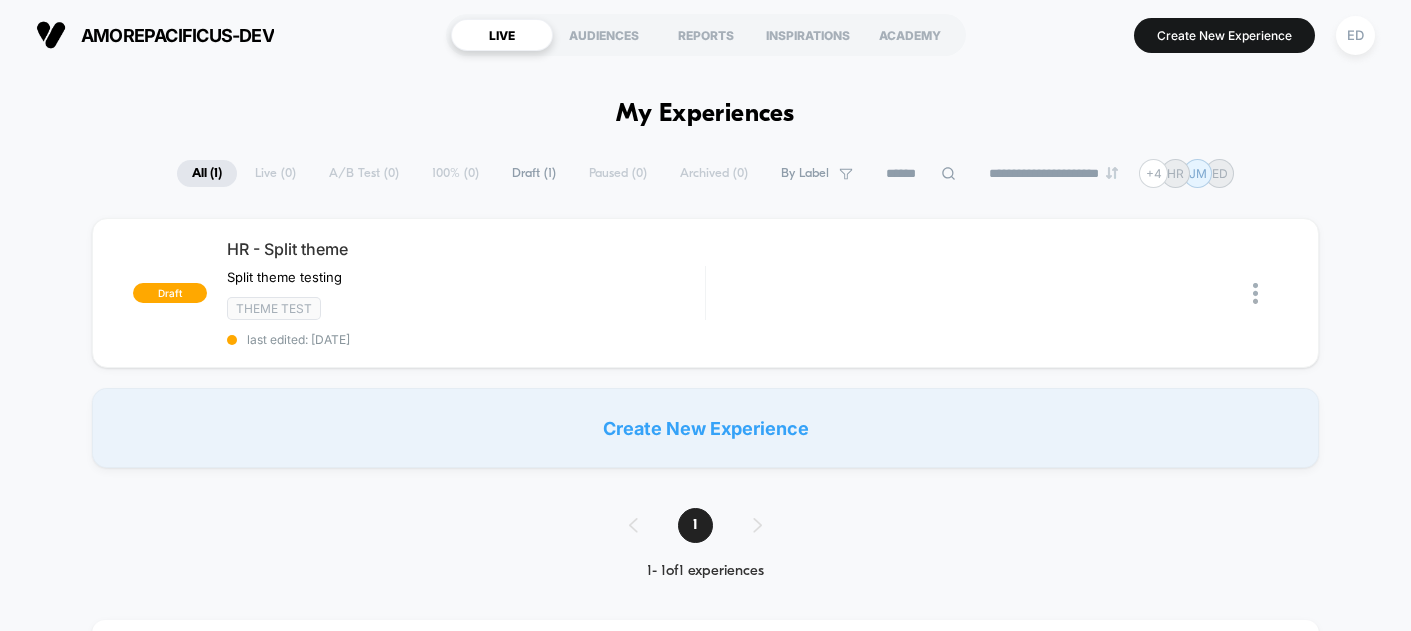 click on "All ( 1 )" at bounding box center (207, 173) 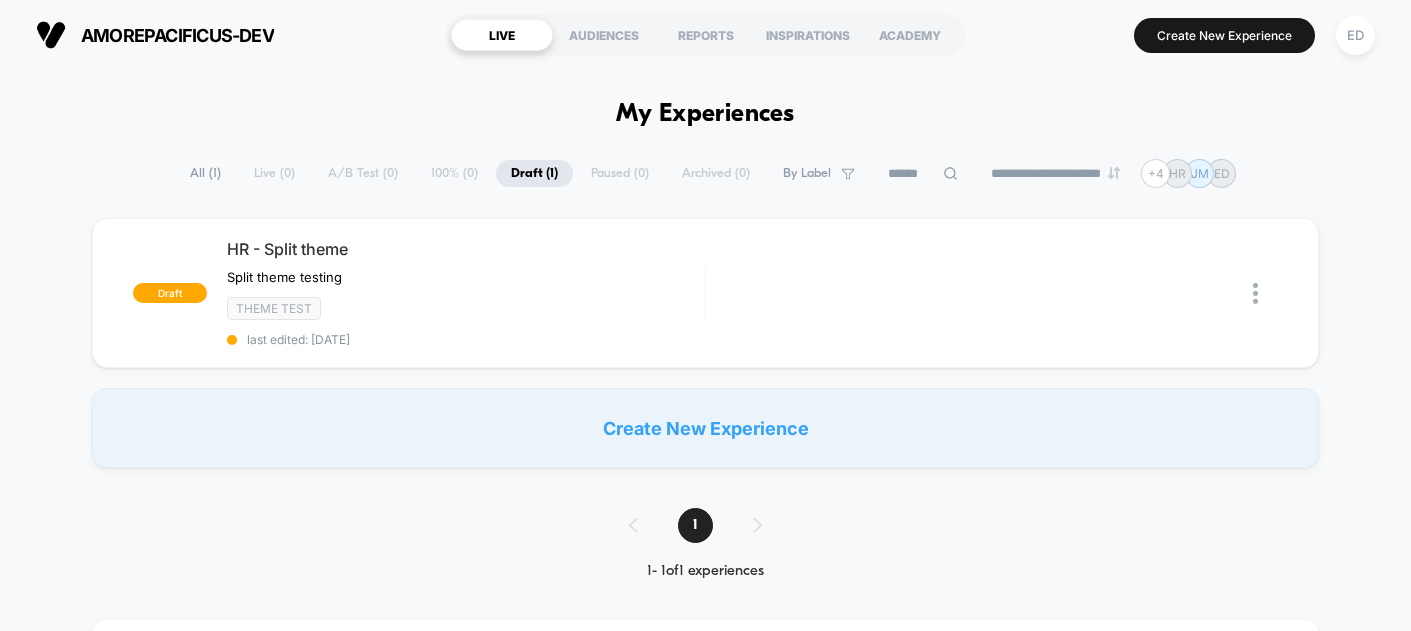 click on "All ( 1 )" at bounding box center [205, 173] 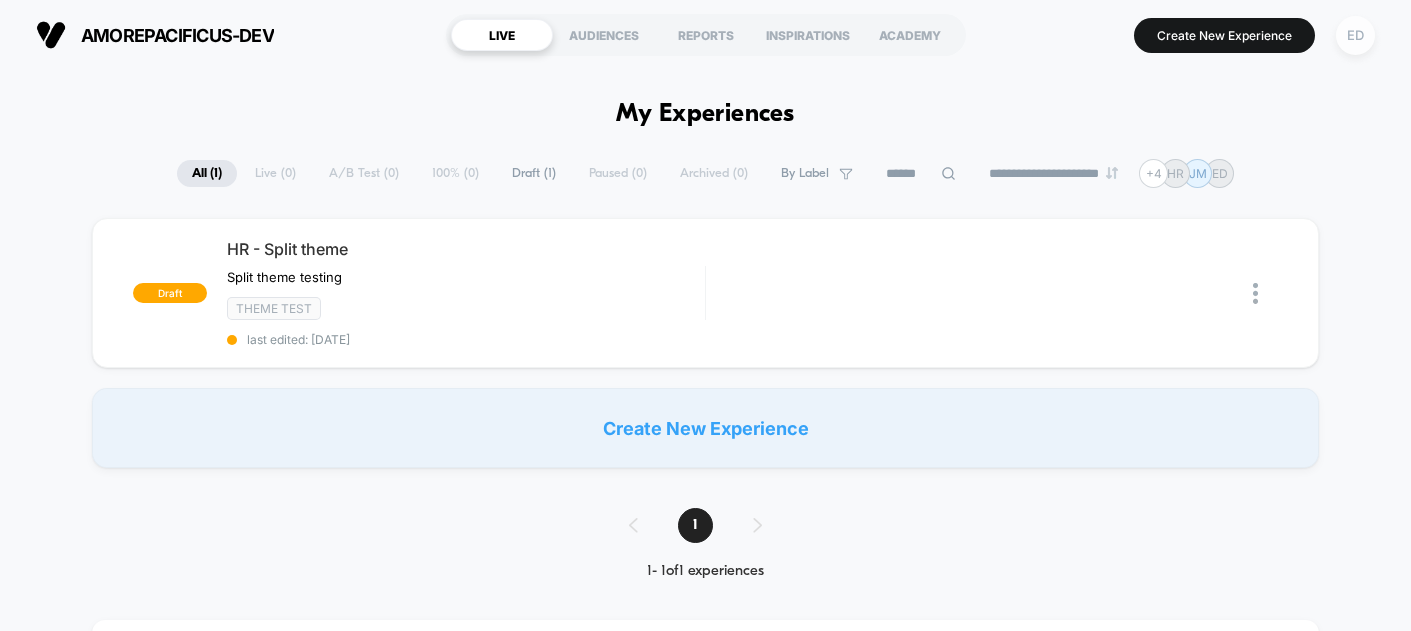 click on "ED" at bounding box center (1355, 35) 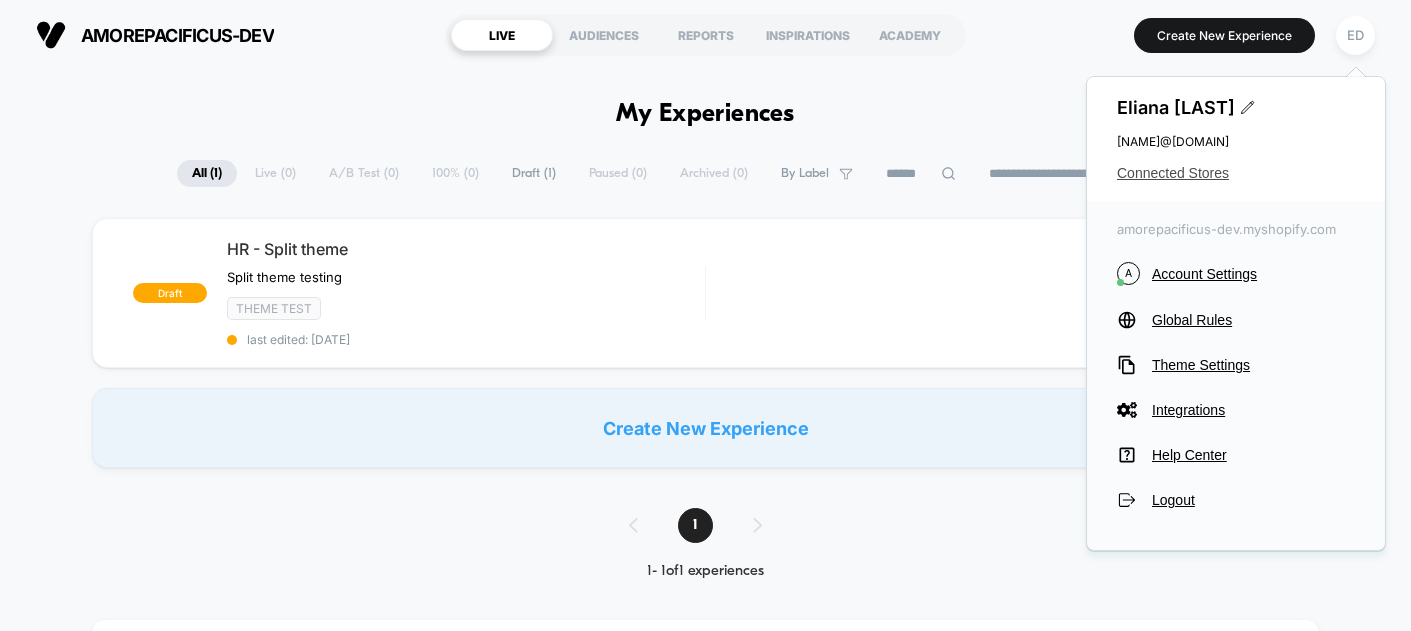 click on "Connected Stores" at bounding box center (1236, 173) 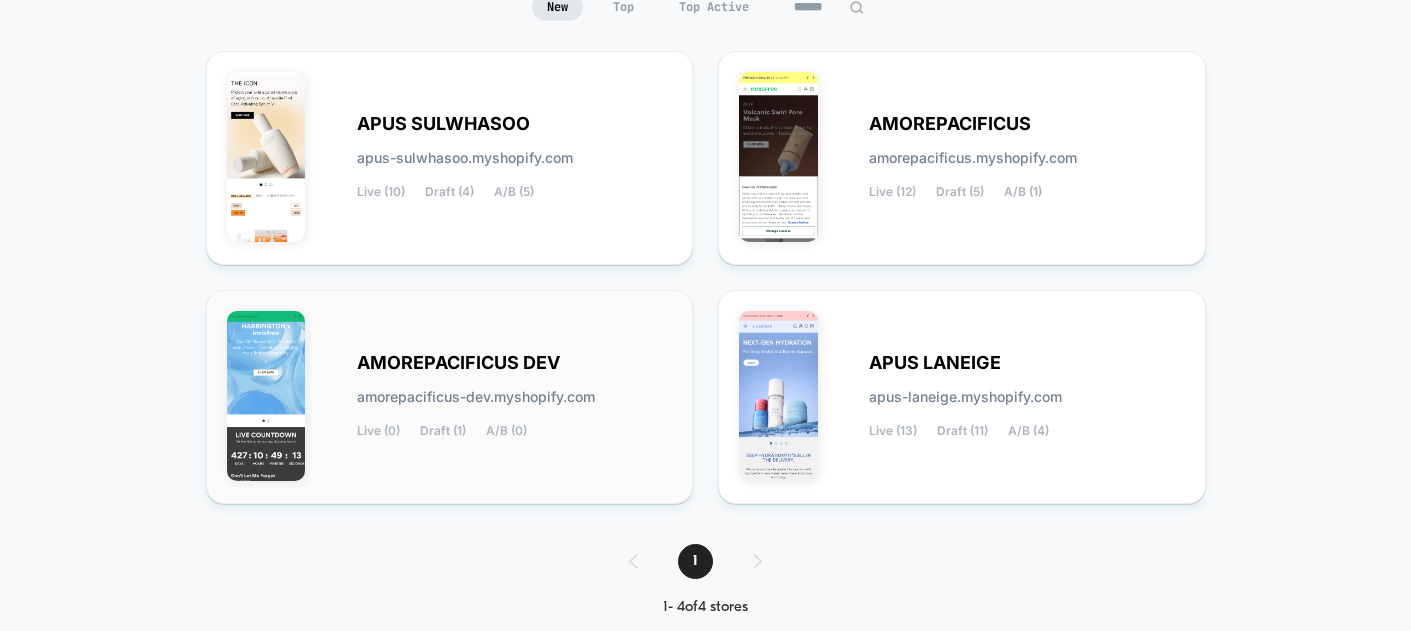 scroll, scrollTop: 252, scrollLeft: 0, axis: vertical 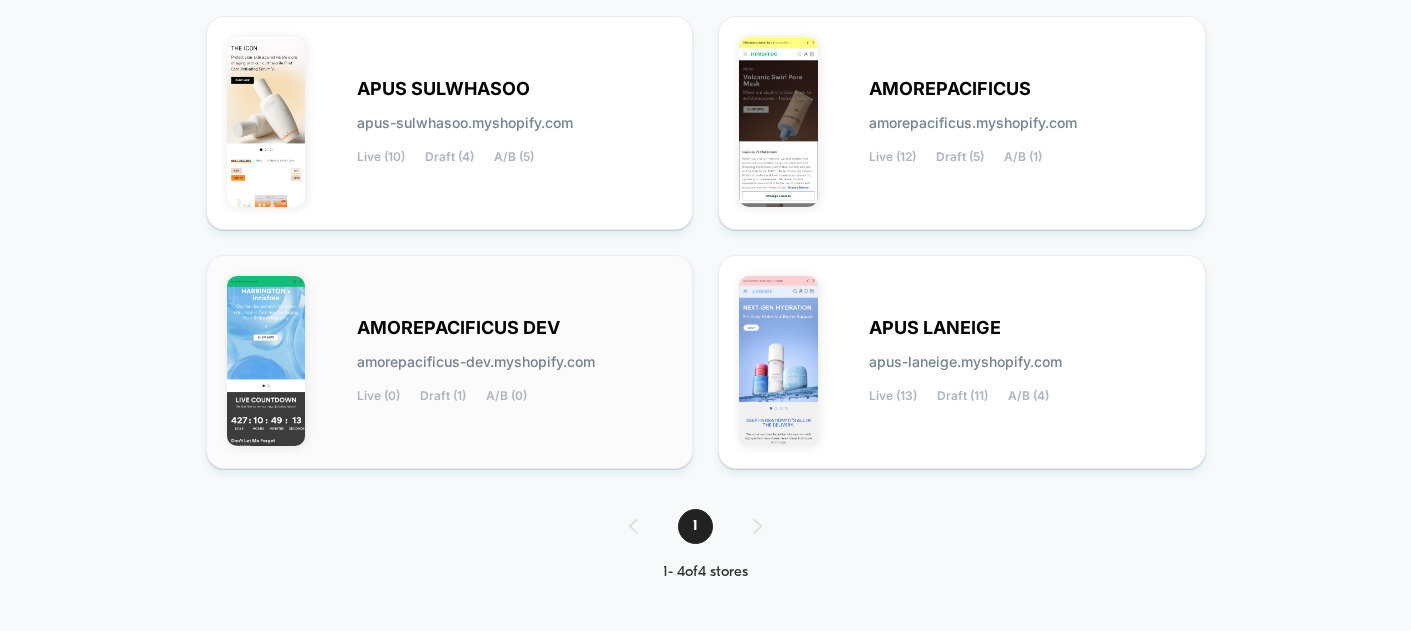 click on "AMOREPACIFICUS DEV" at bounding box center (458, 328) 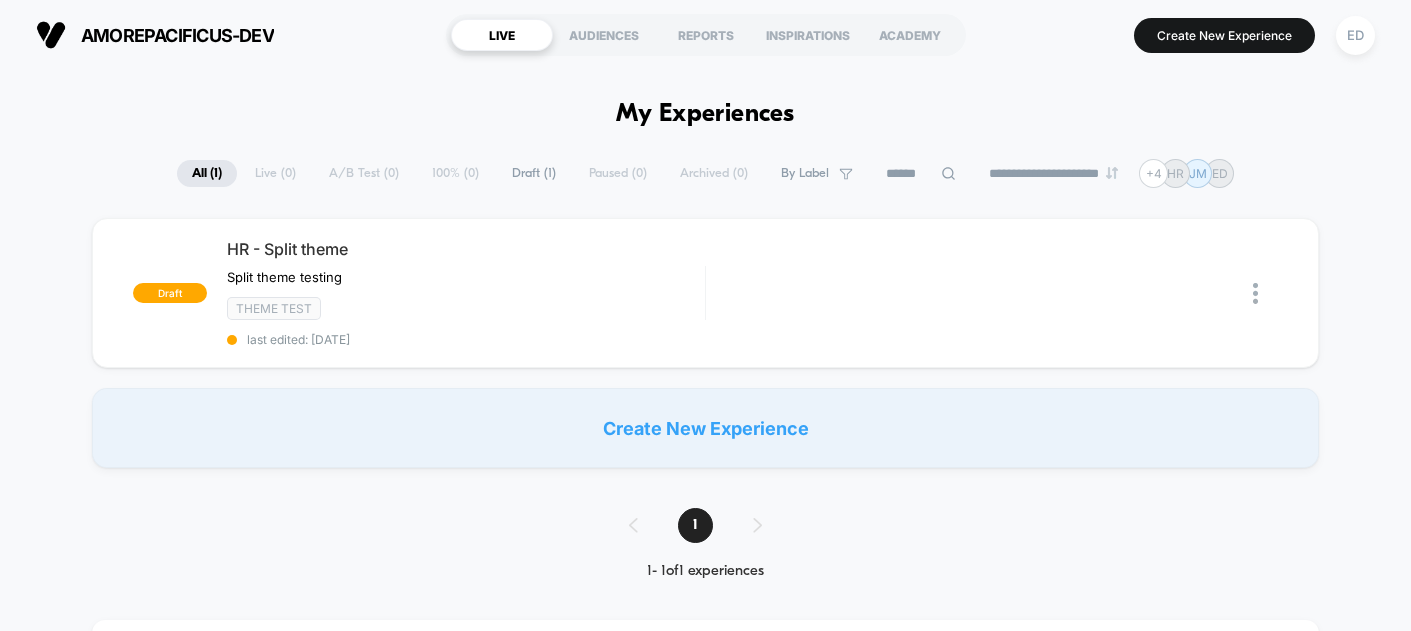 click on "**********" at bounding box center (705, 1194) 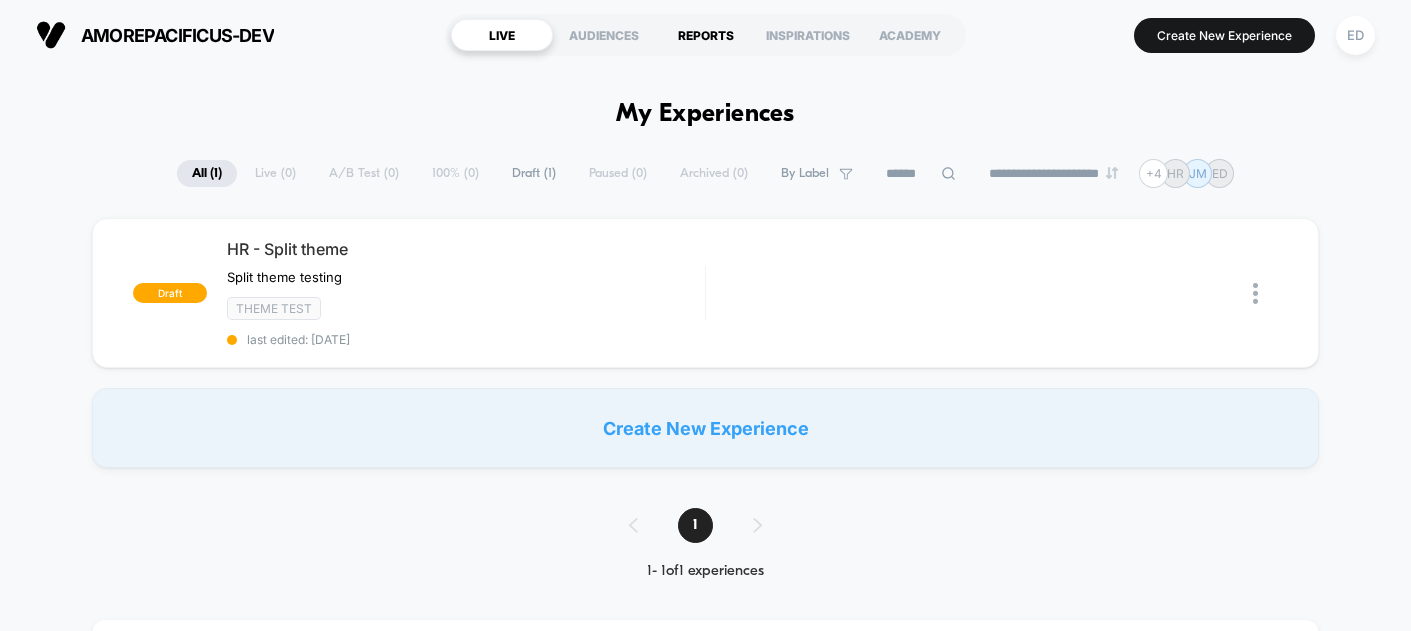 click on "REPORTS" at bounding box center (706, 35) 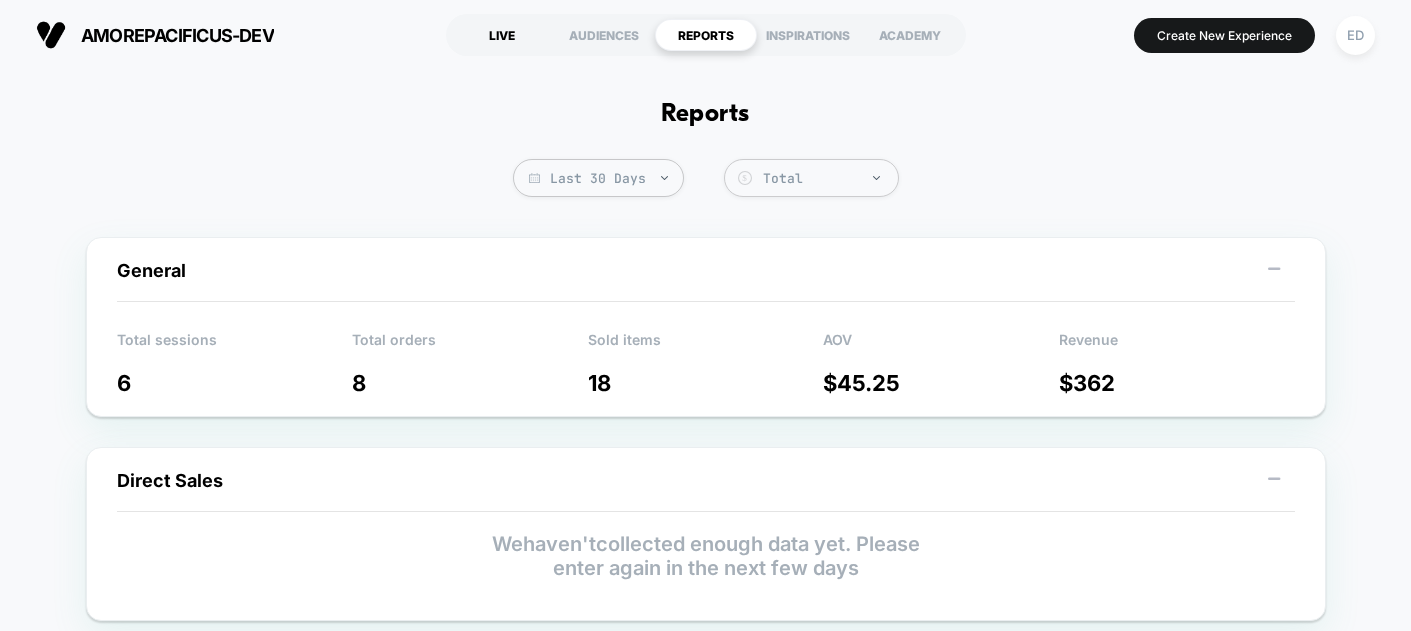 click on "LIVE" at bounding box center [502, 35] 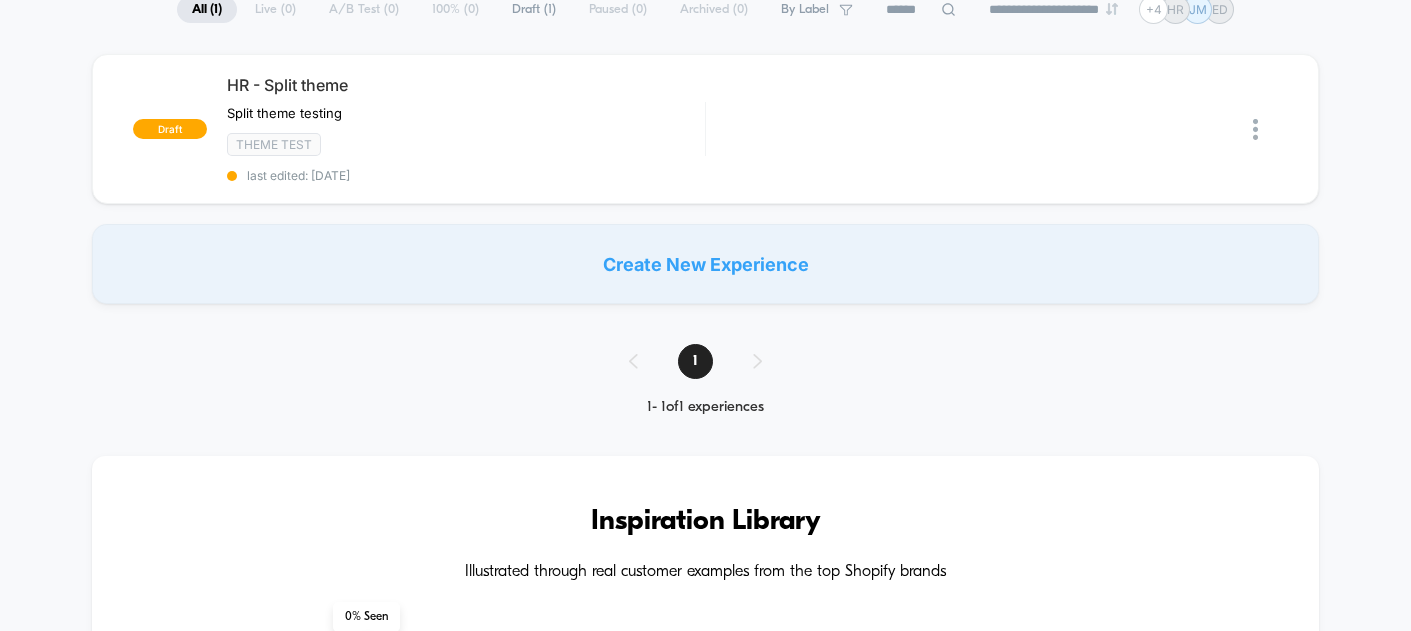 scroll, scrollTop: 0, scrollLeft: 0, axis: both 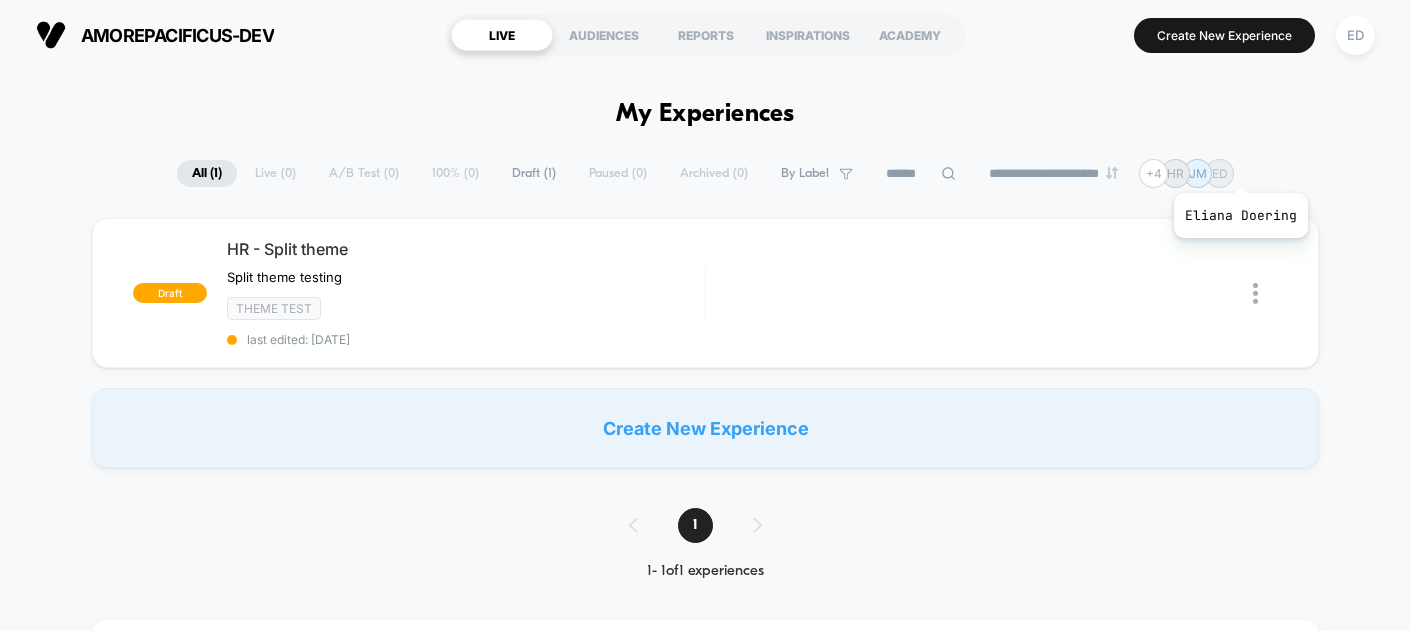 click on "ED" at bounding box center [1219, 173] 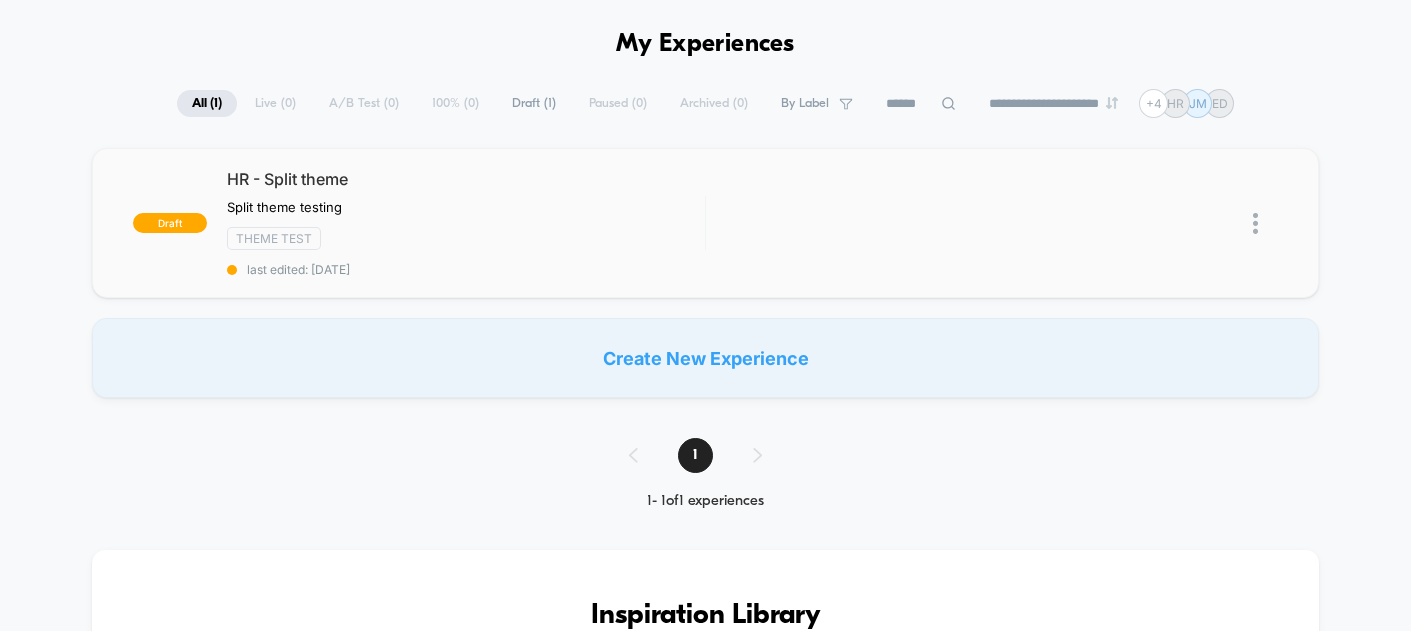 scroll, scrollTop: 0, scrollLeft: 0, axis: both 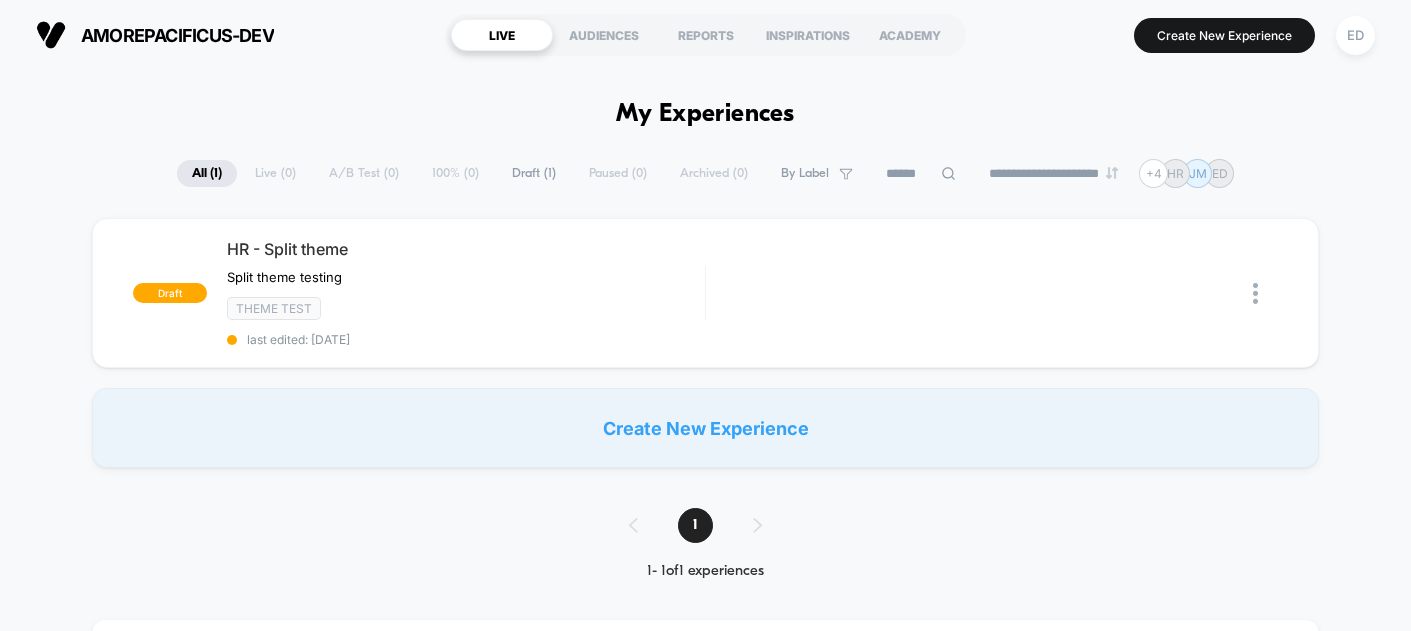 click on "**********" at bounding box center [705, 1164] 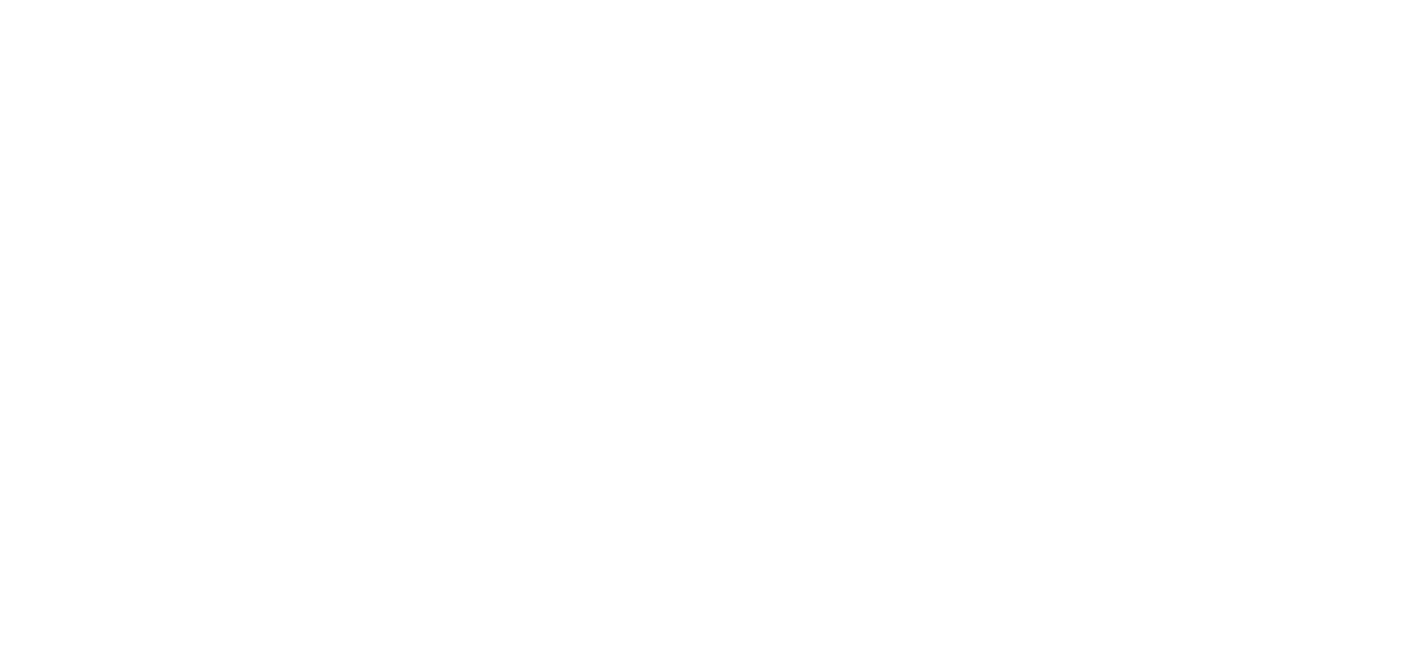 scroll, scrollTop: 0, scrollLeft: 0, axis: both 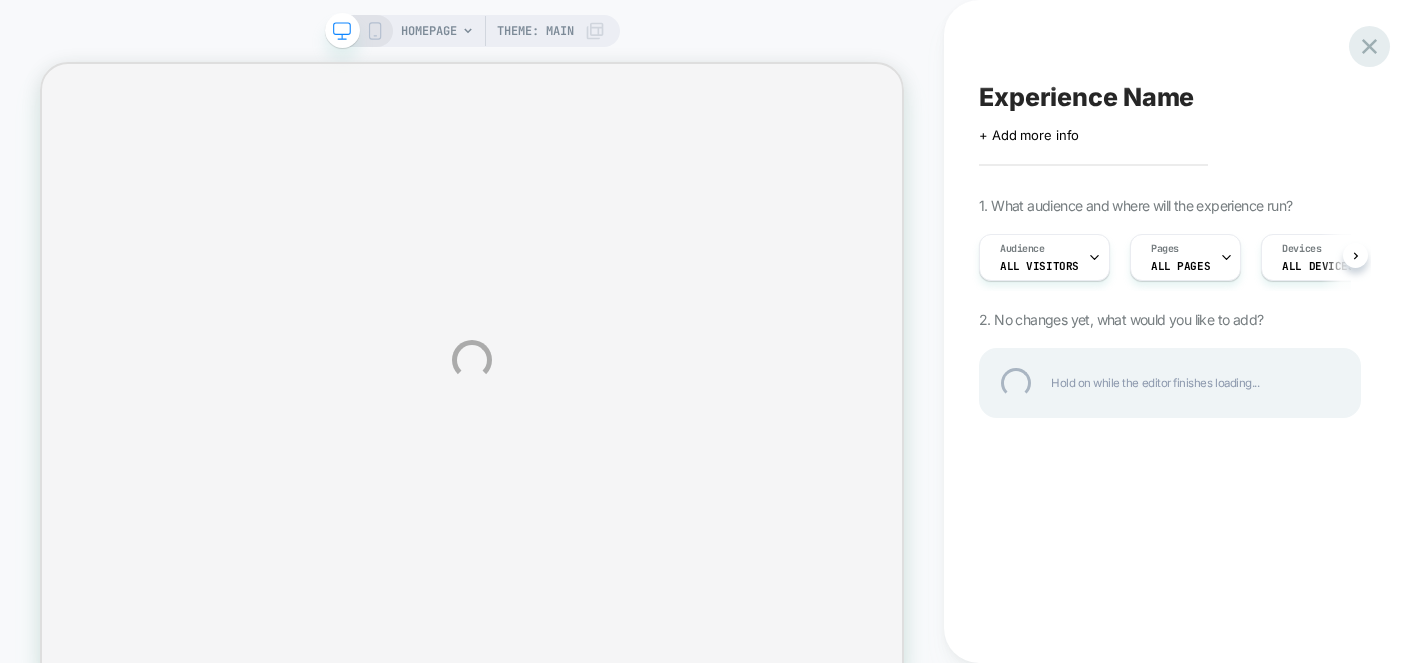 click at bounding box center [1369, 46] 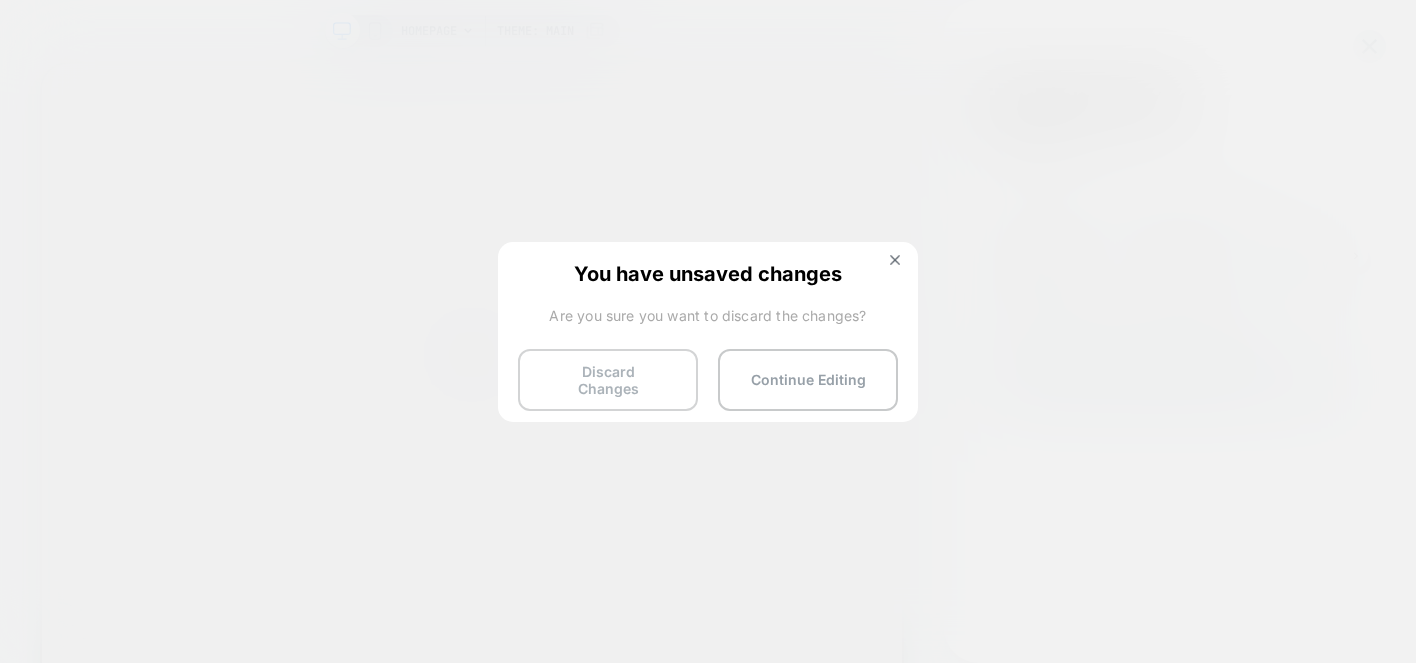 click on "Discard Changes" at bounding box center [608, 380] 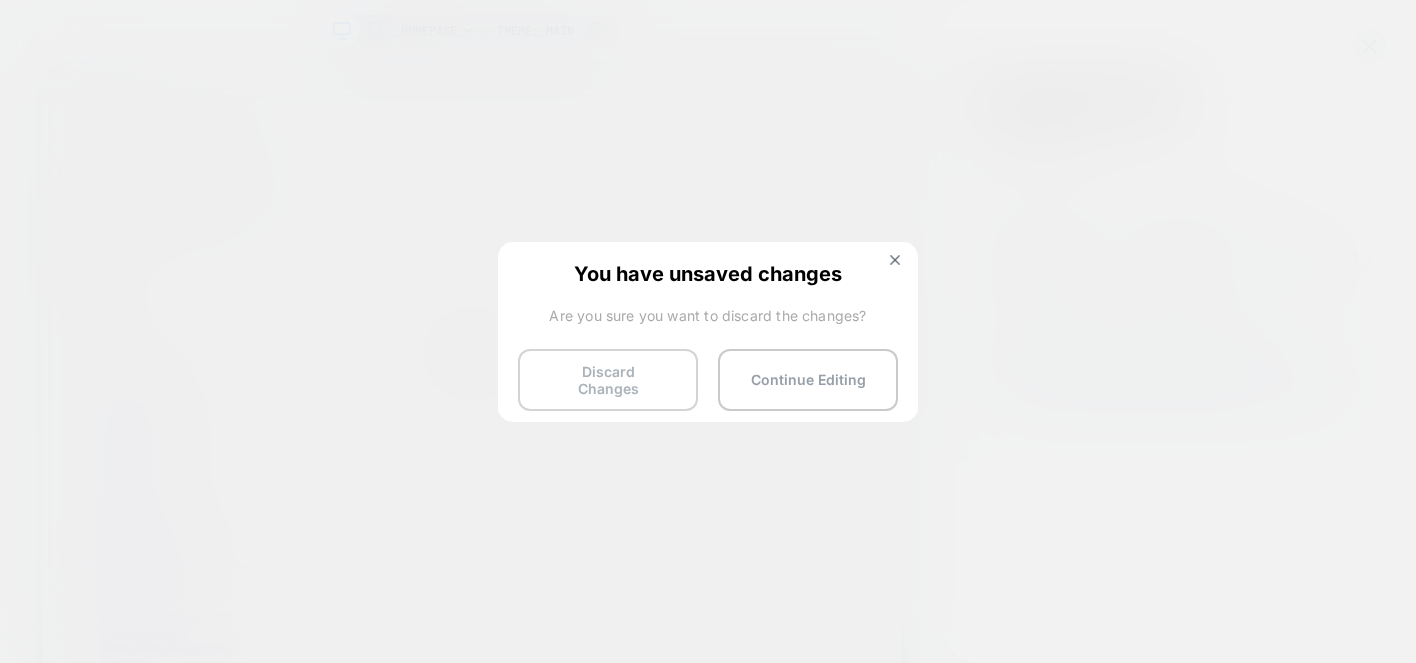 scroll, scrollTop: 0, scrollLeft: 0, axis: both 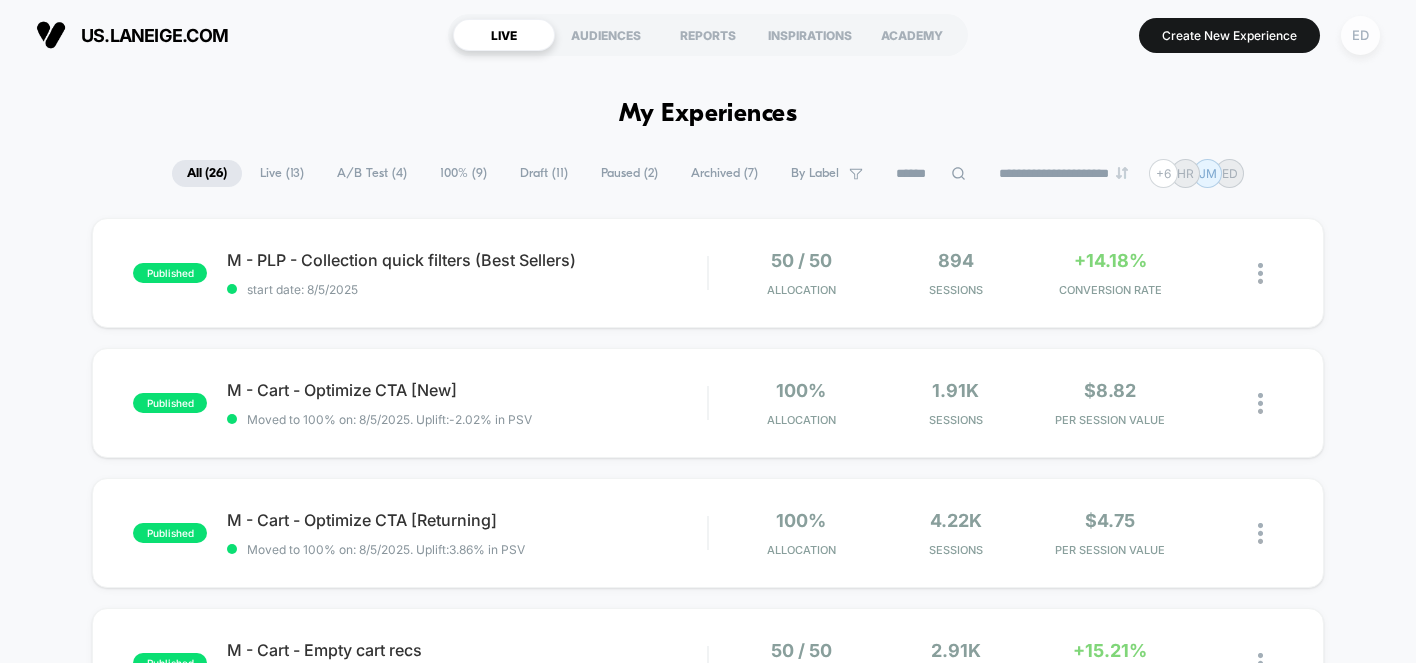 click on "ED" at bounding box center [1360, 35] 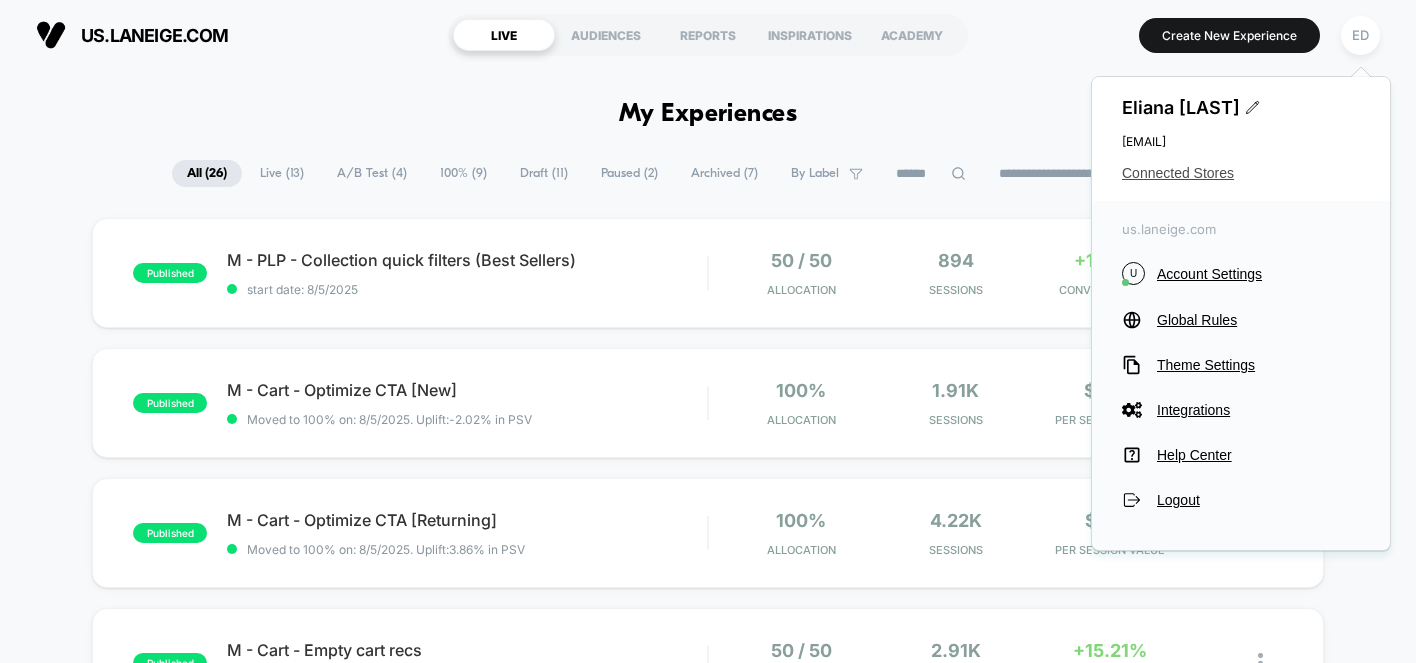 click on "Connected Stores" at bounding box center [1241, 173] 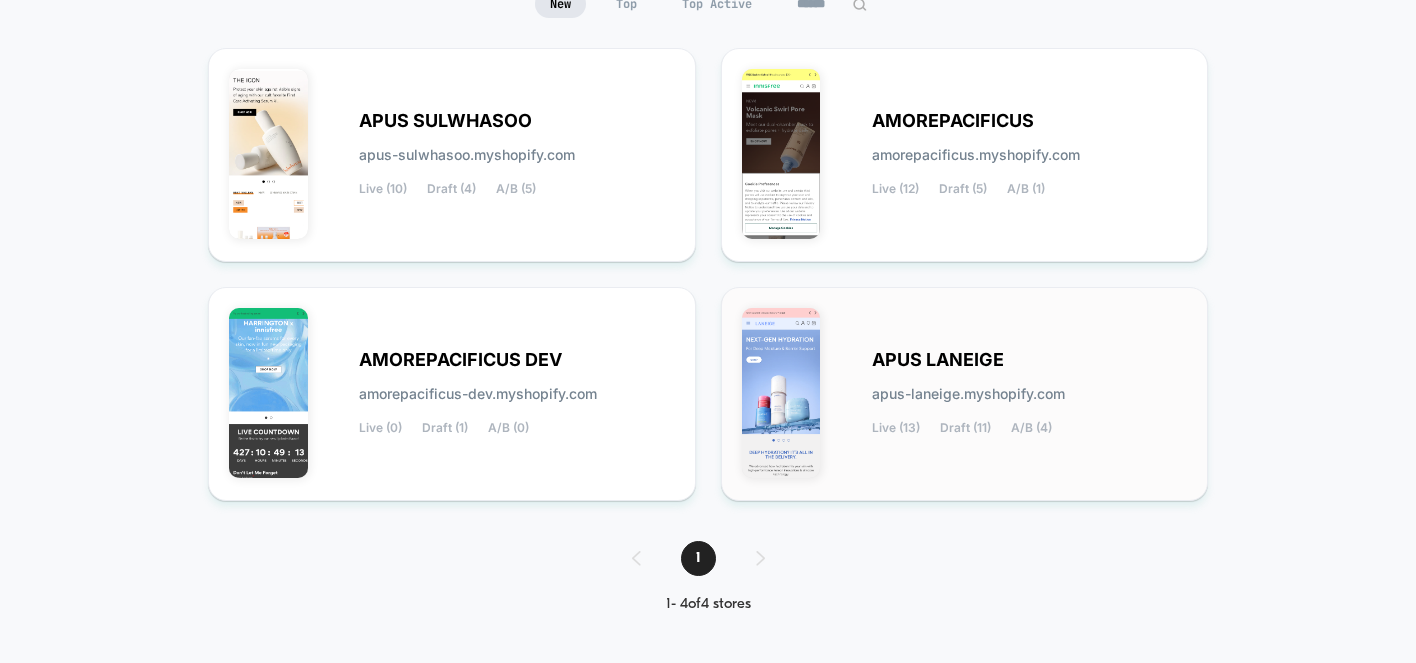 scroll, scrollTop: 207, scrollLeft: 0, axis: vertical 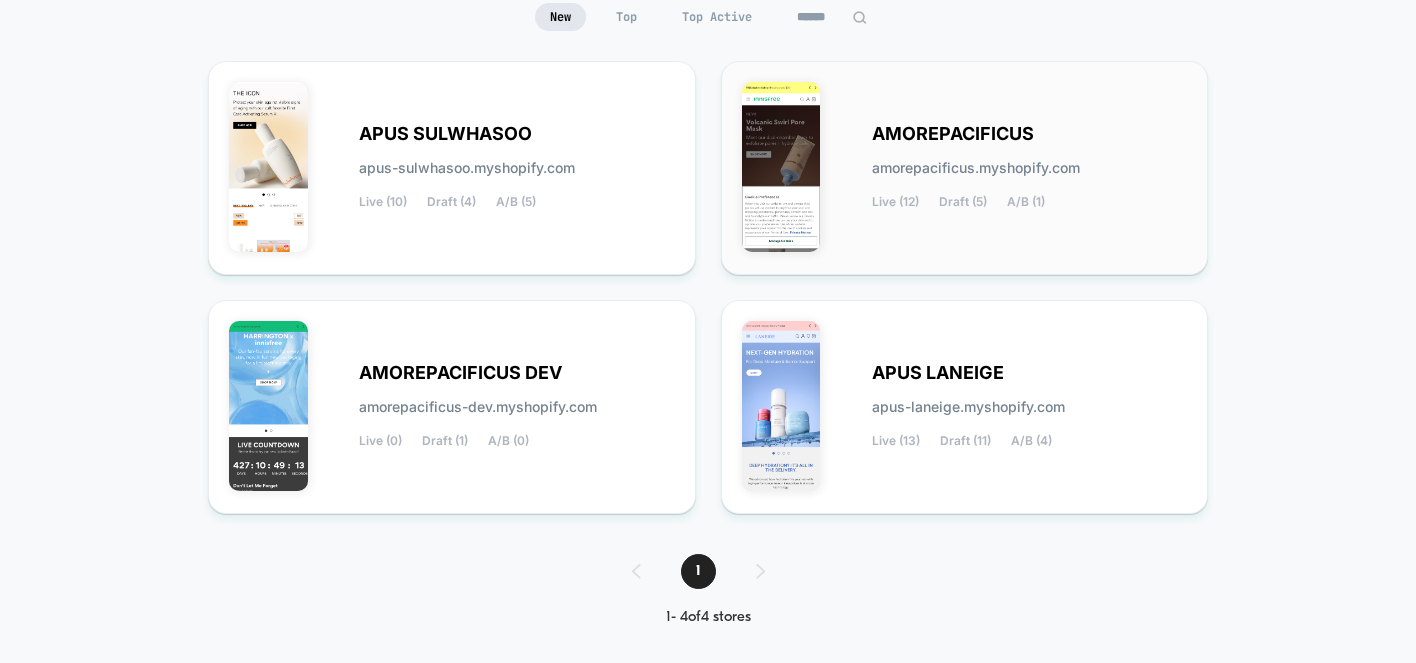 click on "AMOREPACIFICUS amorepacificus.myshopify.com Live (12) Draft (5) A/B (1)" at bounding box center (965, 168) 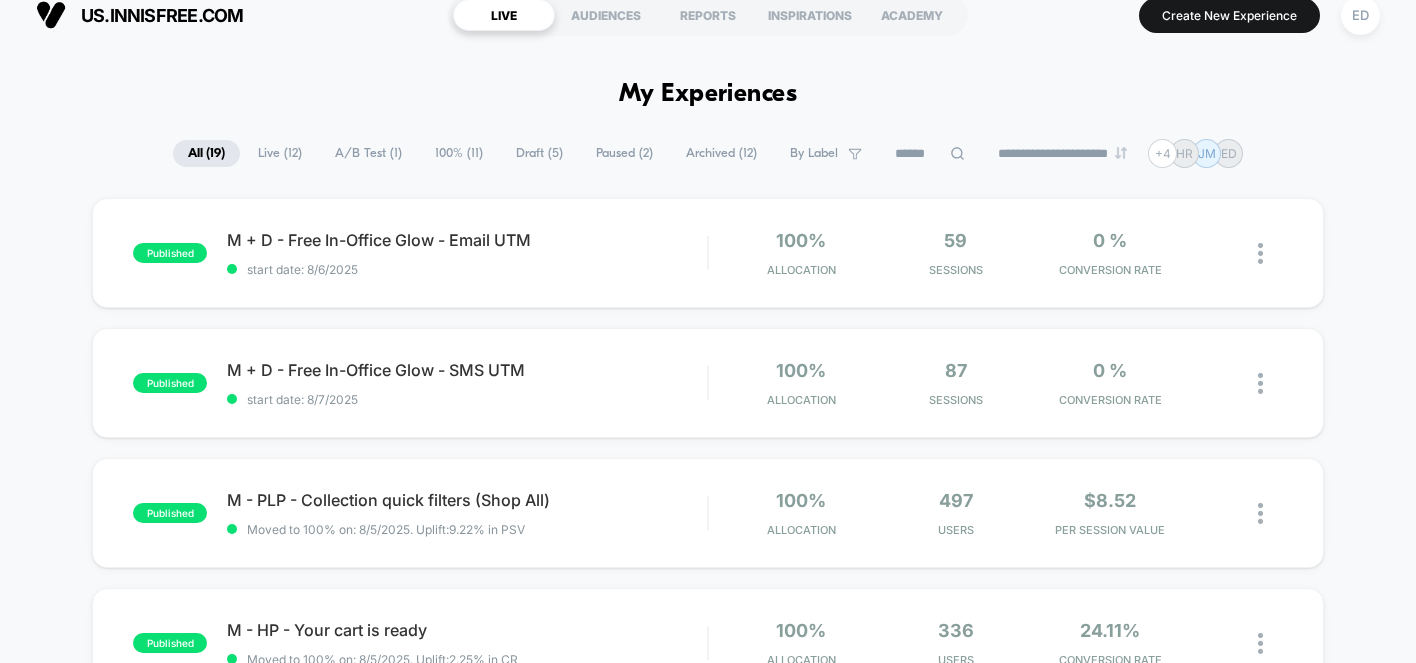 click on "published M + D - Free In-Office Glow - Email UTM start date: 8/6/2025 100% Allocation 59 Sessions 0 % CONVERSION RATE published M + D - Free In-Office Glow - SMS UTM start date: 8/7/2025 100% Allocation 87 Sessions 0 % CONVERSION RATE published M - PLP - Collection quick filters (Shop All) Moved to 100% on: 8/5/2025 . Uplift: 9.22% in PSV 100% Allocation 497 Users $8.52 PER SESSION VALUE published M - HP - Your cart is ready Moved to 100% on: 8/5/2025 . Uplift: 2.25% in CR 100% Allocation 336 Users 24.11% CONVERSION RATE paused M - HP + PDP - Hide UGC [Returning] Moved to 100% on: 7/22/2025 . Uplift: 9.73% in CR Edit Duplicate Preview Start paused M - SW - Menu product recs Shows personalized product recommendations under the "shop" section in the mobile nav menu Click to edit experience details Shows personalized product recommendations under the "shop" section in the mobile nav menu start date: 7/22/2025 Edit Duplicate Preview Start published M + D - HP - Hiding homepage sections start date: 7/9/2025" at bounding box center [708, 1023] 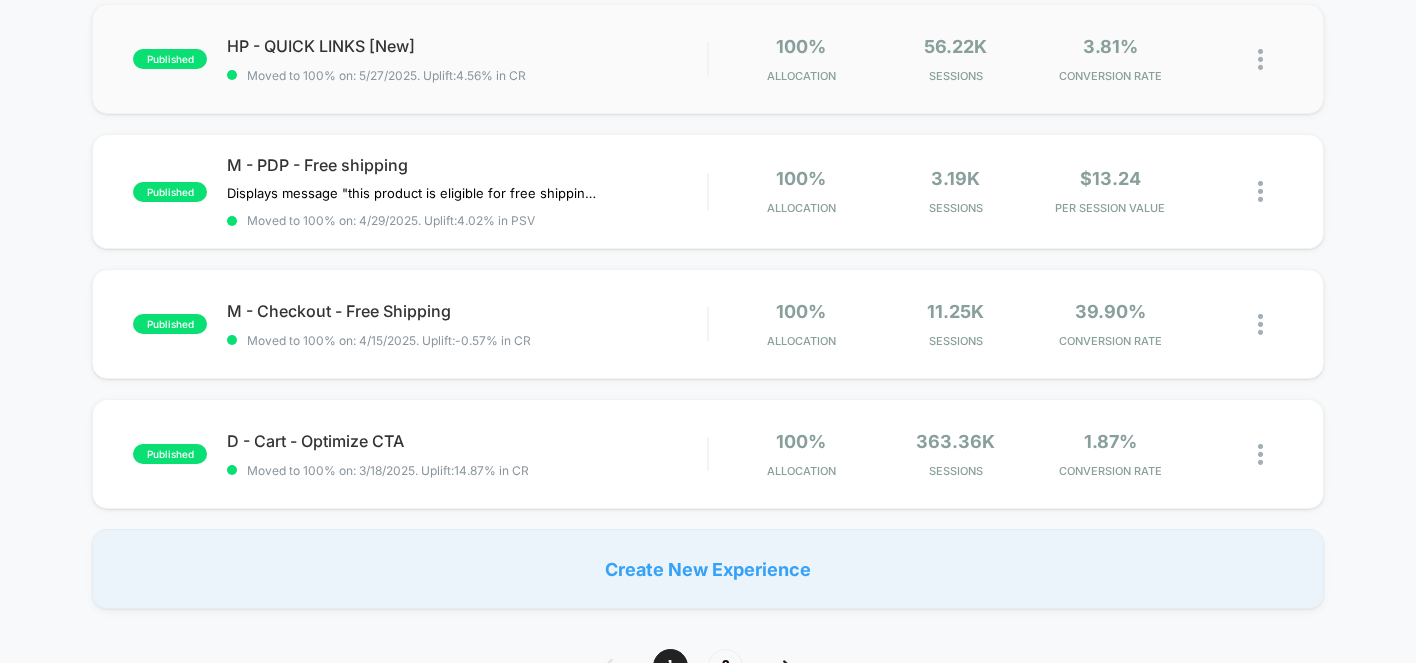 scroll, scrollTop: 1301, scrollLeft: 0, axis: vertical 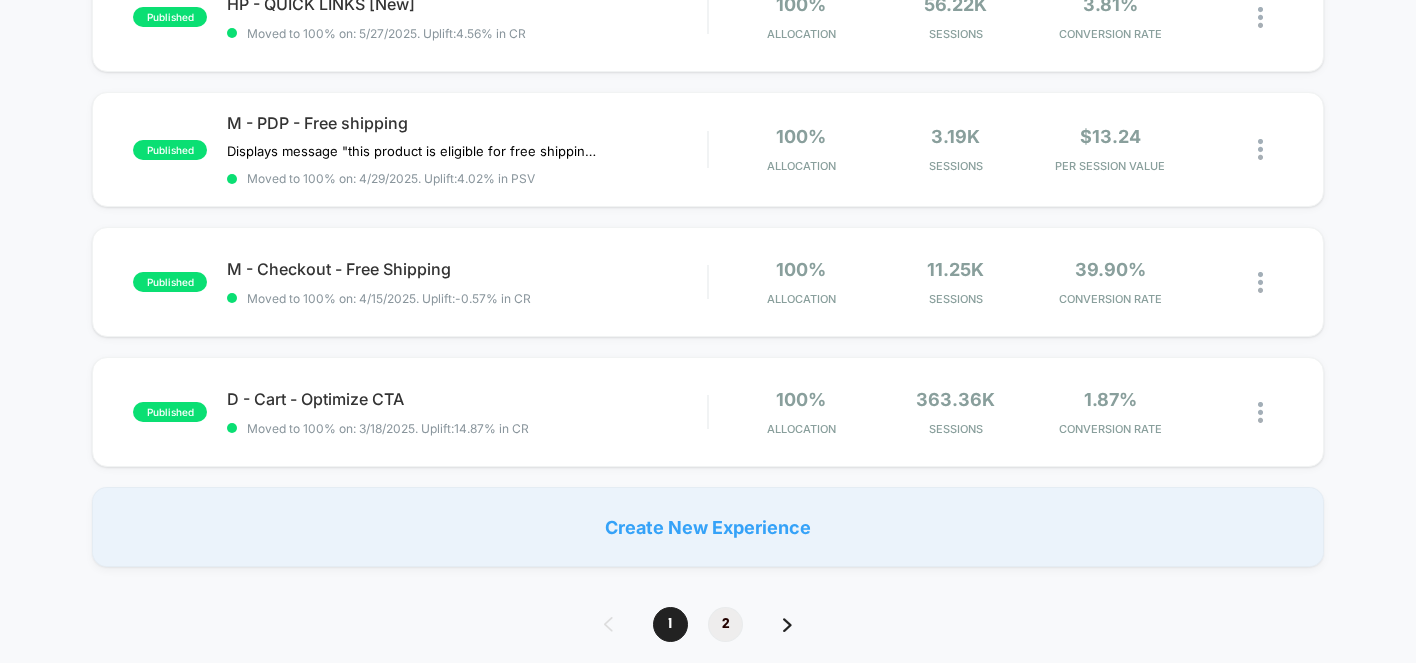 click on "2" at bounding box center [725, 624] 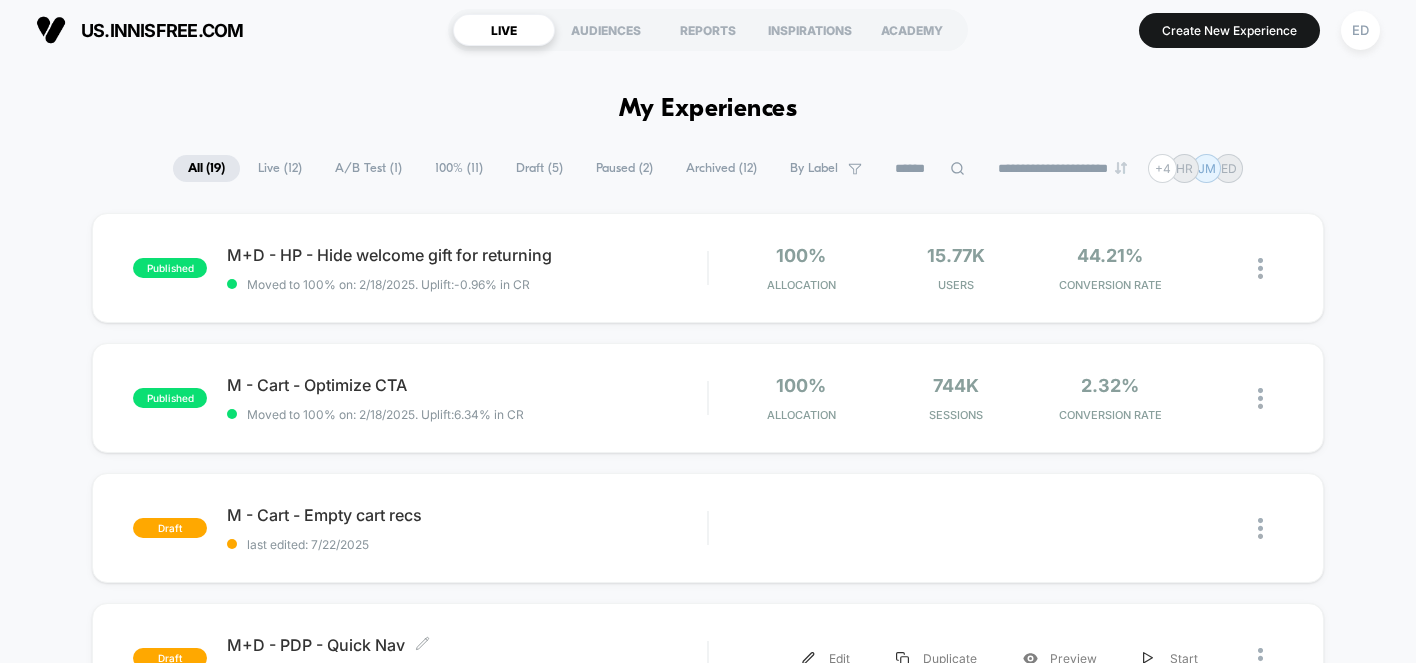 scroll, scrollTop: 0, scrollLeft: 0, axis: both 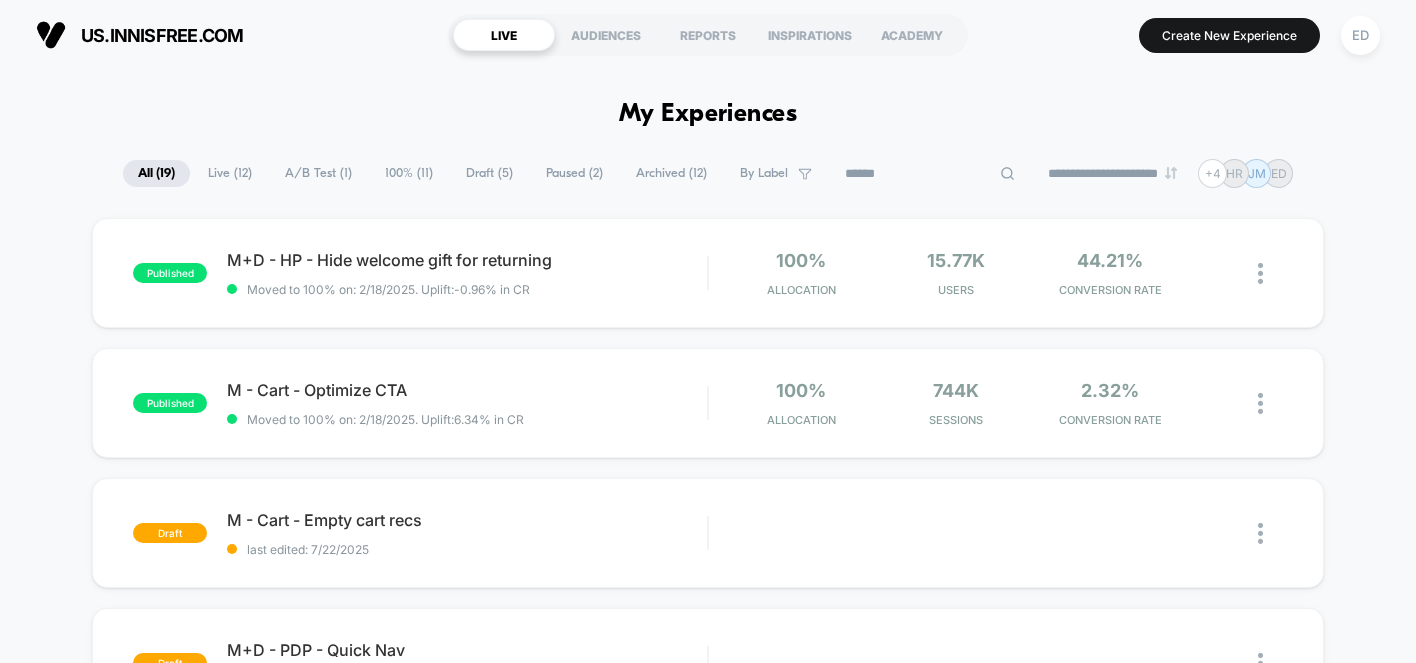 click at bounding box center [930, 174] 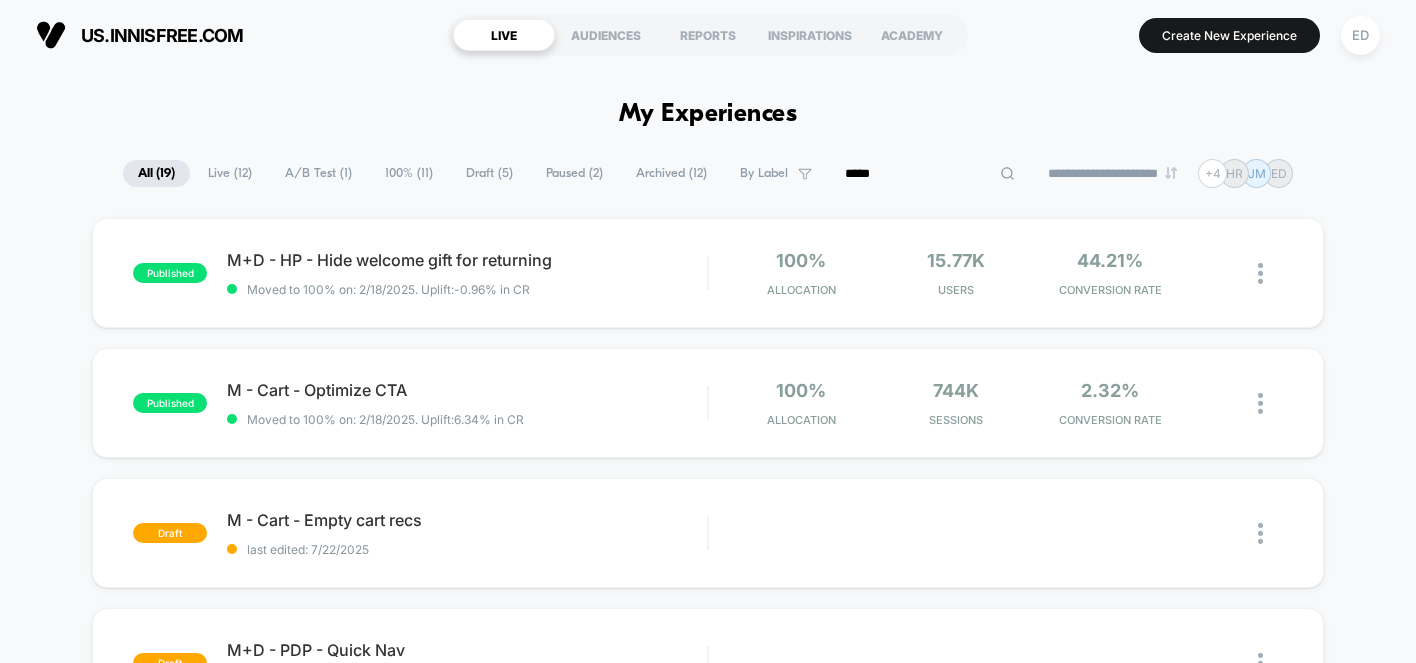 type on "*****" 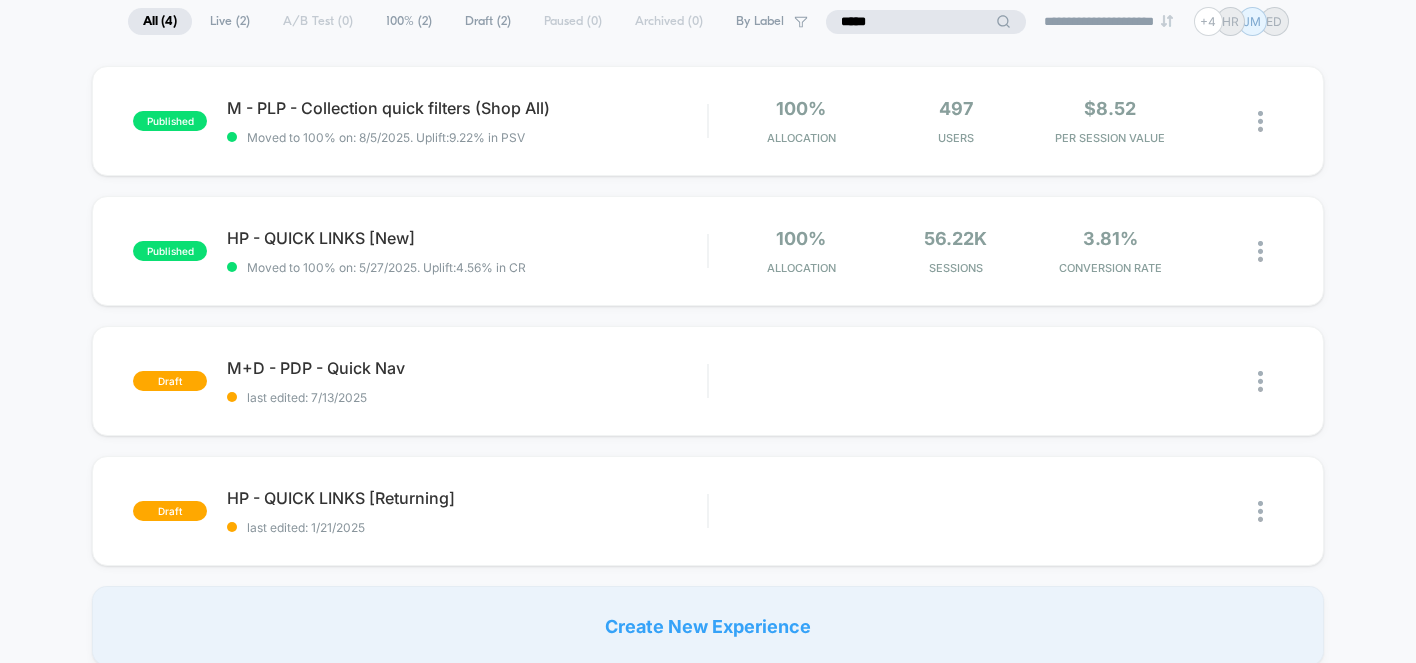 scroll, scrollTop: 156, scrollLeft: 0, axis: vertical 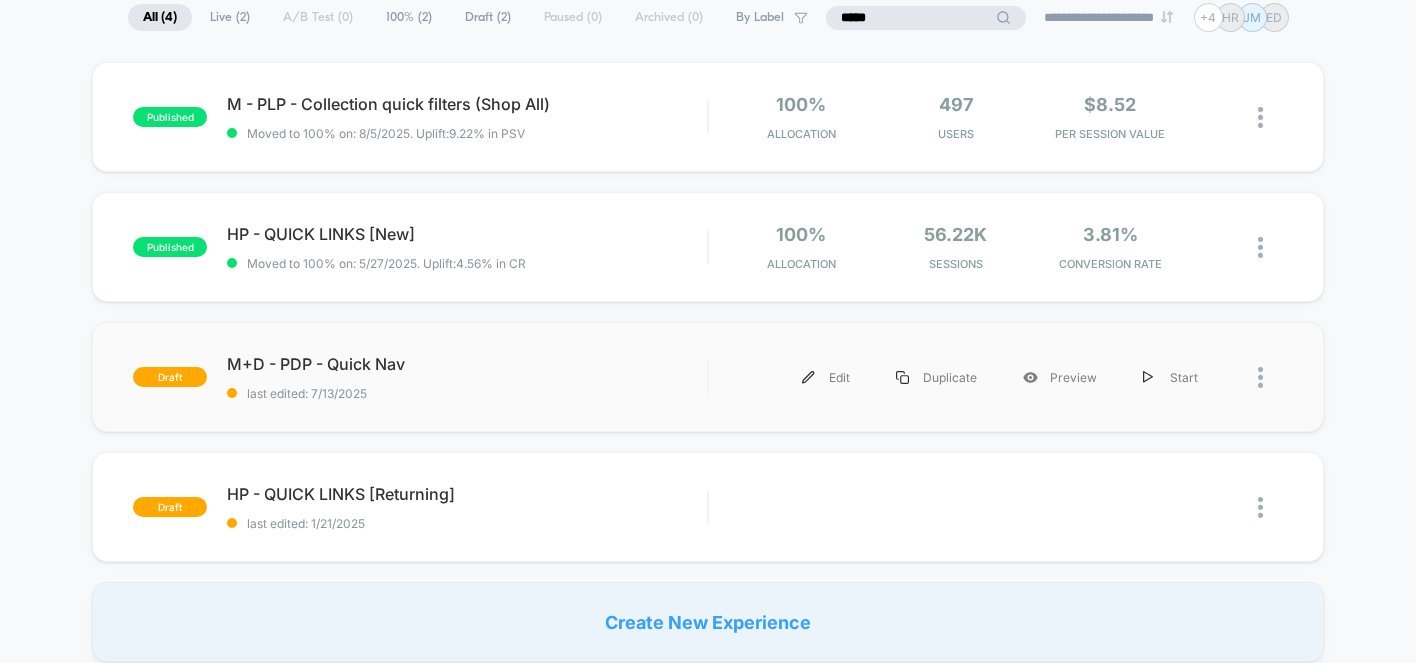 click on "M+D - PDP - Quick Nav" at bounding box center [467, 364] 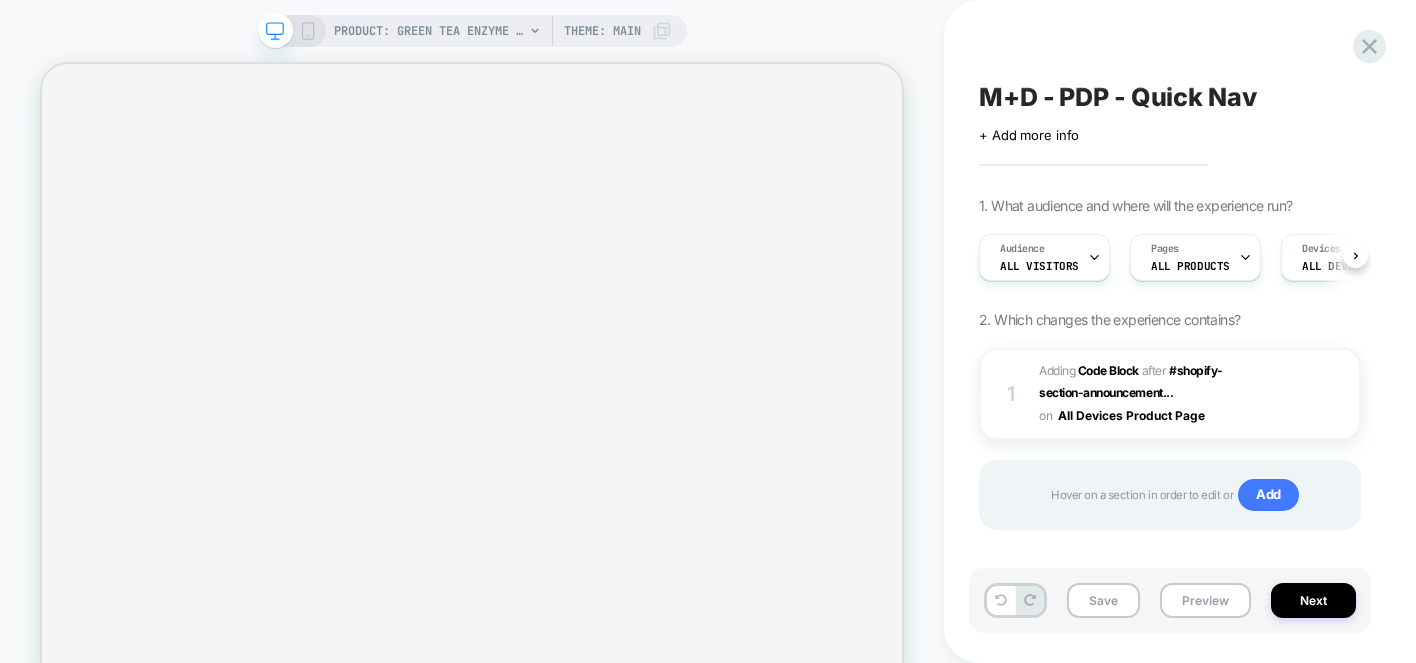 scroll, scrollTop: 0, scrollLeft: 1, axis: horizontal 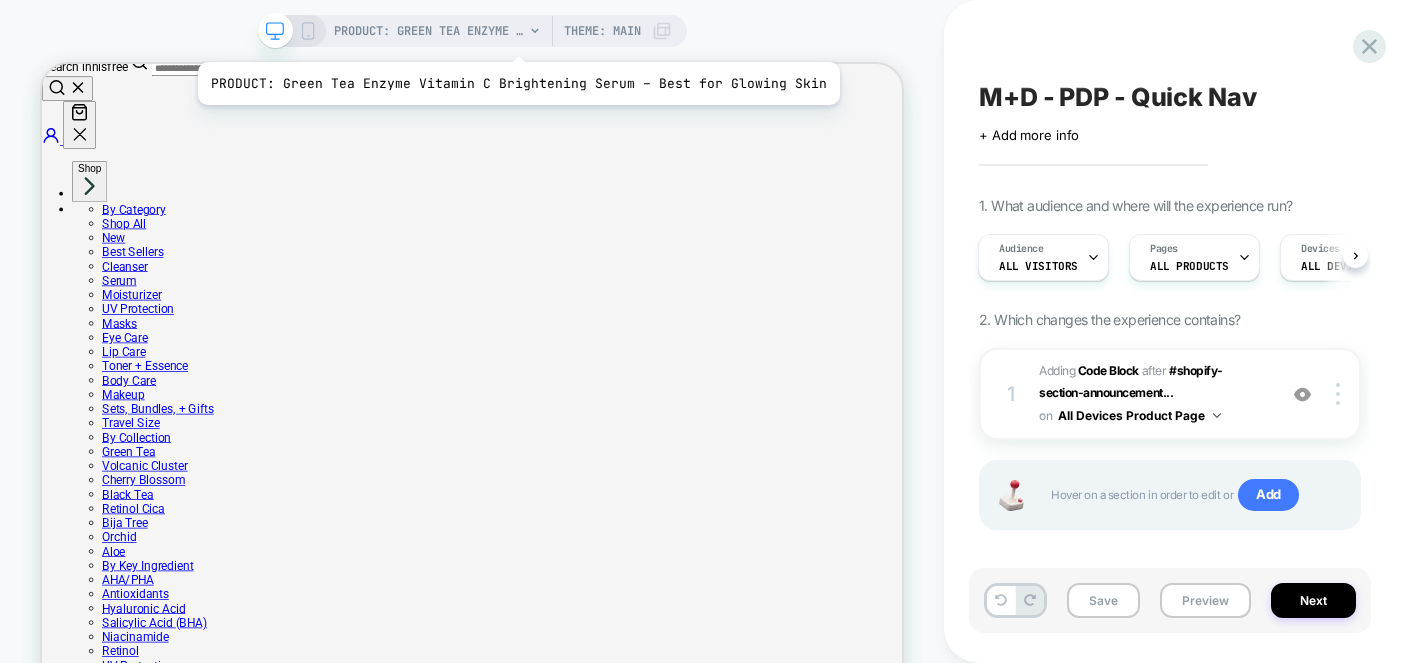 click on "PRODUCT: Green Tea Enzyme Vitamin C Brightening Serum – Best for Glowing Skin" at bounding box center [429, 31] 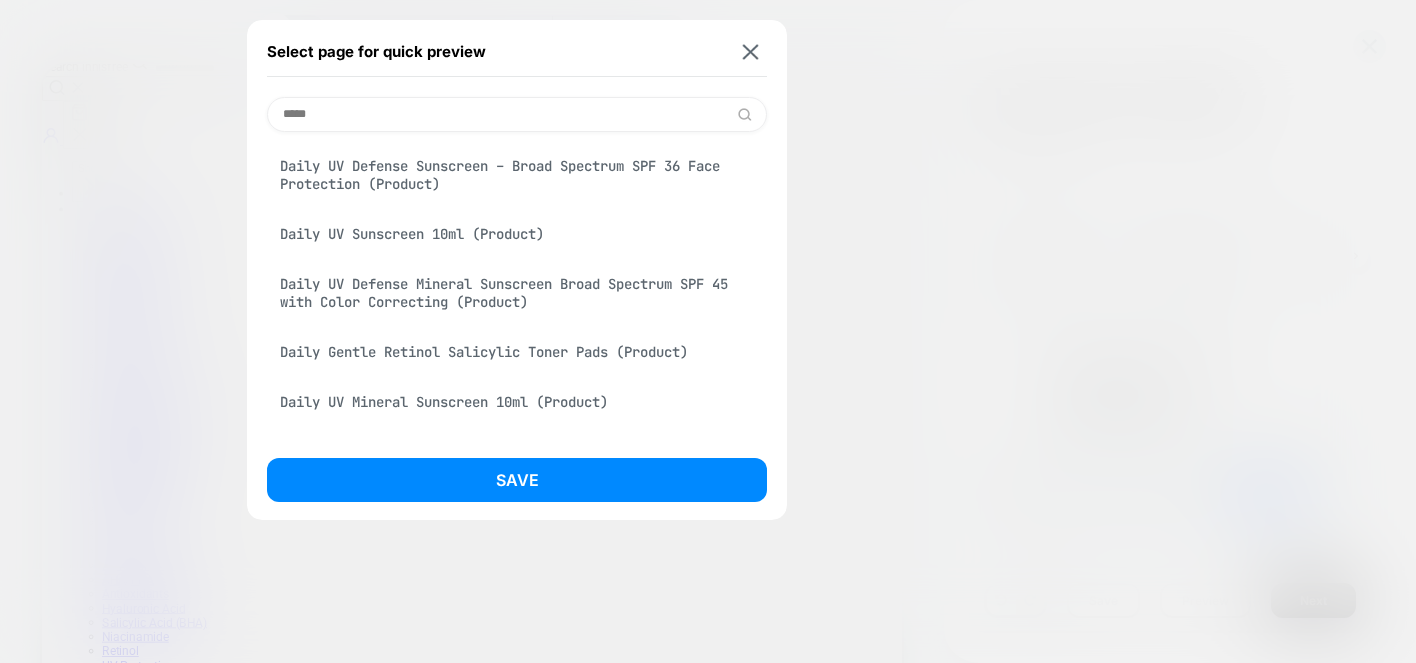 type on "*****" 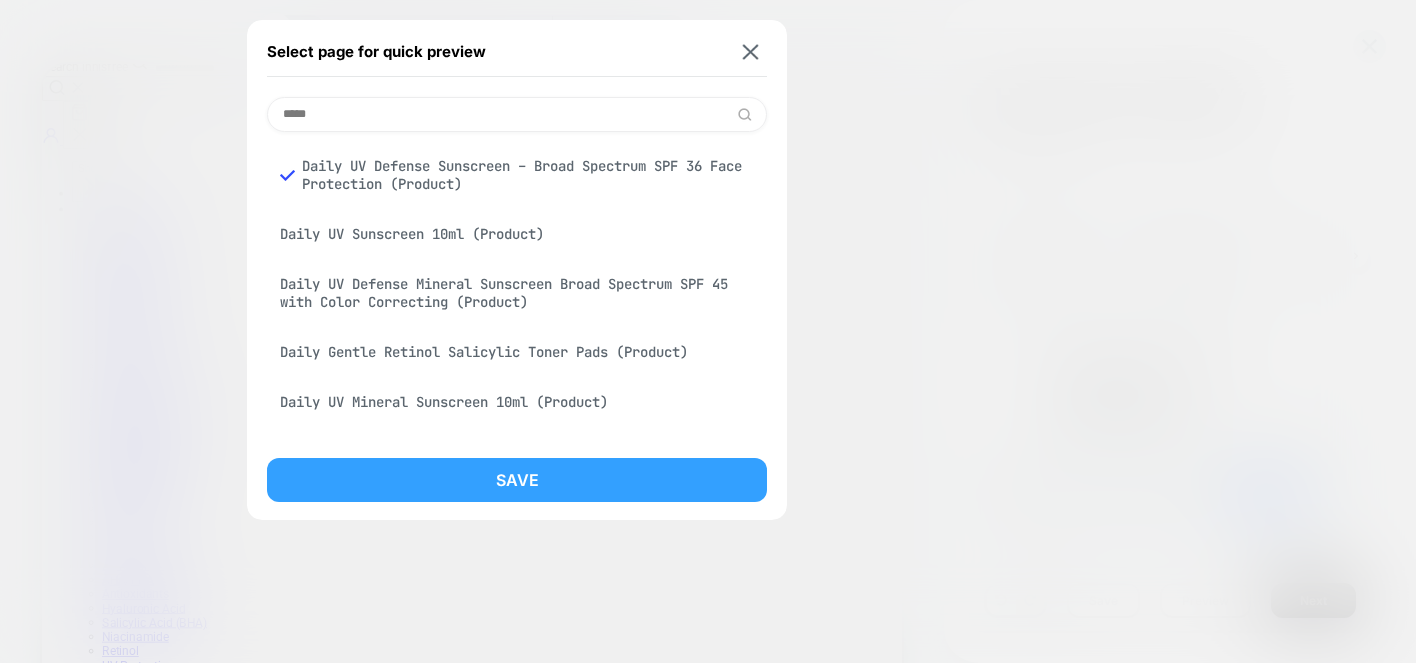 click on "Save" at bounding box center [517, 480] 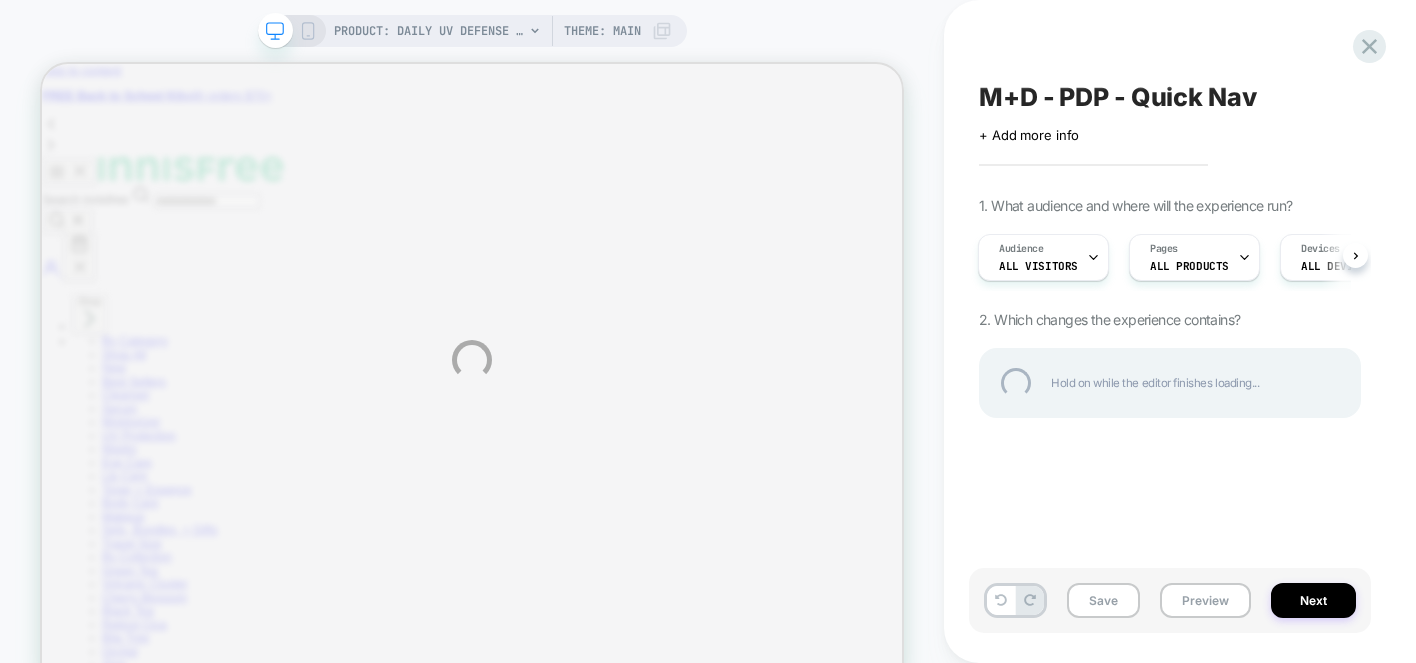scroll, scrollTop: 0, scrollLeft: 0, axis: both 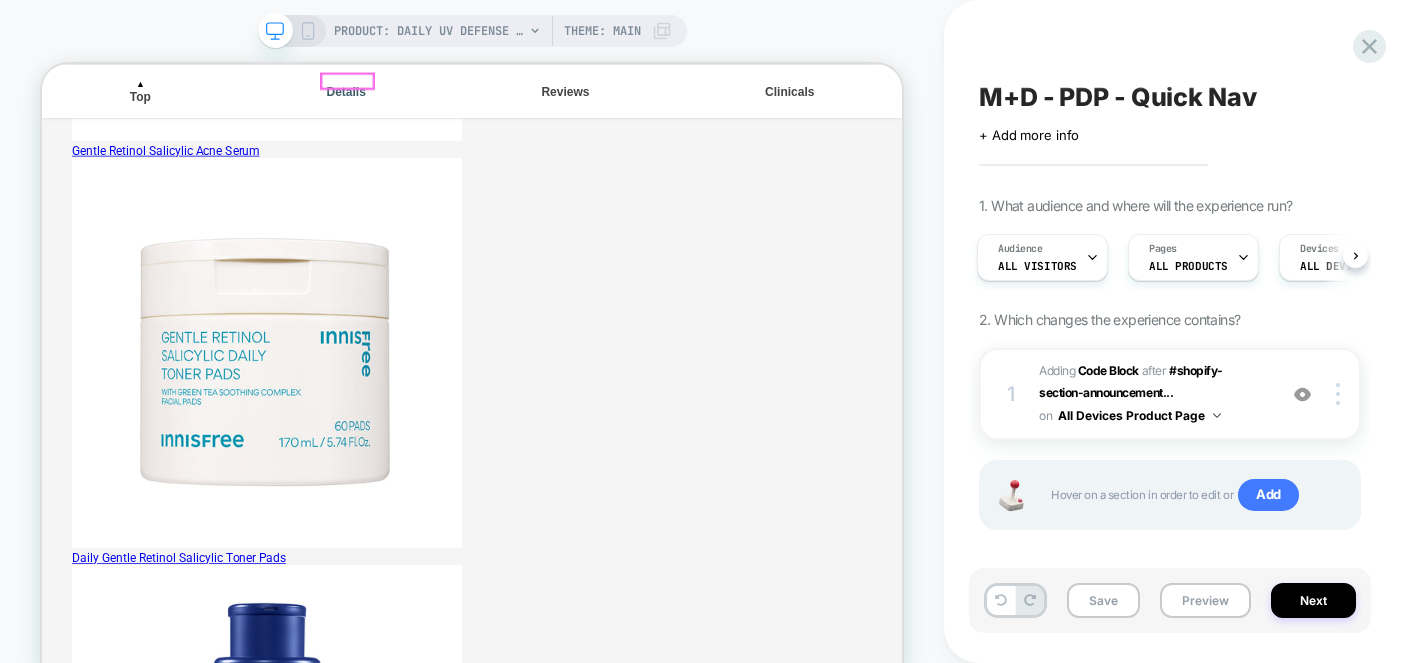 click on "Details" at bounding box center (447, 101) 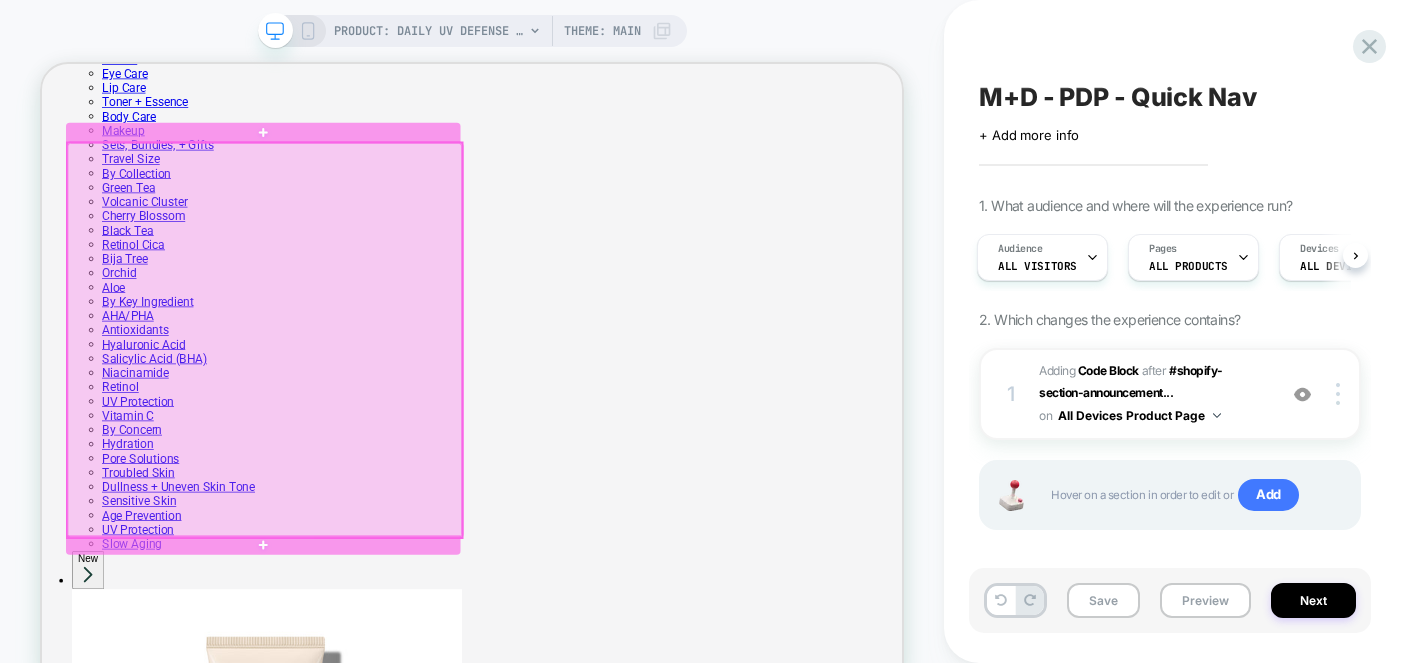 scroll, scrollTop: 520, scrollLeft: 0, axis: vertical 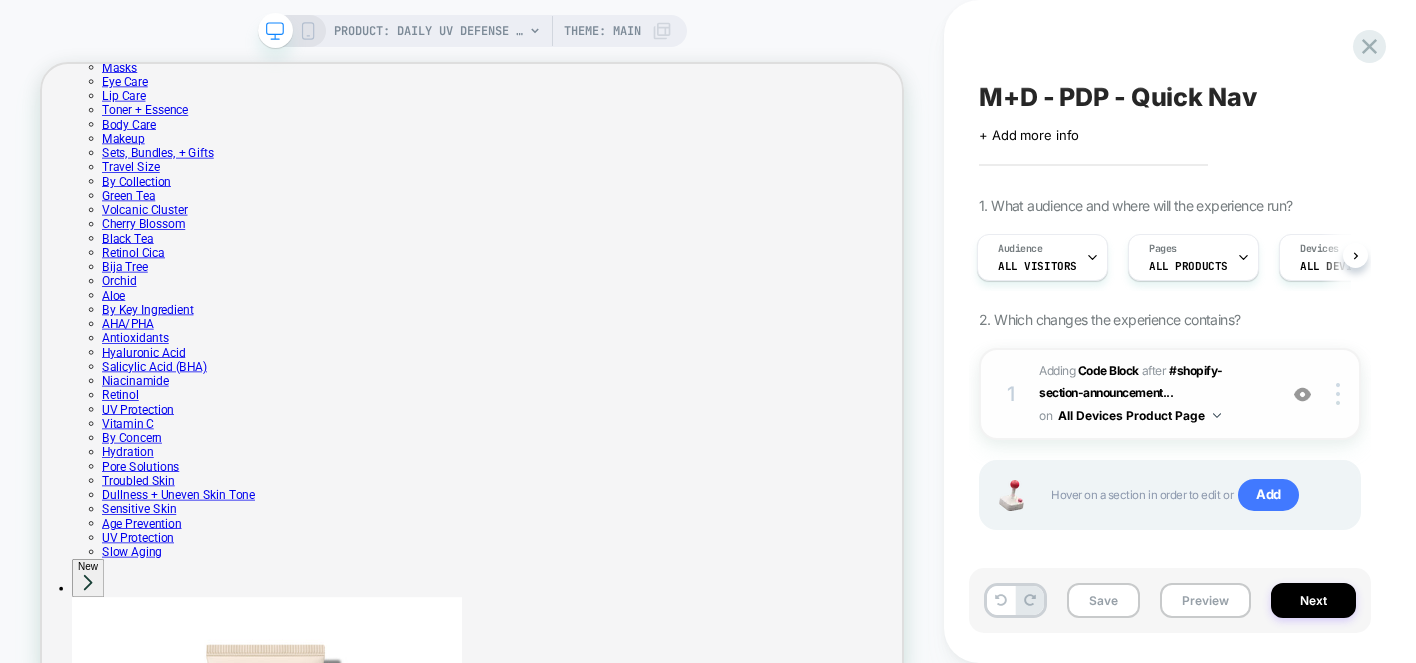 click on "1" at bounding box center (1011, 394) 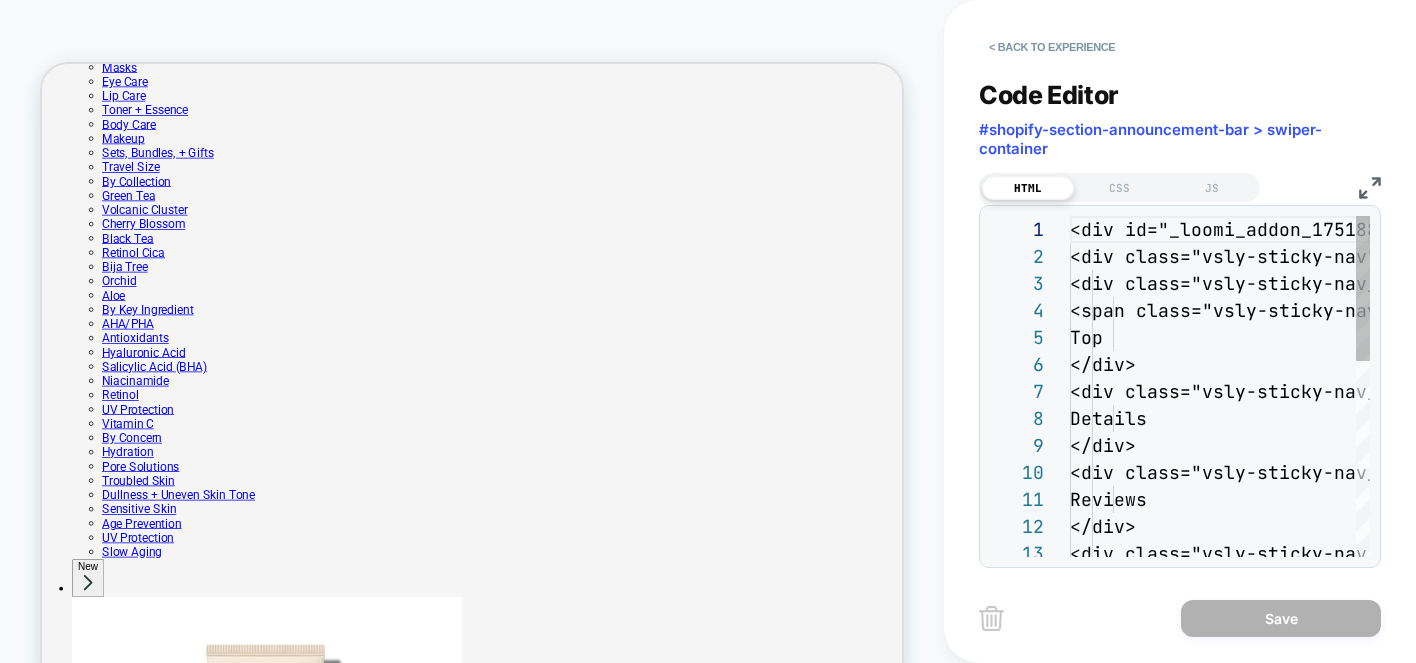 scroll, scrollTop: 270, scrollLeft: 0, axis: vertical 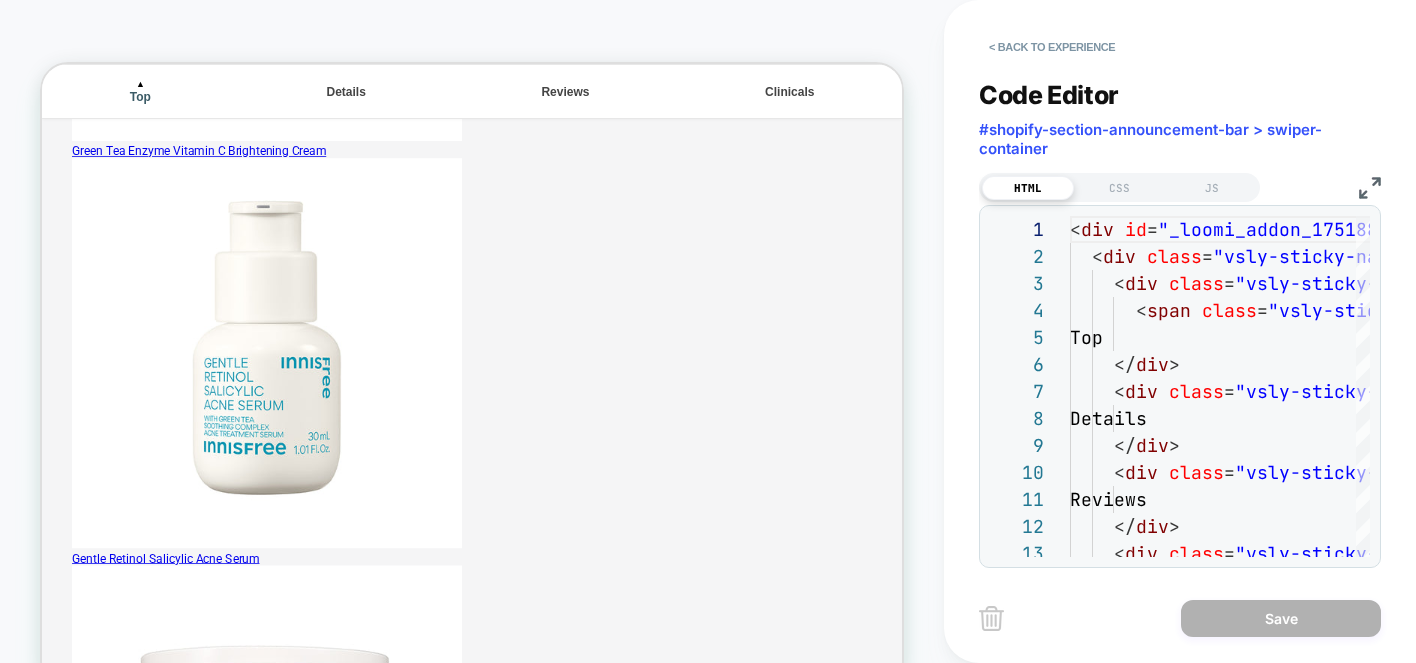 click on "▲
Top" at bounding box center (173, 101) 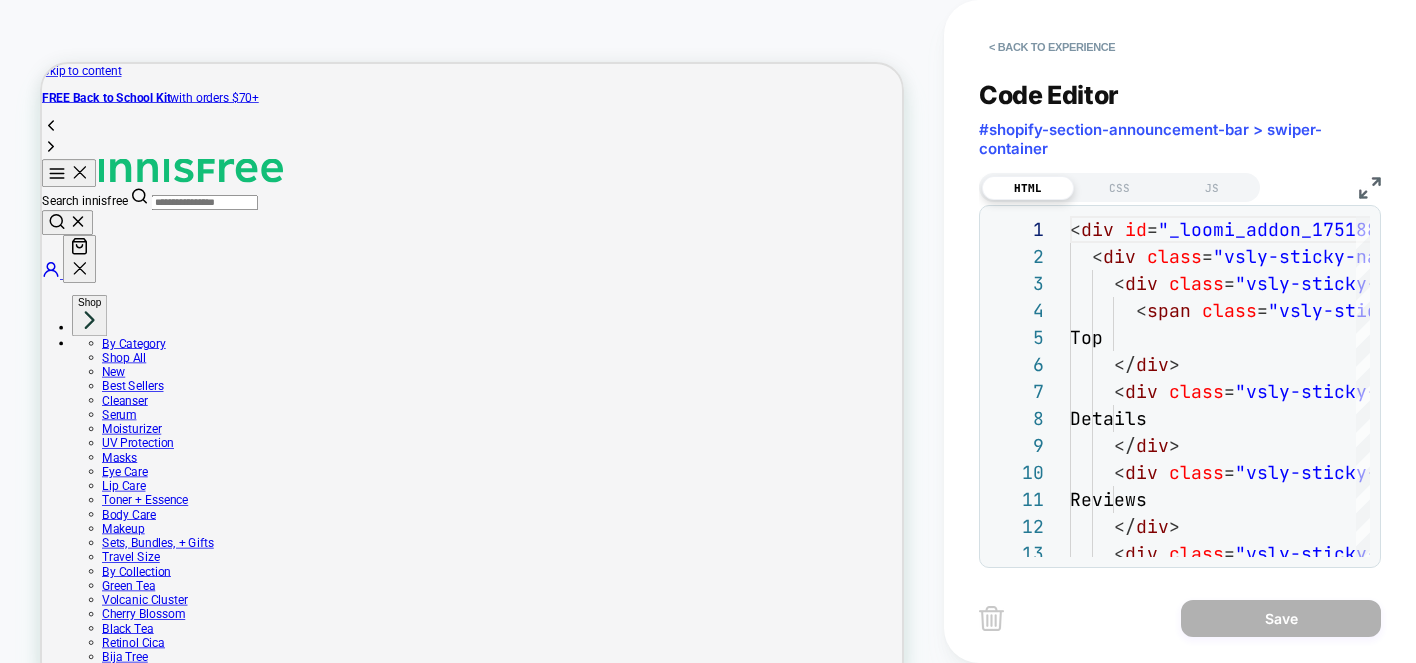 scroll, scrollTop: 0, scrollLeft: 0, axis: both 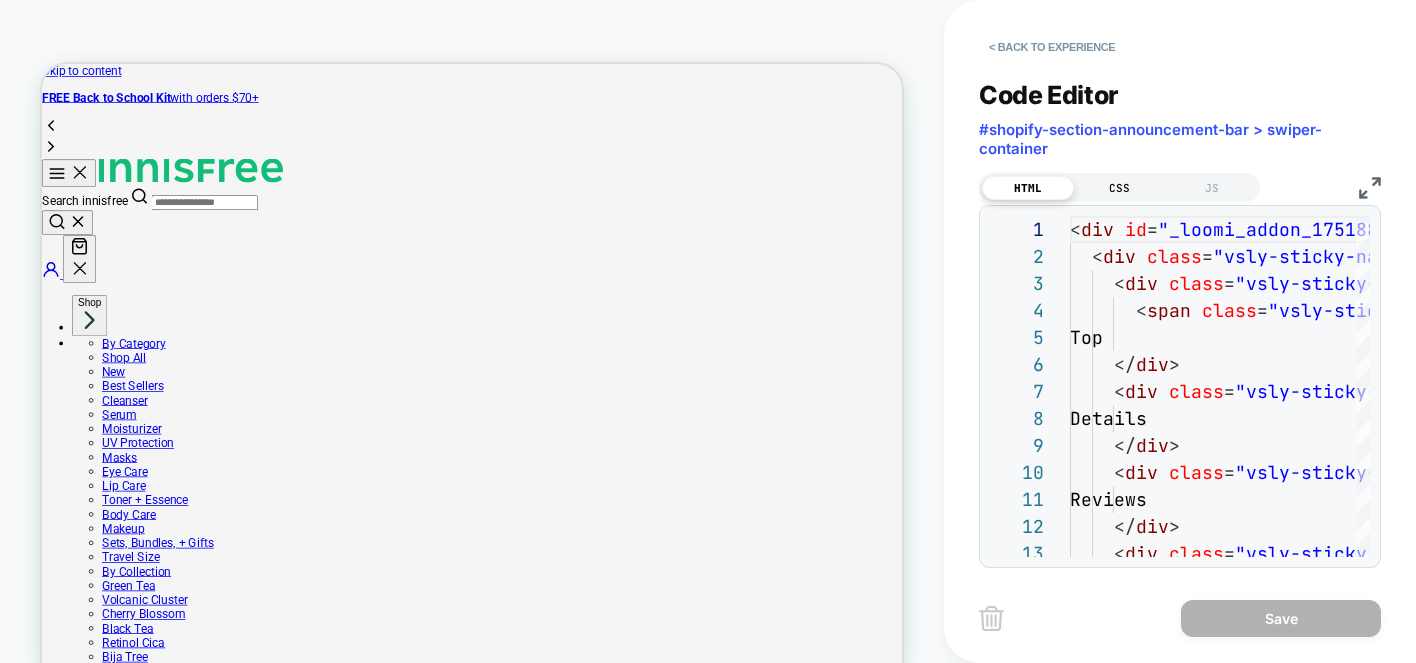 click on "CSS" at bounding box center [1120, 188] 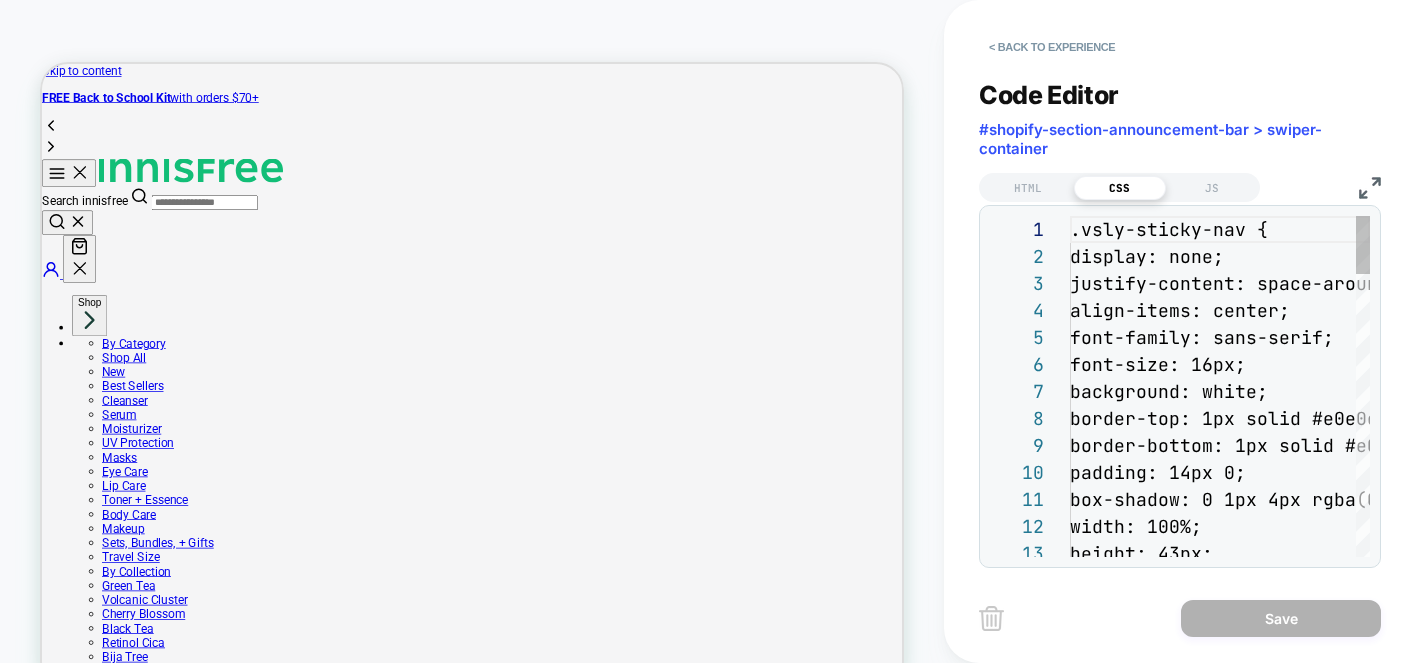 scroll, scrollTop: 270, scrollLeft: 0, axis: vertical 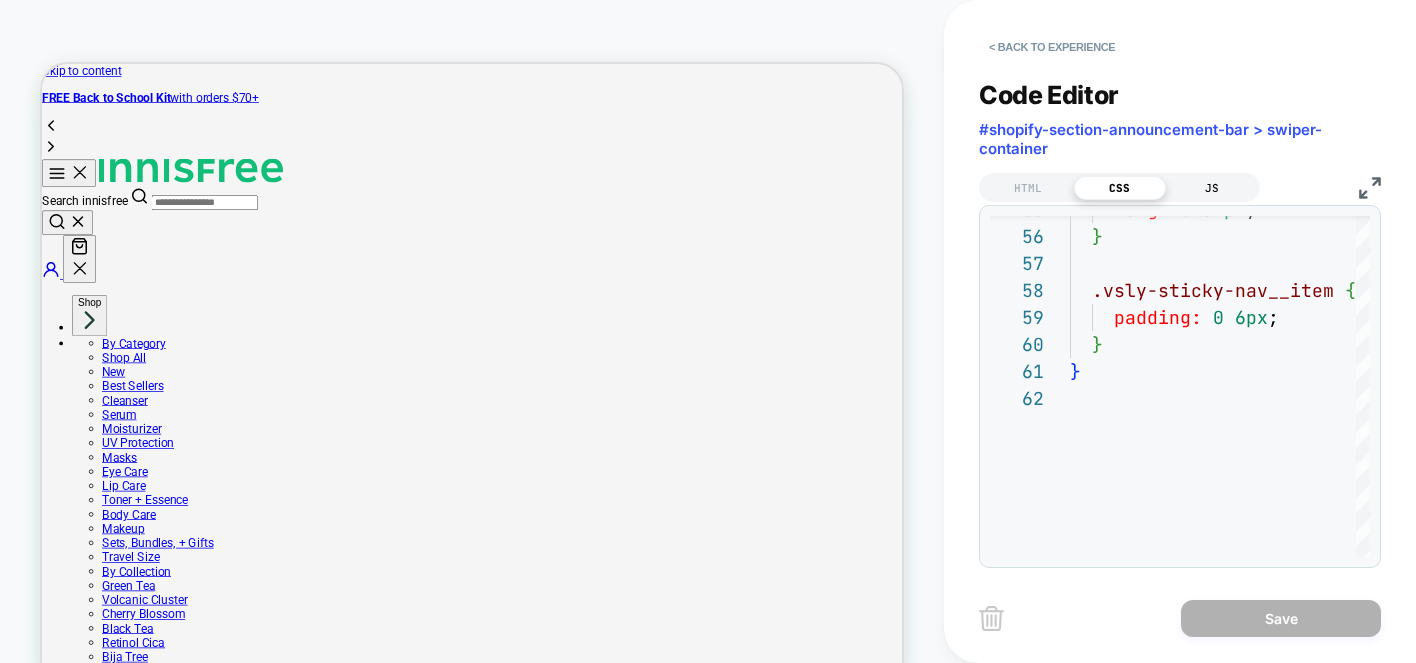 click on "JS" at bounding box center (1212, 188) 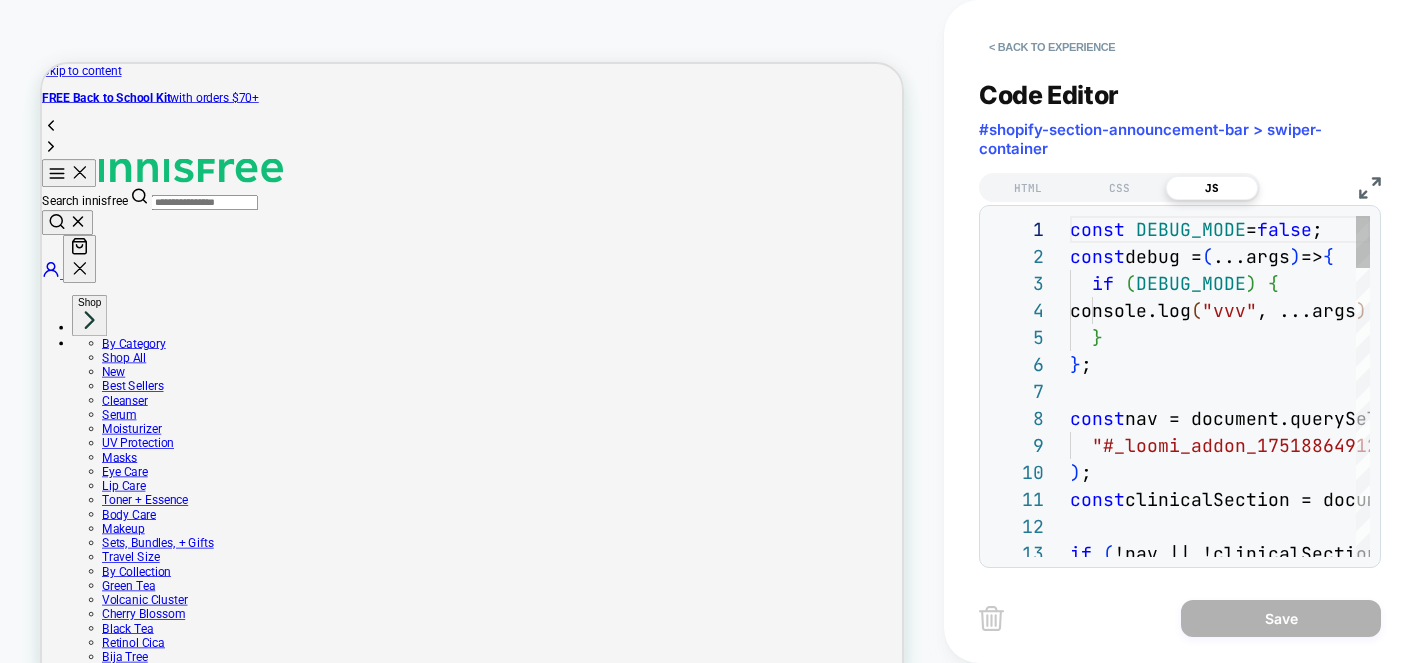 scroll, scrollTop: 270, scrollLeft: 0, axis: vertical 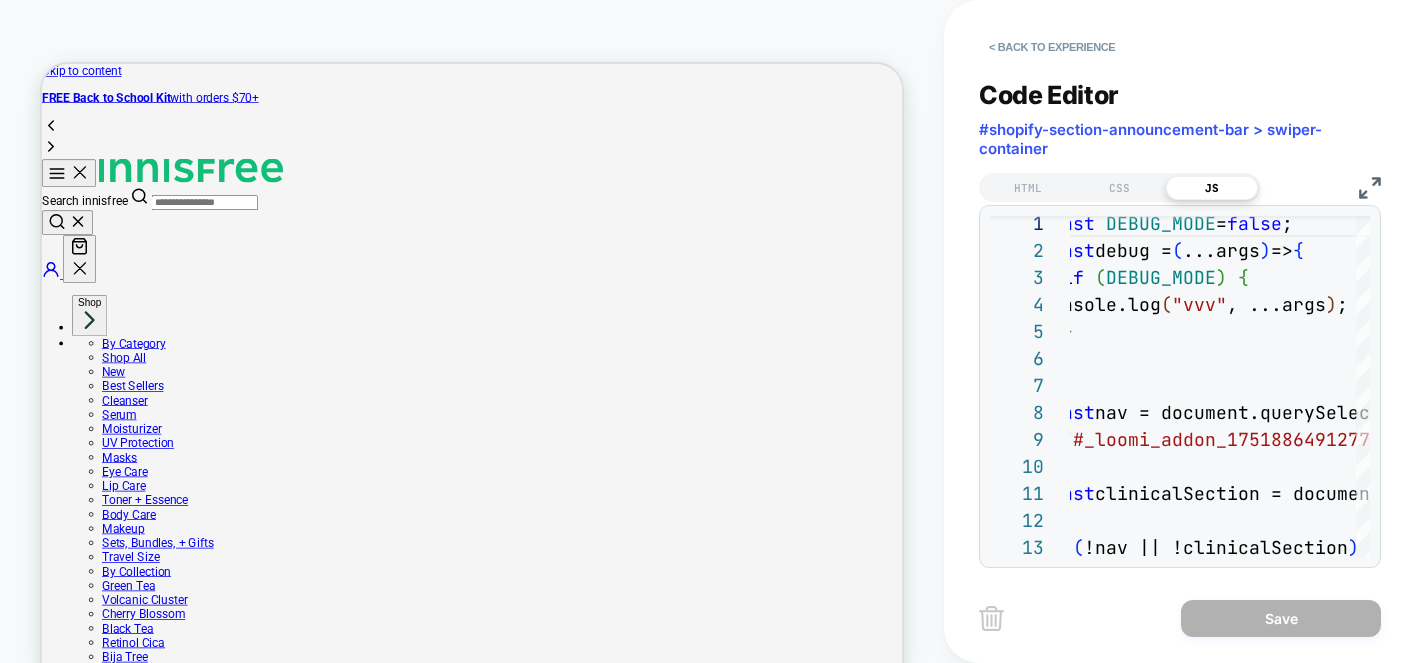 click at bounding box center [1370, 188] 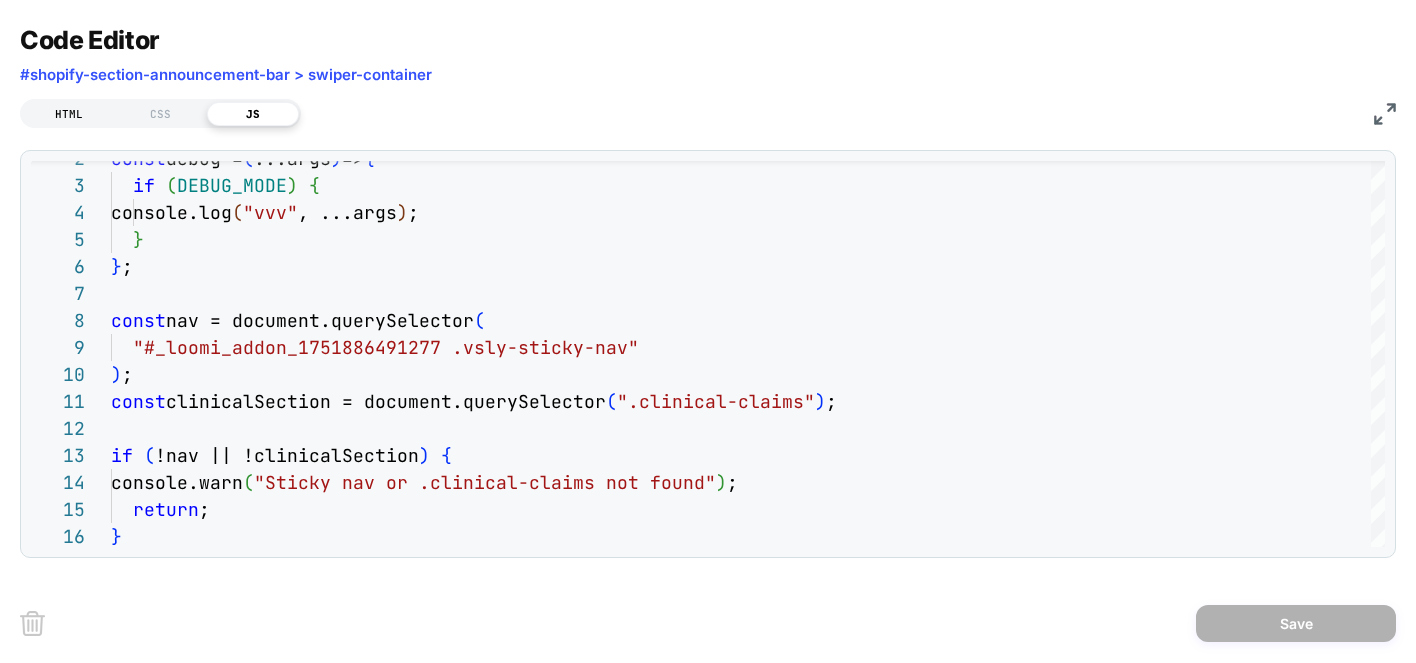 click on "HTML" at bounding box center [69, 114] 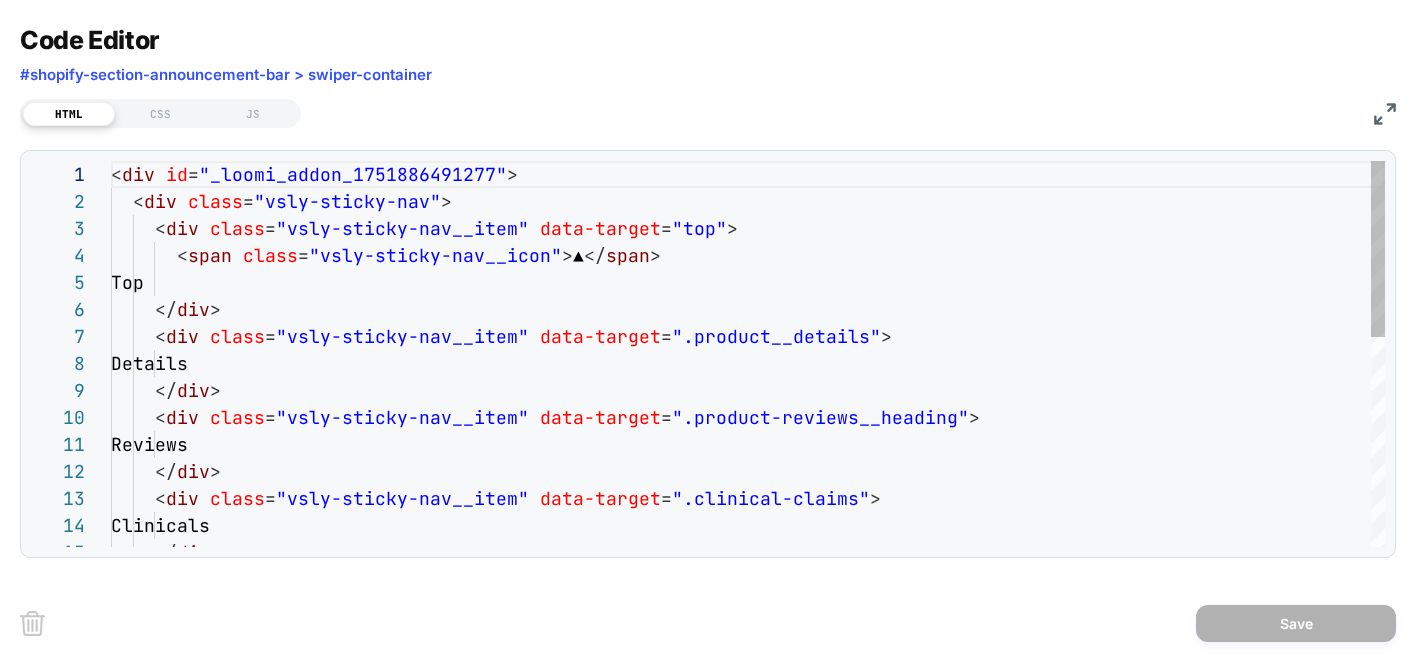 scroll, scrollTop: 270, scrollLeft: 0, axis: vertical 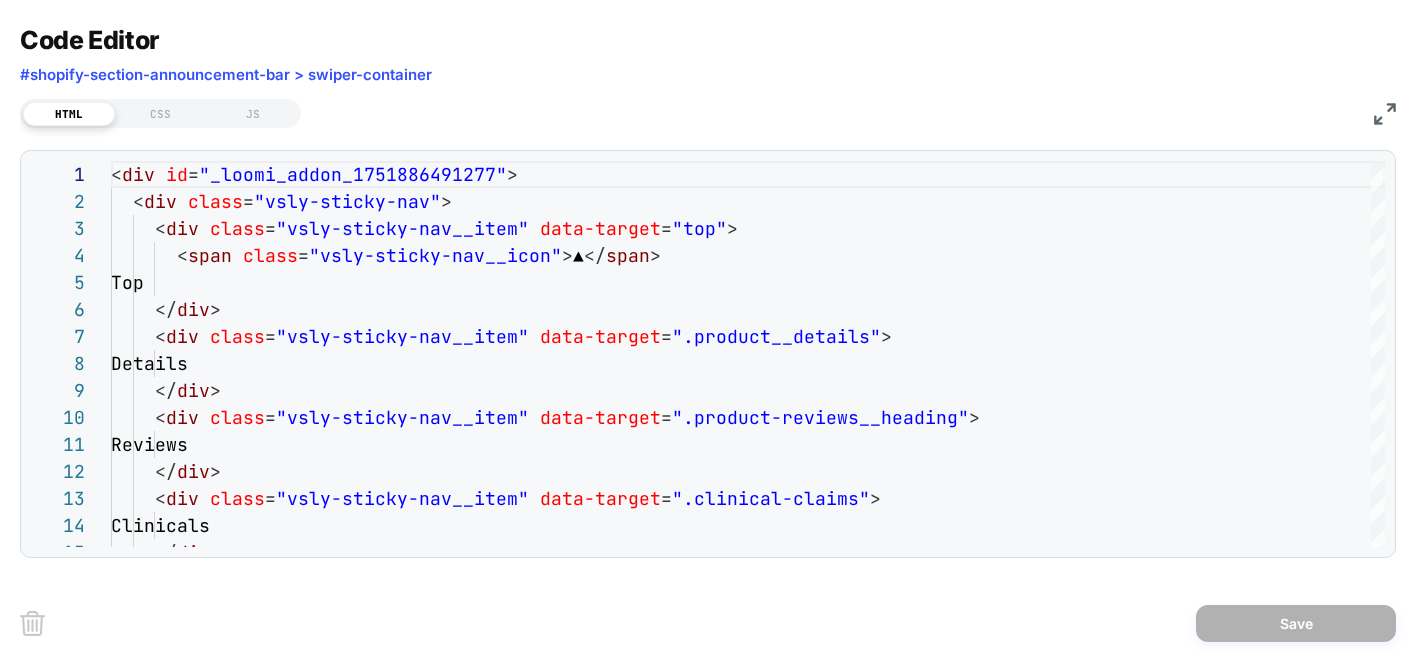 click on "Code Editor #shopify-section-announcement-bar > swiper-container" at bounding box center [708, 59] 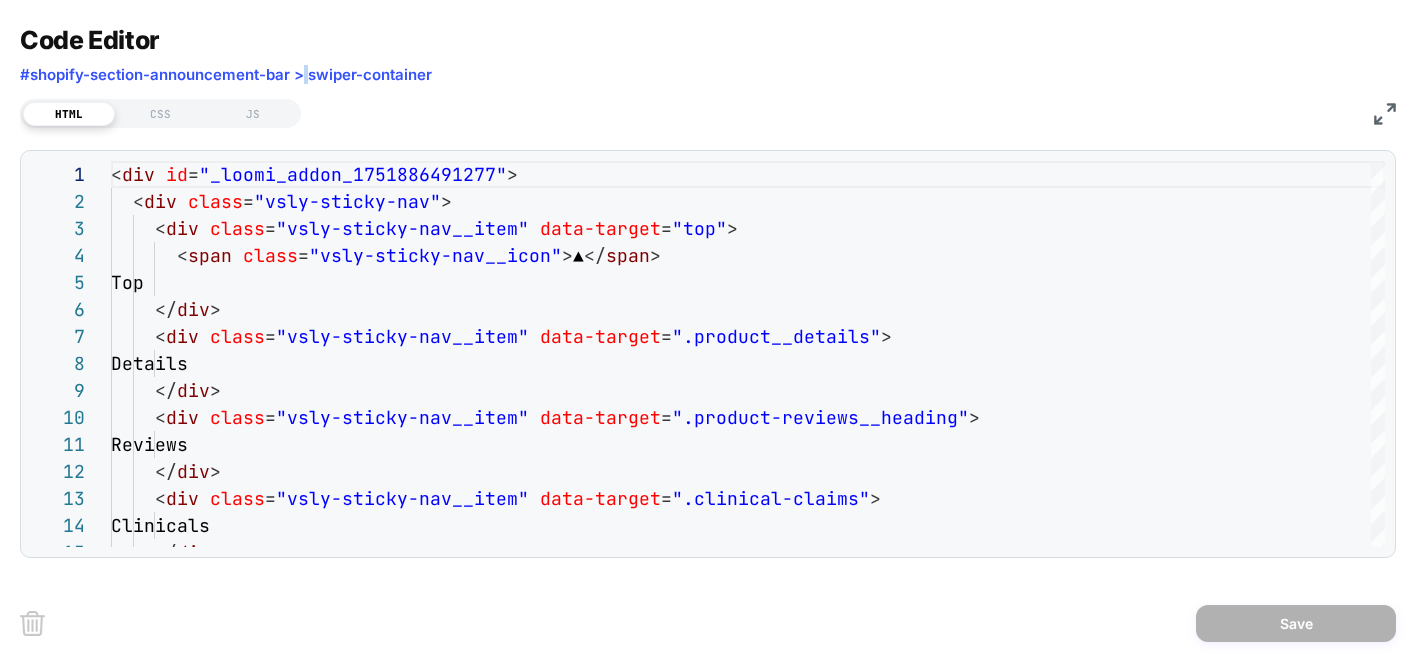 click on "#shopify-section-announcement-bar > swiper-container" at bounding box center [226, 74] 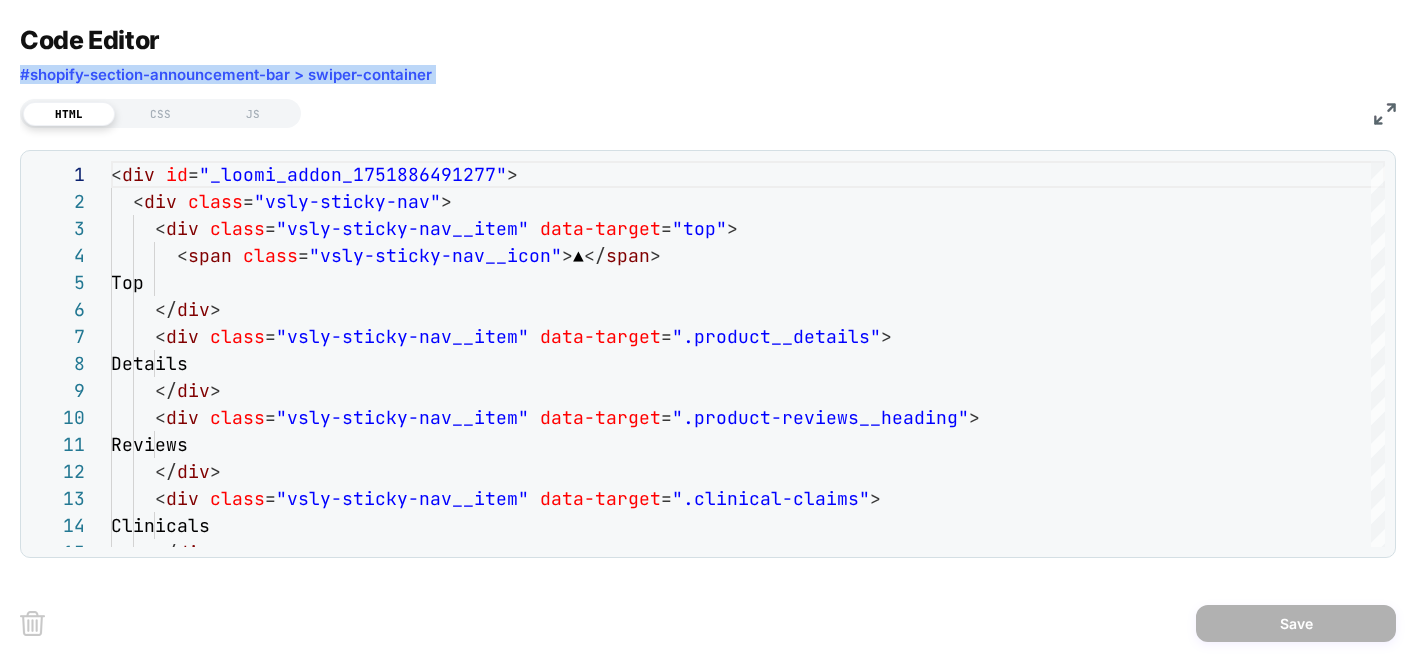 click on "#shopify-section-announcement-bar > swiper-container" at bounding box center [226, 74] 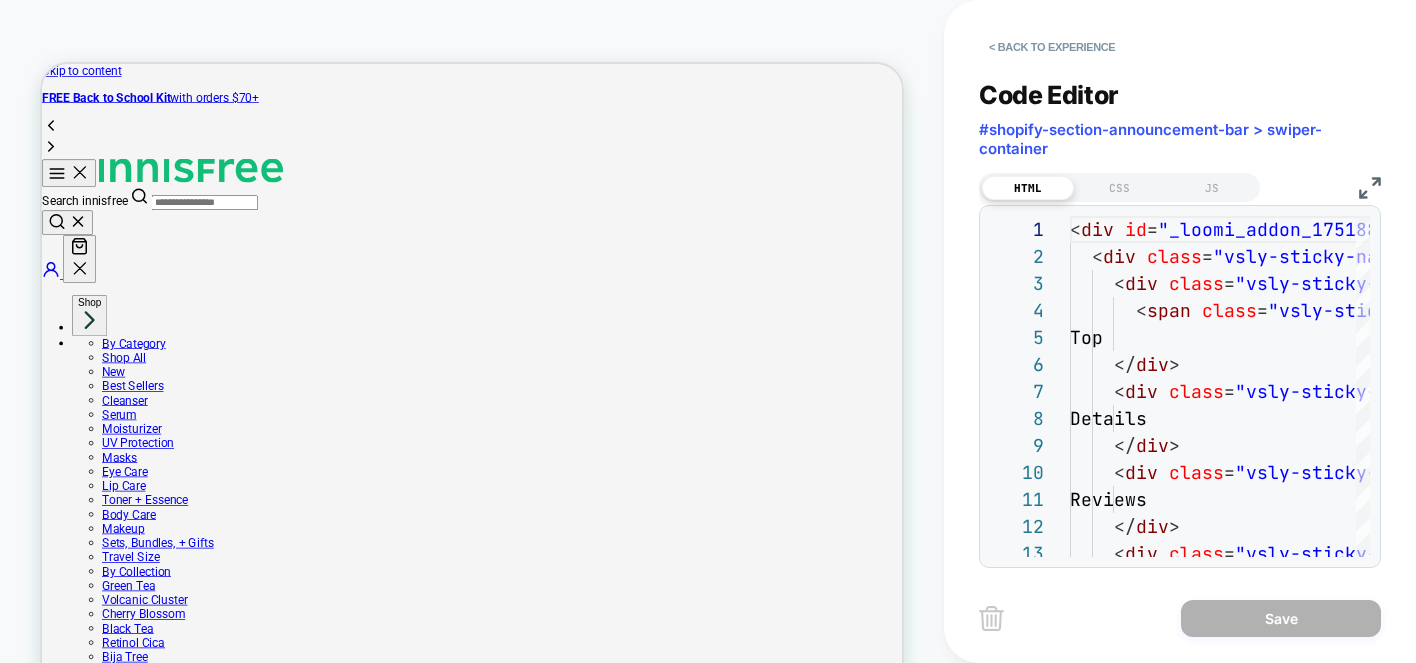 click on "#shopify-section-announcement-bar > swiper-container" at bounding box center (1180, 139) 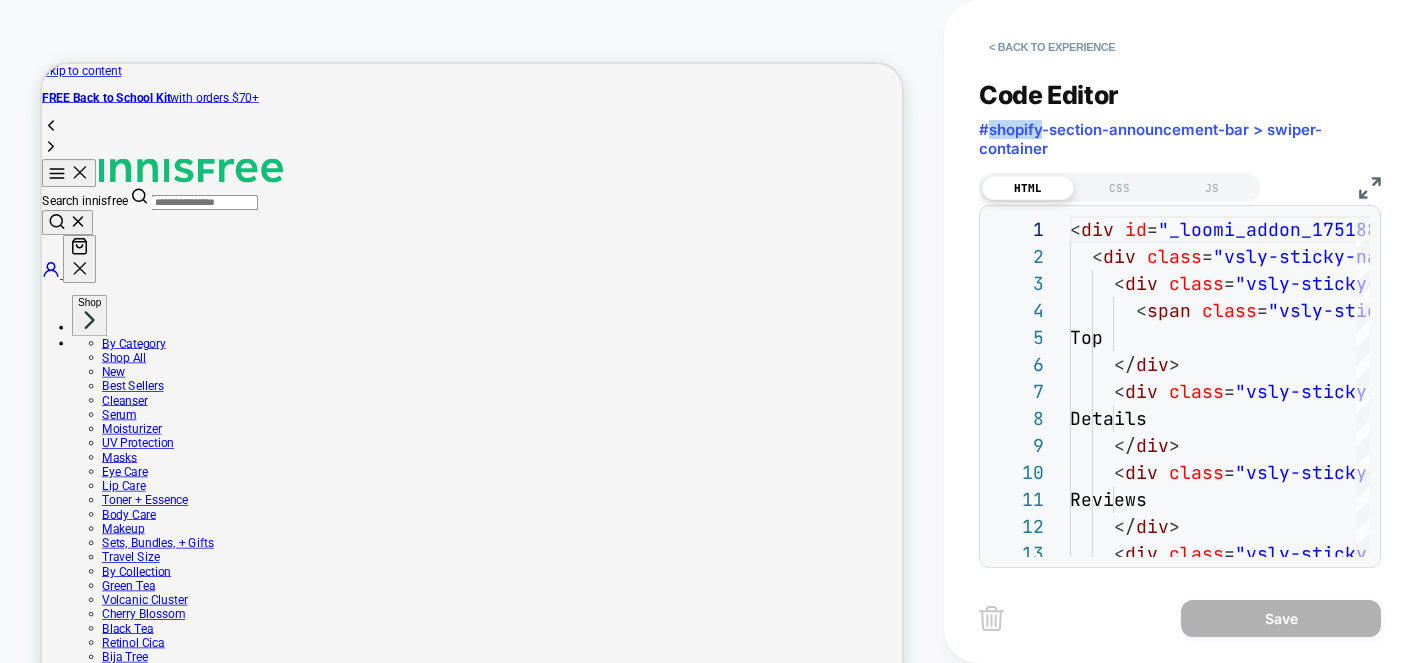 click on "#shopify-section-announcement-bar > swiper-container" at bounding box center [1180, 139] 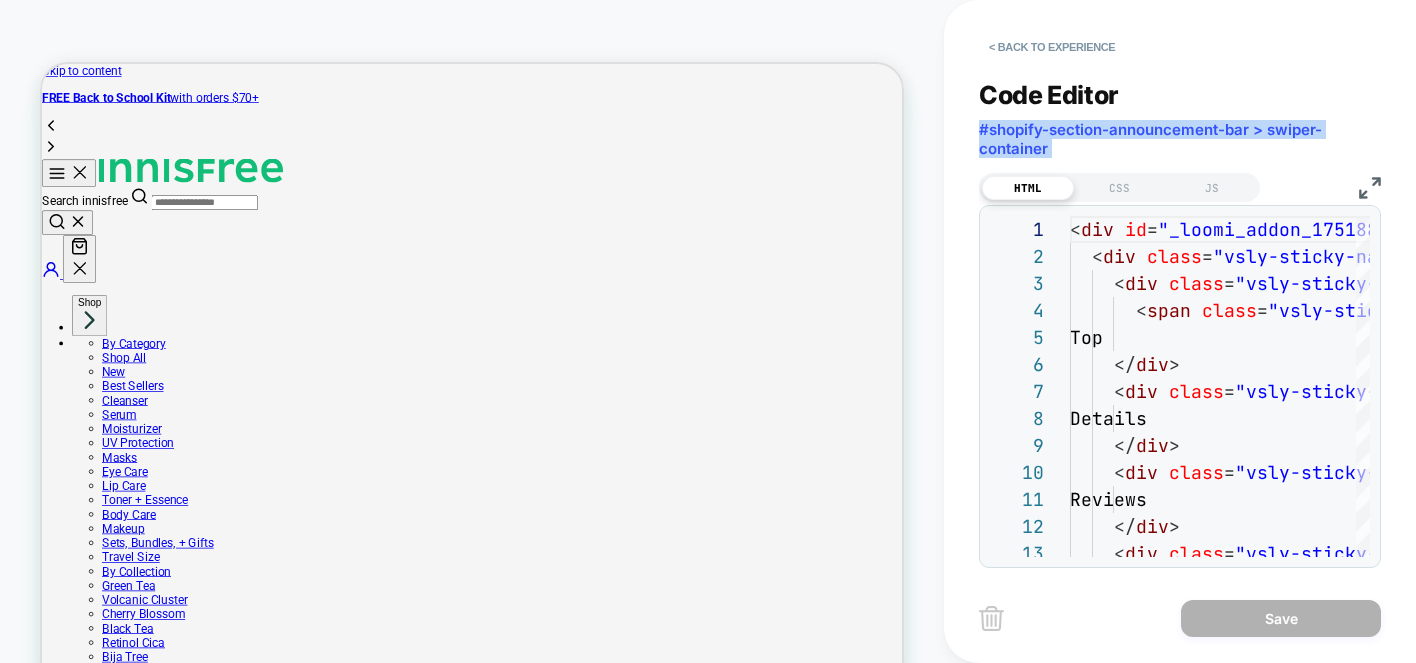 click on "#shopify-section-announcement-bar > swiper-container" at bounding box center [1180, 139] 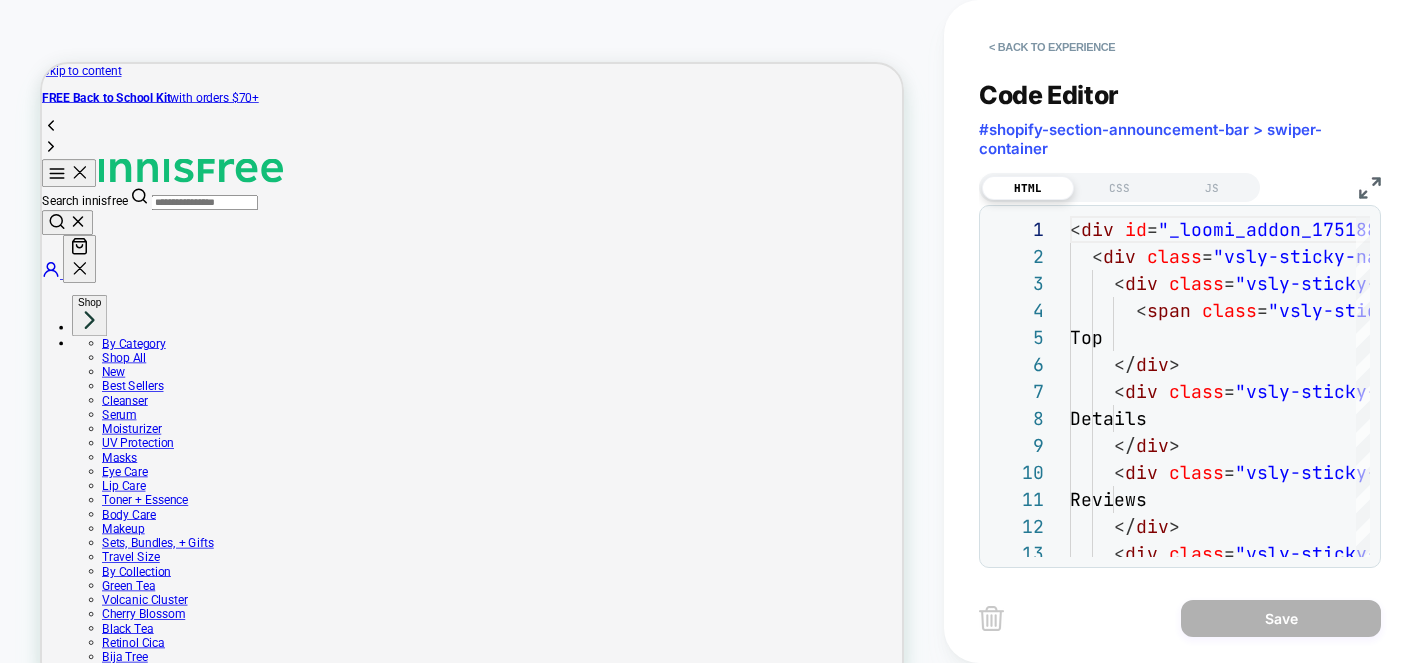 click on "< Back to experience" at bounding box center [1215, 30] 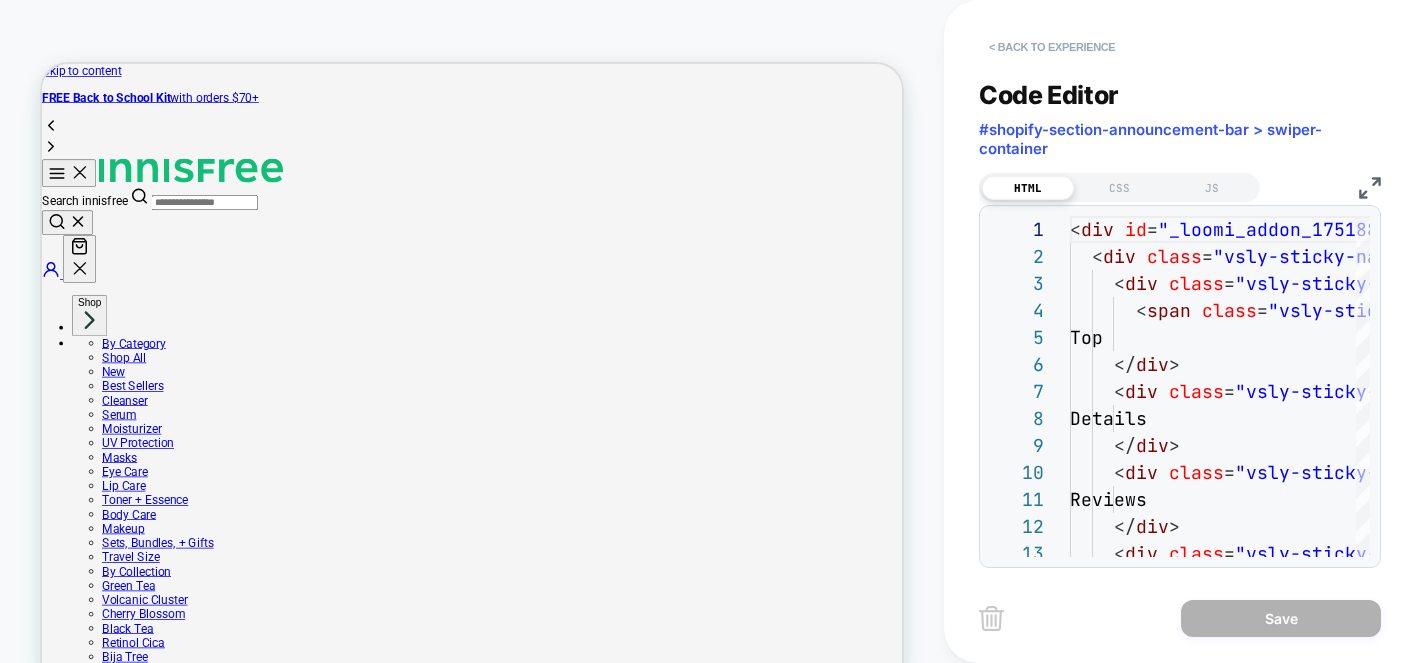 click on "< Back to experience" at bounding box center (1052, 47) 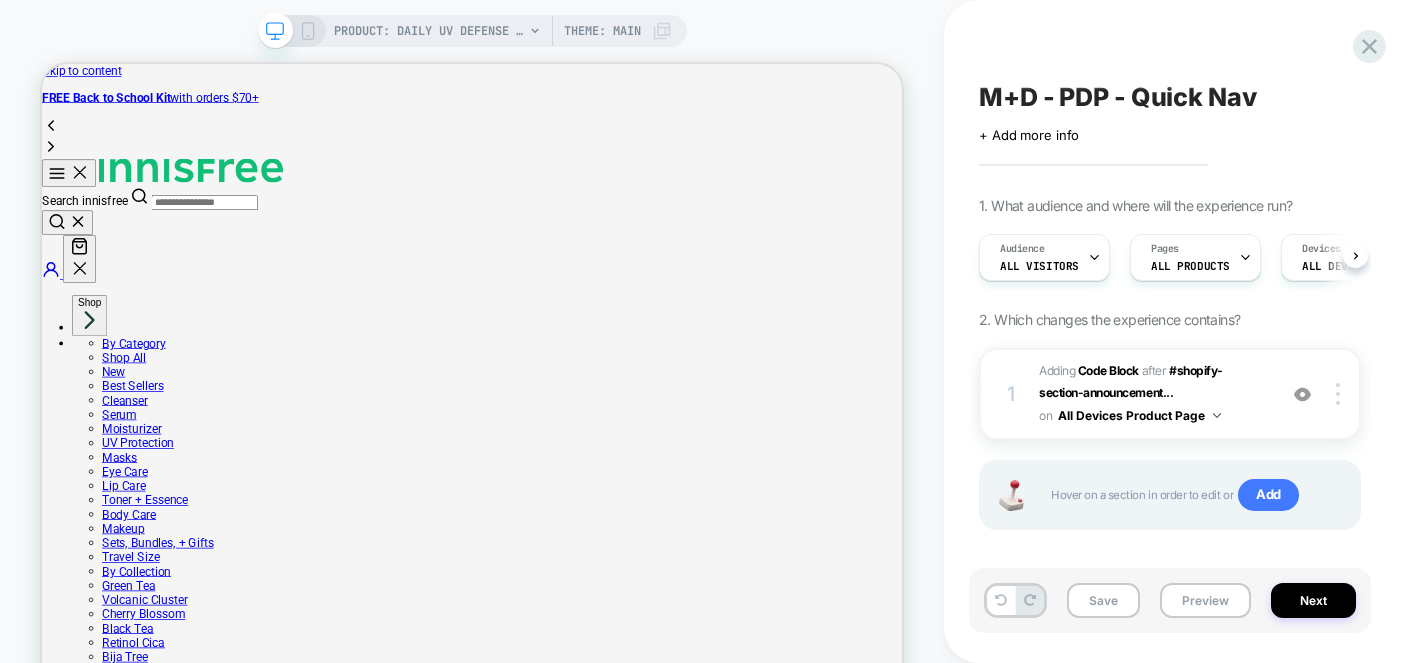 scroll, scrollTop: 0, scrollLeft: 1, axis: horizontal 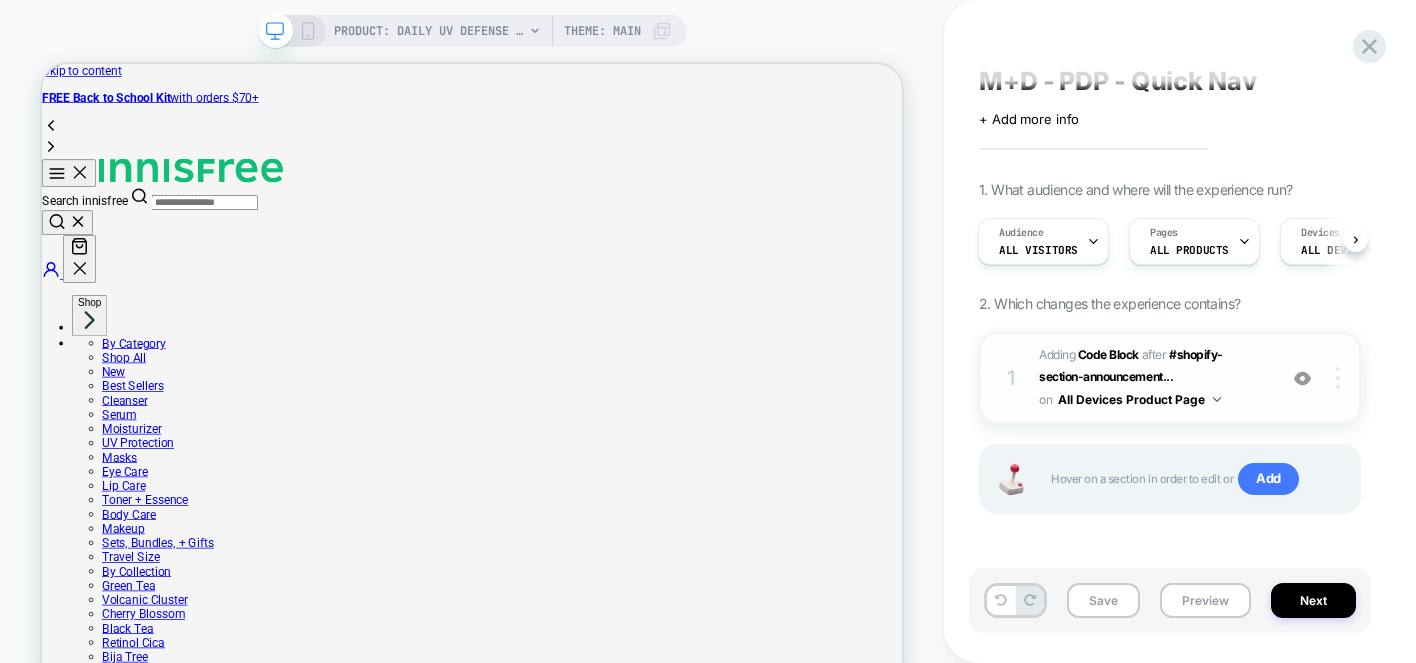 click at bounding box center [1341, 378] 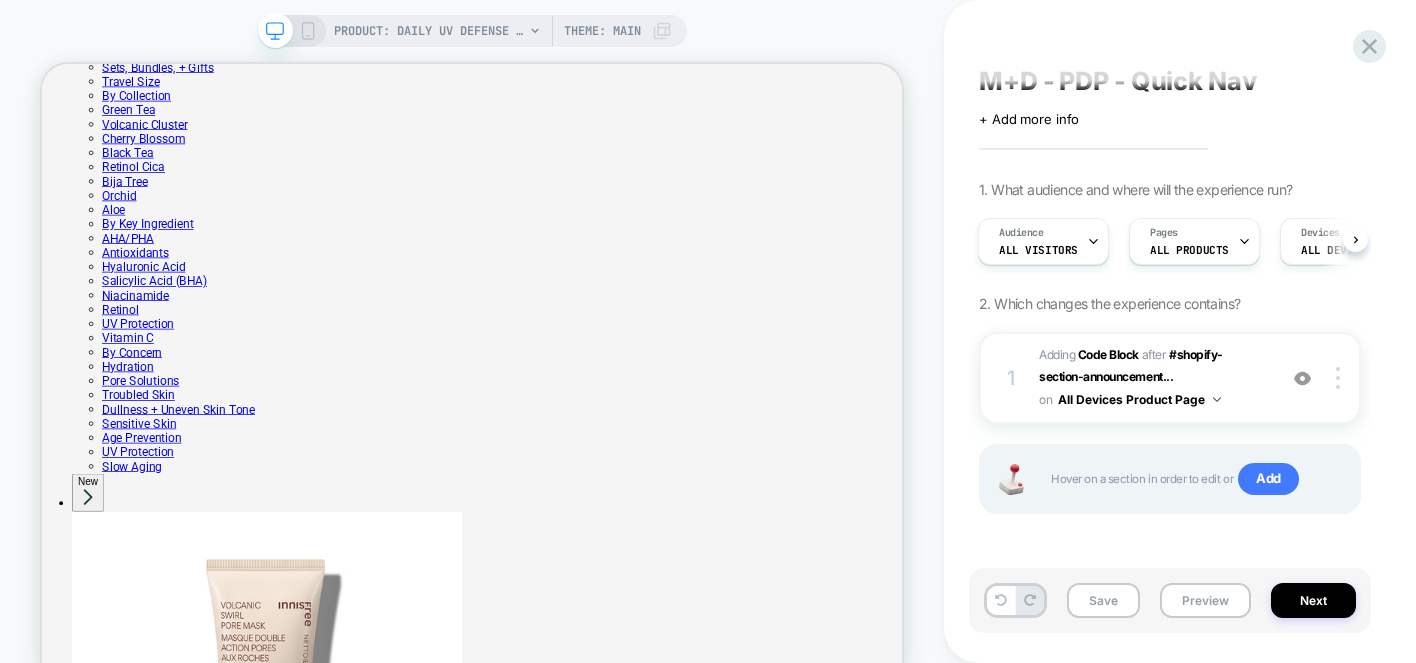 scroll, scrollTop: 558, scrollLeft: 0, axis: vertical 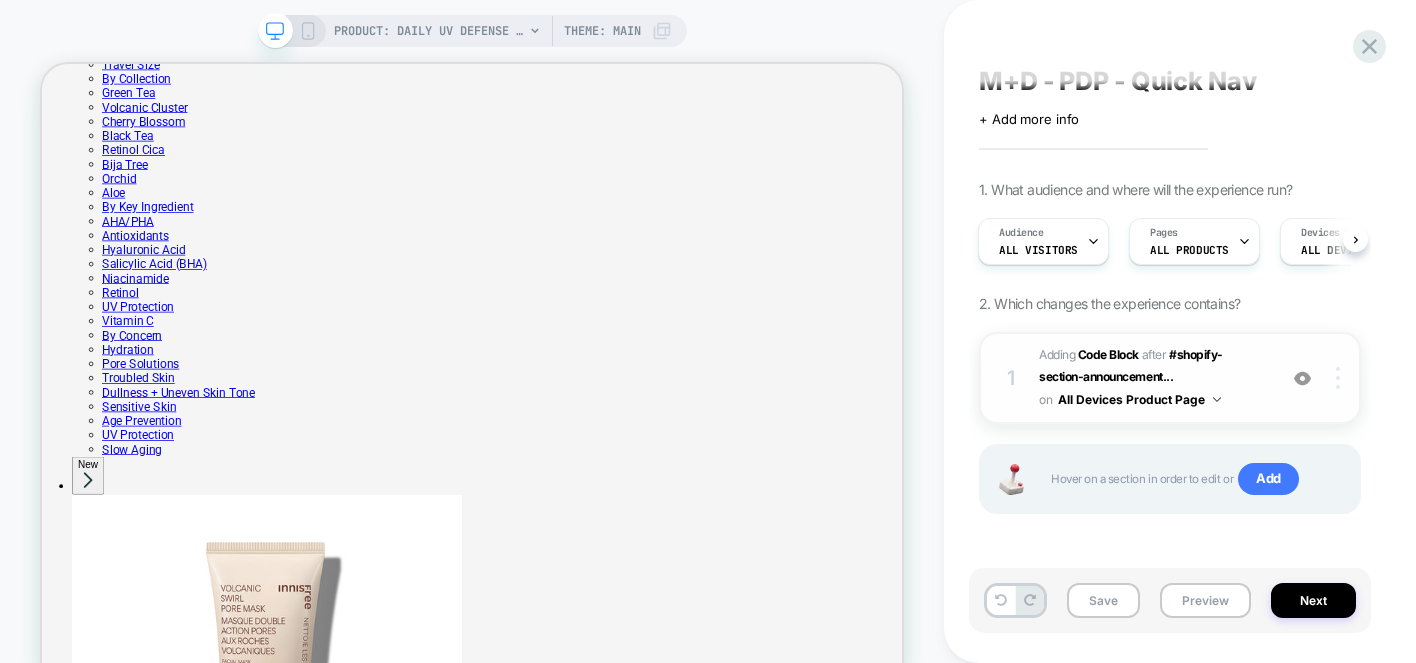 click at bounding box center [1338, 378] 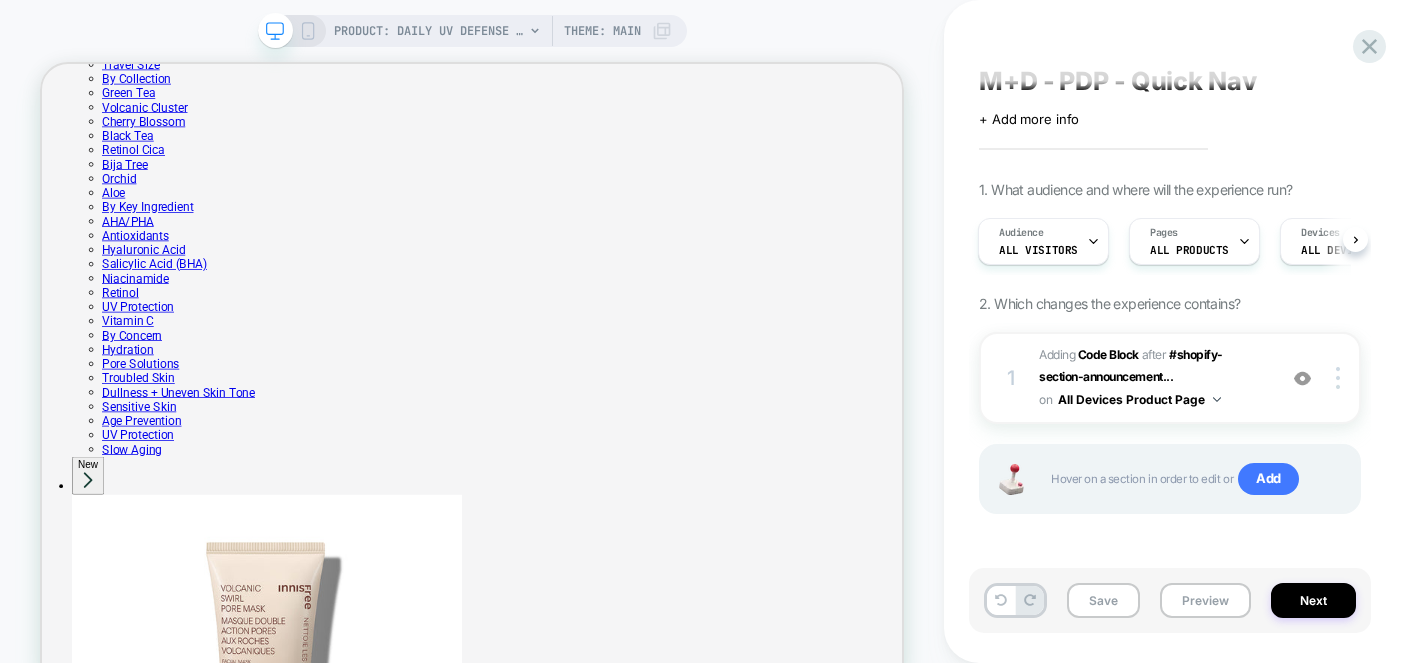 click on "1. What audience and where will the experience run? Audience All Visitors Pages ALL PRODUCTS Devices ALL DEVICES Trigger Page Load 2. Which changes the experience contains? 1 Adding   Code Block   AFTER #shopify-section-announcement... #shopify-section-announcement-bar > swiper-container   on All Devices Product Page Add Before Add After Duplicate Replace Position Copy CSS Selector Rename Target   Desktop Delete Hover on a section in order to edit or  Add" at bounding box center [1170, 372] 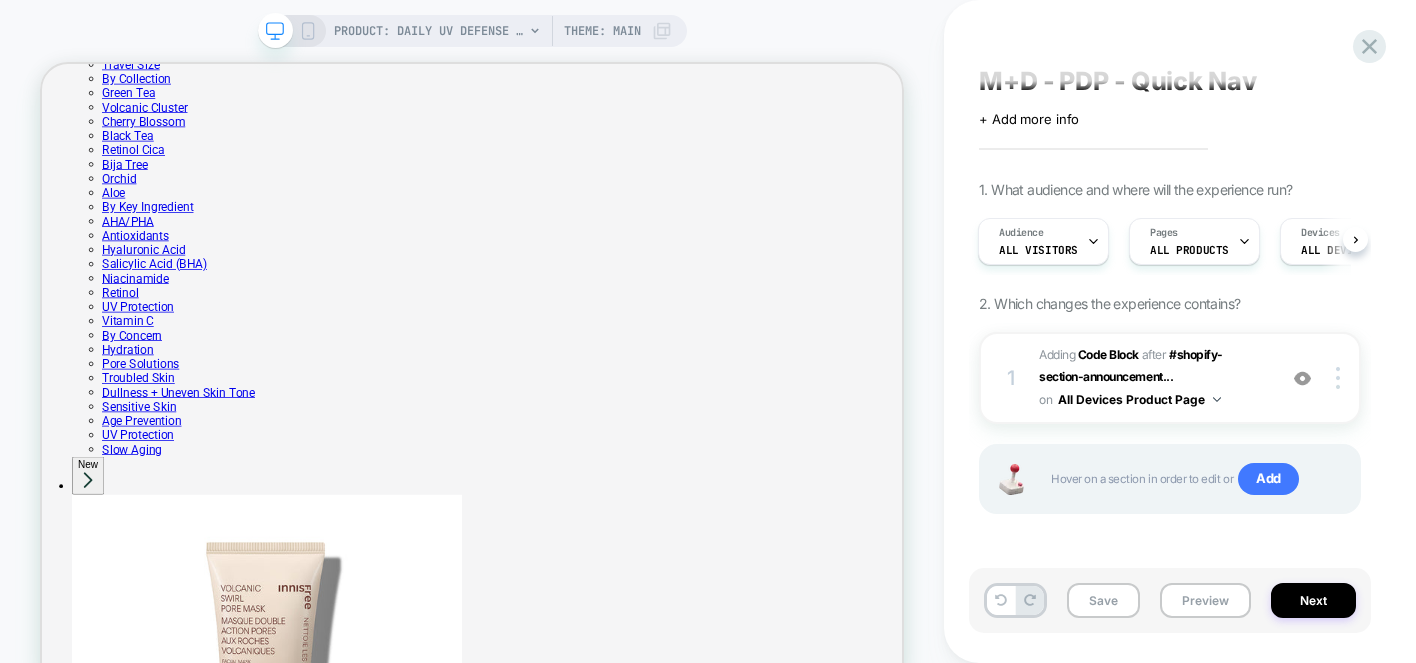 scroll, scrollTop: 0, scrollLeft: 0, axis: both 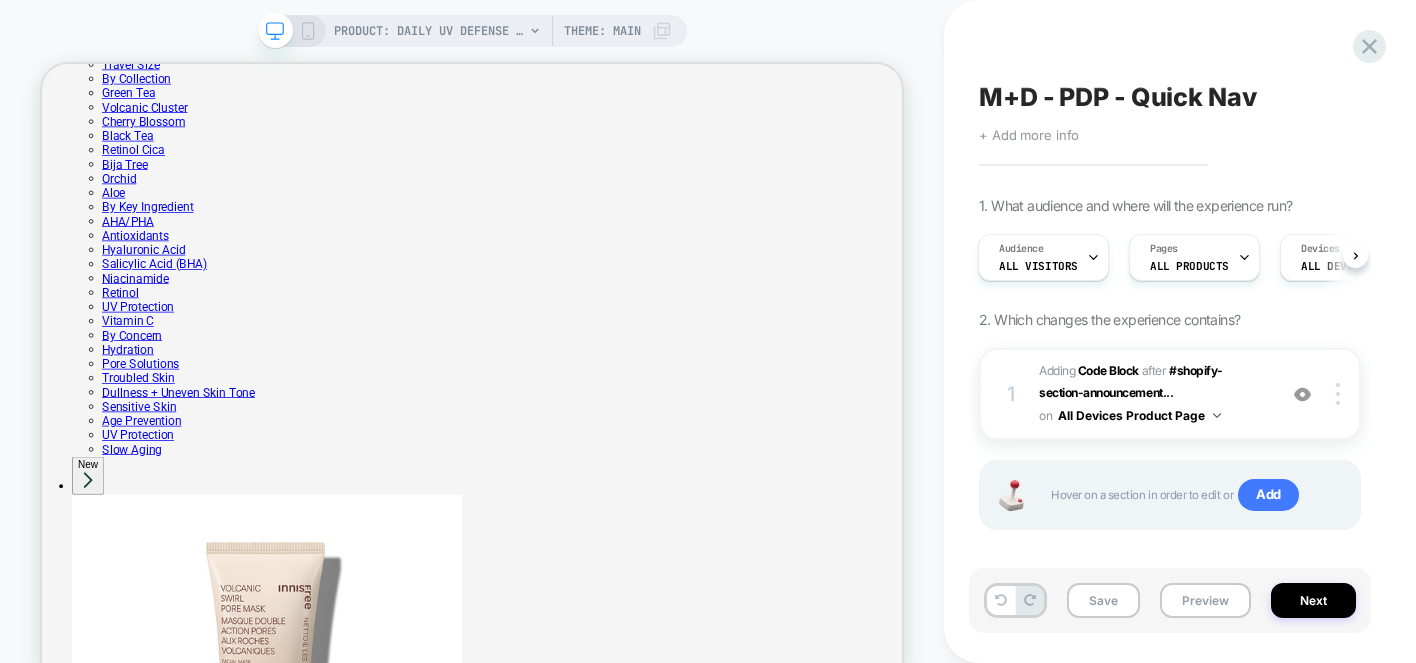 click on "+ Add more info" at bounding box center (1029, 135) 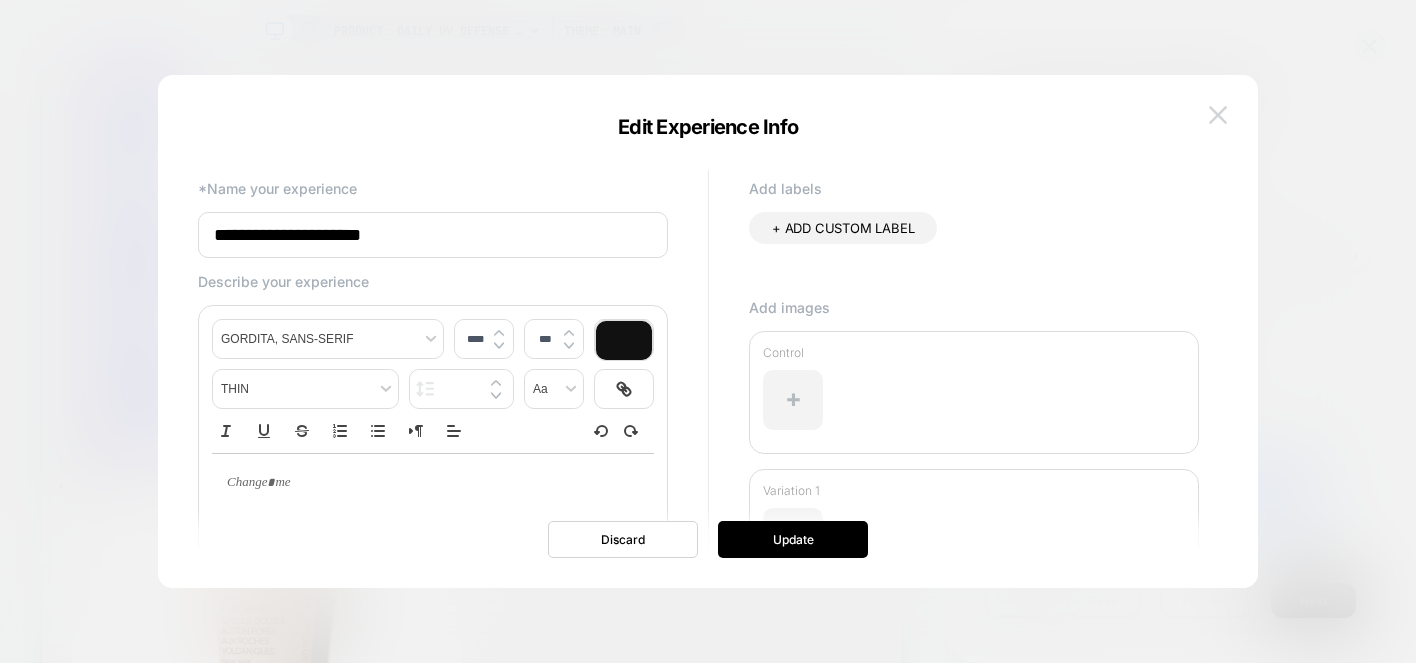 click at bounding box center (1218, 114) 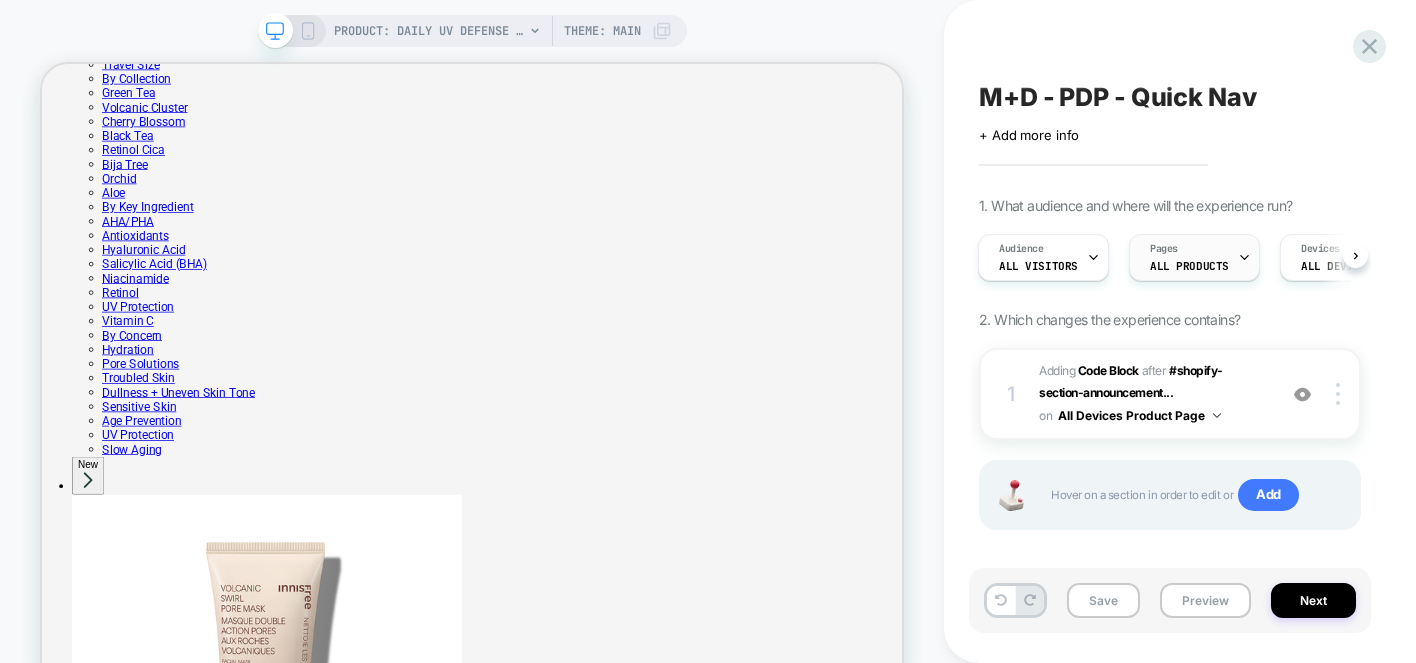 click 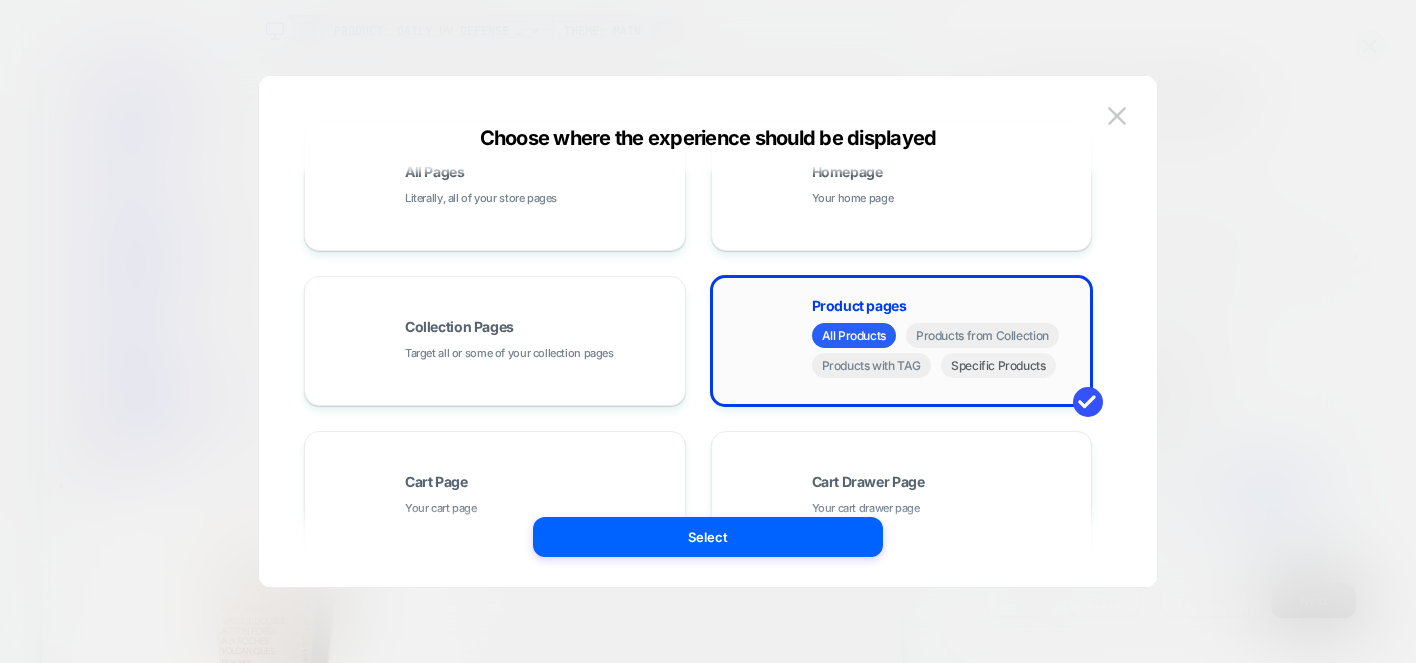 click on "Specific Products" at bounding box center (998, 365) 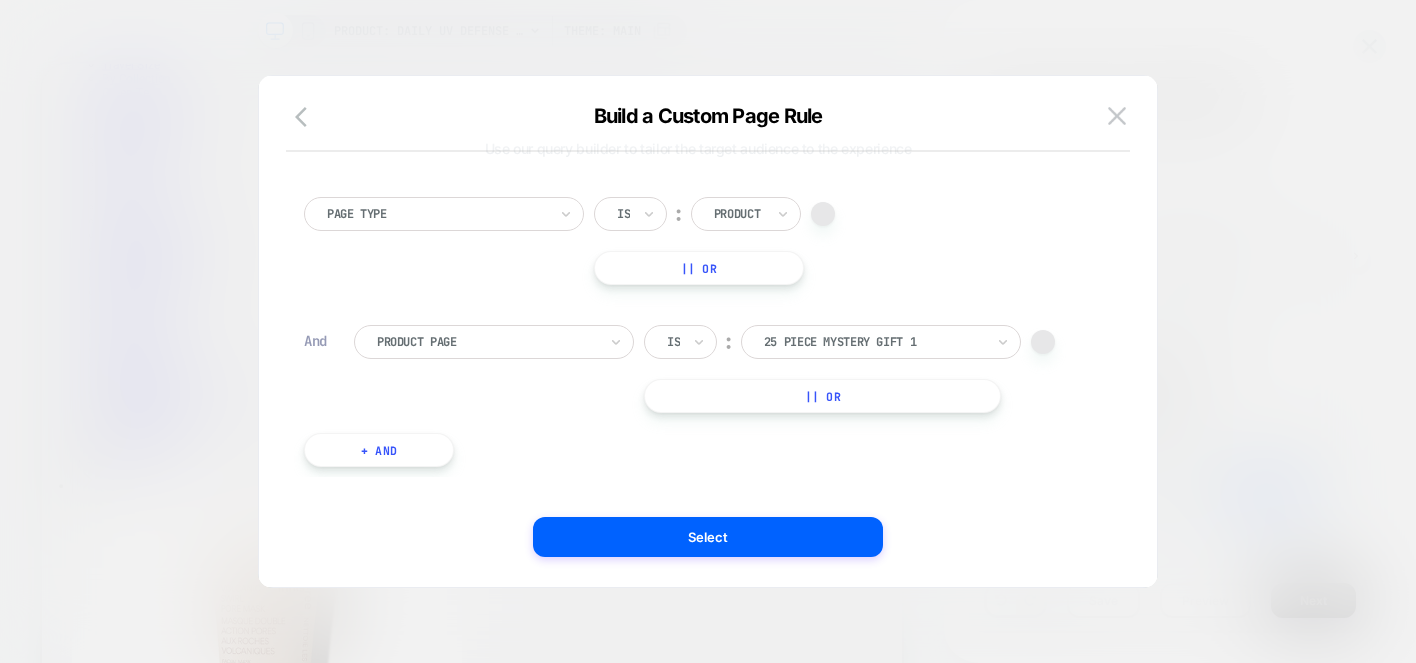 scroll, scrollTop: 36, scrollLeft: 0, axis: vertical 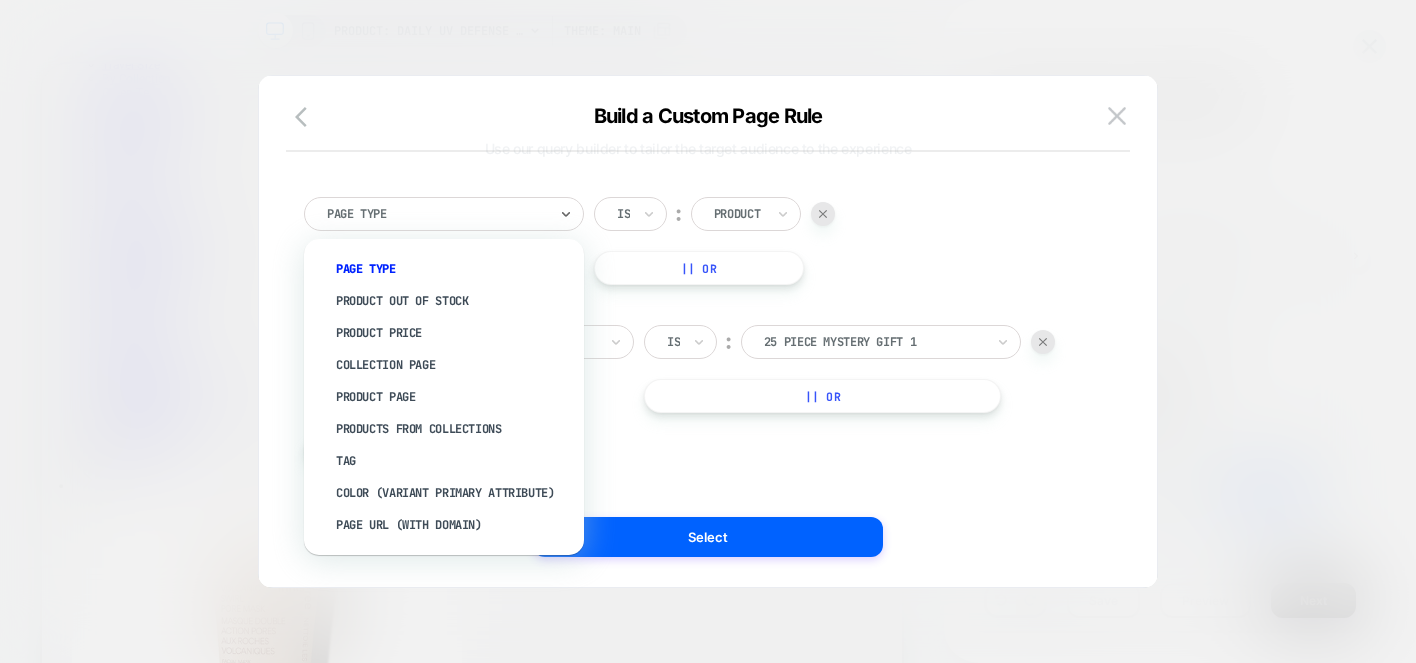 click at bounding box center (437, 214) 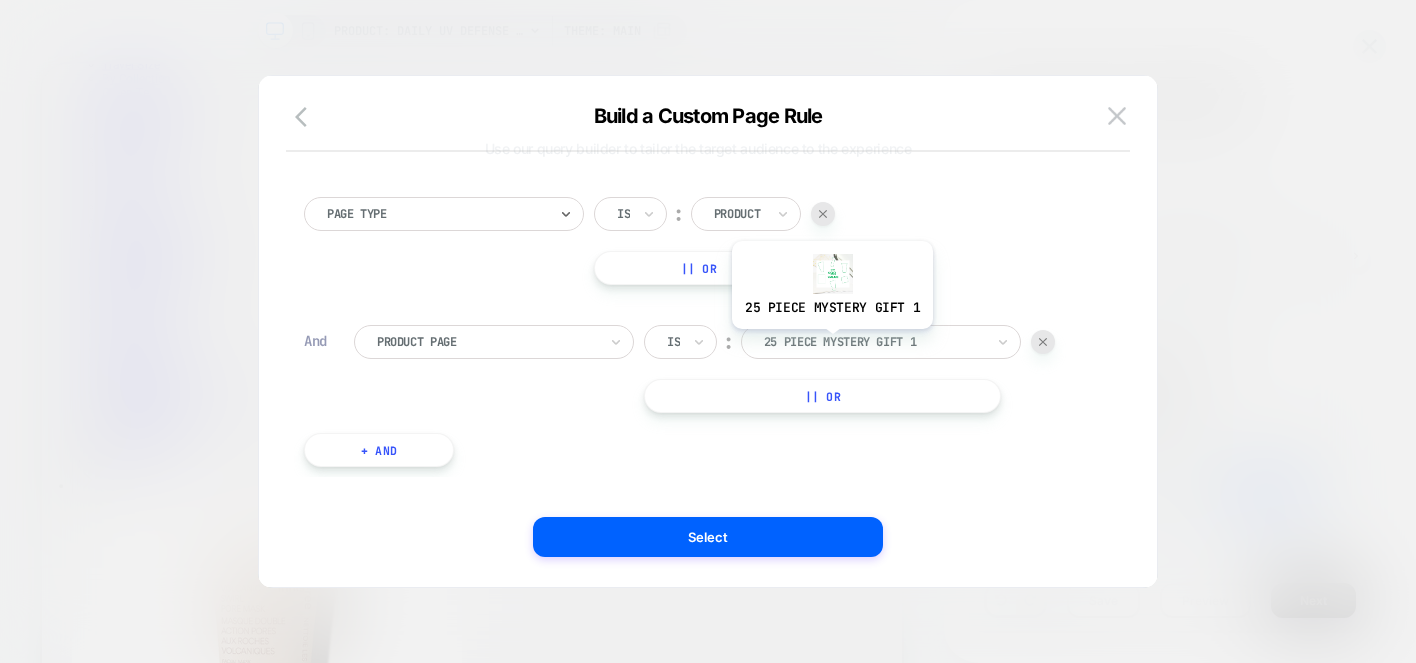 click at bounding box center (874, 342) 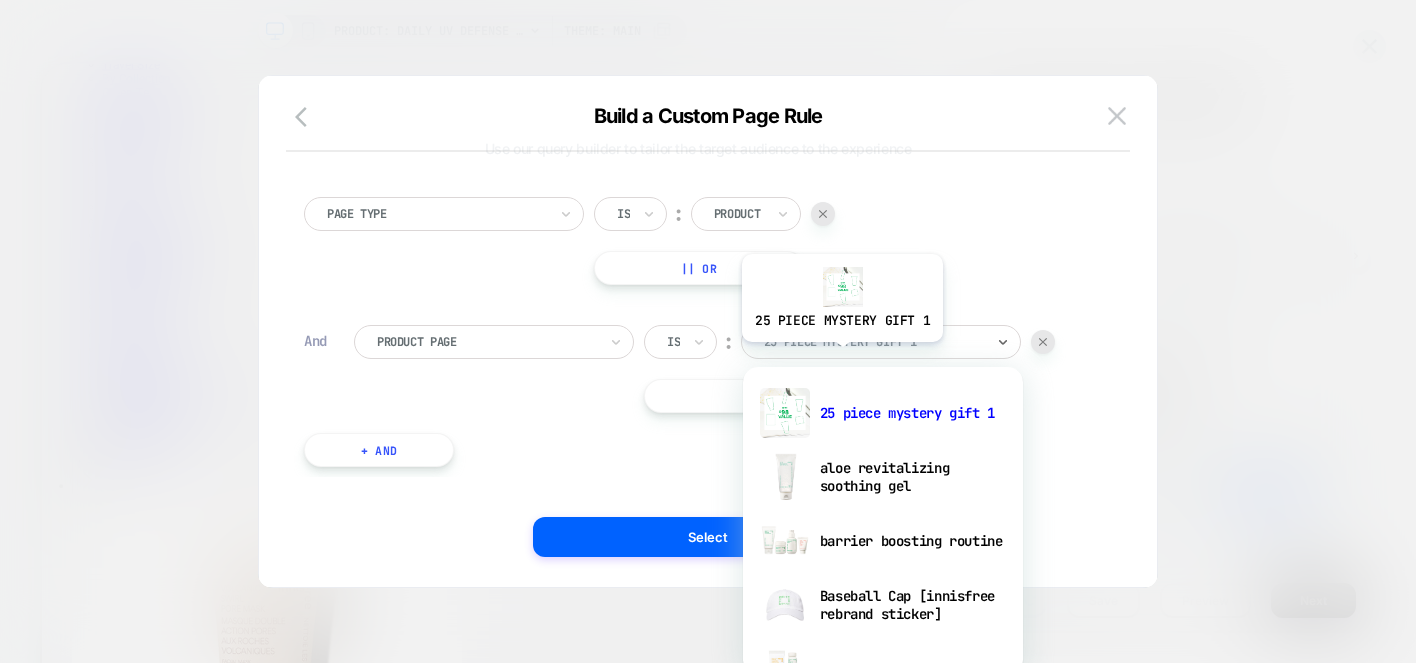 type on "*" 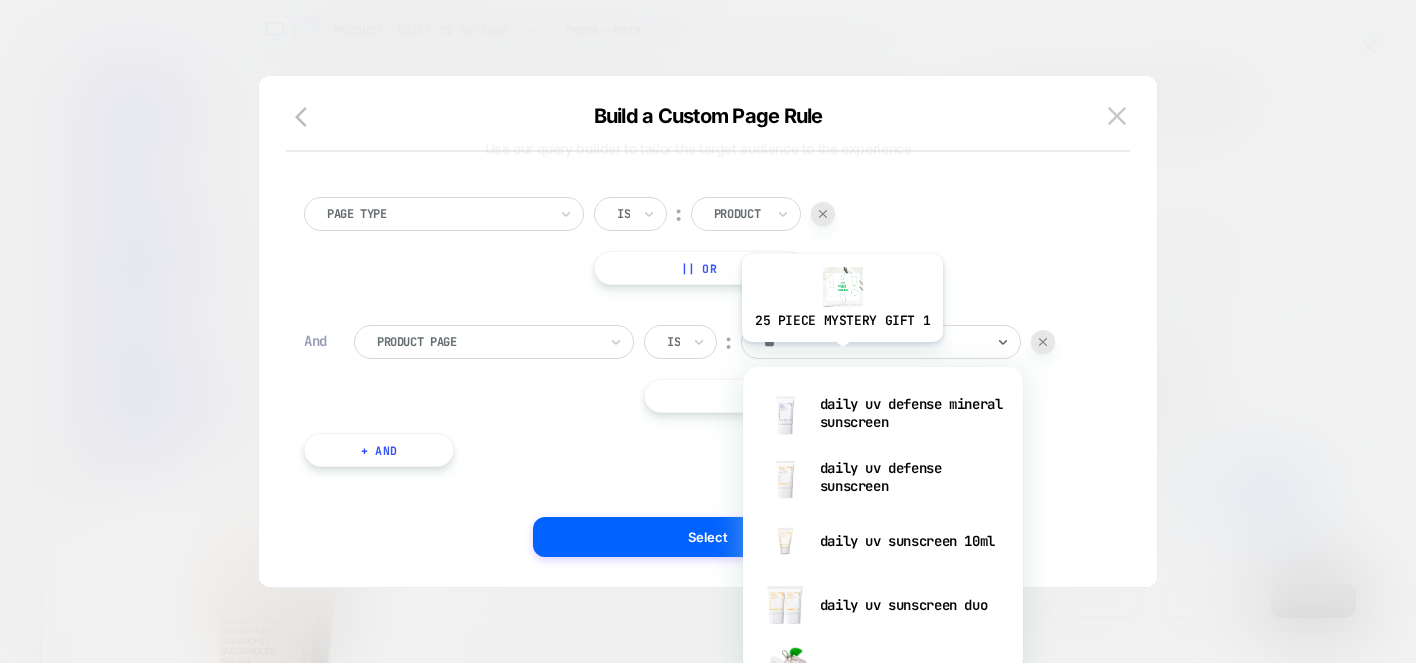 type on "***" 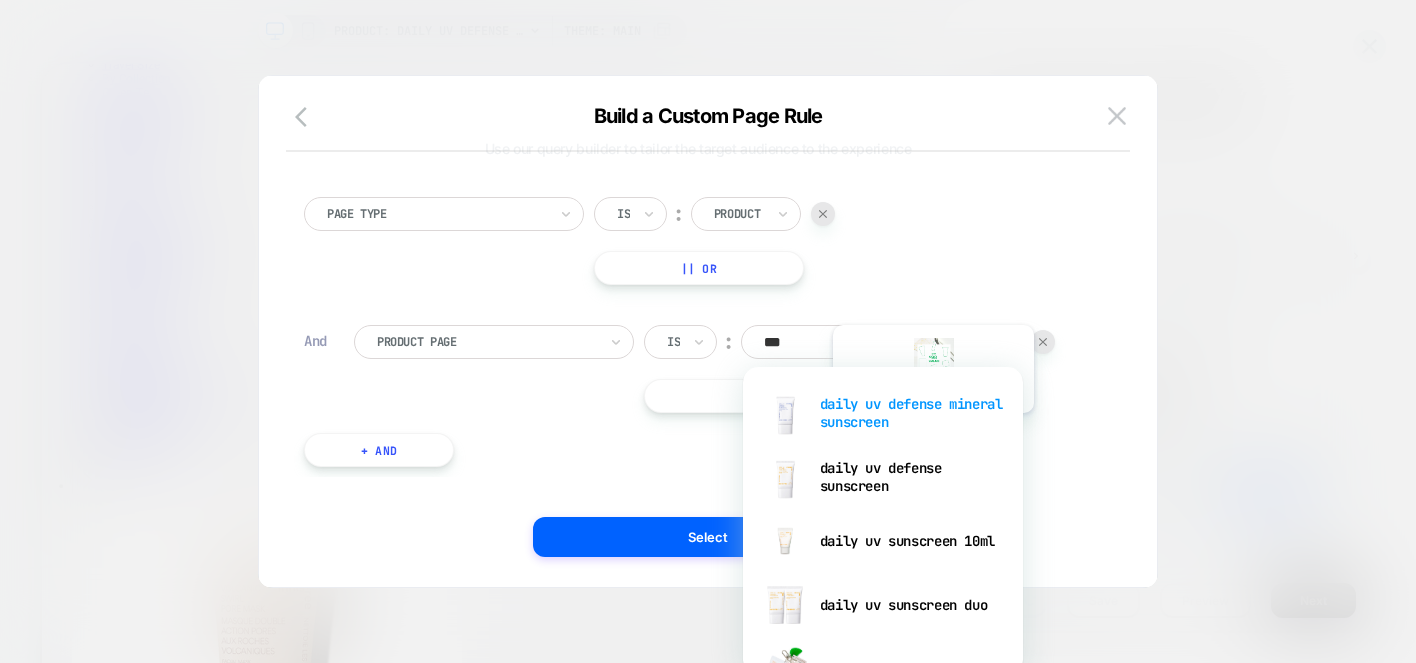 click on "daily uv defense mineral sunscreen" at bounding box center [883, 413] 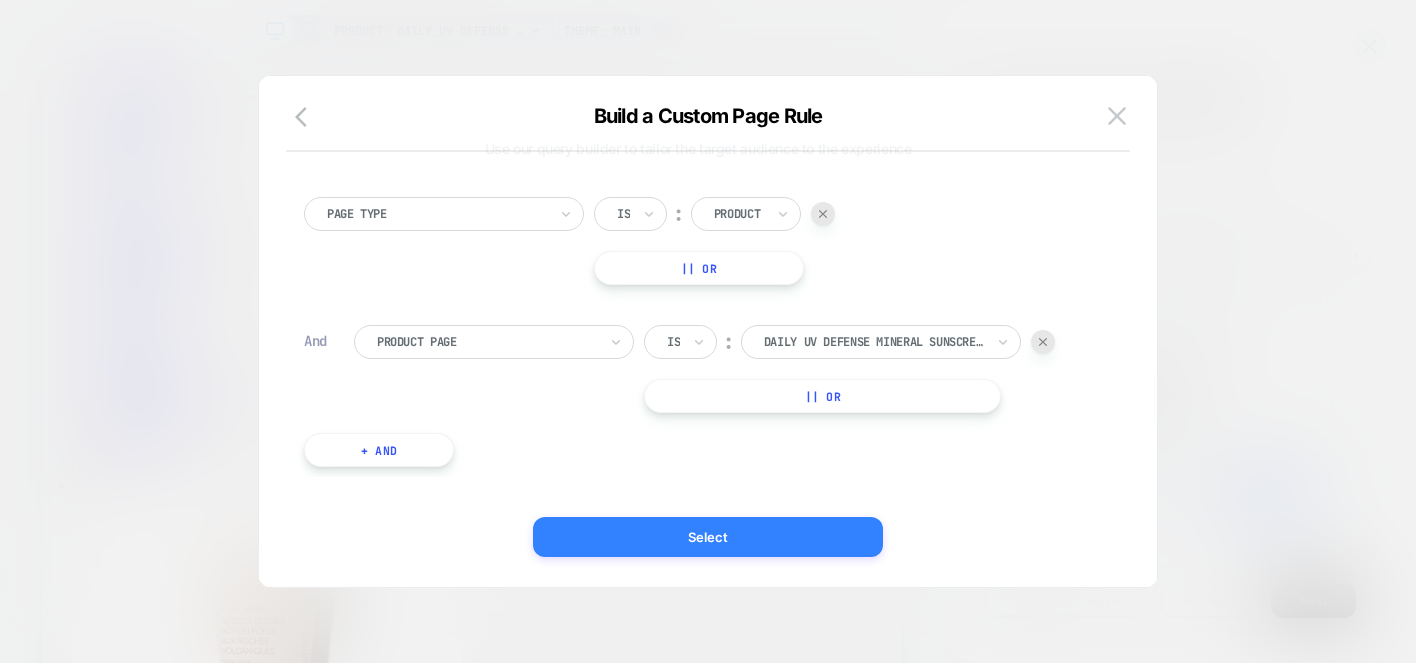 click on "Select" at bounding box center (708, 537) 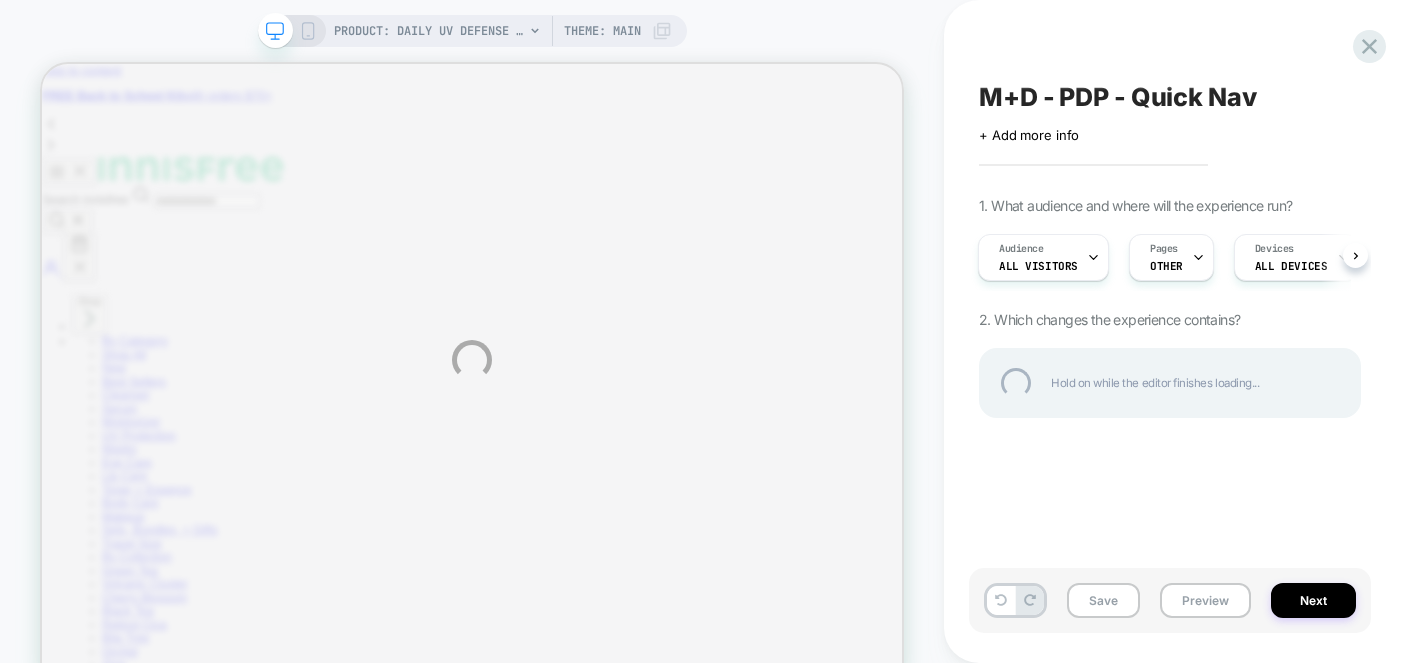 scroll, scrollTop: 0, scrollLeft: 0, axis: both 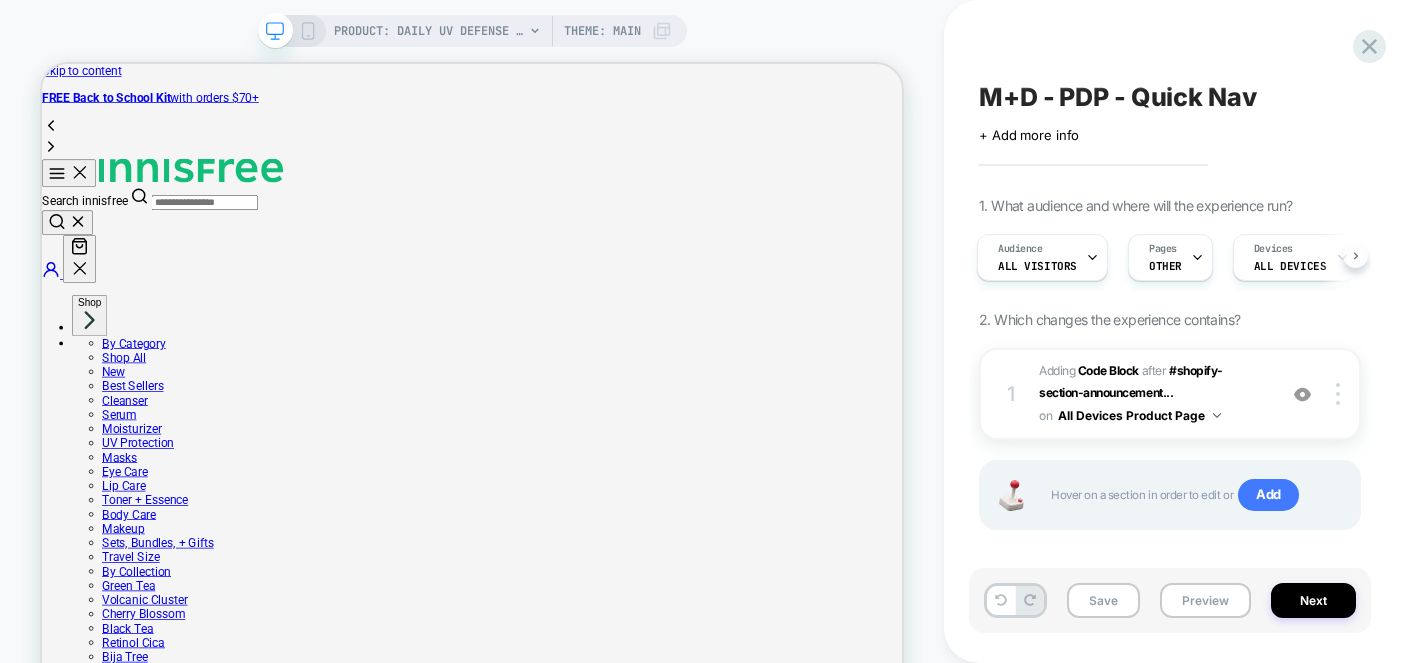 click 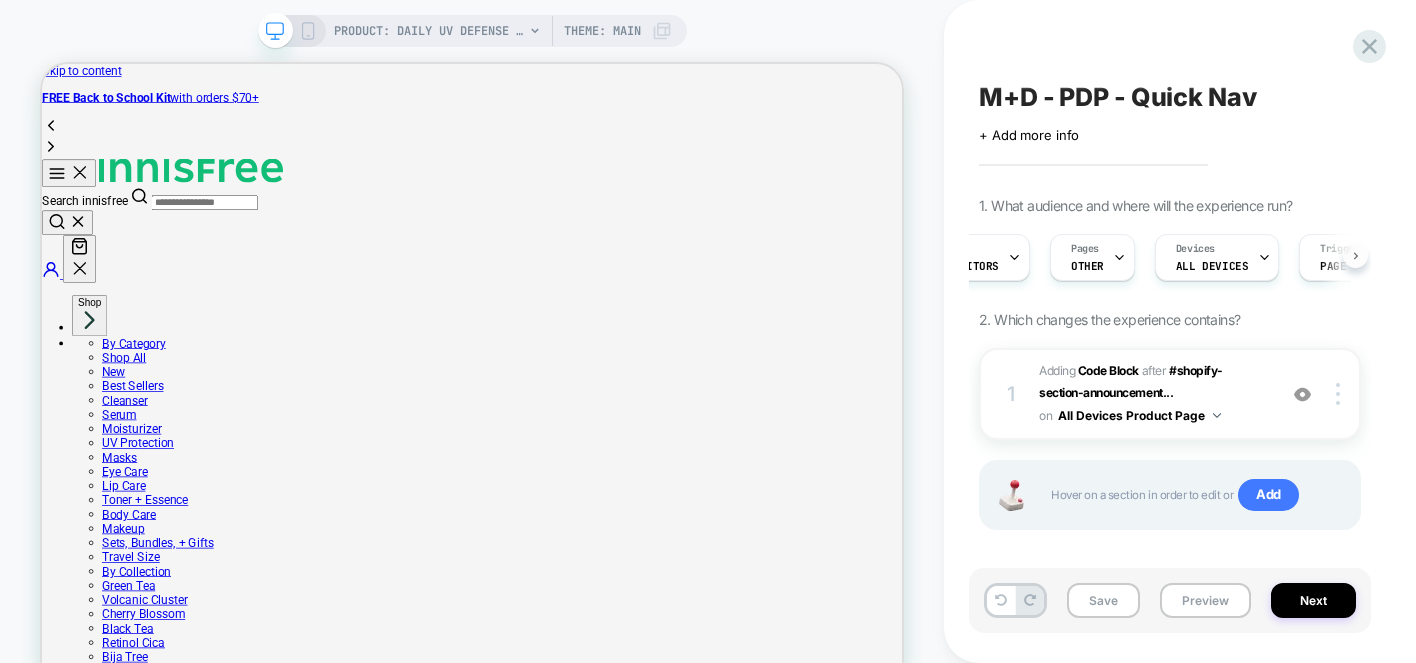 scroll, scrollTop: 0, scrollLeft: 0, axis: both 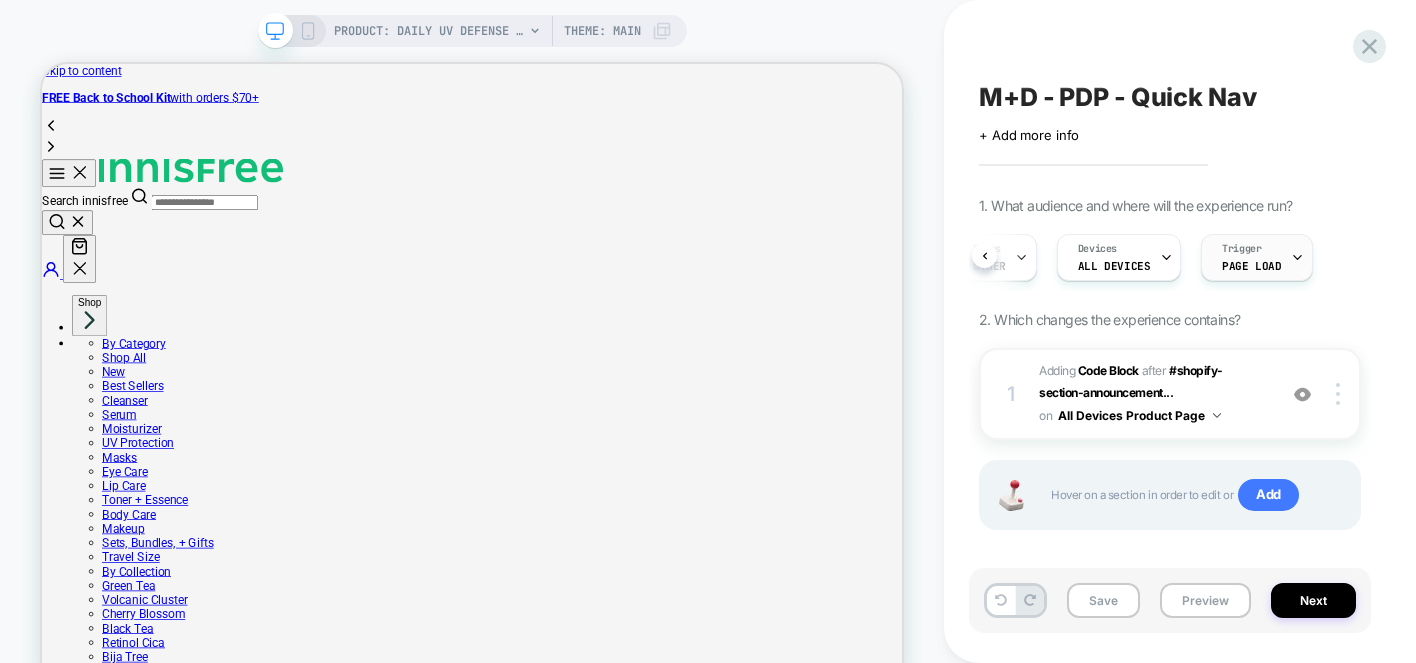 click 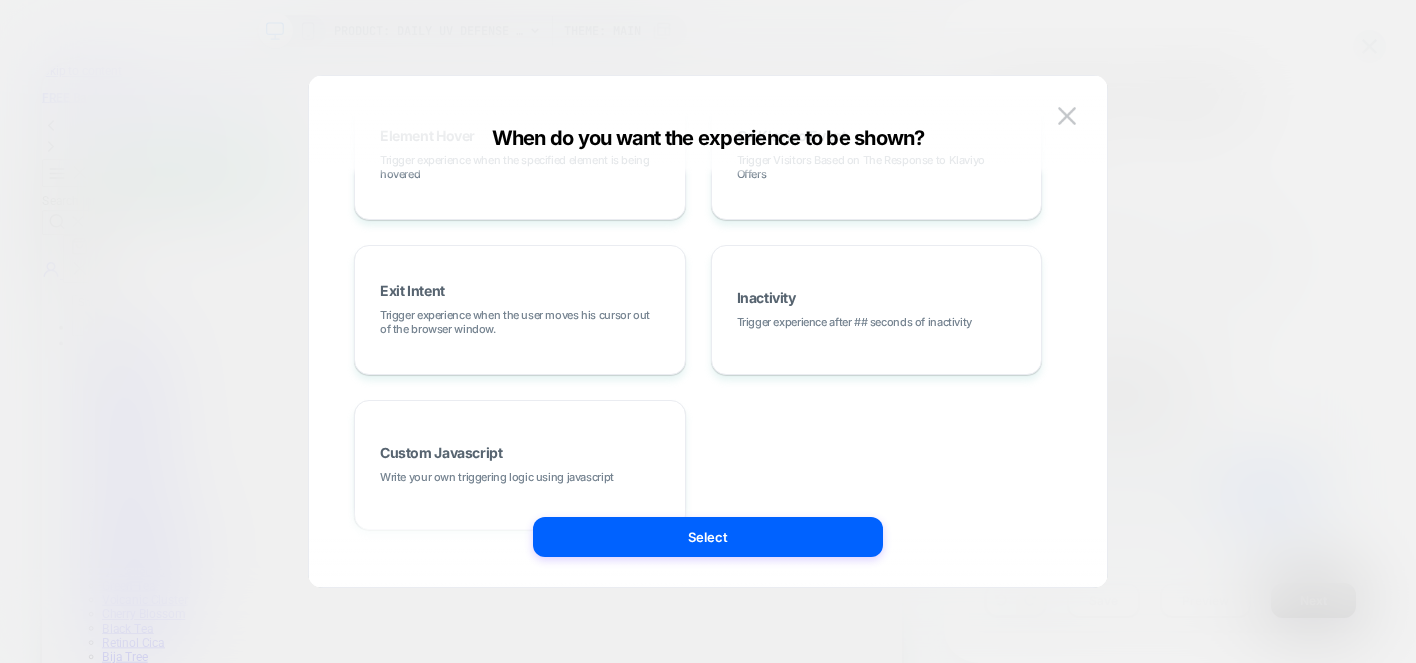 scroll, scrollTop: 439, scrollLeft: 0, axis: vertical 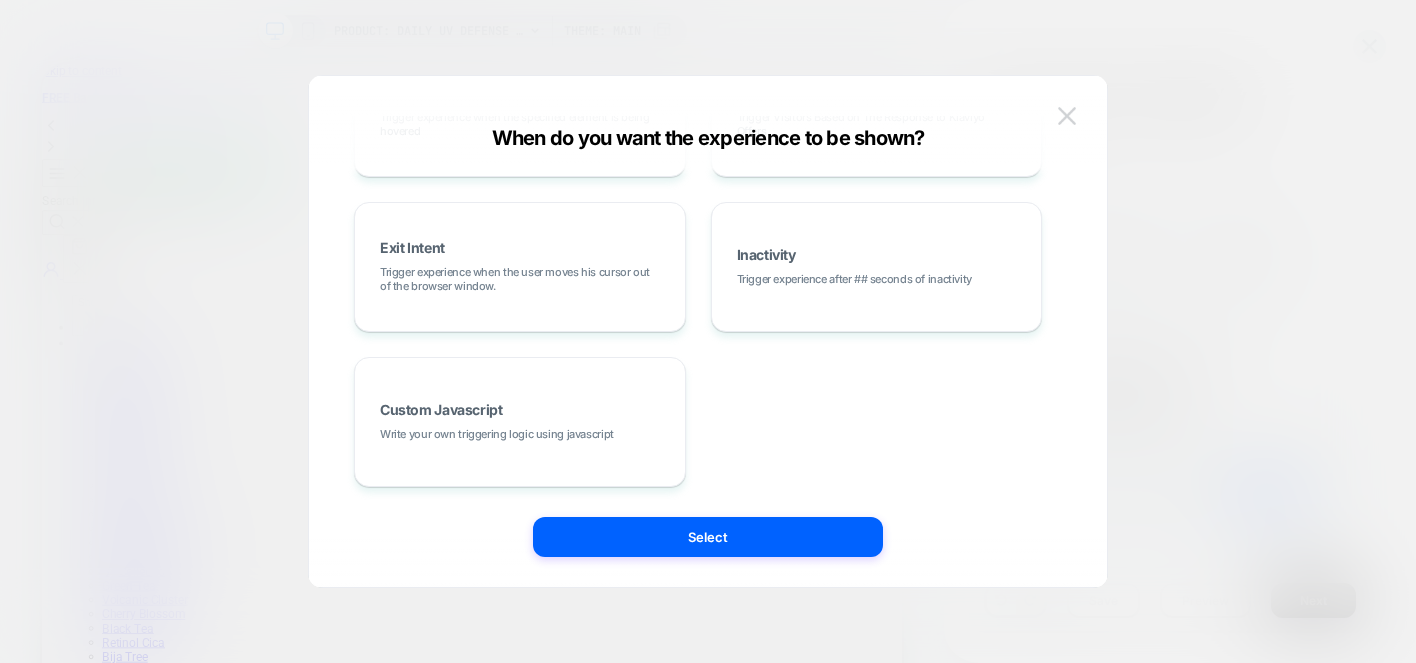 click at bounding box center [1067, 116] 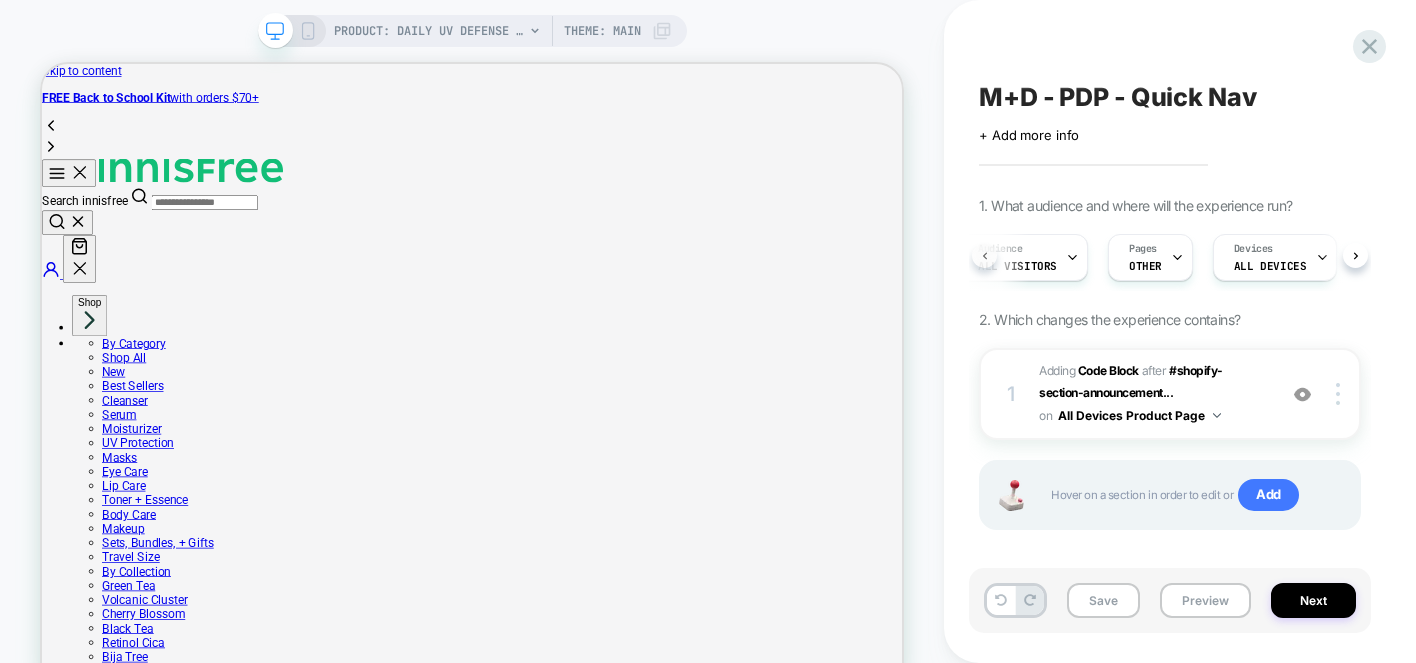 scroll, scrollTop: 0, scrollLeft: 0, axis: both 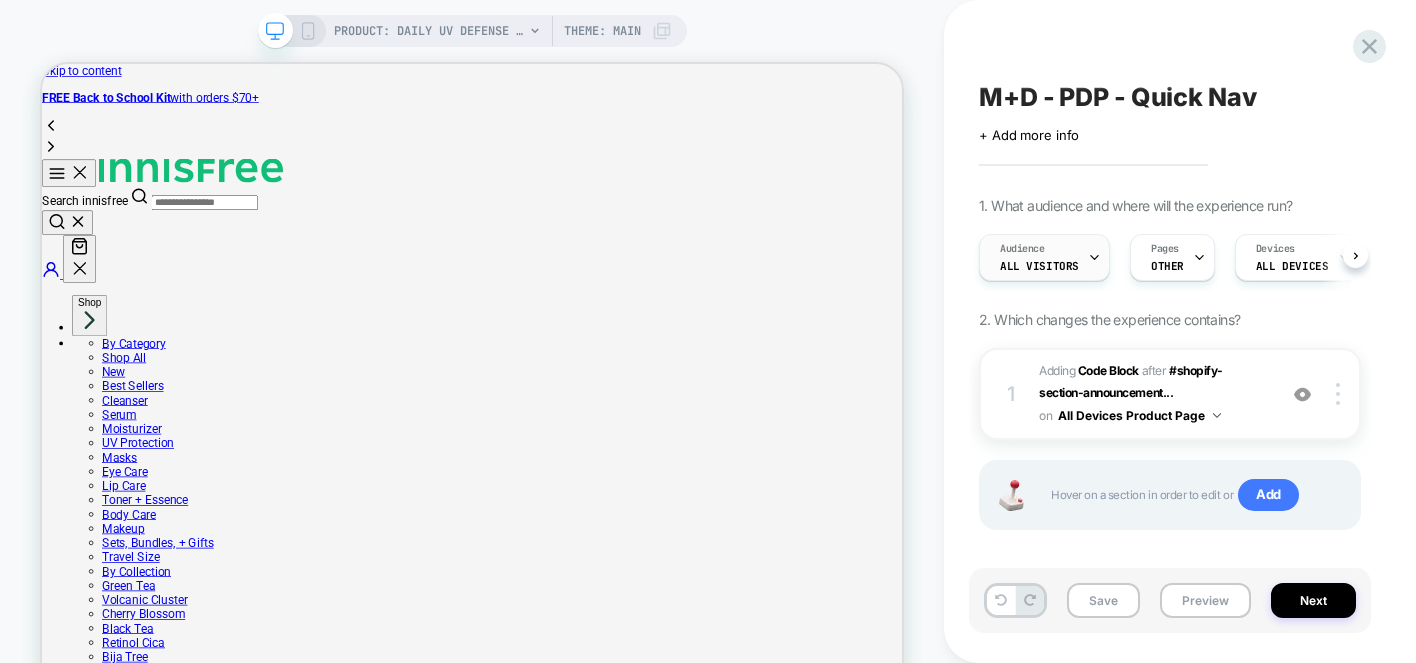 click 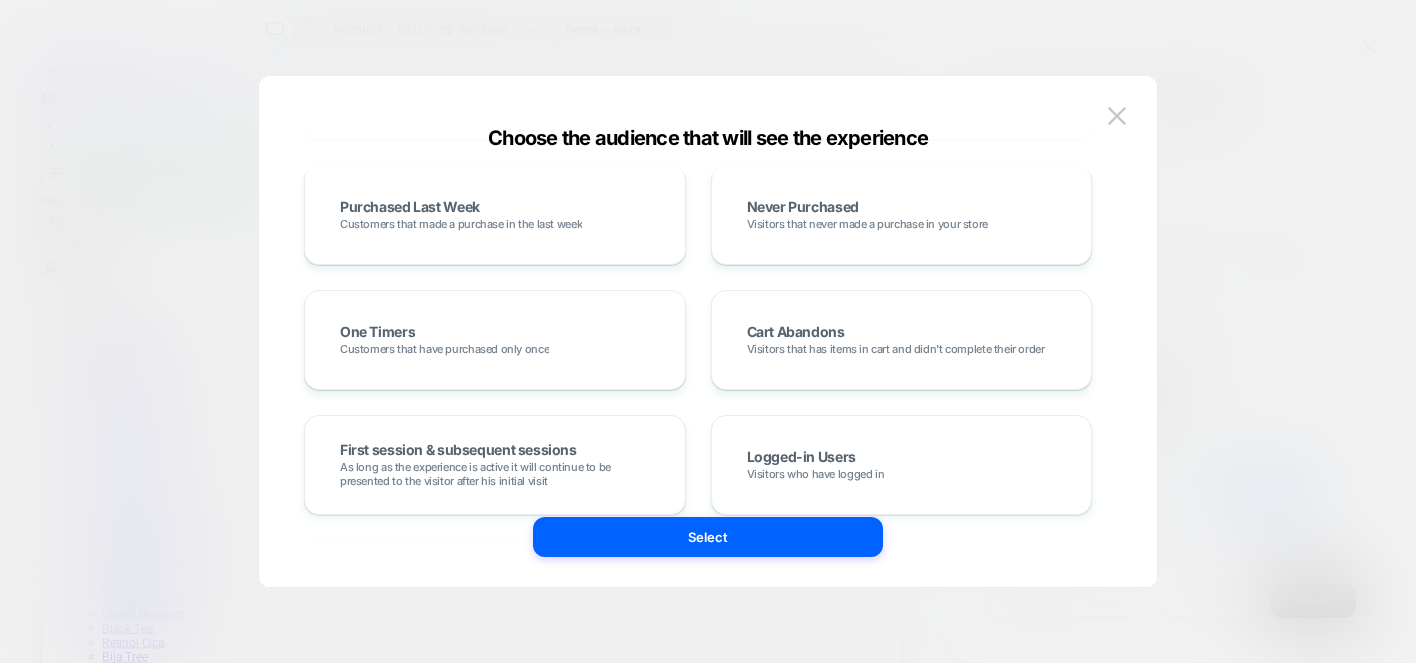 scroll, scrollTop: 581, scrollLeft: 0, axis: vertical 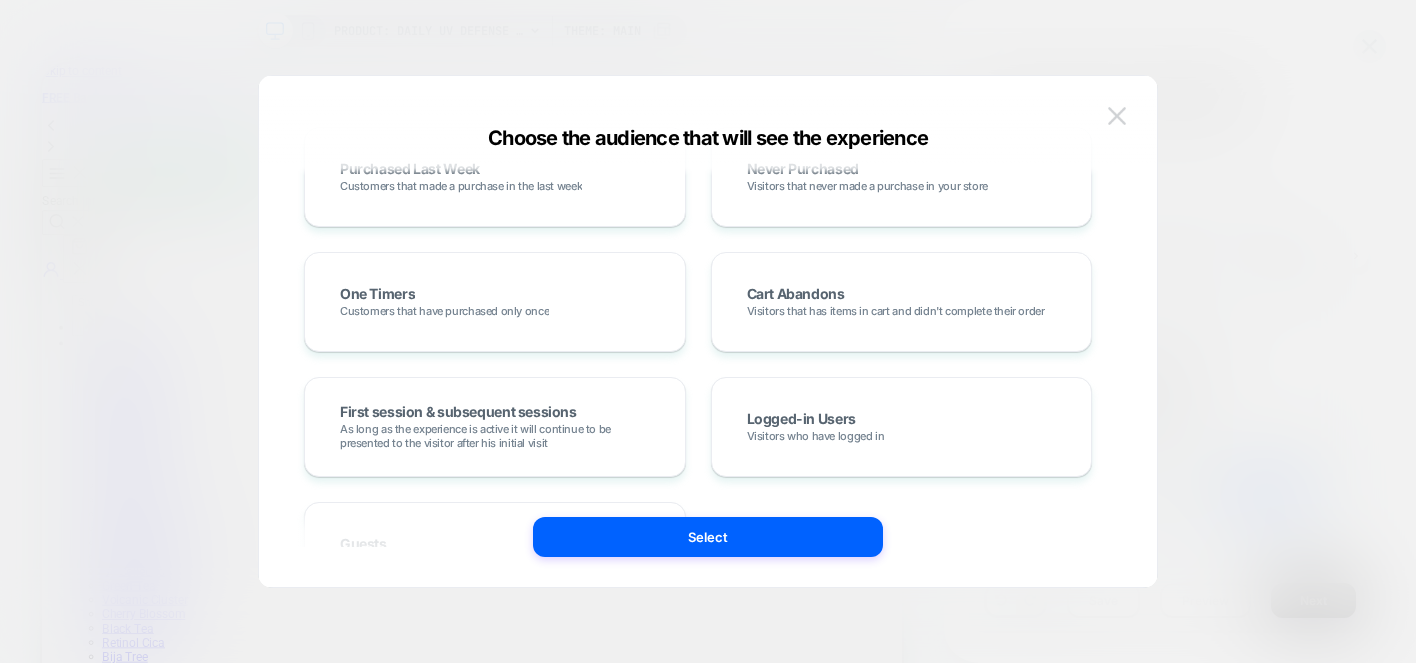 click at bounding box center [1117, 115] 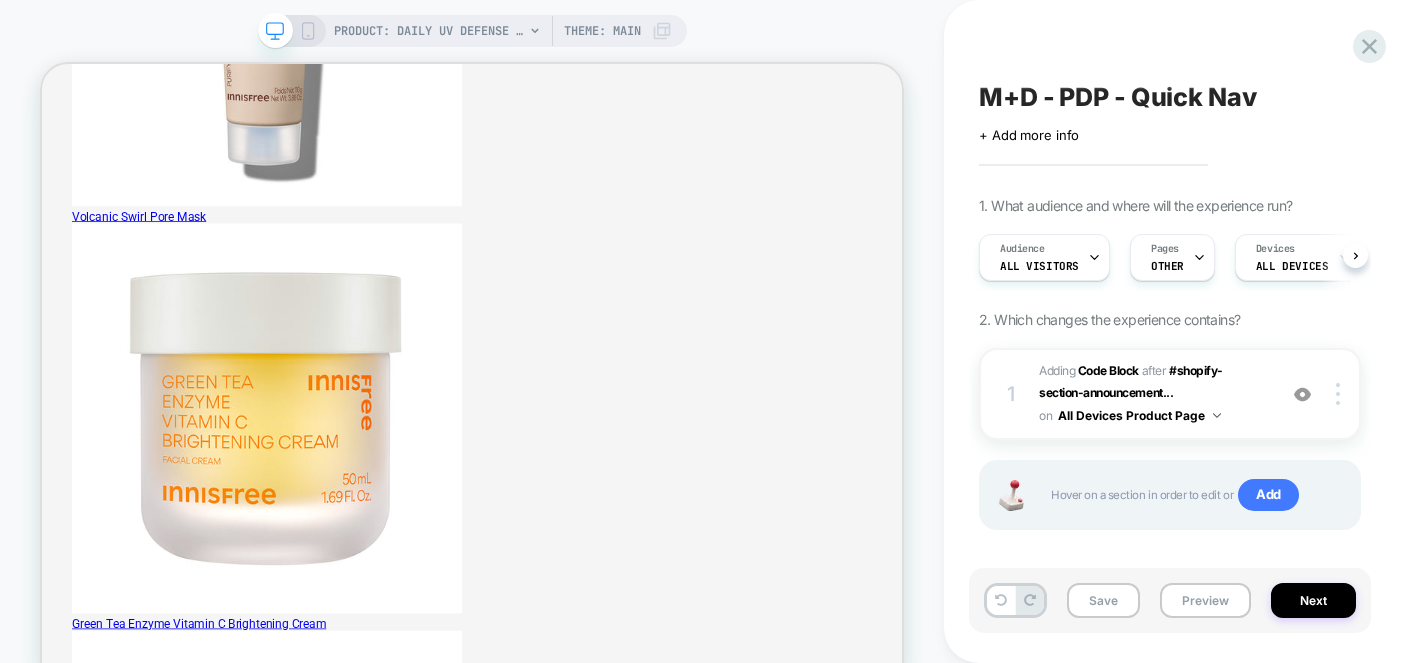 scroll, scrollTop: 1559, scrollLeft: 0, axis: vertical 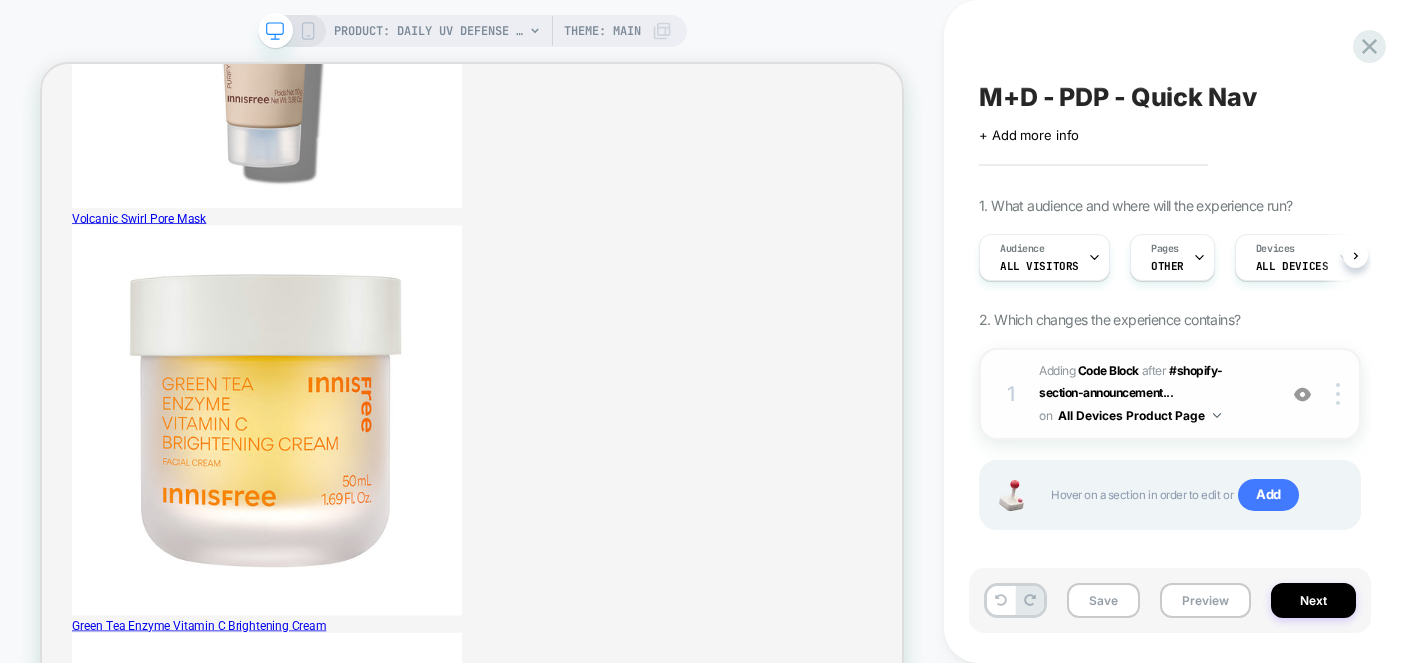 click on "Adding   Code Block   AFTER #shopify-section-announcement... #shopify-section-announcement-bar > swiper-container   on All Devices Product Page" at bounding box center [1152, 394] 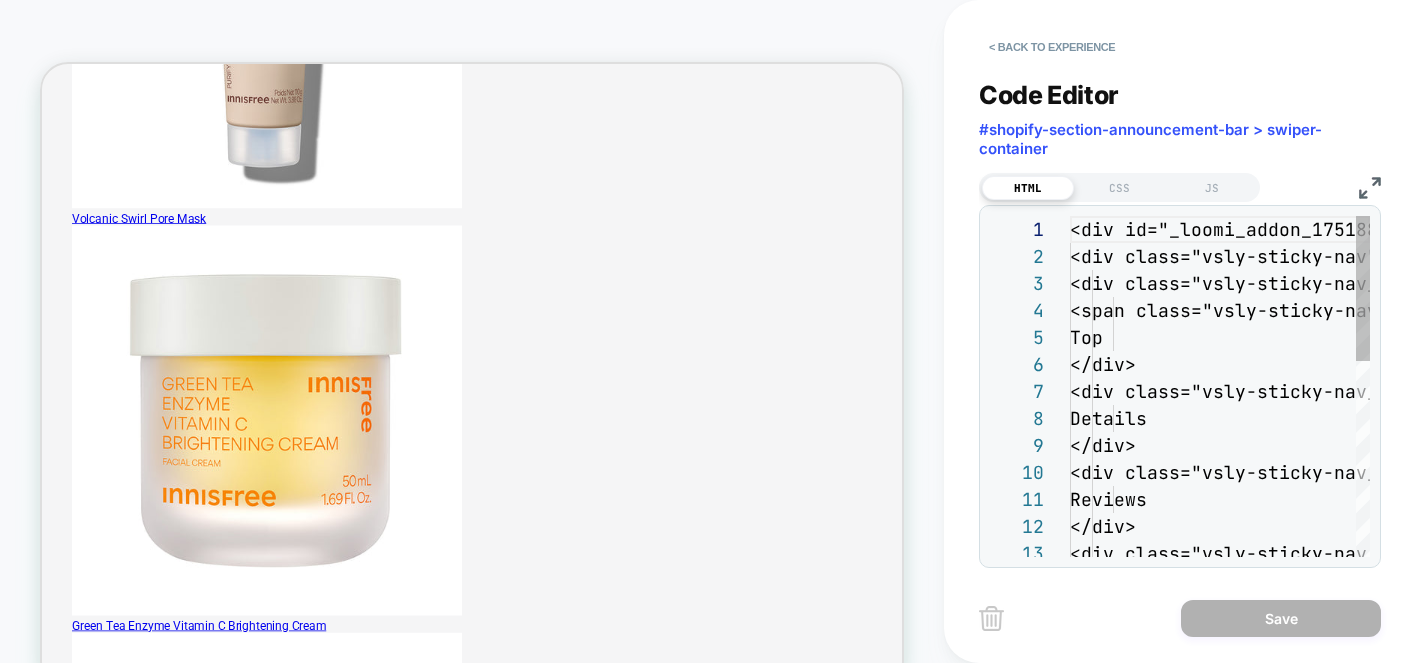 scroll, scrollTop: 270, scrollLeft: 0, axis: vertical 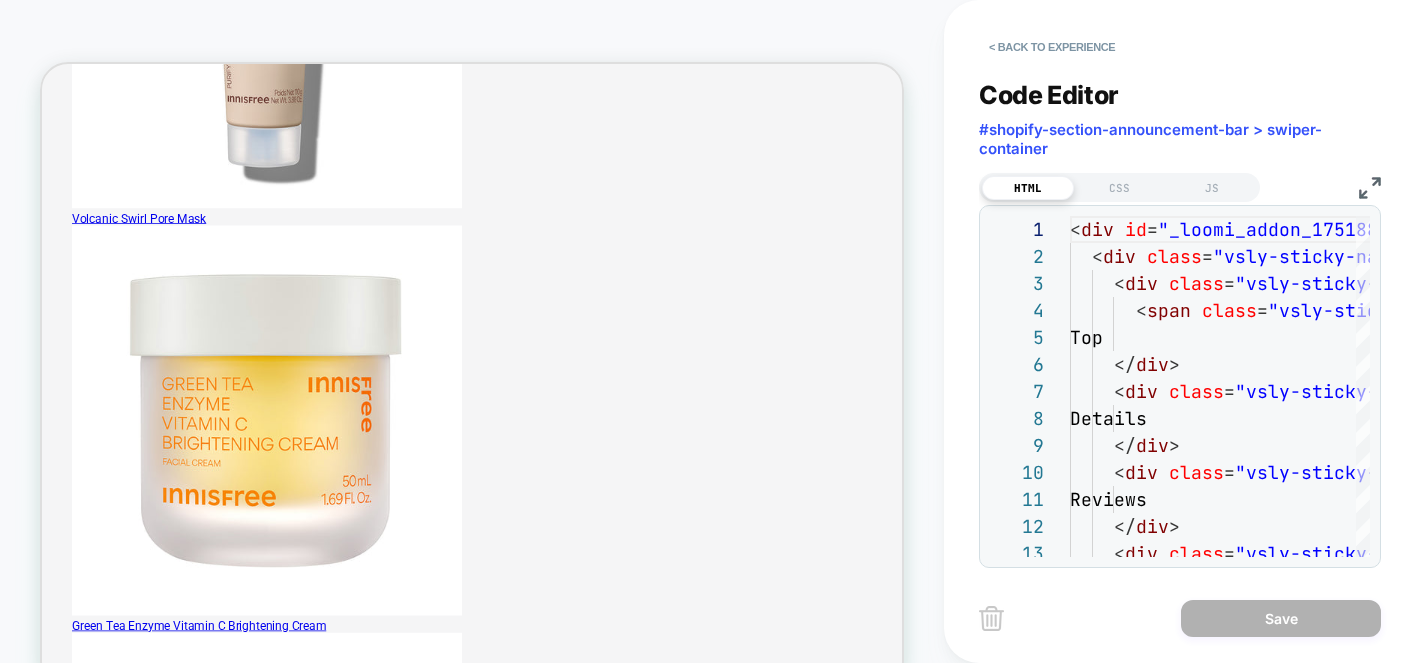 click at bounding box center (1370, 188) 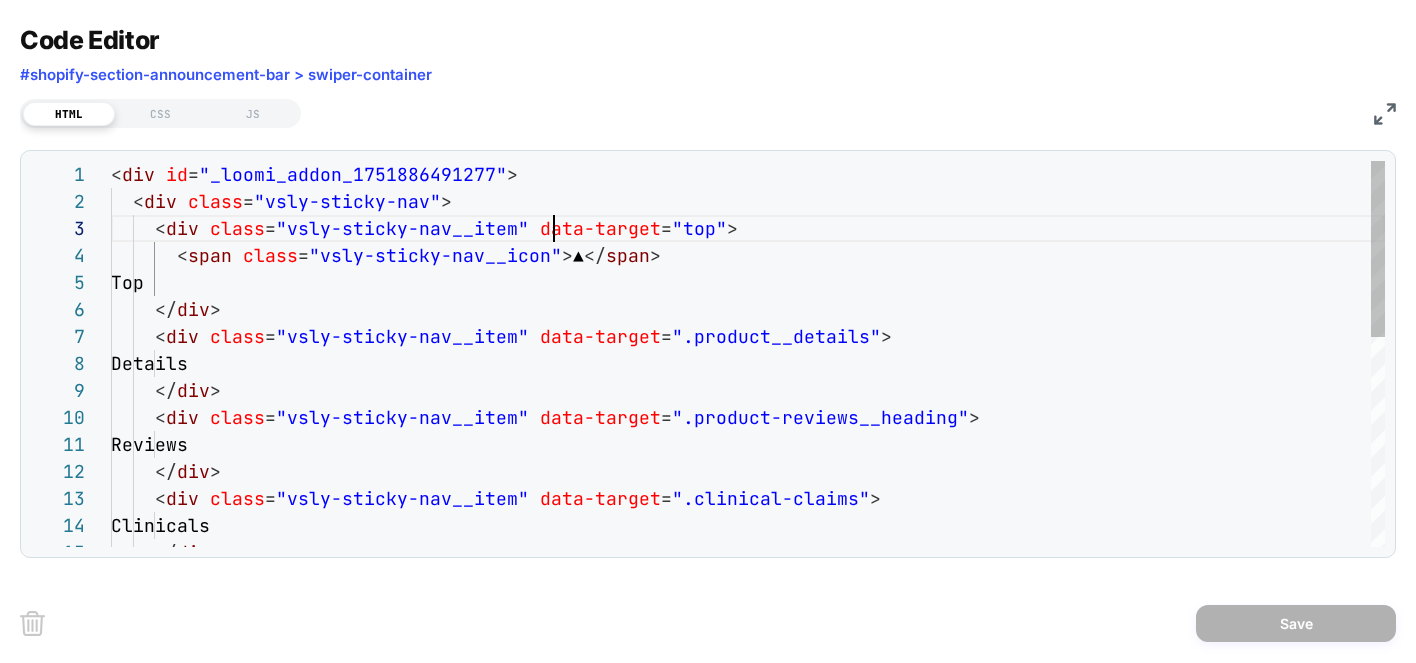 click on "< div   id = "_loomi_addon_1751886491277" >    < div   class = "vsly-sticky-nav" >      < div   class = "vsly-sticky-nav__item"   data-target = "top" >        < span   class = "vsly-sticky-nav__icon" > ▲ </ span >       Top      </ div >      < div   class = "vsly-sticky-nav__item"   data-target = ".product__details" >       Details      </ div >      < div   class = "vsly-sticky-nav__item"   data-target = ".product-reviews__heading" >       Reviews      </ div >      < div   class = "vsly-sticky-nav__item"   data-target = ".clinical-claims" >       Clinicals      </ div >" at bounding box center (748, 583) 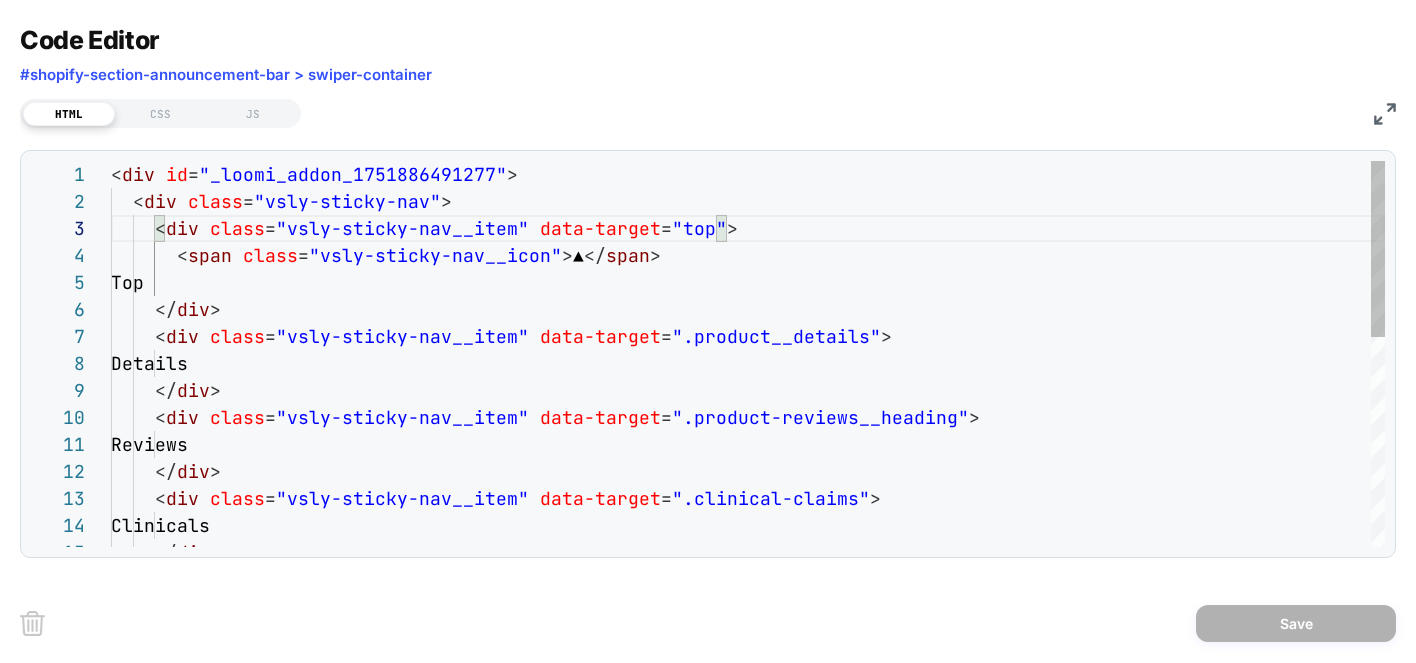 click on "< div   id = "_loomi_addon_1751886491277" >    < div   class = "vsly-sticky-nav" >      < div   class = "vsly-sticky-nav__item"   data-target = "top" >        < span   class = "vsly-sticky-nav__icon" > ▲ </ span >       Top      </ div >      < div   class = "vsly-sticky-nav__item"   data-target = ".product__details" >       Details      </ div >      < div   class = "vsly-sticky-nav__item"   data-target = ".product-reviews__heading" >       Reviews      </ div >      < div   class = "vsly-sticky-nav__item"   data-target = ".clinical-claims" >       Clinicals      </ div >" at bounding box center (748, 583) 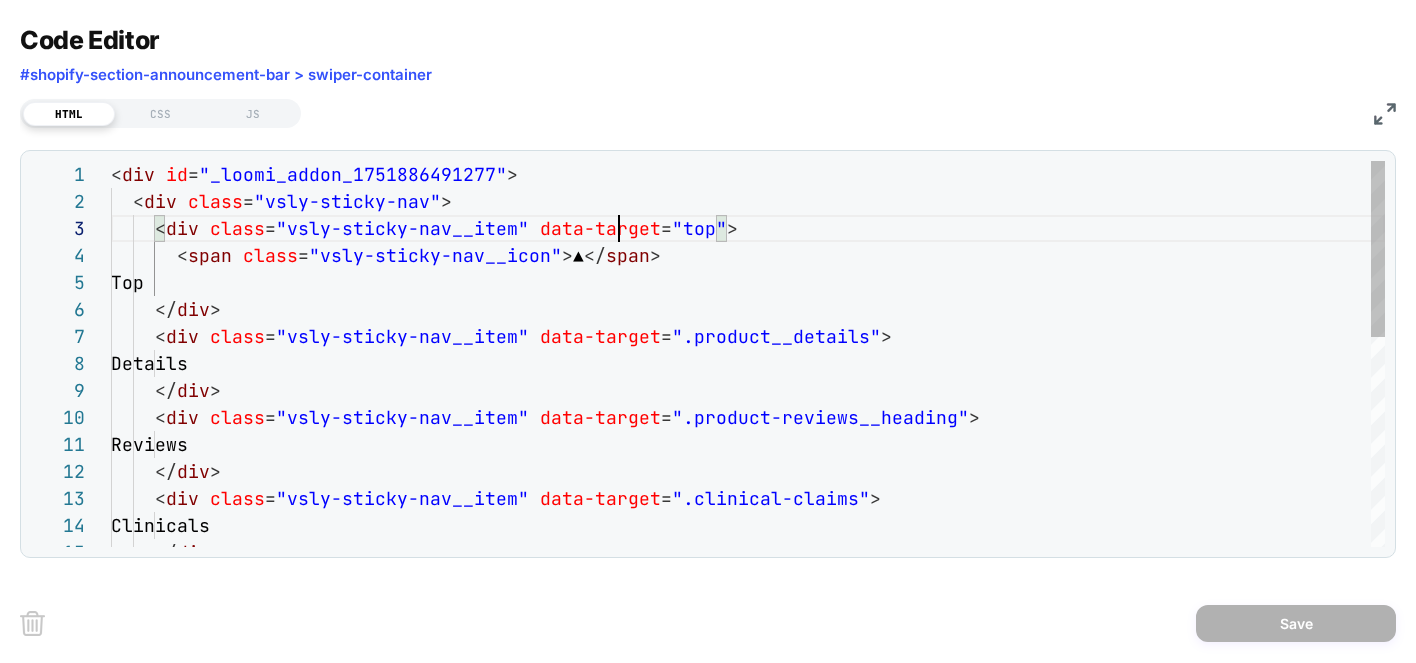 scroll, scrollTop: 54, scrollLeft: 508, axis: both 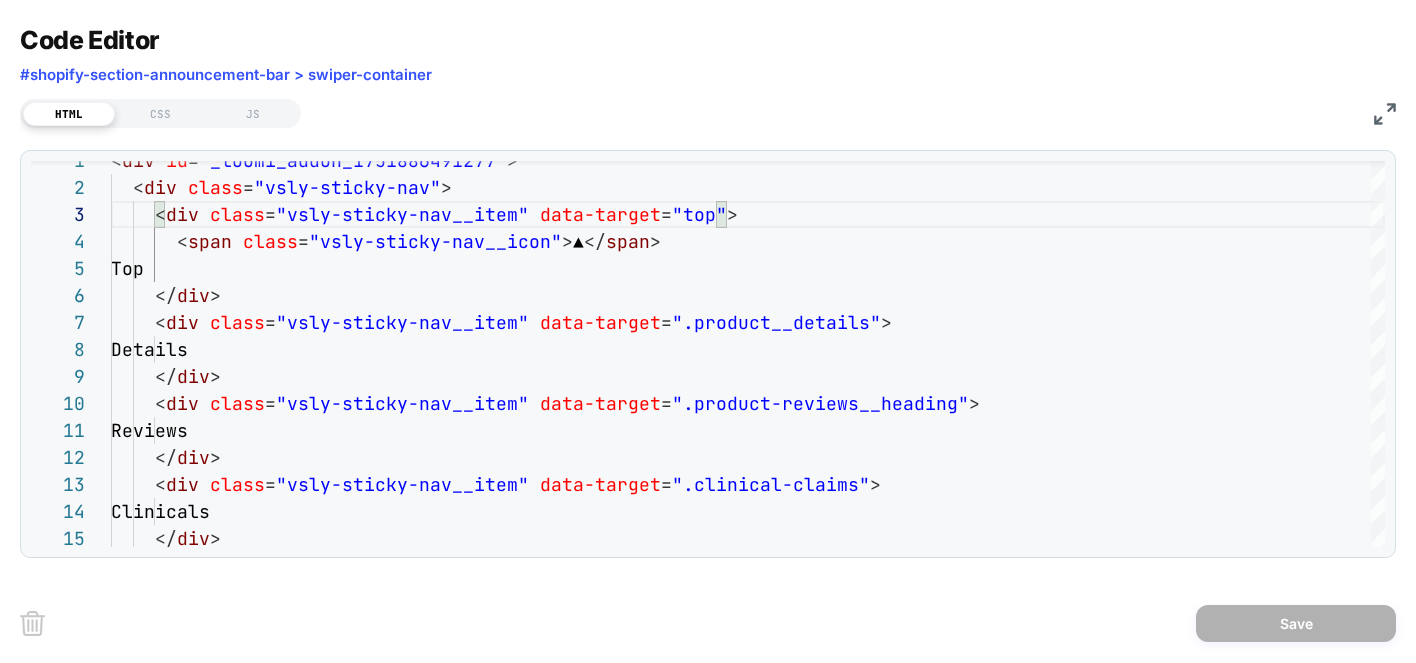 click at bounding box center [1385, 114] 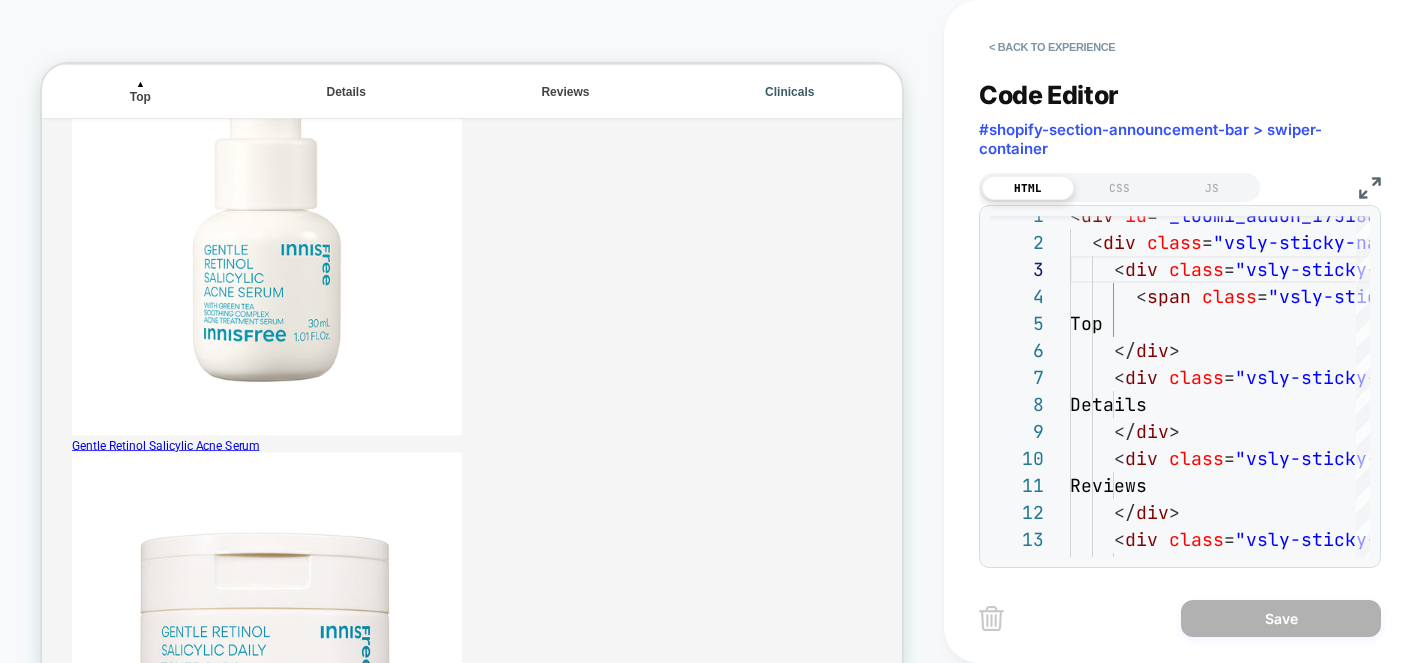 click on "Clinicals" at bounding box center (1039, 101) 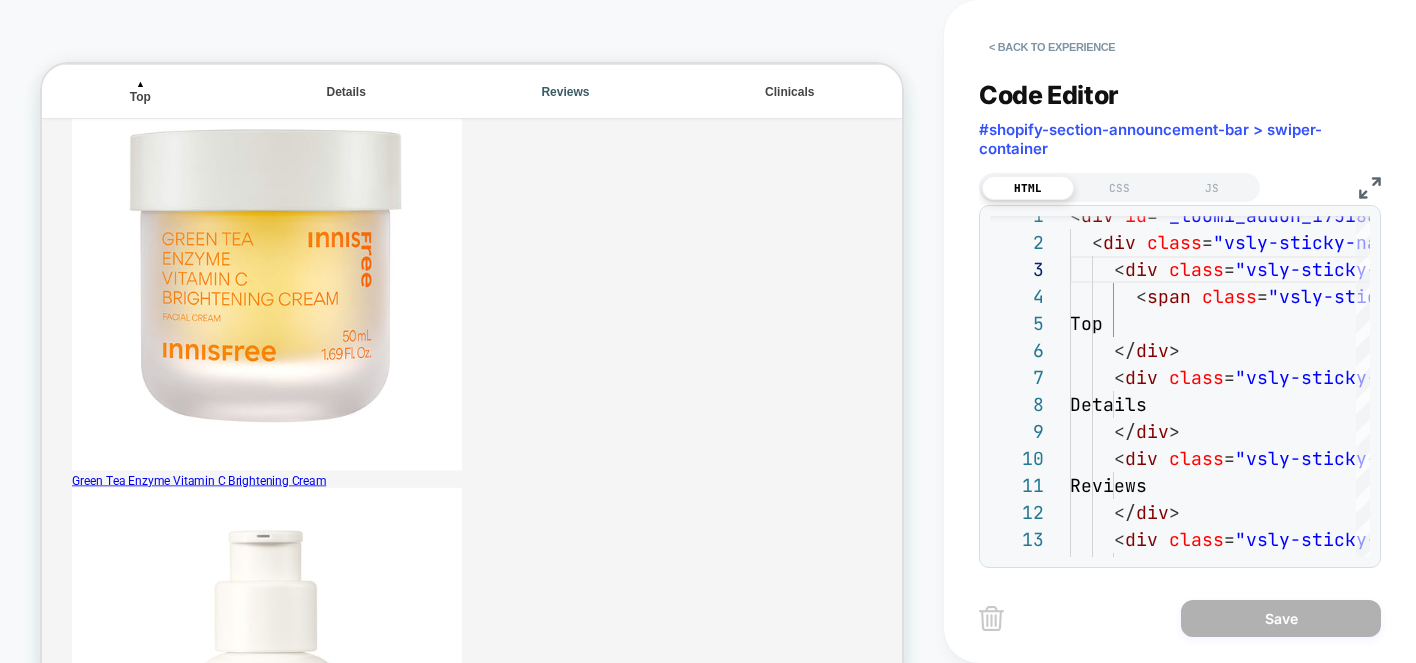 click on "Reviews" at bounding box center [740, 101] 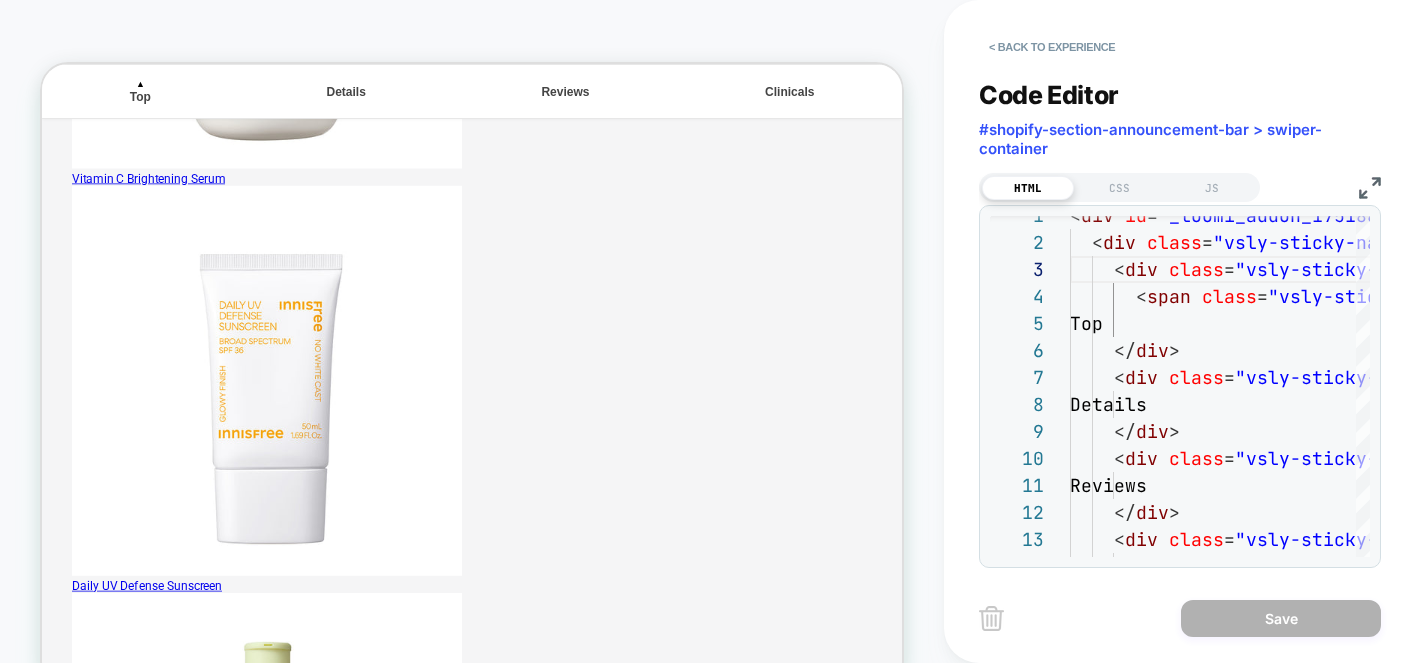 click on "▲
Top
Details
Reviews
Clinicals" at bounding box center [615, 100] 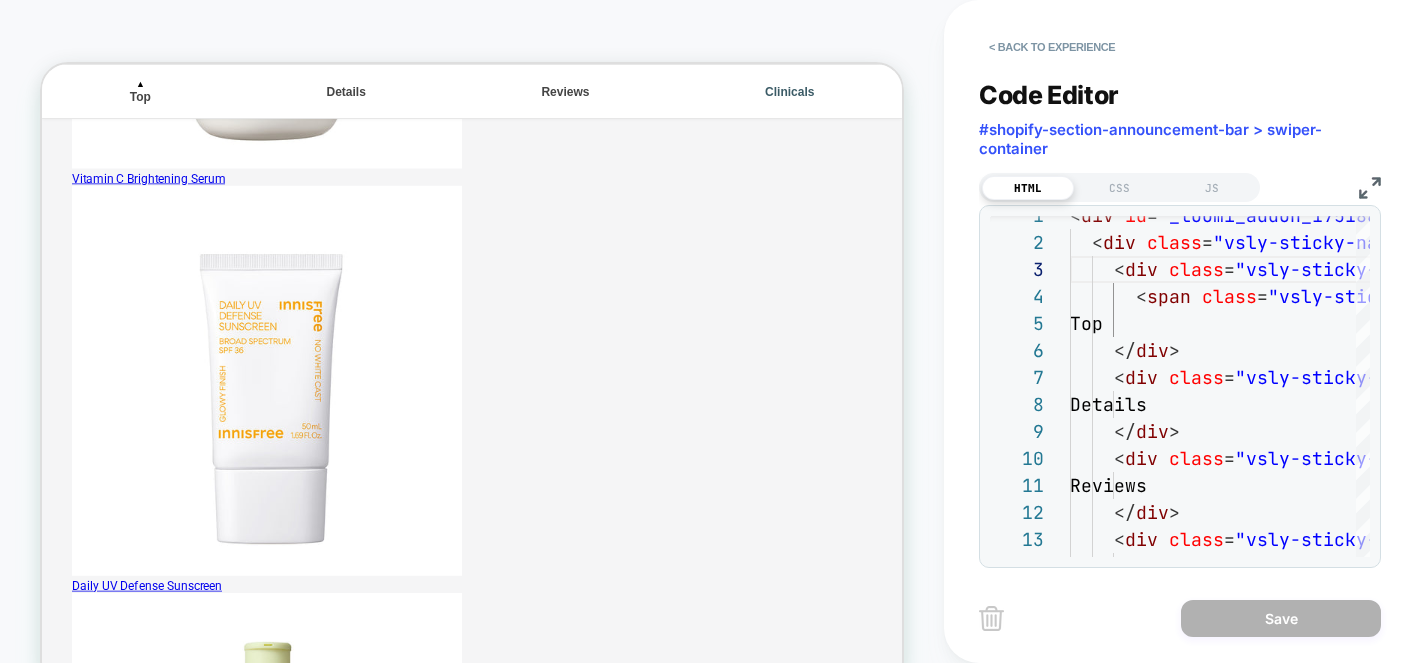 click on "Clinicals" at bounding box center [1039, 101] 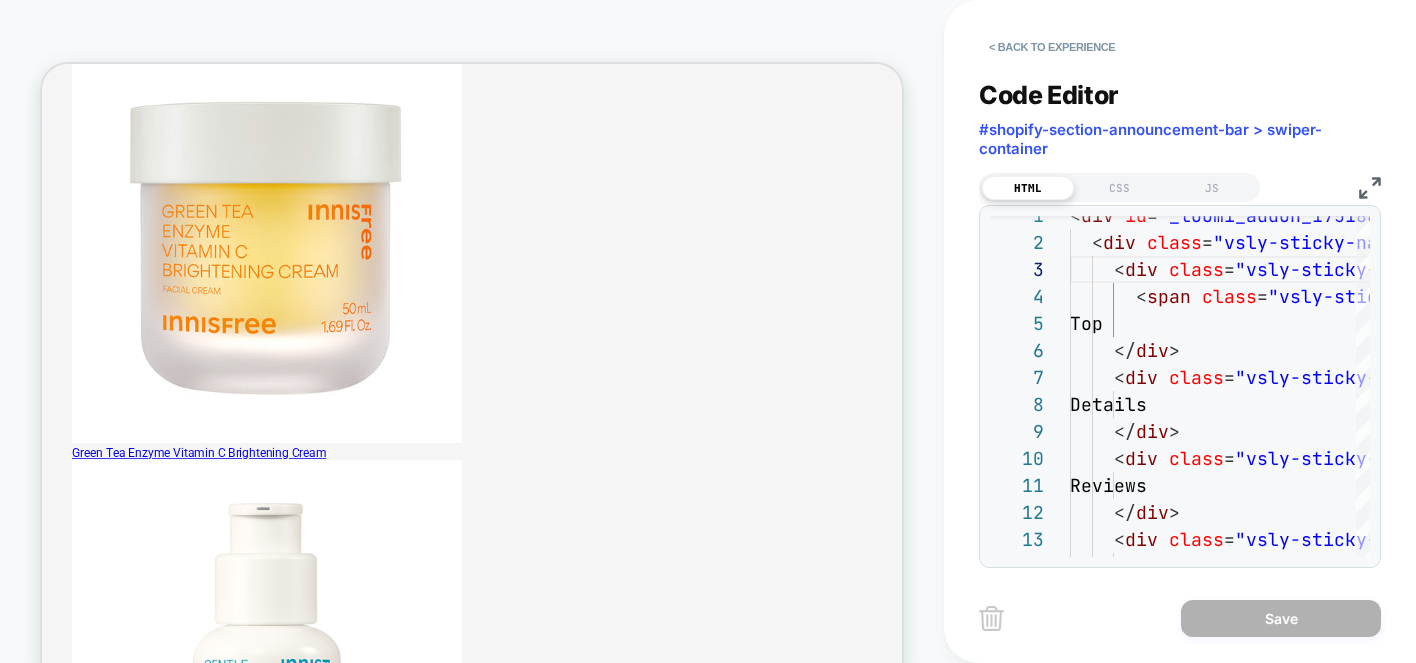 scroll, scrollTop: 1702, scrollLeft: 0, axis: vertical 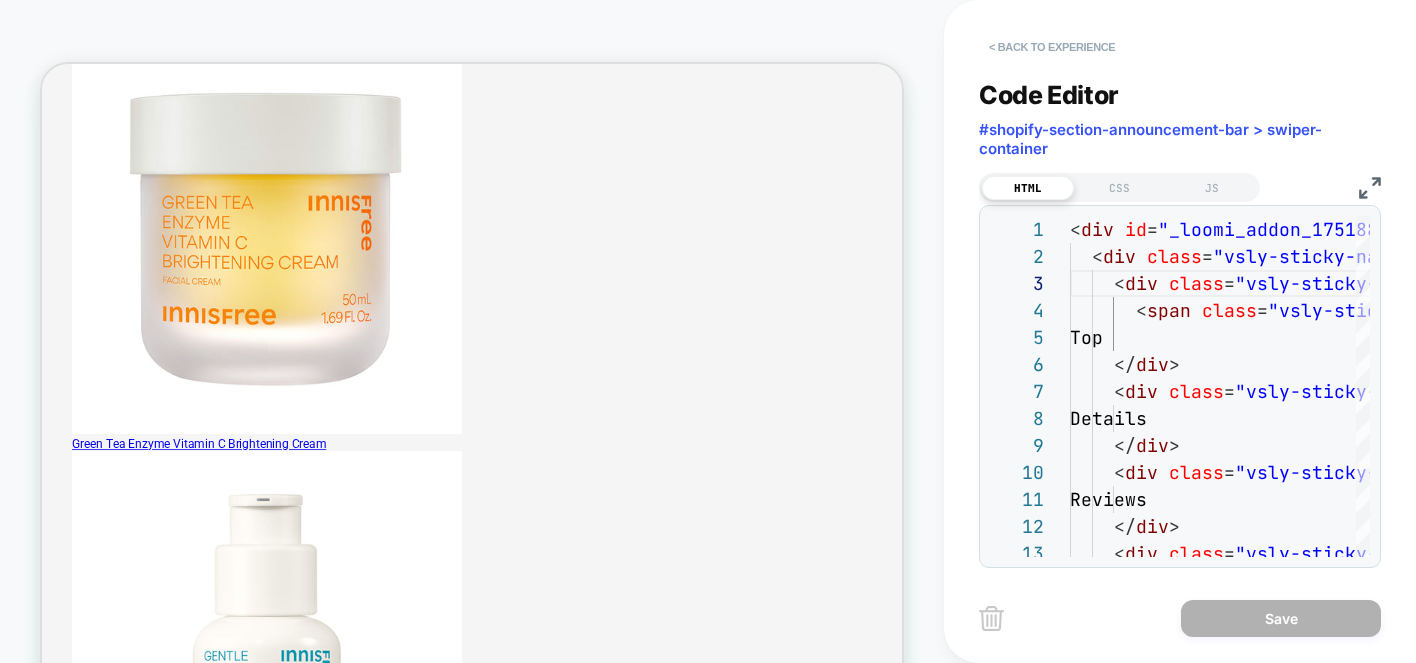 click on "< Back to experience" at bounding box center (1052, 47) 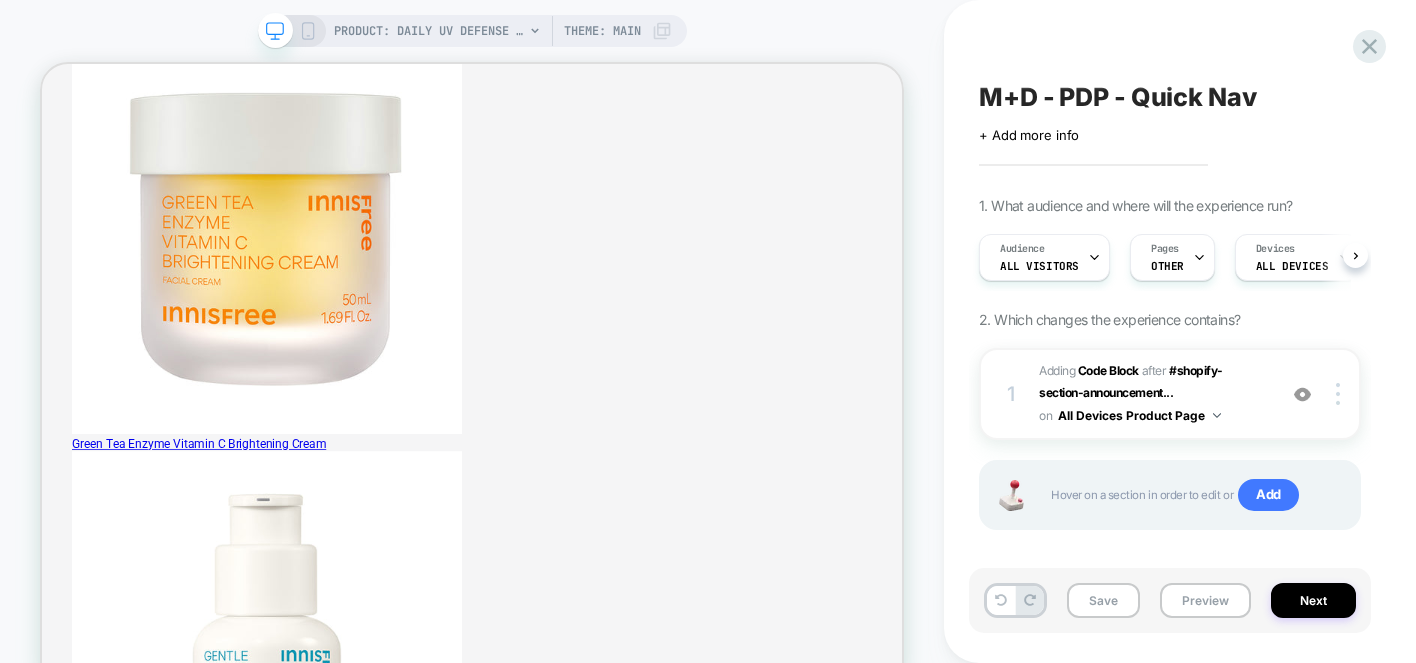 scroll, scrollTop: 0, scrollLeft: 1, axis: horizontal 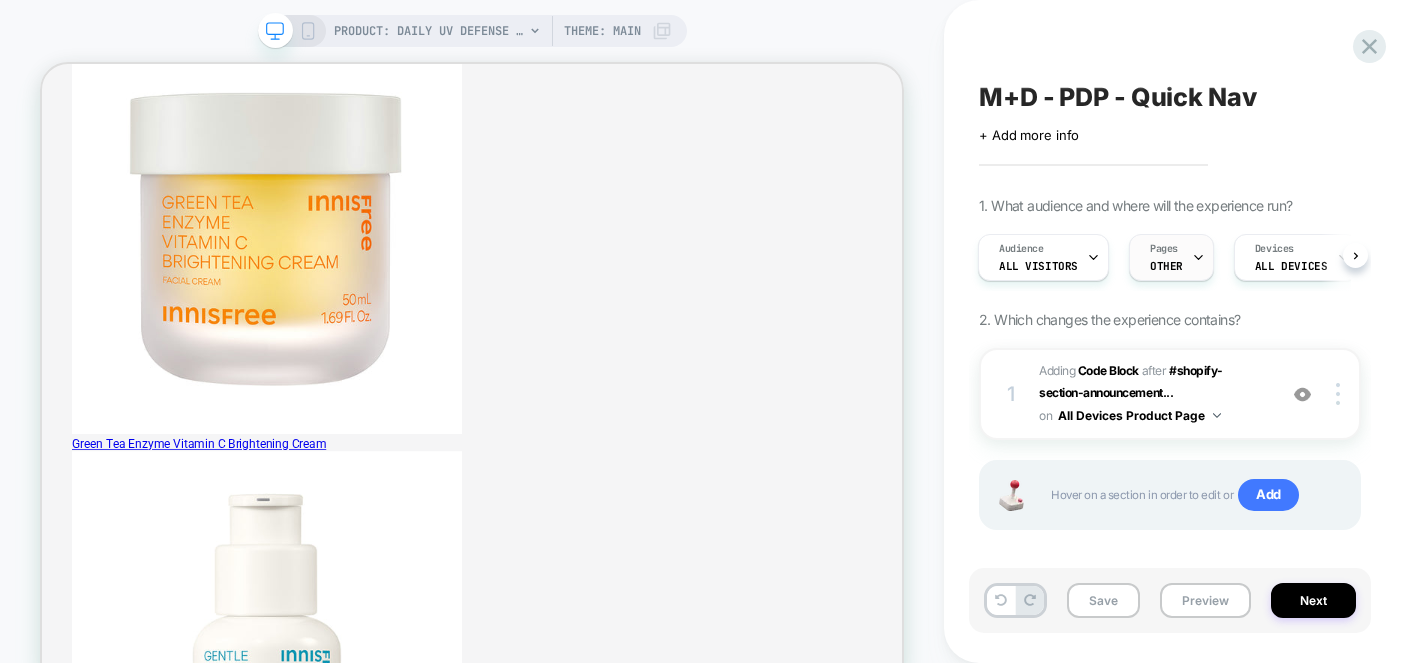 click 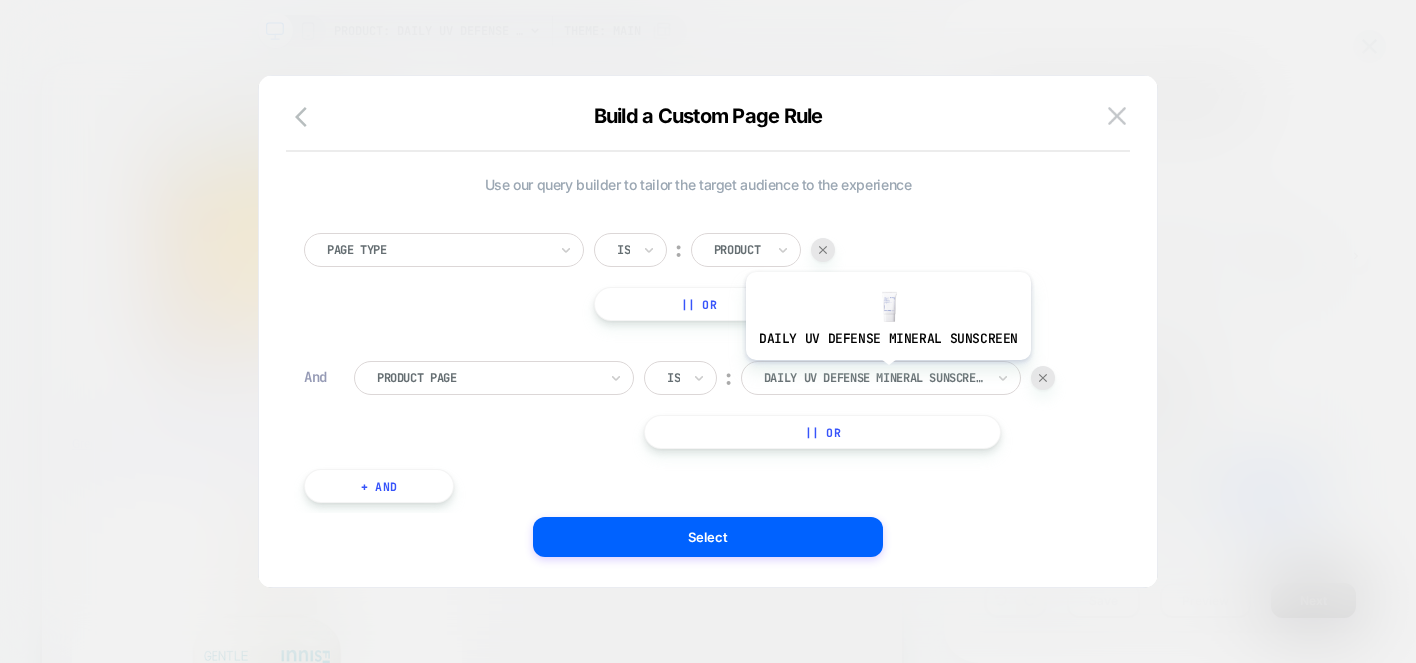 click at bounding box center (874, 378) 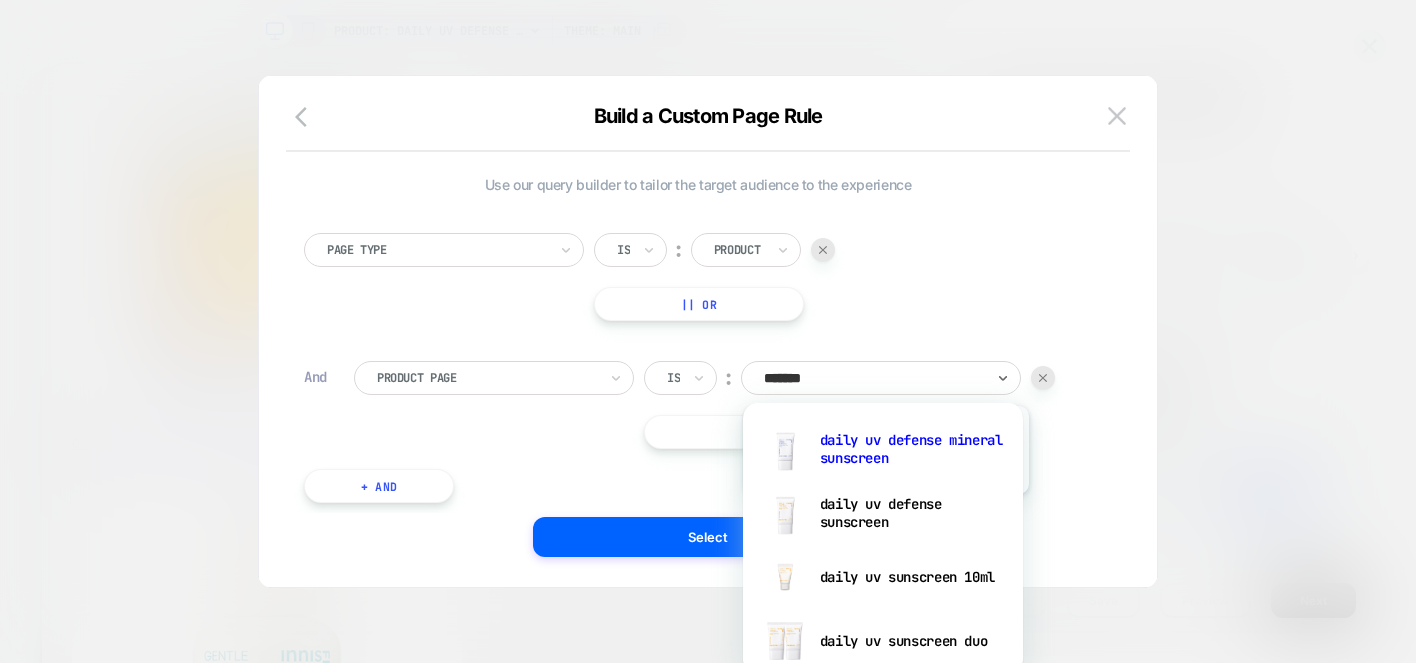 type on "********" 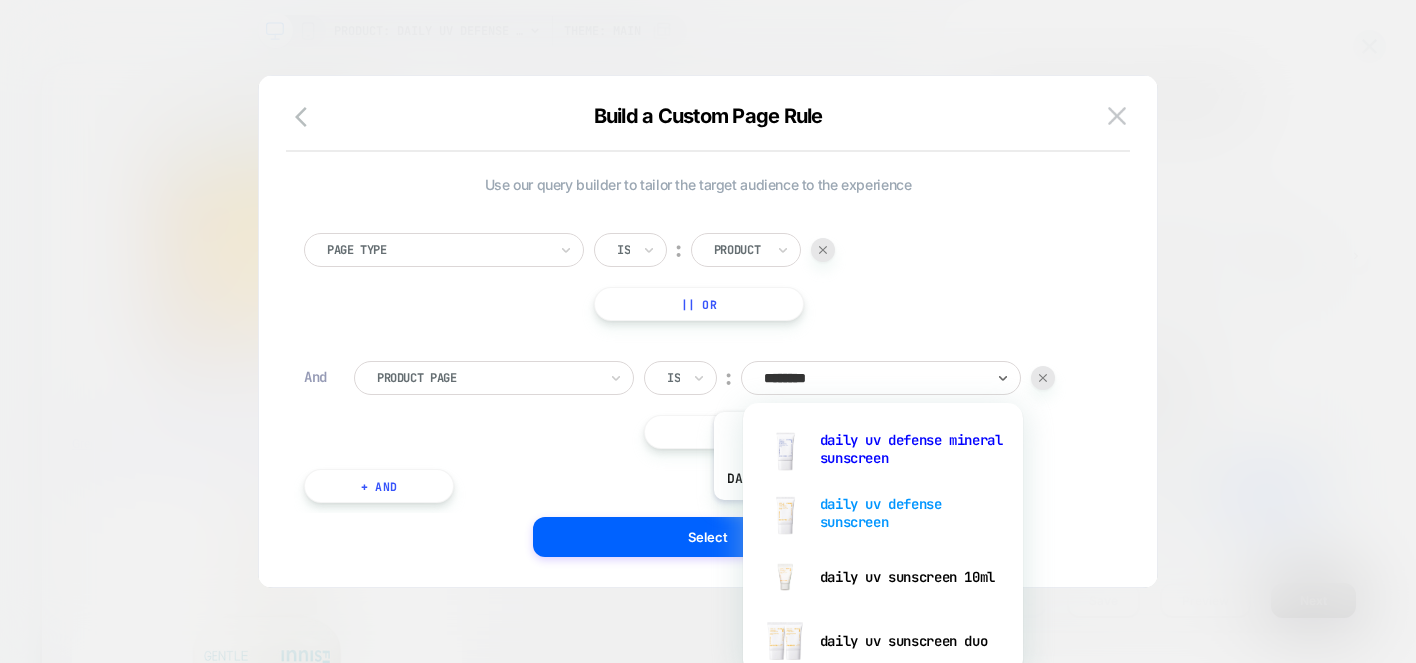 click on "daily uv defense sunscreen" at bounding box center [883, 513] 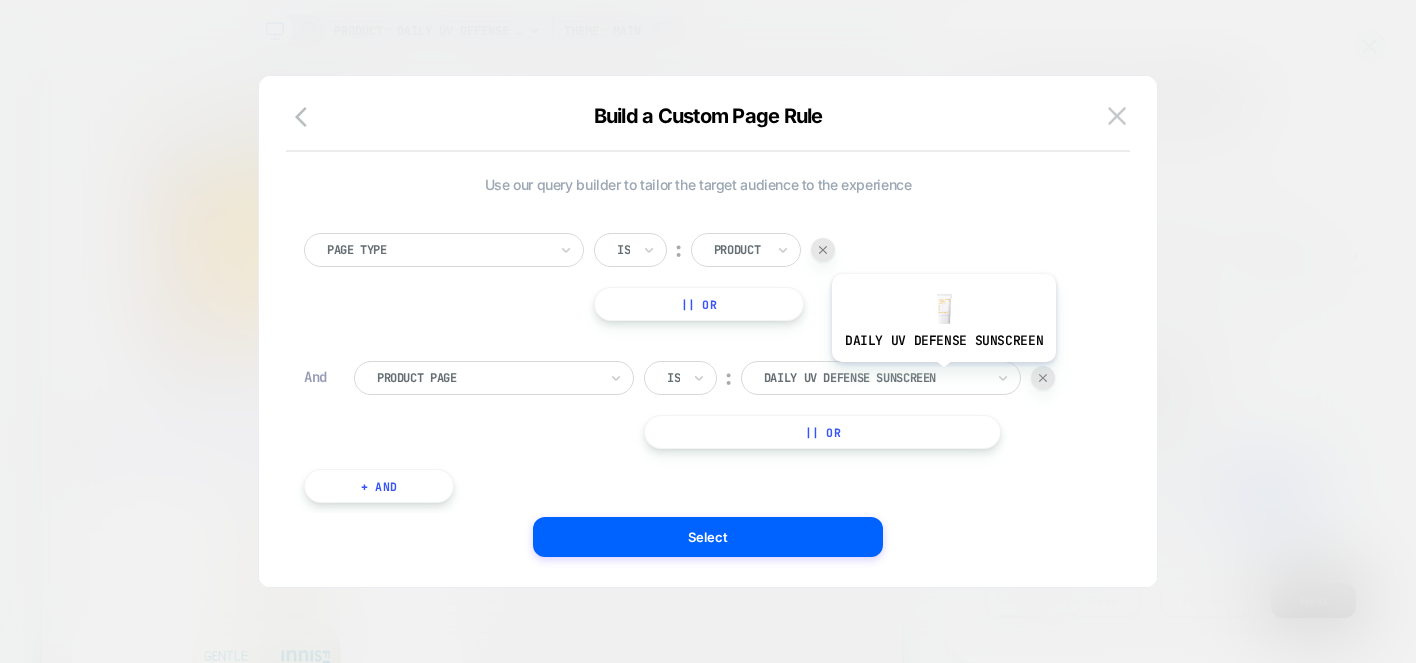 click at bounding box center (874, 378) 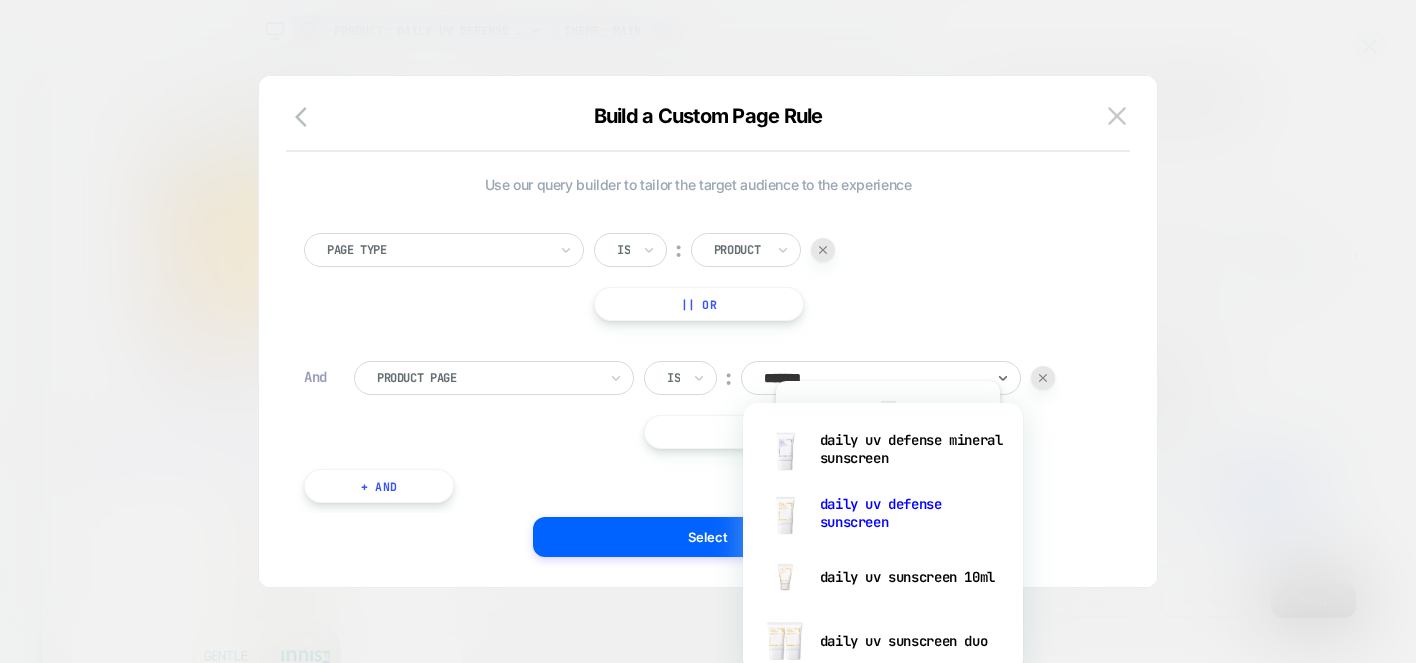 type on "********" 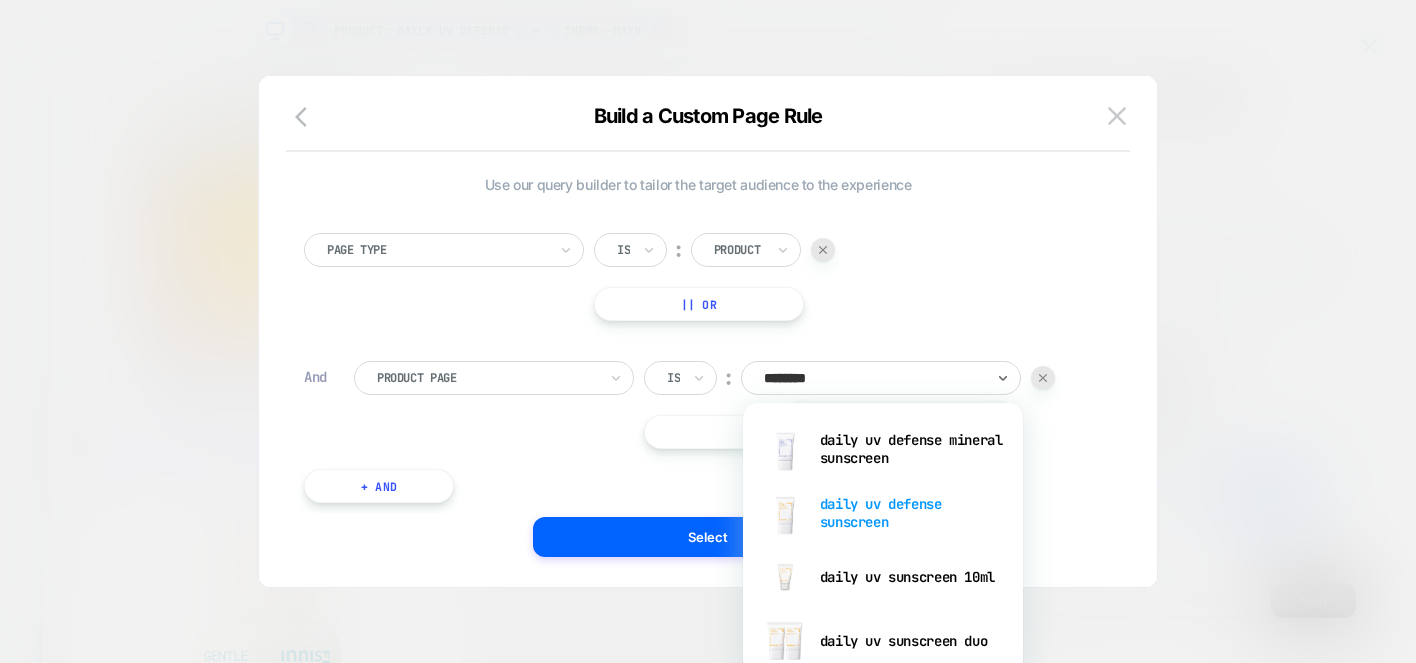 click on "daily uv defense sunscreen" at bounding box center (883, 513) 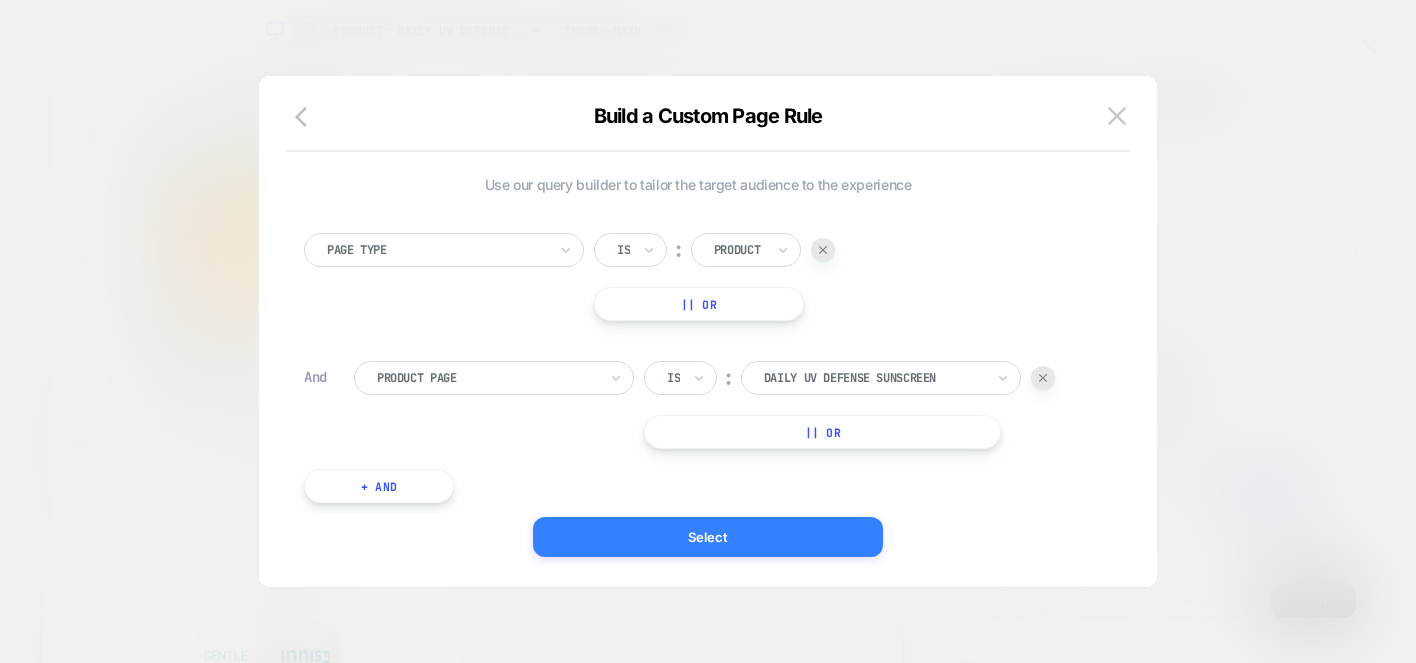 click on "Select" at bounding box center (708, 537) 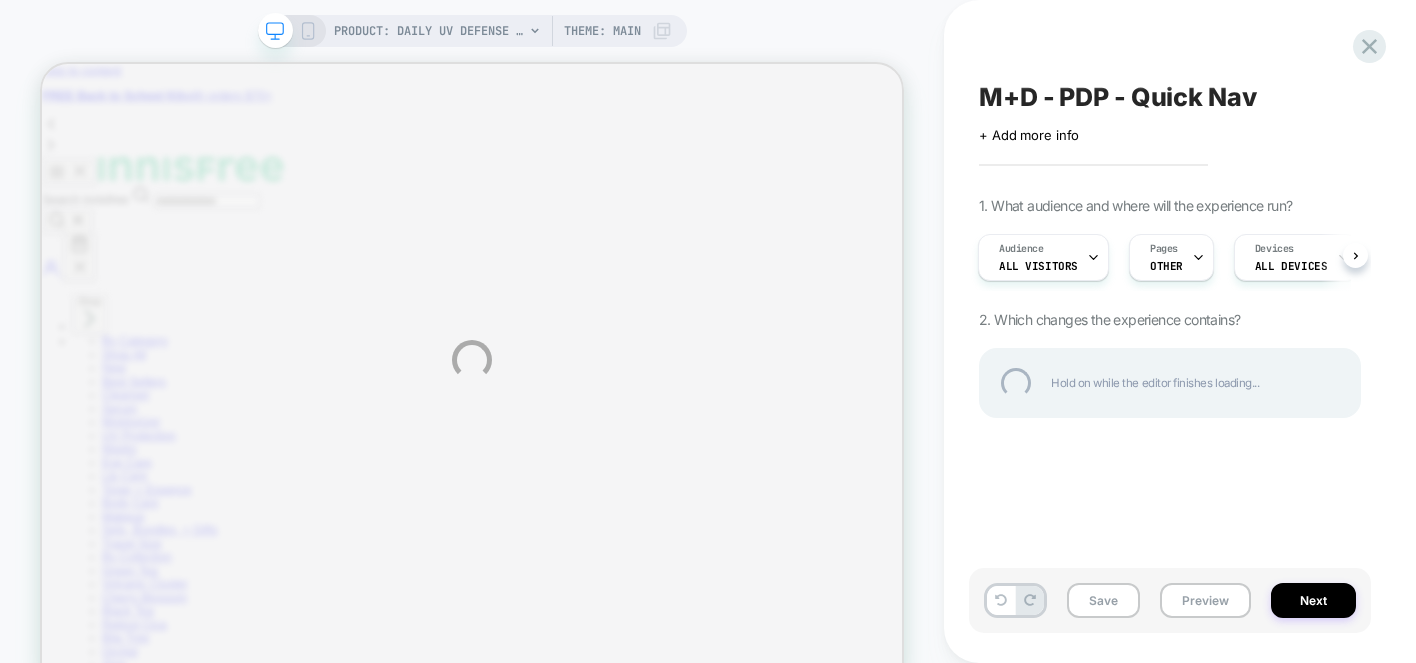 scroll, scrollTop: 0, scrollLeft: 0, axis: both 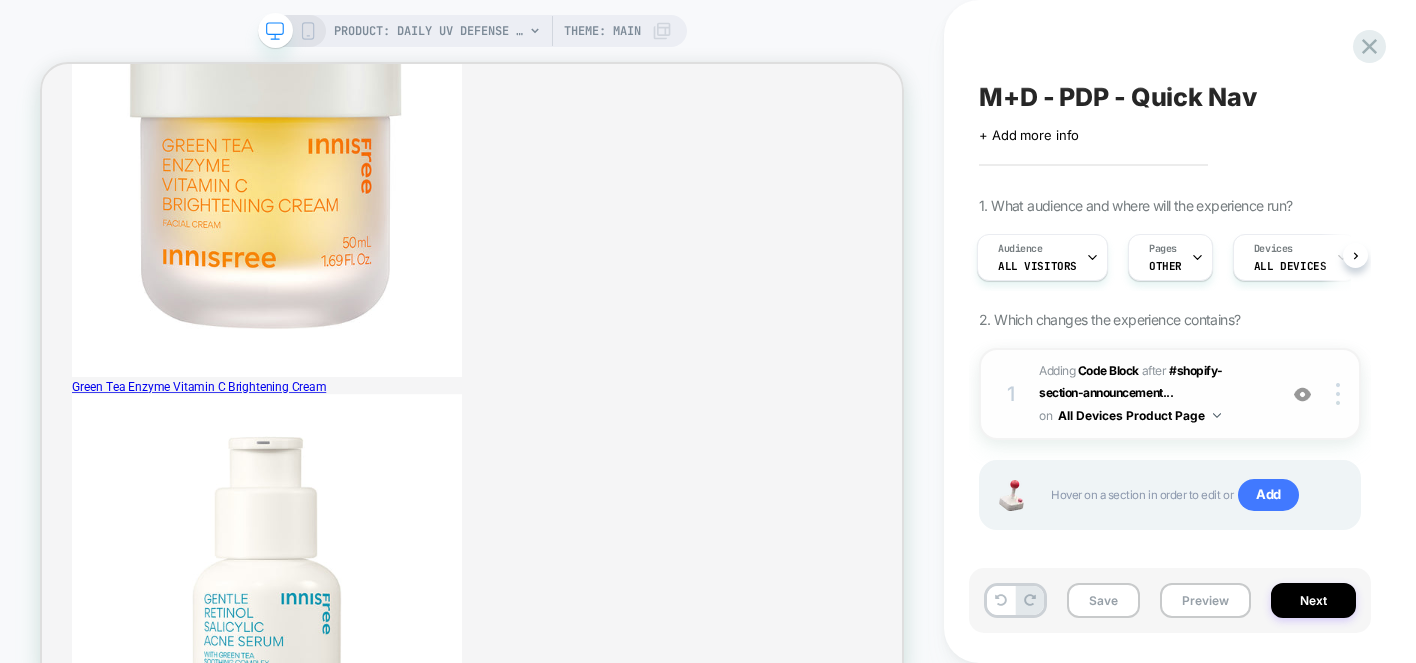 click on "Adding   Code Block   AFTER #shopify-section-announcement... #shopify-section-announcement-bar > swiper-container   on All Devices Product Page" at bounding box center [1152, 394] 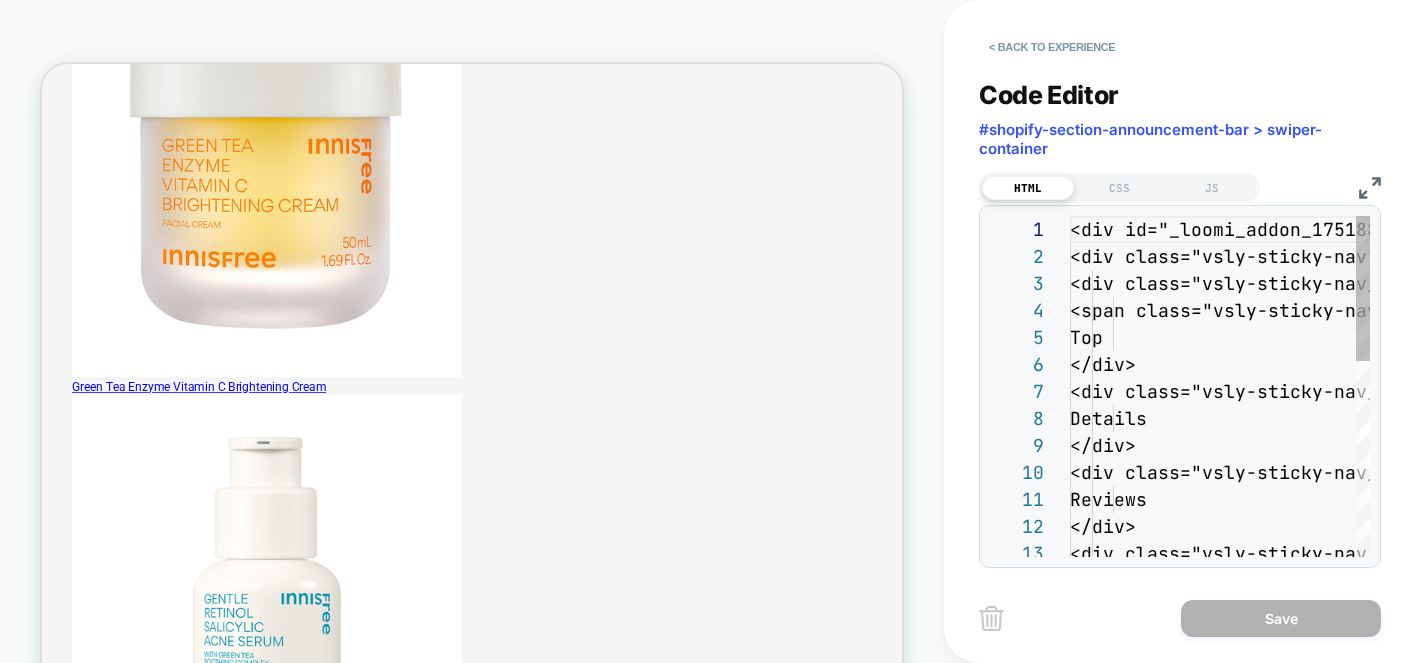 scroll, scrollTop: 270, scrollLeft: 0, axis: vertical 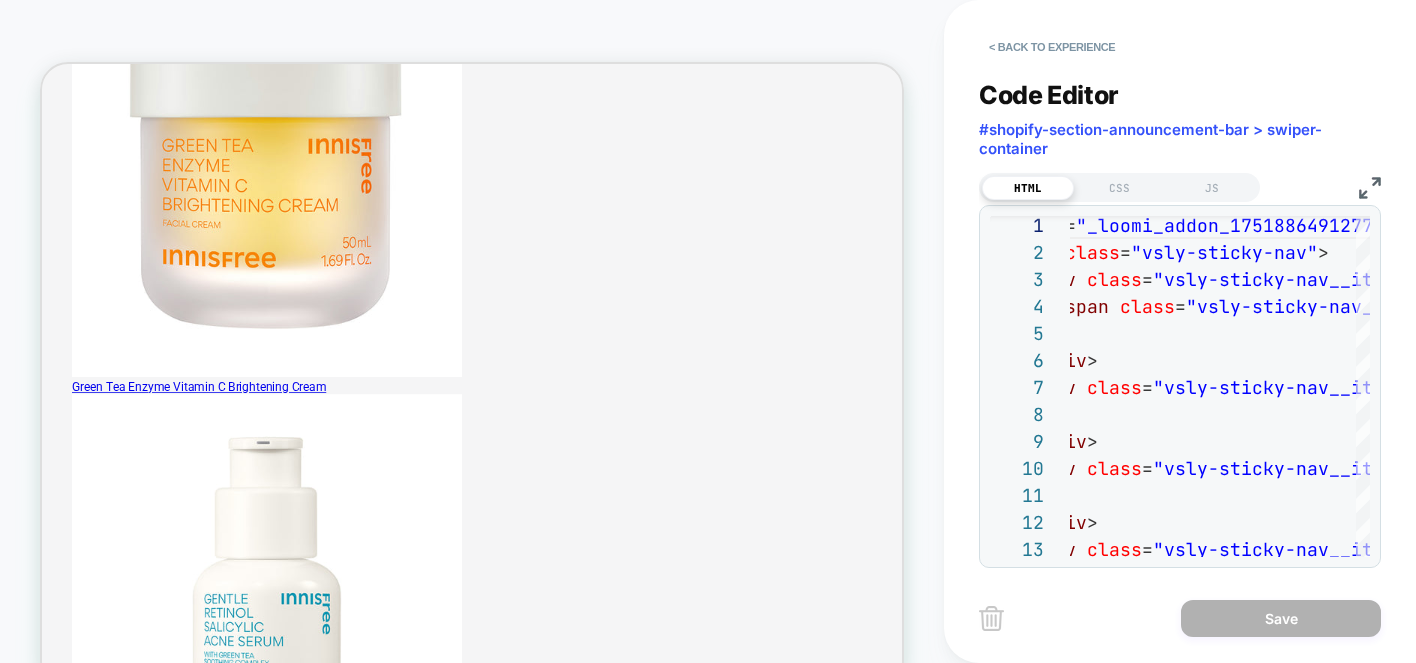 click at bounding box center (1370, 188) 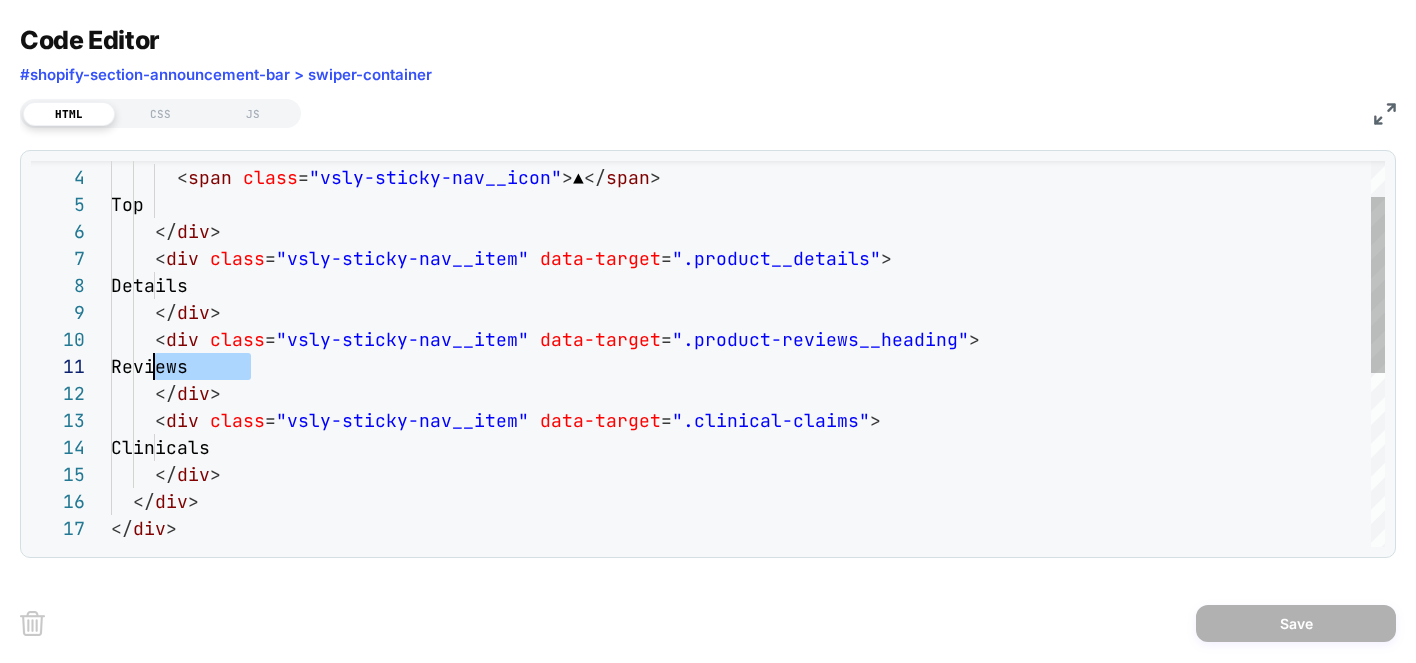 scroll, scrollTop: 0, scrollLeft: 43, axis: horizontal 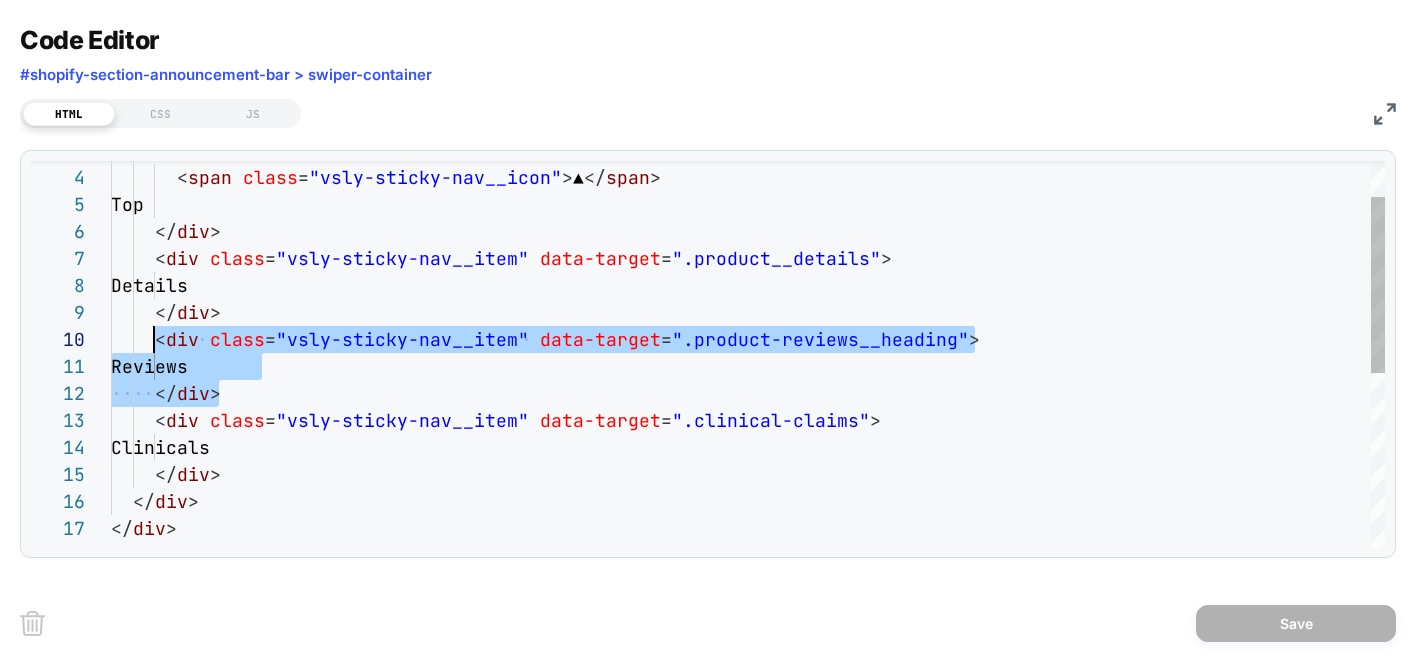 drag, startPoint x: 239, startPoint y: 388, endPoint x: 149, endPoint y: 347, distance: 98.89894 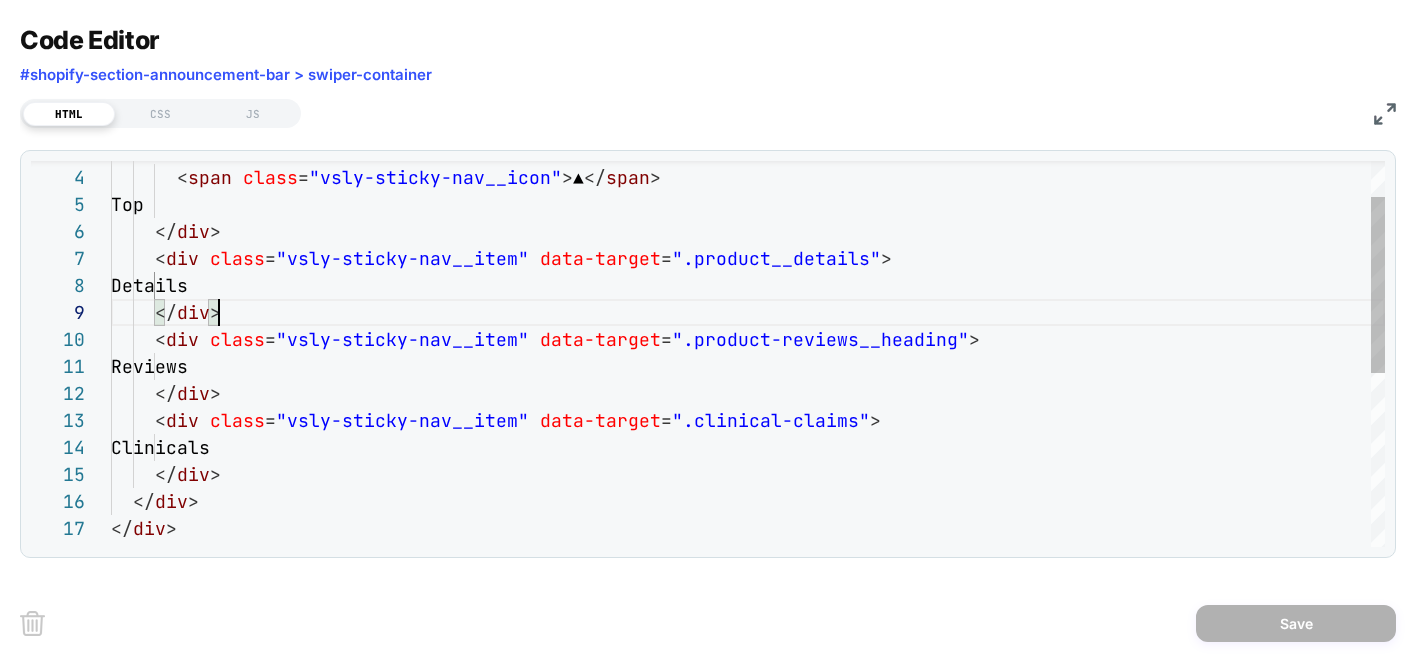 click on "< div   class = "vsly-sticky-nav__item"   data-target = "top" >        < span   class = "vsly-sticky-nav__icon" > ▲ </ span >       Top      </ div >      < div   class = "vsly-sticky-nav__item"   data-target = ".product__details" >       Details      </ div >      < div   class = "vsly-sticky-nav__item"   data-target = ".product-reviews__heading" >       Reviews      </ div >      < div   class = "vsly-sticky-nav__item"   data-target = ".clinical-claims" >       Clinicals      </ div >    </ div > </ div >" at bounding box center [748, 505] 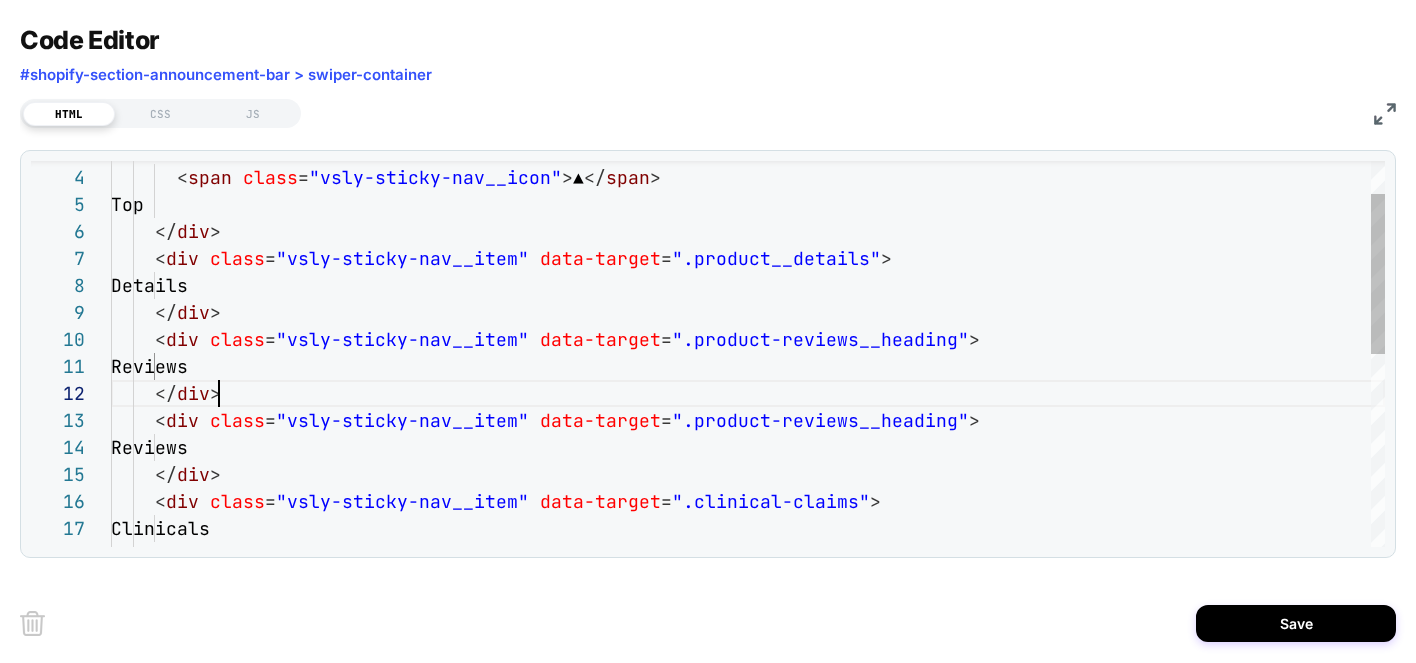 scroll, scrollTop: 27, scrollLeft: 108, axis: both 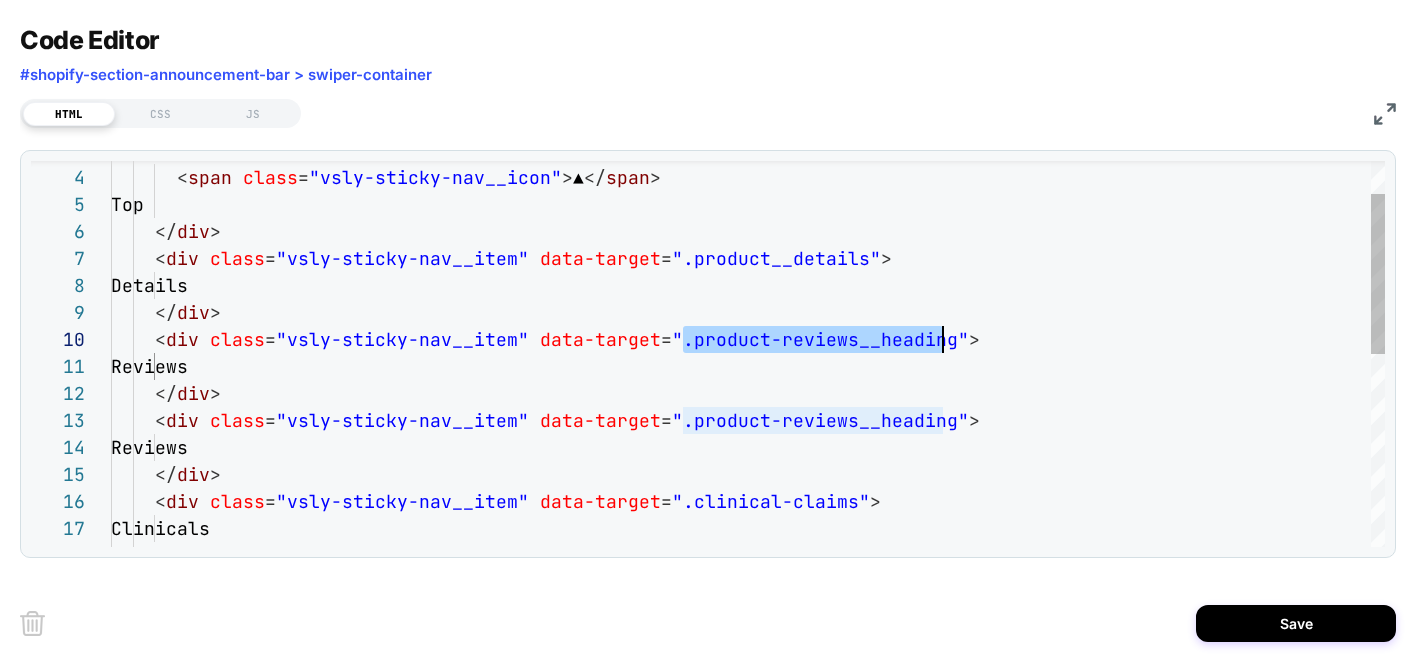 drag, startPoint x: 687, startPoint y: 336, endPoint x: 937, endPoint y: 337, distance: 250.002 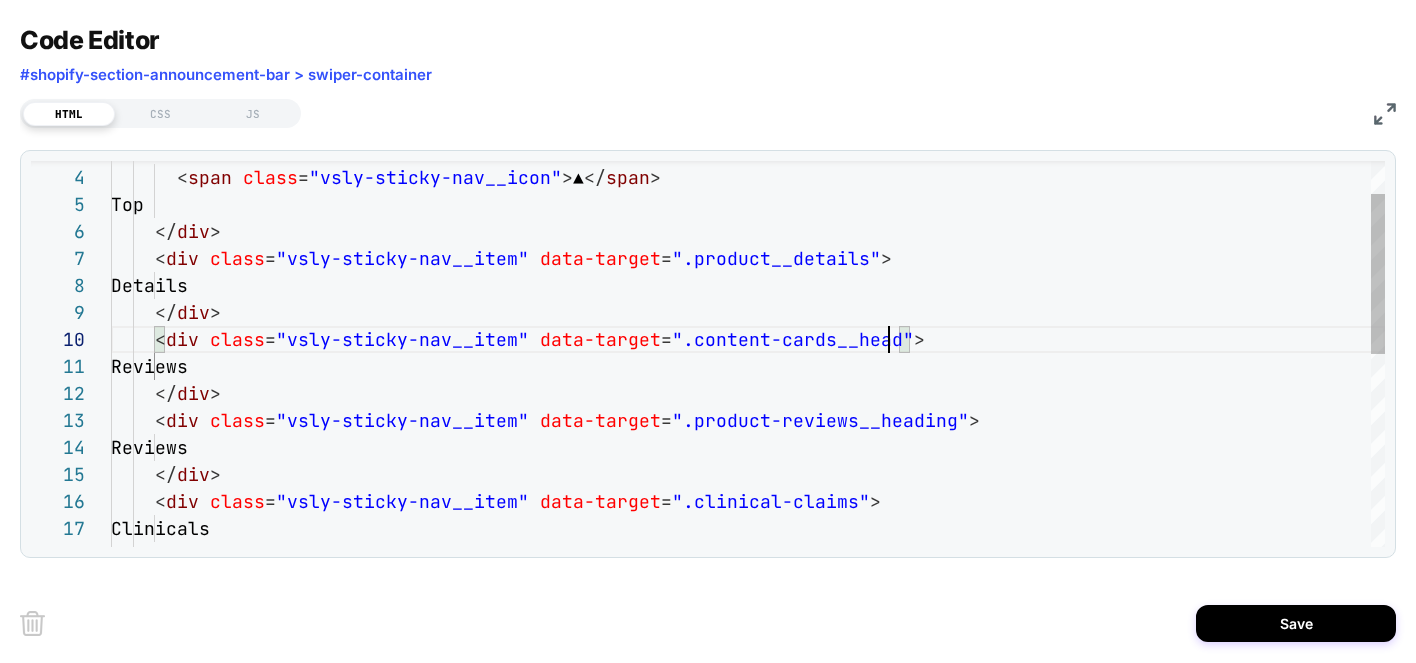 scroll, scrollTop: 243, scrollLeft: 799, axis: both 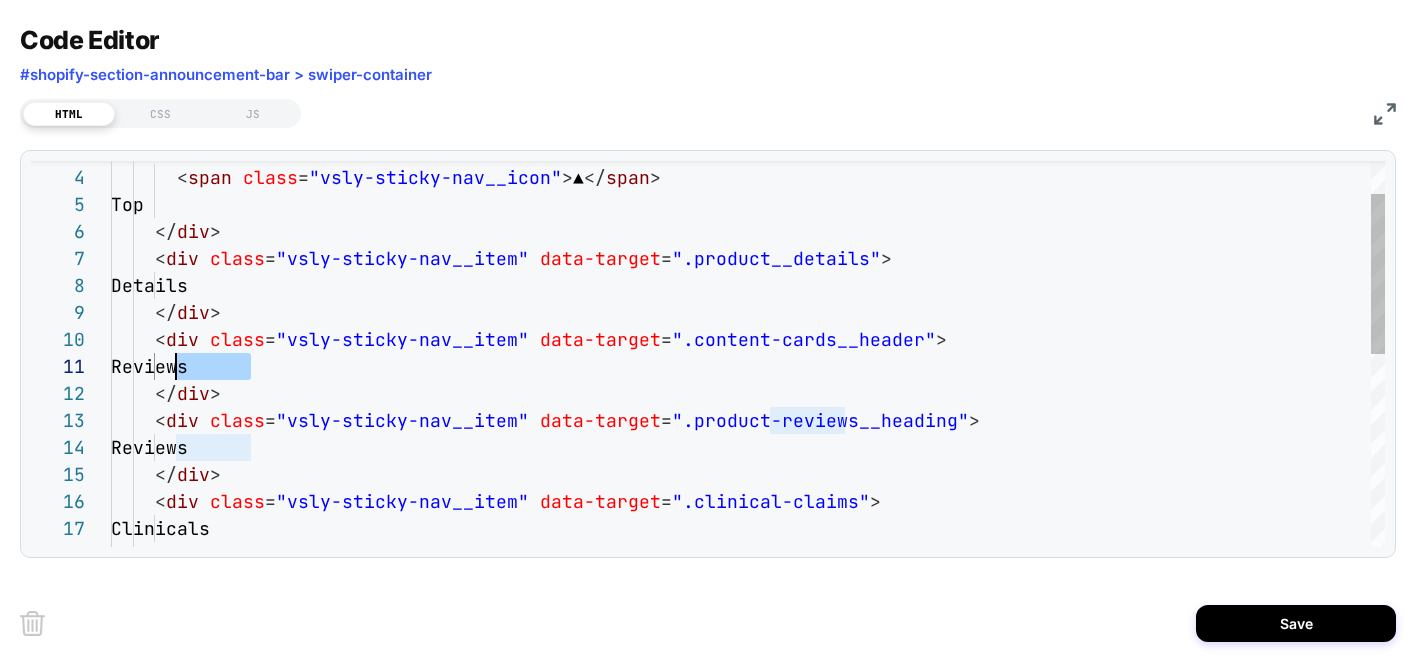 drag, startPoint x: 266, startPoint y: 371, endPoint x: 176, endPoint y: 369, distance: 90.02222 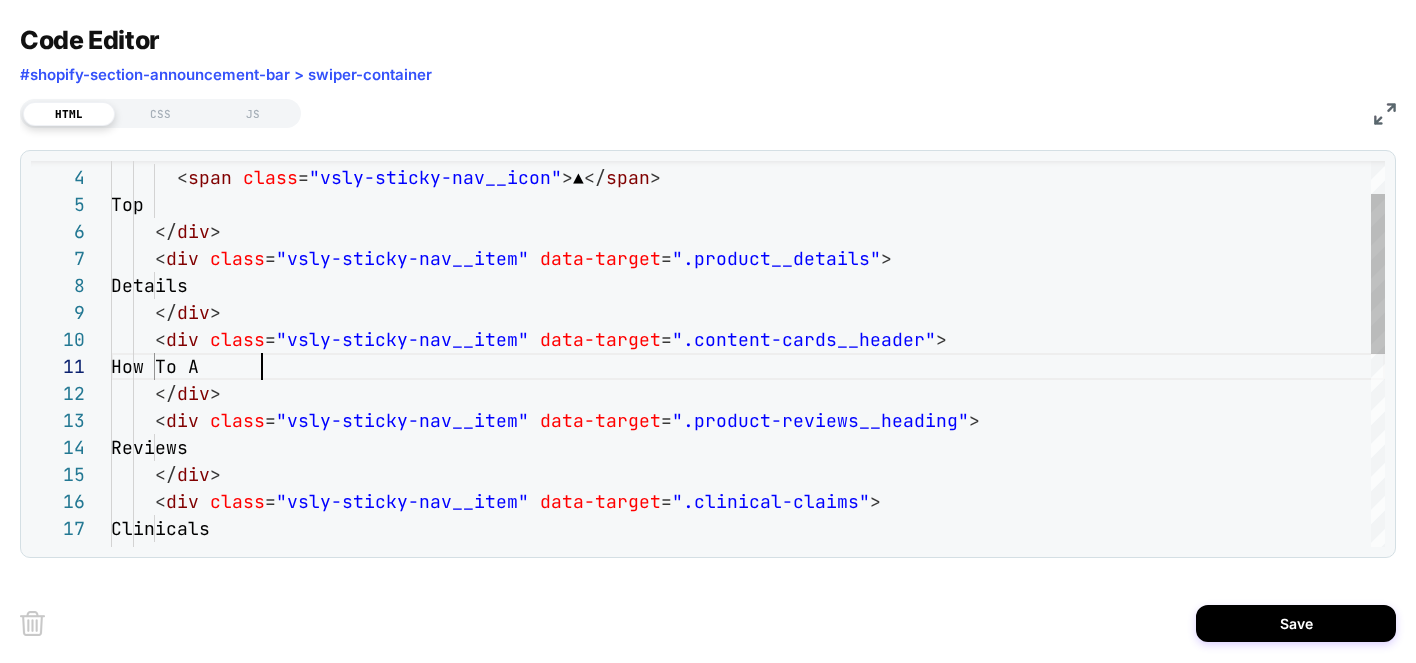 scroll, scrollTop: 0, scrollLeft: 140, axis: horizontal 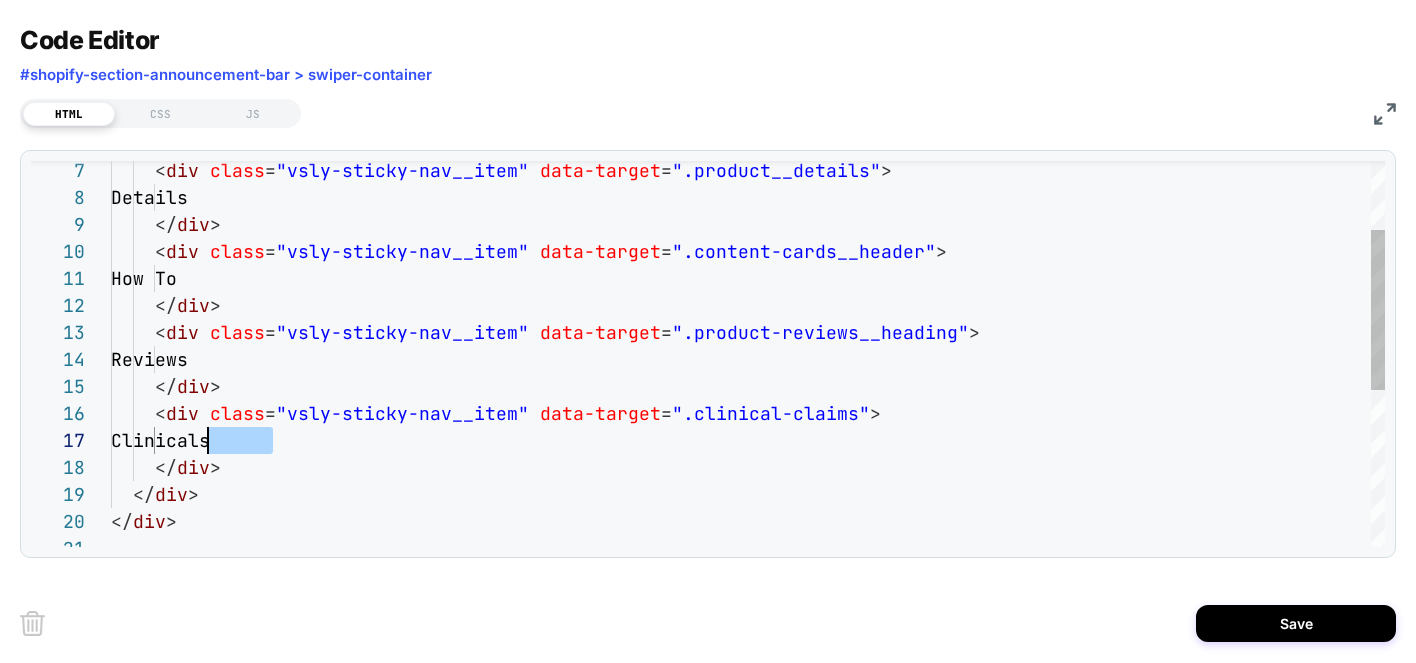 drag, startPoint x: 281, startPoint y: 440, endPoint x: 212, endPoint y: 427, distance: 70.21396 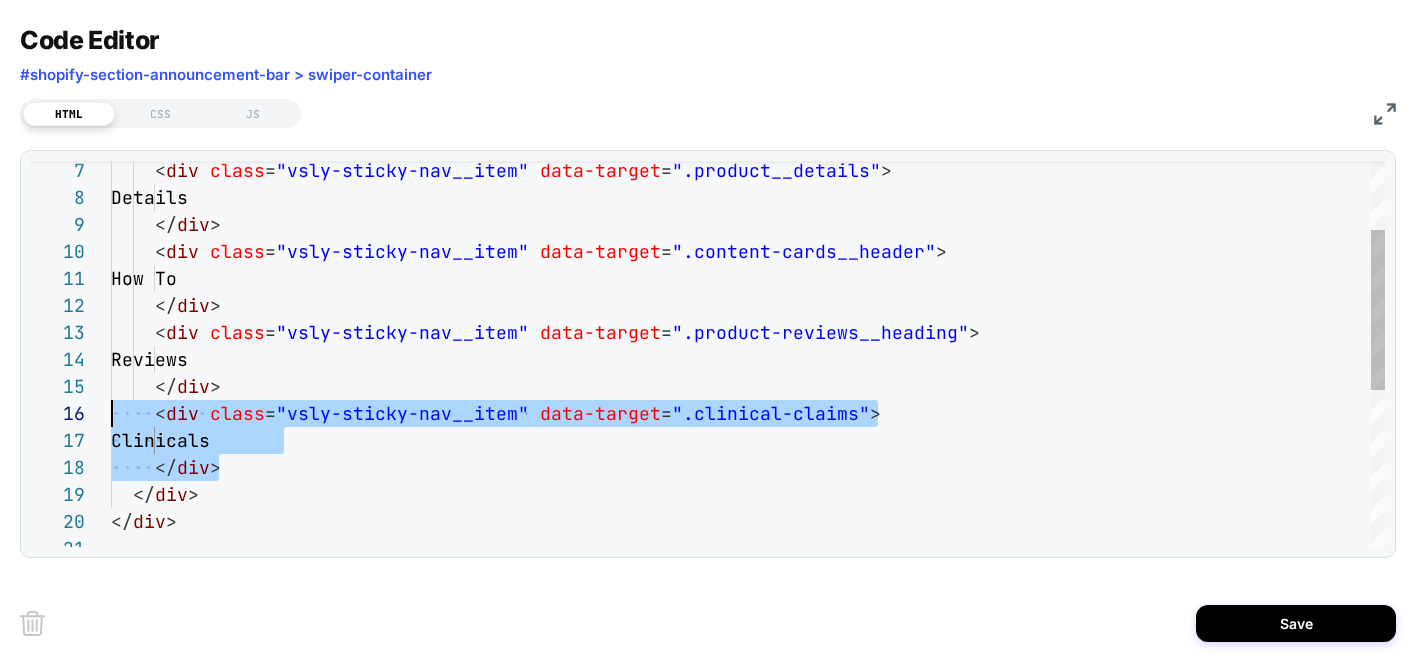 scroll, scrollTop: 135, scrollLeft: 0, axis: vertical 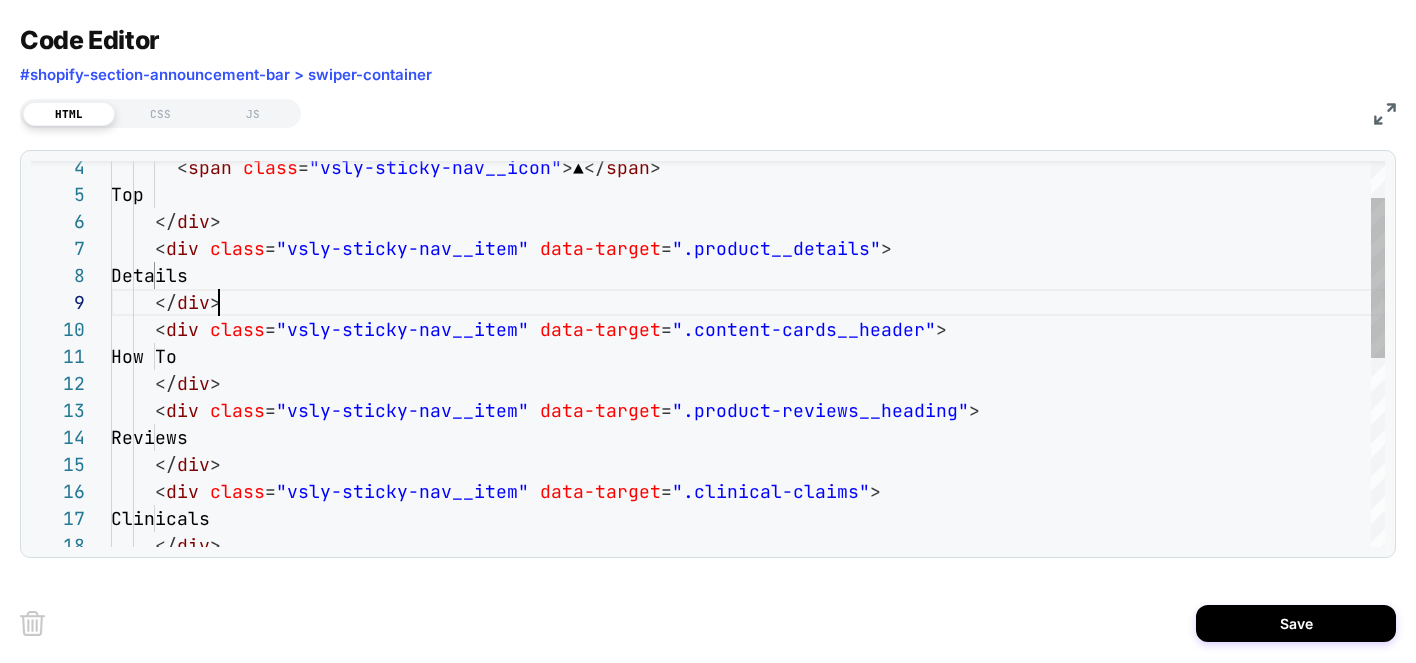 click on "< div   class = "vsly-sticky-nav__item"   data-target = ".product__details" >       Details      </ div >      < div   class = "vsly-sticky-nav__item"   data-target = ".product-reviews__heading" >       Reviews      </ div >      < div   class = "vsly-sticky-nav__item"   data-target = ".clinical-claims" >      < div   class = "vsly-sticky-nav__item"   data-target = ".content-cards__header" >       How To       </ div >       Clinicals      </ div >      </ div >       Top        < span   class = "vsly-sticky-nav__icon" > ▲ </ span >" at bounding box center [748, 536] 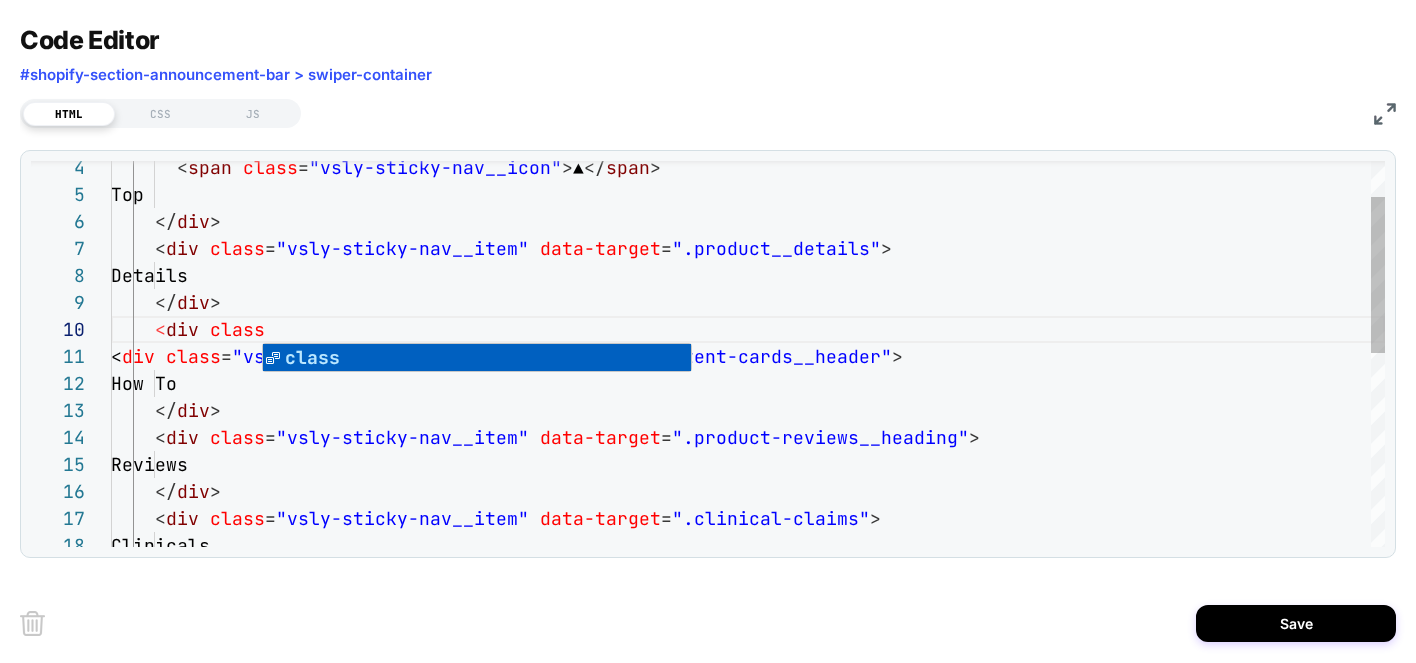 scroll, scrollTop: 243, scrollLeft: 162, axis: both 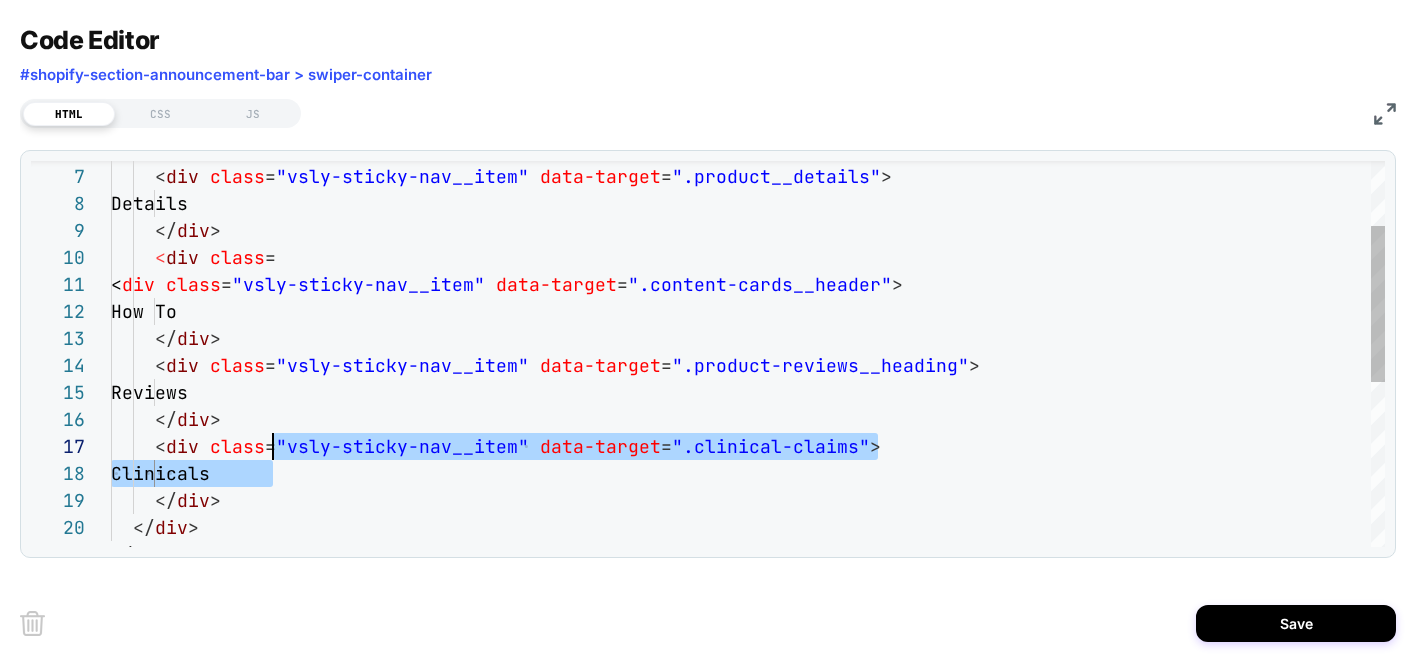 drag, startPoint x: 275, startPoint y: 476, endPoint x: 276, endPoint y: 449, distance: 27.018513 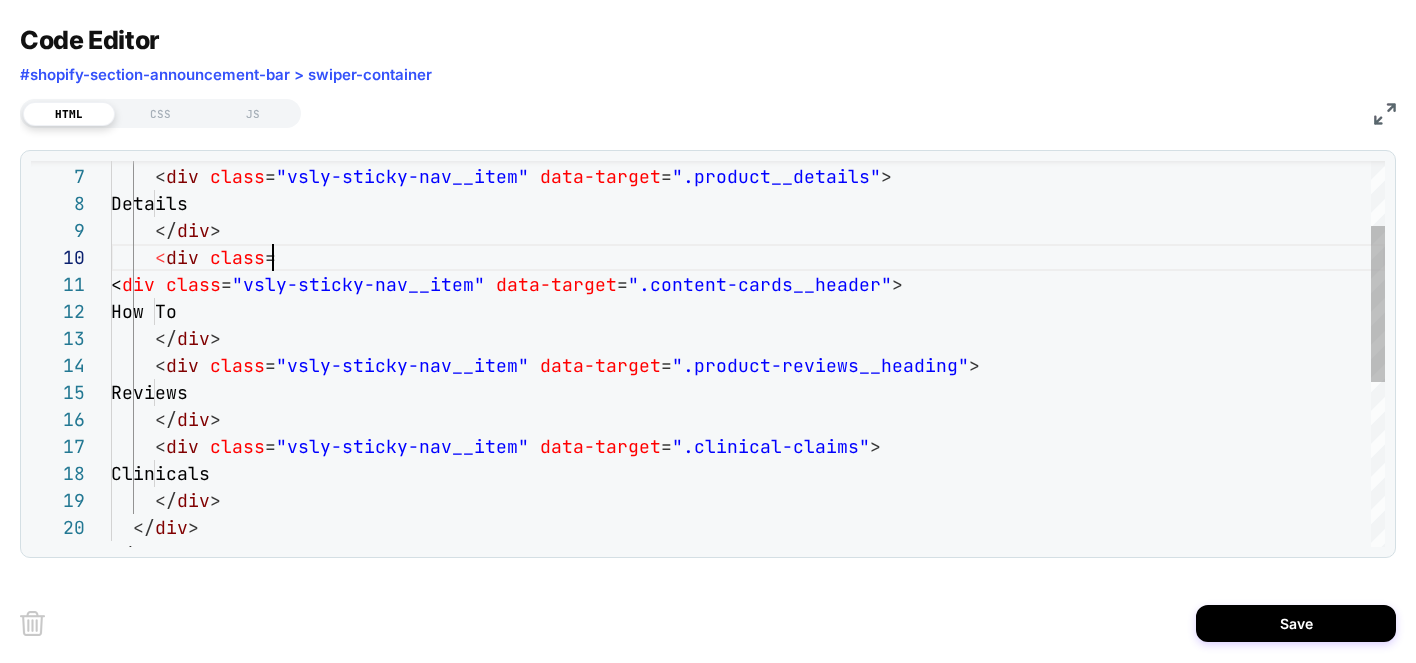 click on "< div   class = "vsly-sticky-nav__item"   data-target = ".product__details" >       Details      </ div >      < div   class = "vsly-sticky-nav__item"   data-target = ".product-reviews__heading" >       Reviews      </ div >     < div   class = "vsly-sticky-nav__item"   data-target = ".content-cards__header" >       How To       </ div >      < div   class =      < div   class = "vsly-sticky-nav__item"   data-target = ".clinical-claims" >       Clinicals      </ div >    </ div > </ div >      </ div >" at bounding box center (748, 477) 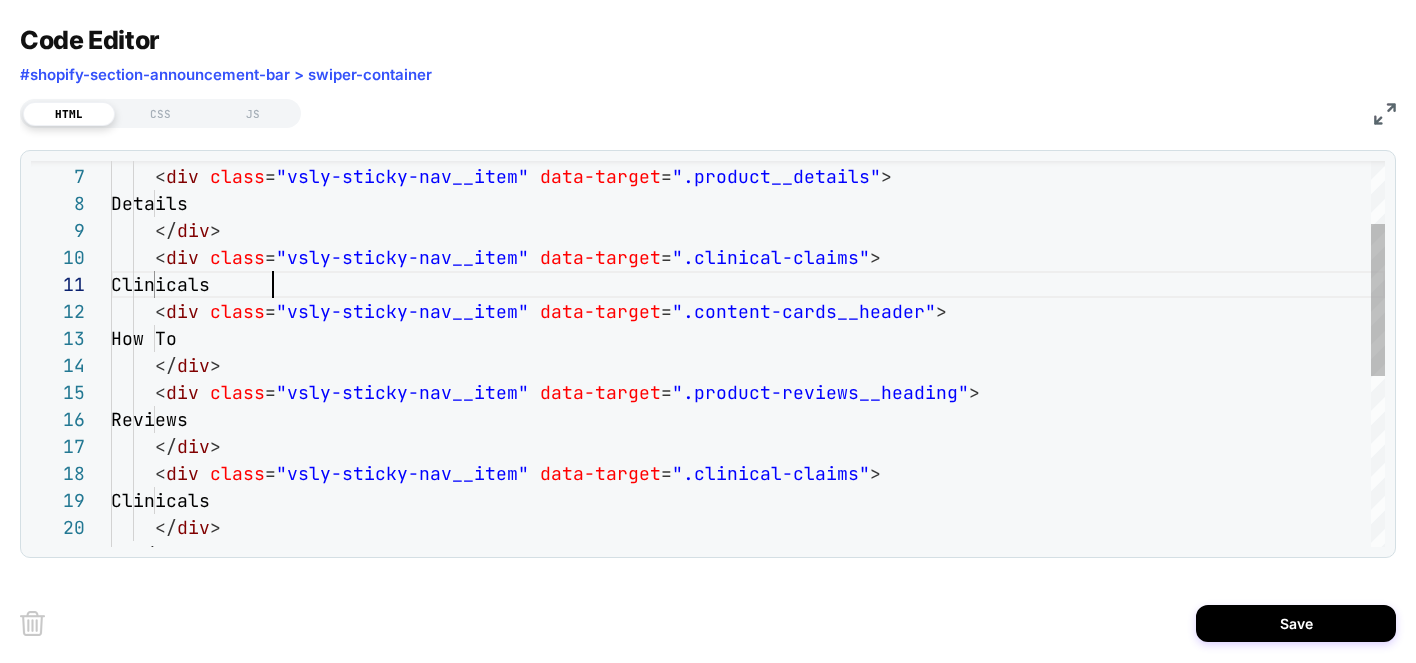 scroll, scrollTop: 0, scrollLeft: 162, axis: horizontal 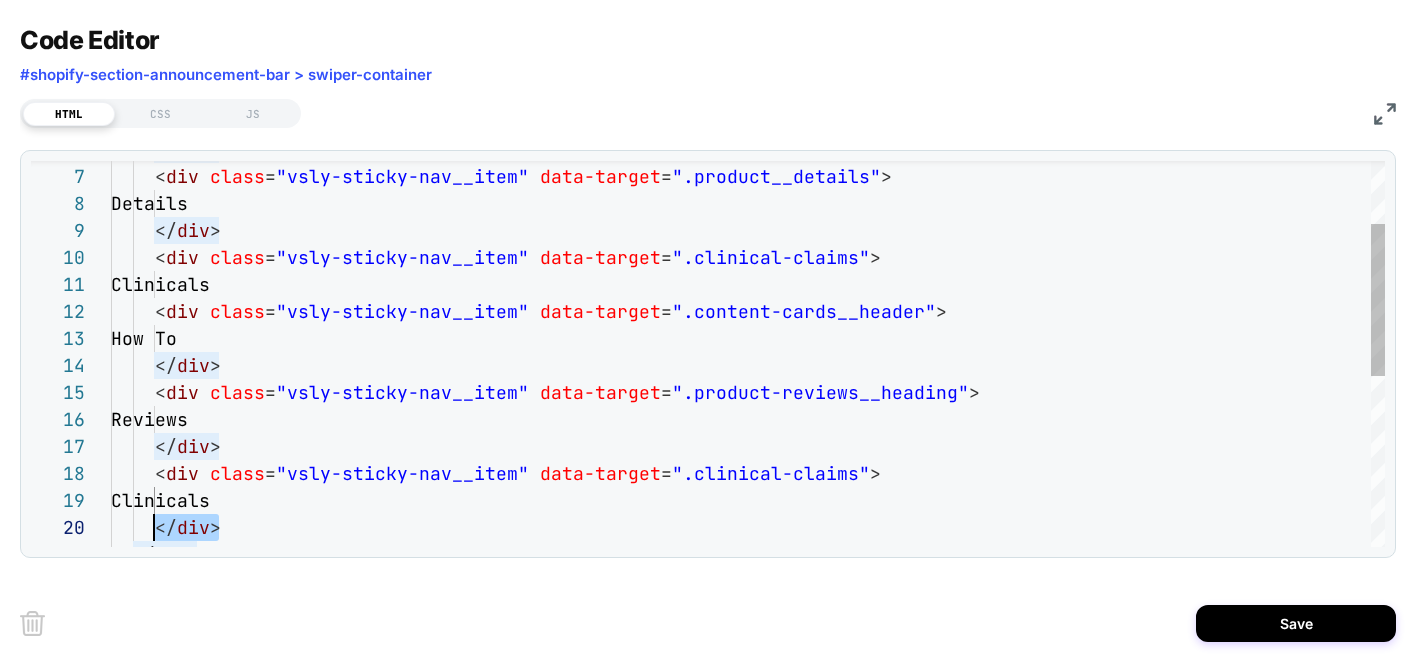 drag, startPoint x: 238, startPoint y: 533, endPoint x: 153, endPoint y: 534, distance: 85.00588 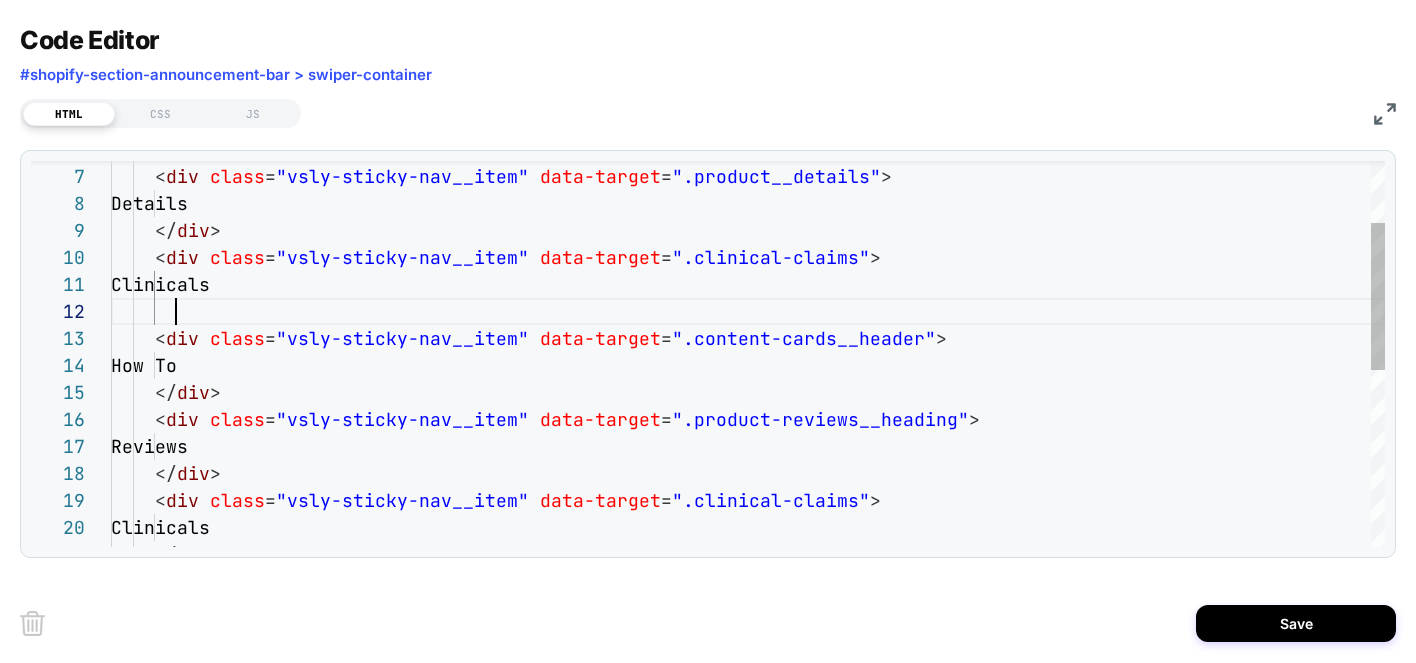 scroll, scrollTop: 27, scrollLeft: 130, axis: both 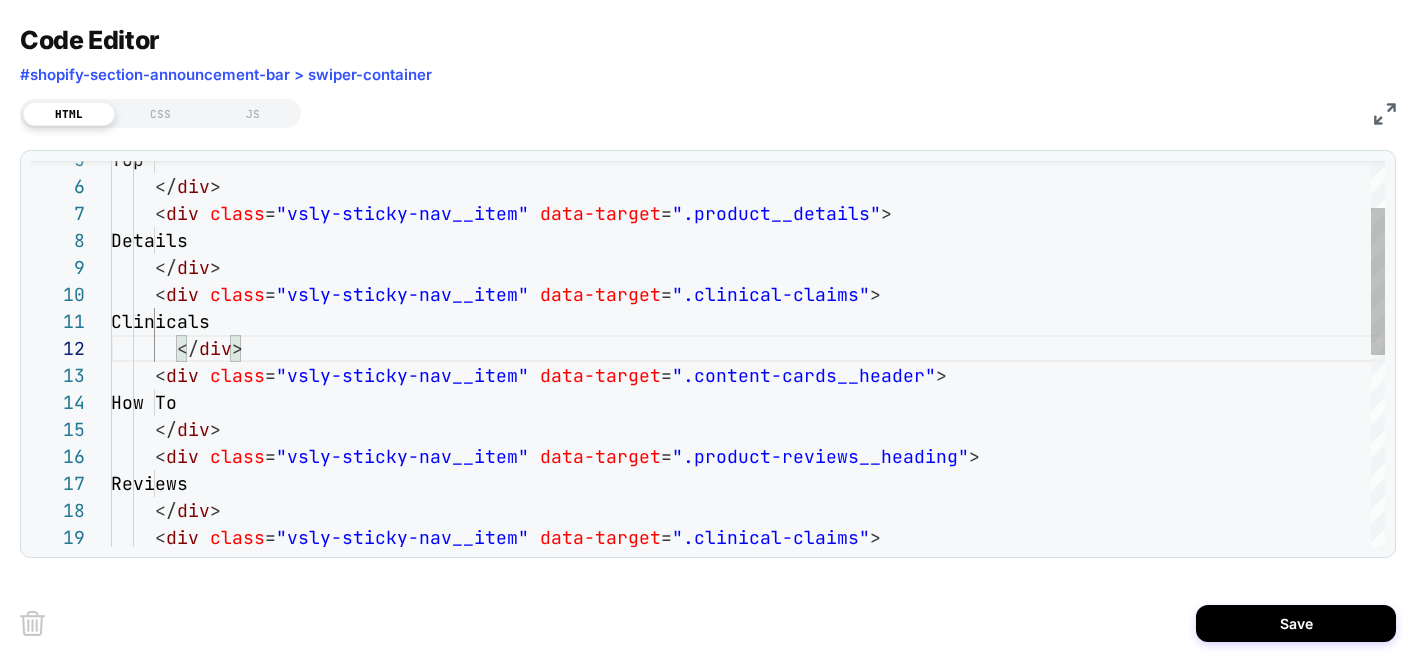 click on "< div   class = "vsly-sticky-nav__item"   data-target = ".product-reviews__heading" >       Reviews      </ div >      < div   class = "vsly-sticky-nav__item"   data-target = ".content-cards__header" >       How To       </ div >      < div   class = "vsly-sticky-nav__item"   data-target = ".clinical-claims" >      < div   class = "vsly-sticky-nav__item"   data-target = ".clinical-claims" >       Clinicals        </ div >      </ div >       Details      < div   class = "vsly-sticky-nav__item"   data-target = ".product__details" >      </ div >       Top" at bounding box center [748, 541] 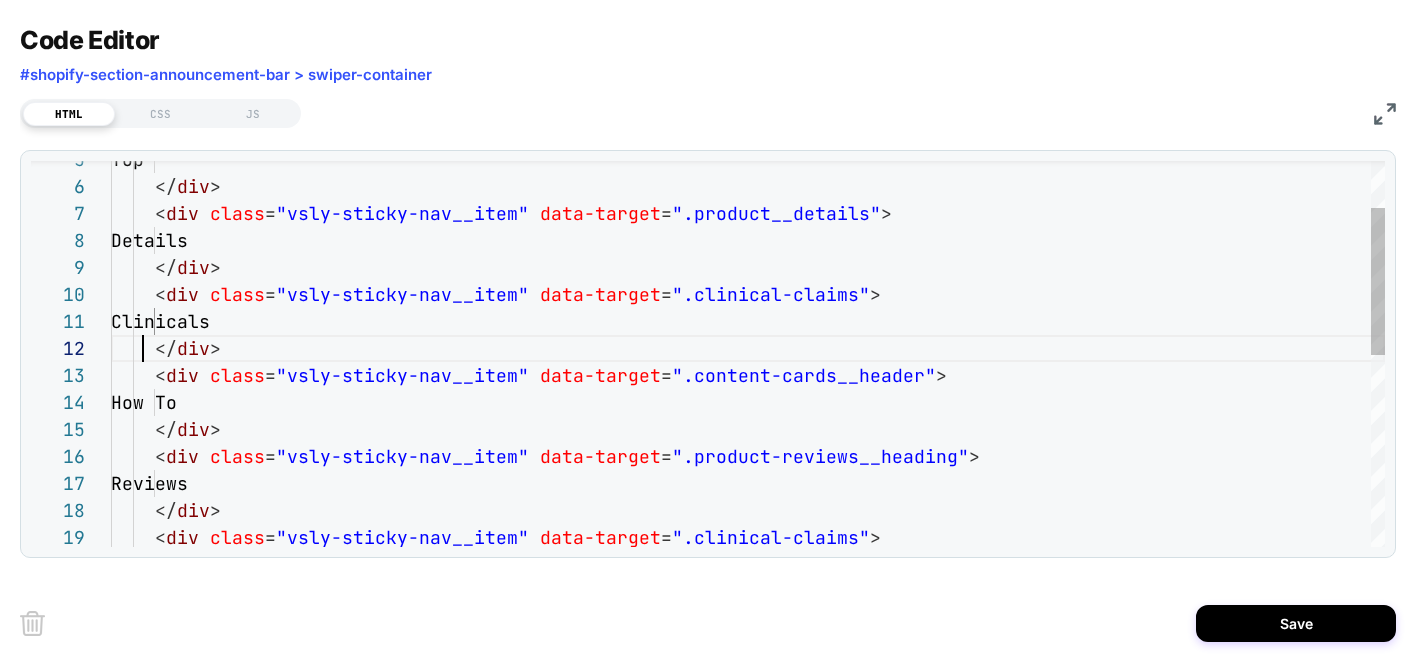 scroll, scrollTop: 27, scrollLeft: 32, axis: both 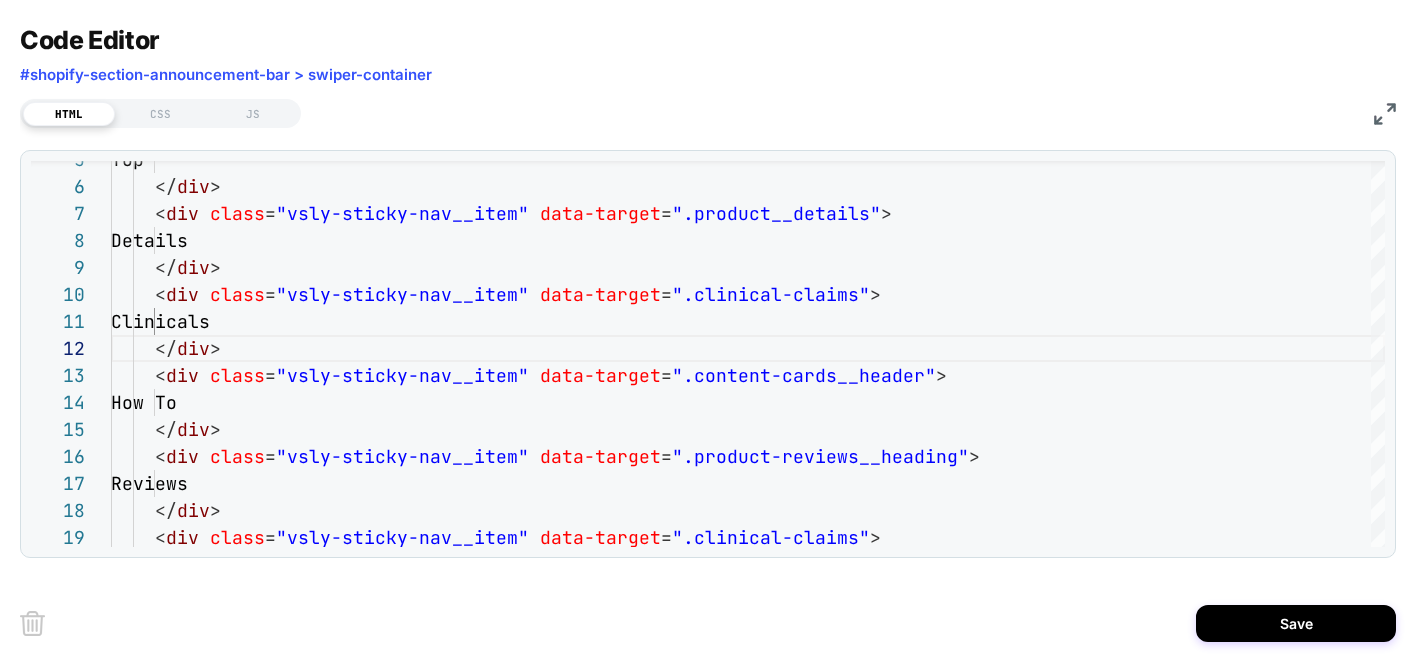 click on "HTML CSS JS" at bounding box center (708, 111) 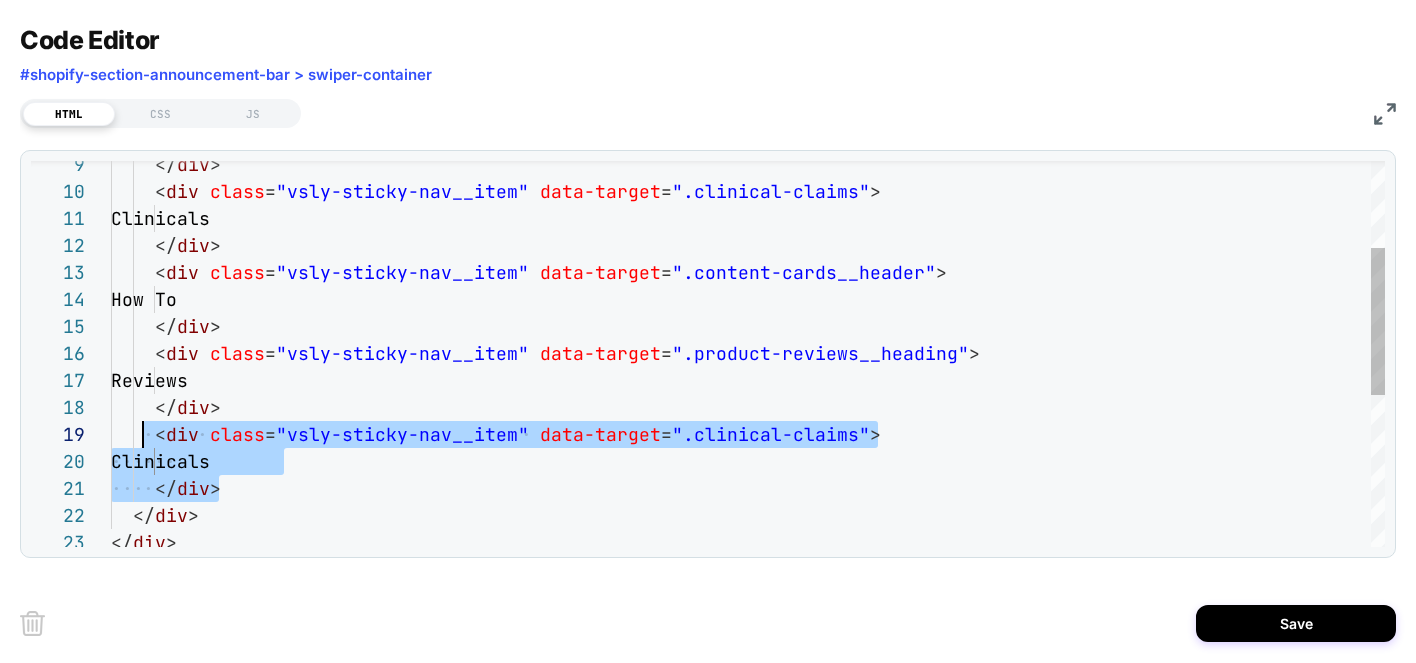 scroll, scrollTop: 216, scrollLeft: 43, axis: both 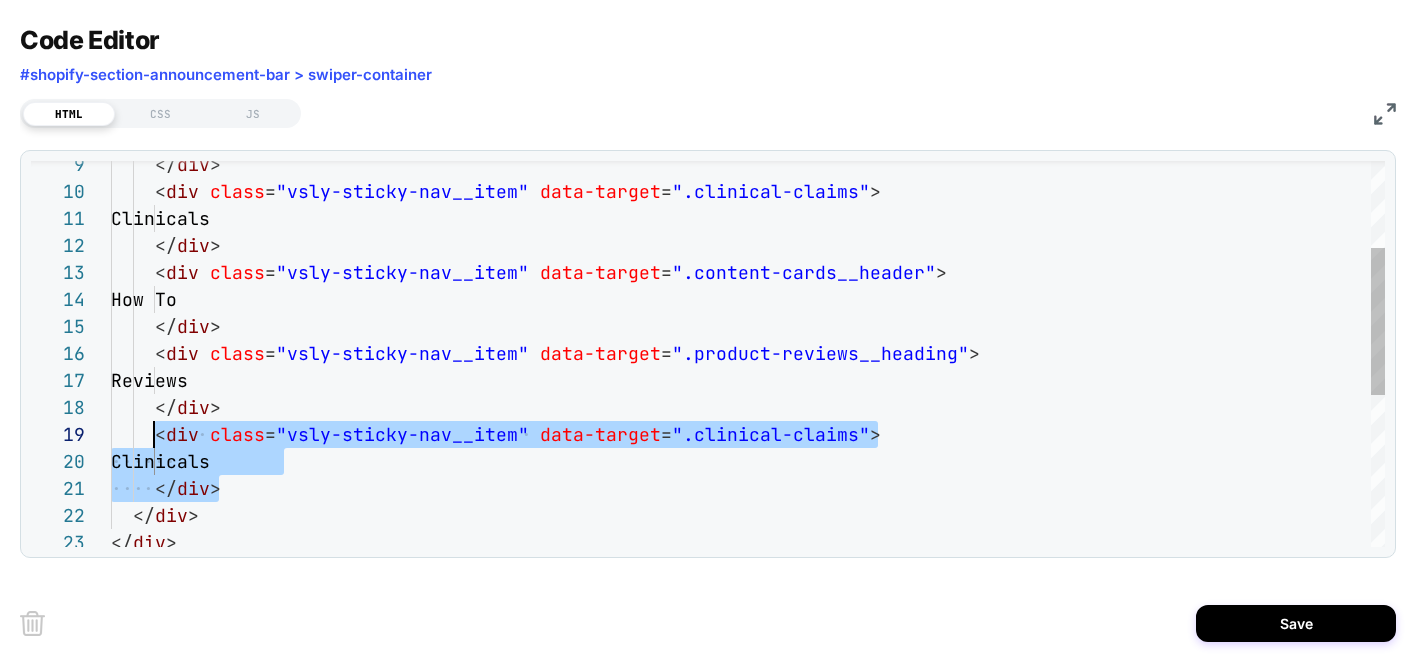 drag, startPoint x: 238, startPoint y: 490, endPoint x: 151, endPoint y: 442, distance: 99.36297 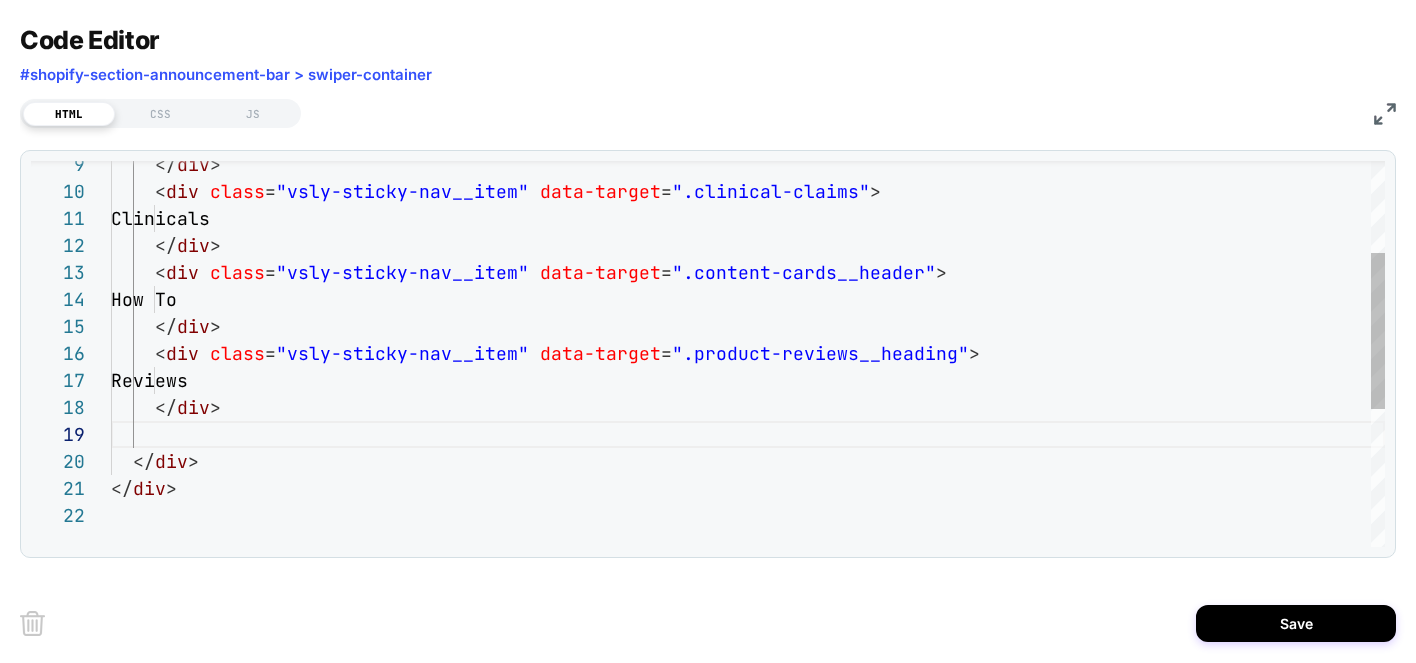 scroll, scrollTop: 189, scrollLeft: 108, axis: both 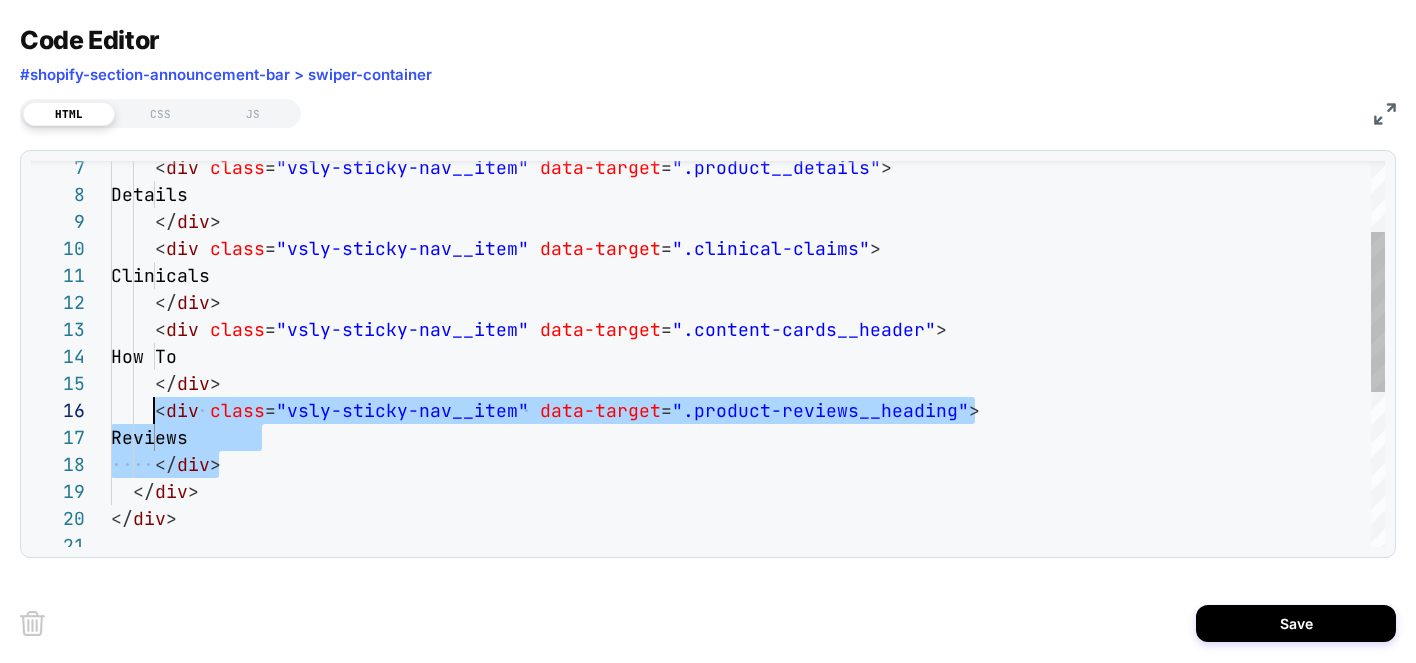 drag, startPoint x: 244, startPoint y: 459, endPoint x: 158, endPoint y: 415, distance: 96.60228 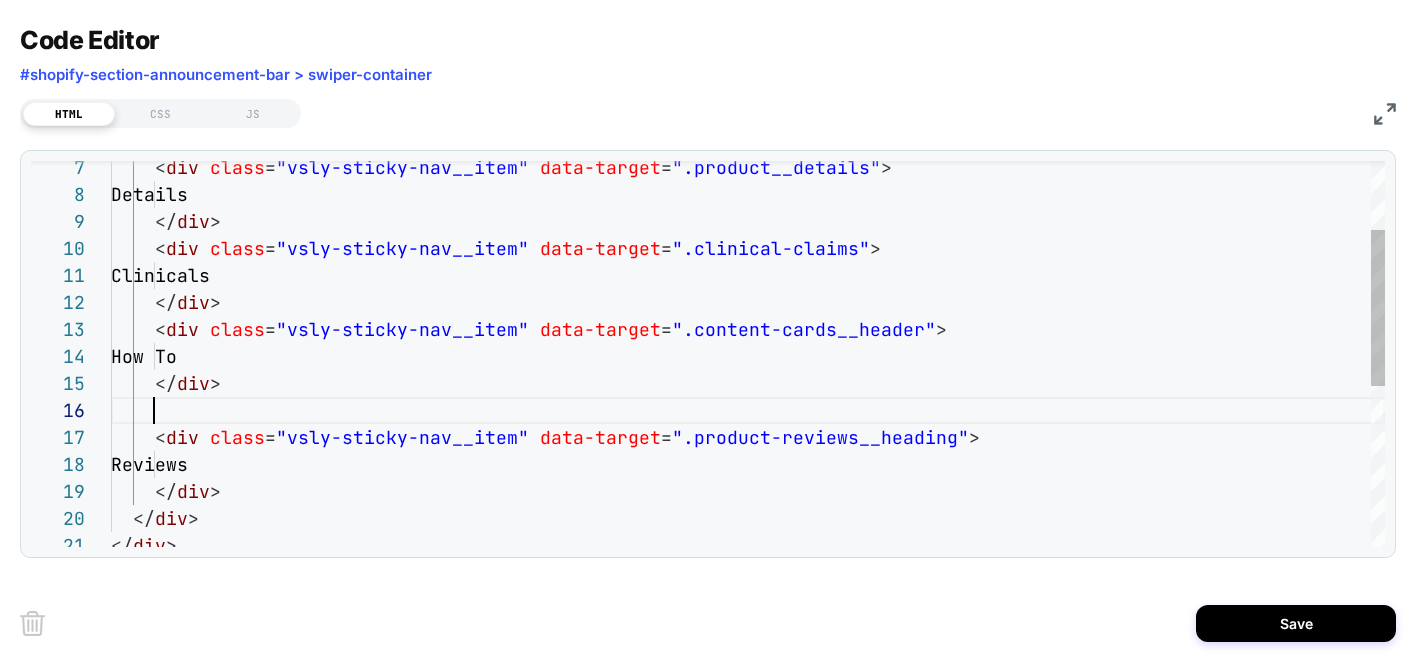 scroll, scrollTop: 189, scrollLeft: 108, axis: both 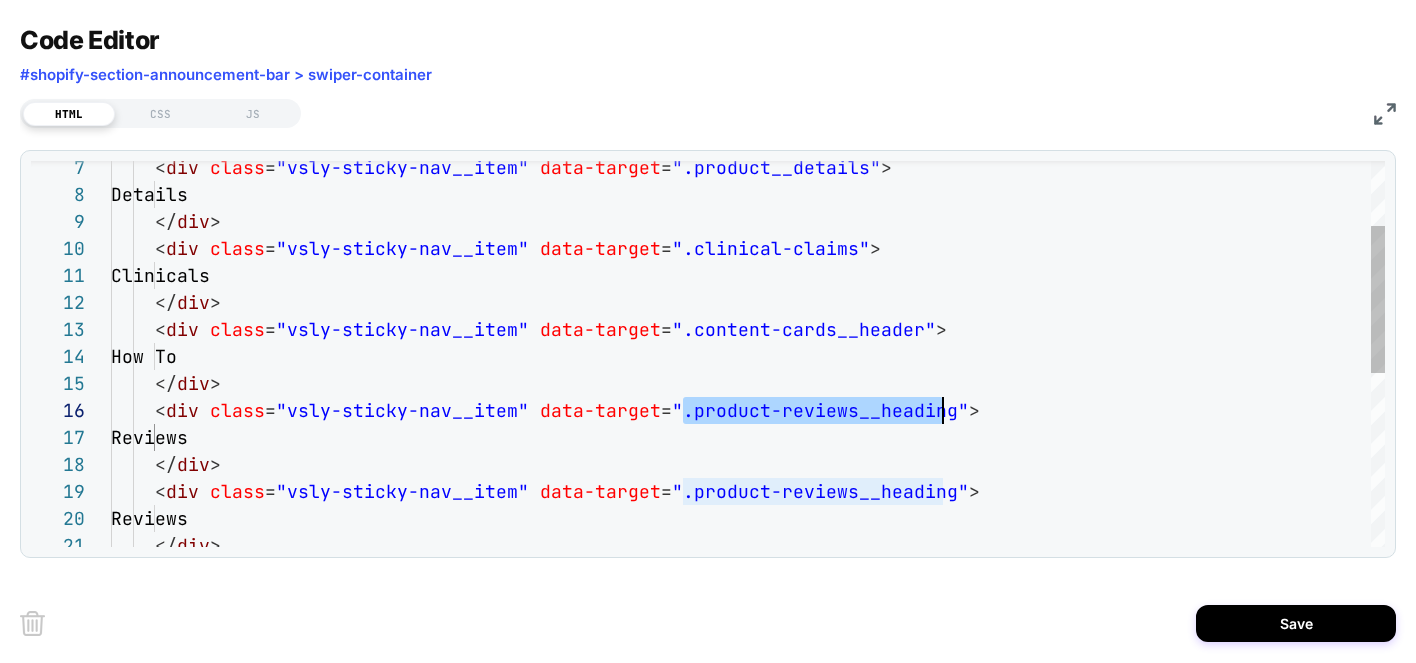drag, startPoint x: 685, startPoint y: 413, endPoint x: 939, endPoint y: 418, distance: 254.04921 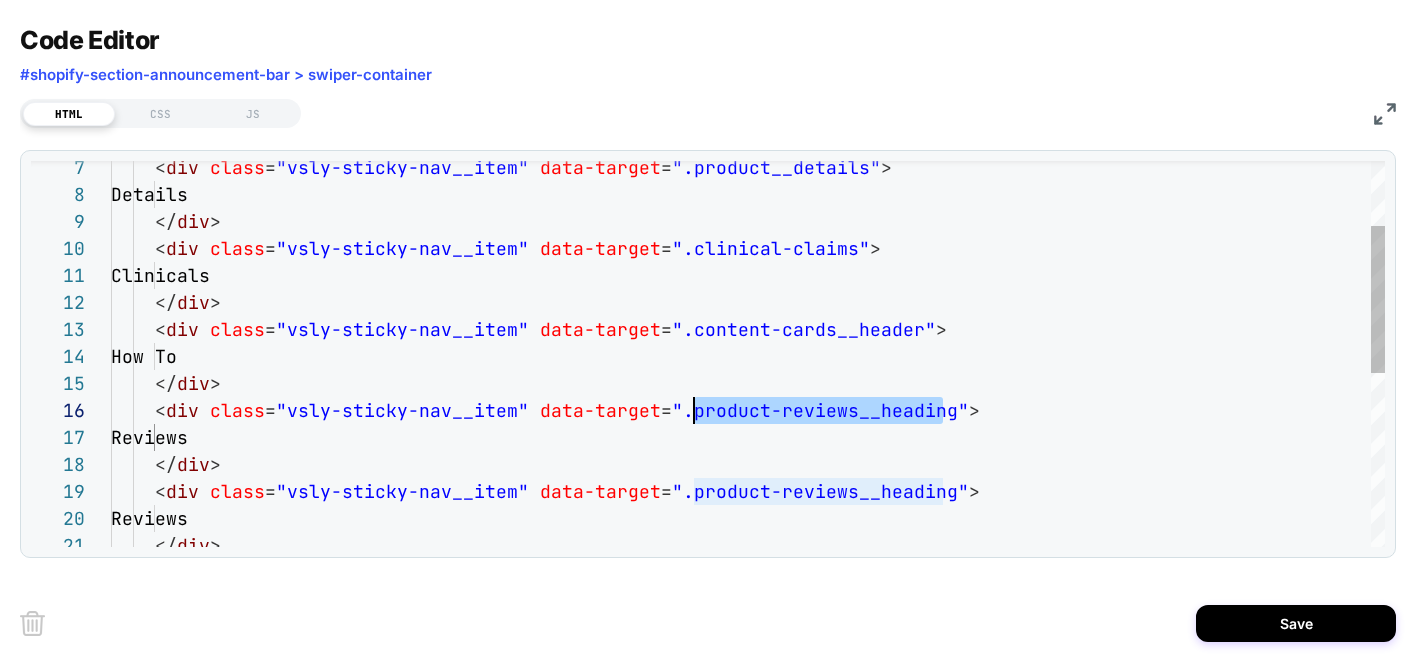 scroll, scrollTop: 135, scrollLeft: 583, axis: both 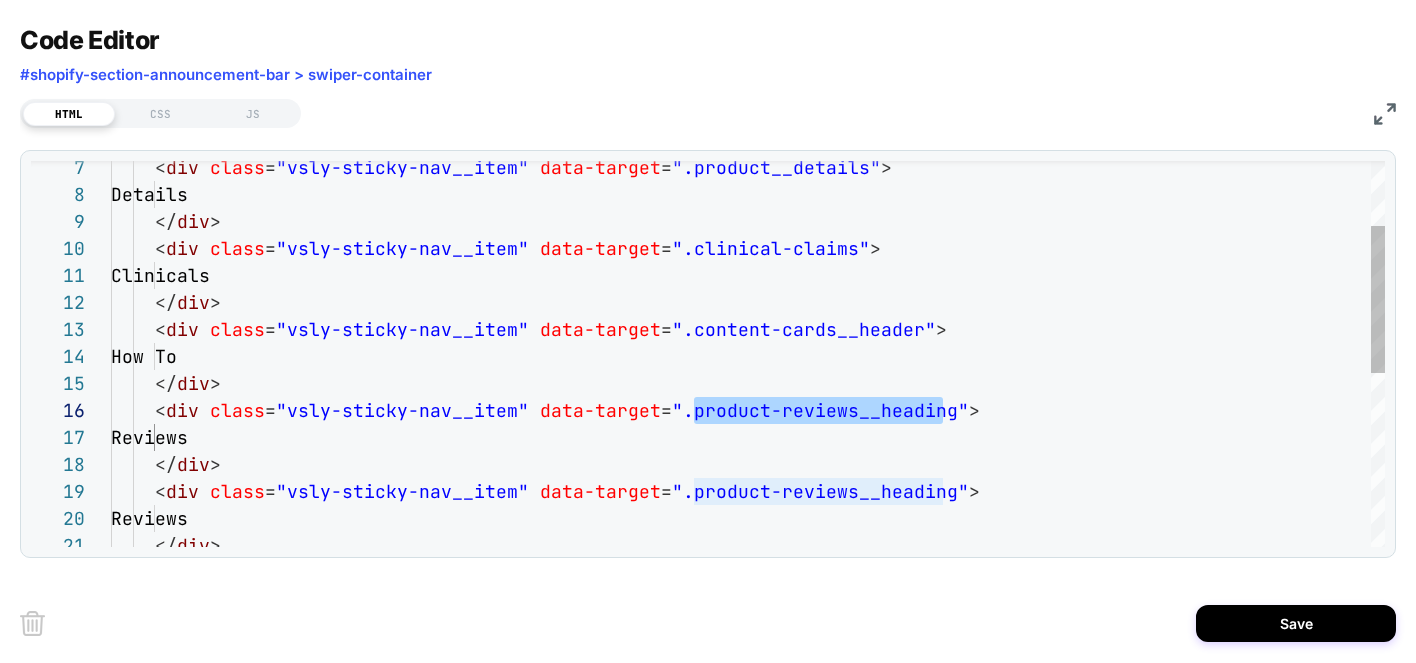 drag, startPoint x: 941, startPoint y: 413, endPoint x: 689, endPoint y: 410, distance: 252.01785 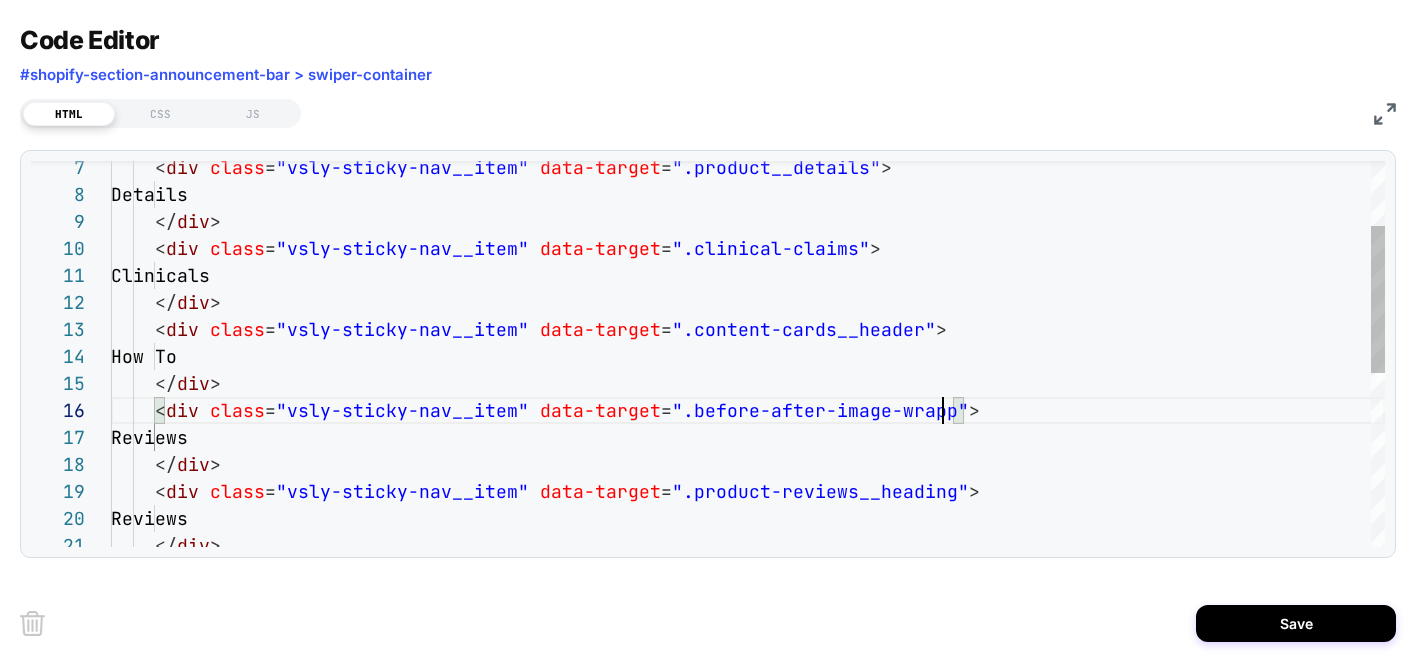 scroll, scrollTop: 135, scrollLeft: 853, axis: both 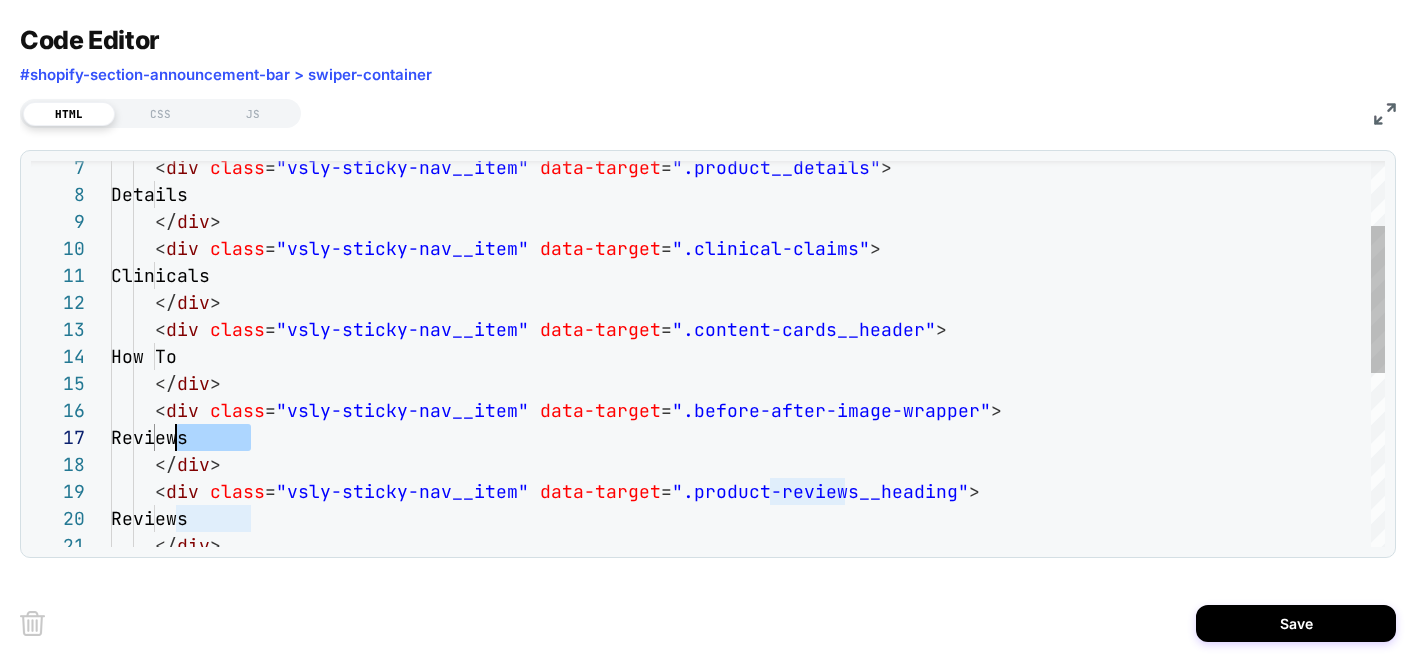 drag, startPoint x: 257, startPoint y: 434, endPoint x: 179, endPoint y: 440, distance: 78.23043 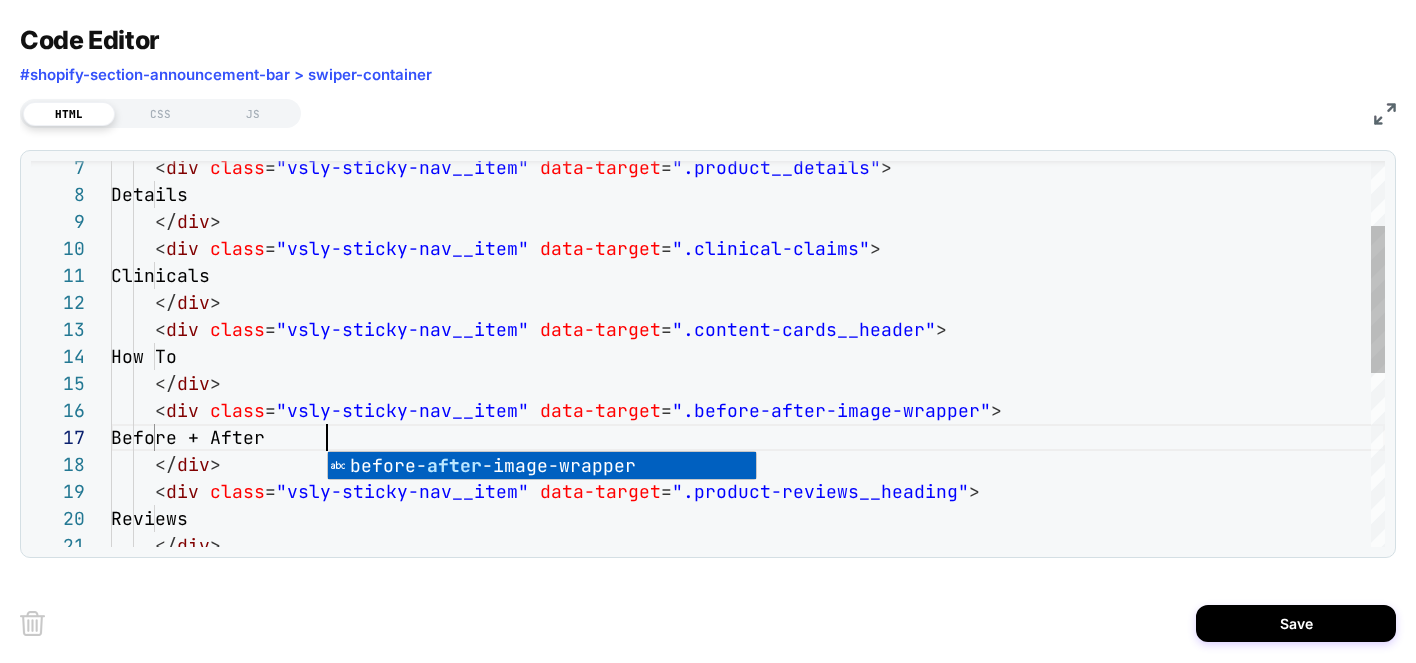 scroll, scrollTop: 162, scrollLeft: 216, axis: both 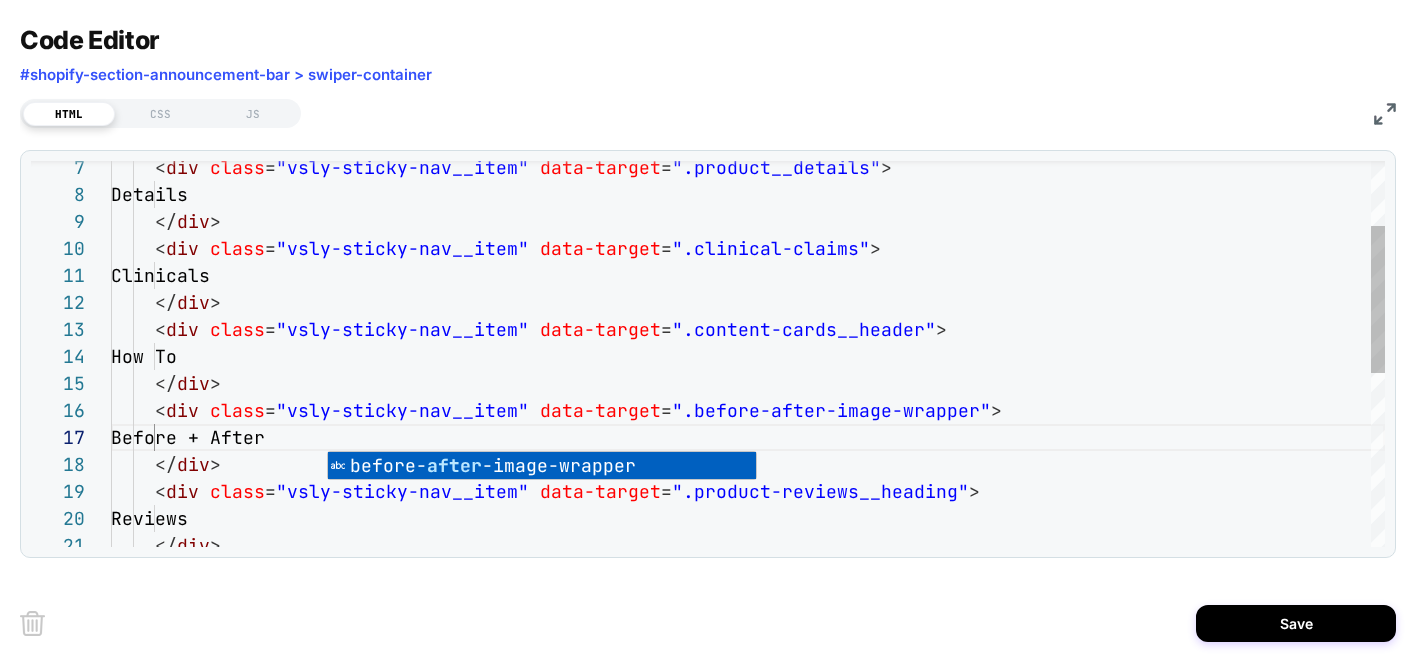 click on "< div   class = "vsly-sticky-nav__item"   data-target = ".product-reviews__heading" >       Reviews      </ div >      < div   class = "vsly-sticky-nav__item"   data-target = ".content-cards__header" >       How To       </ div >      < div   class = "vsly-sticky-nav__item"   data-target = ".clinical-claims" >       Clinicals      </ div >      </ div >       Details      < div   class = "vsly-sticky-nav__item"   data-target = ".product__details" >      < div   class = "vsly-sticky-nav__item"   data-target = ".before-after-image-wrapper" >       Before + After      </ div >" at bounding box center (748, 495) 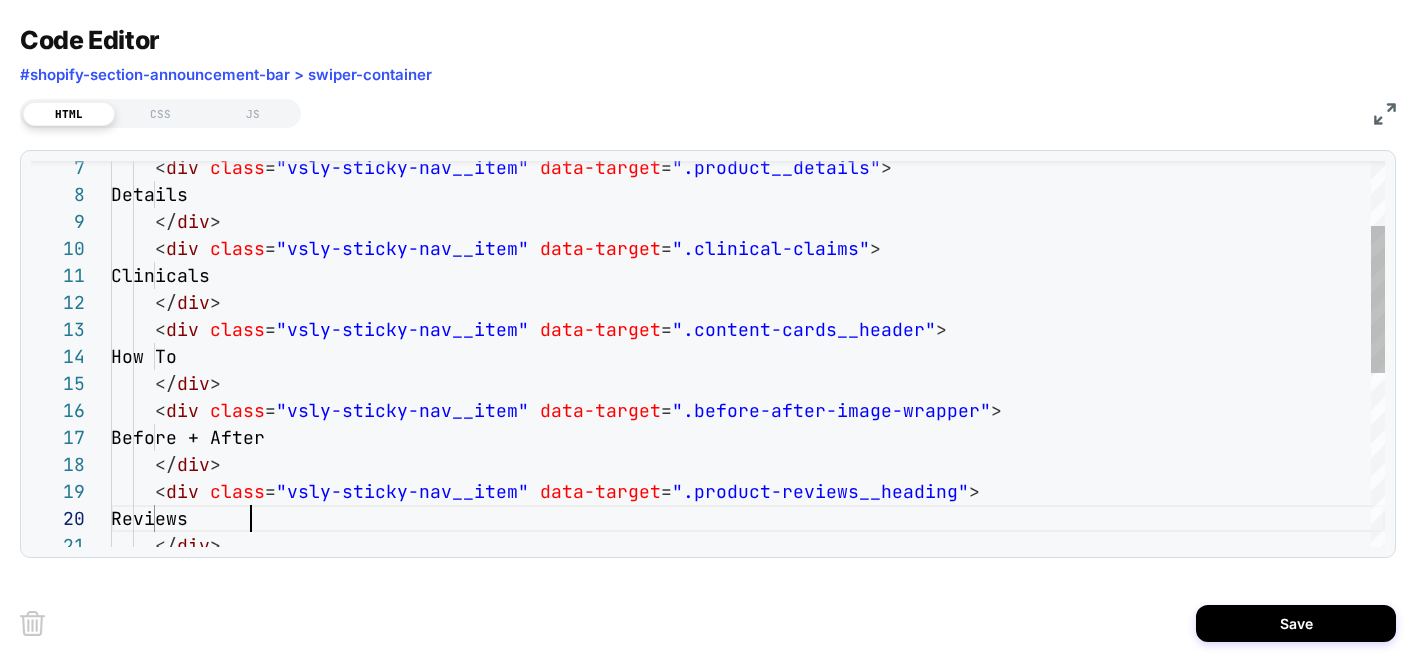 scroll, scrollTop: 243, scrollLeft: 140, axis: both 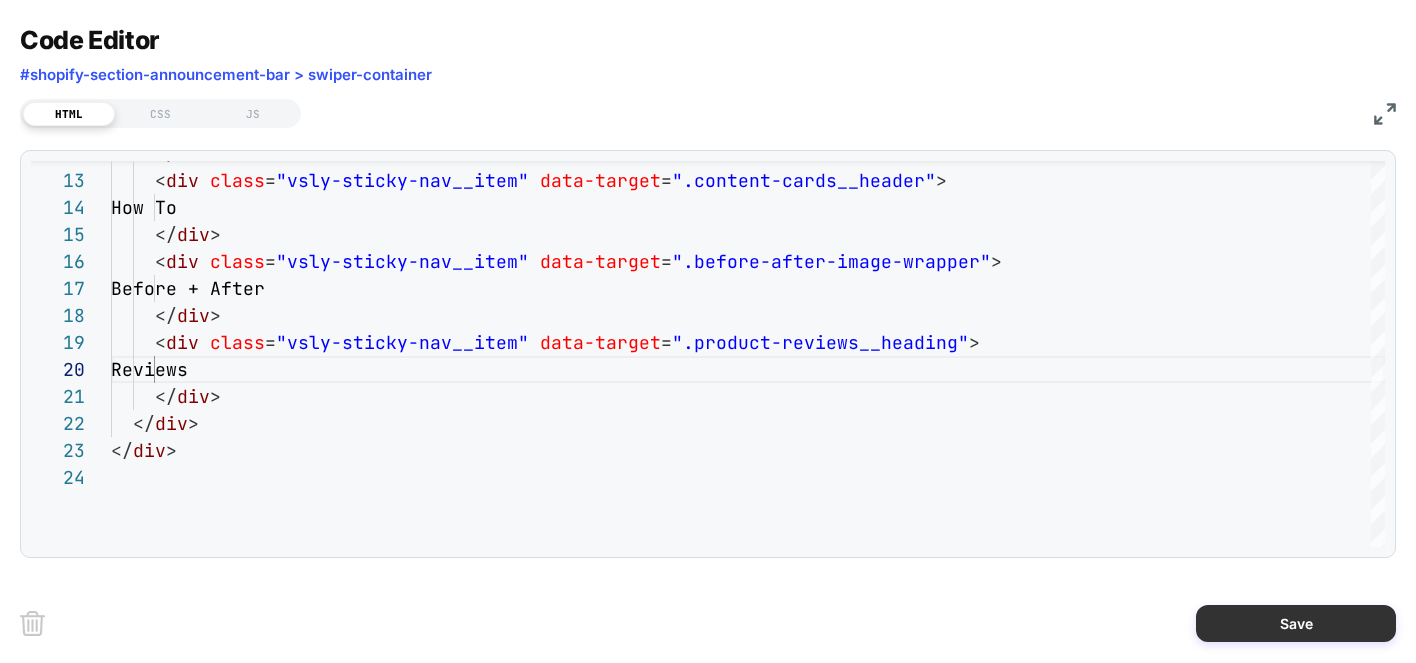 type on "**********" 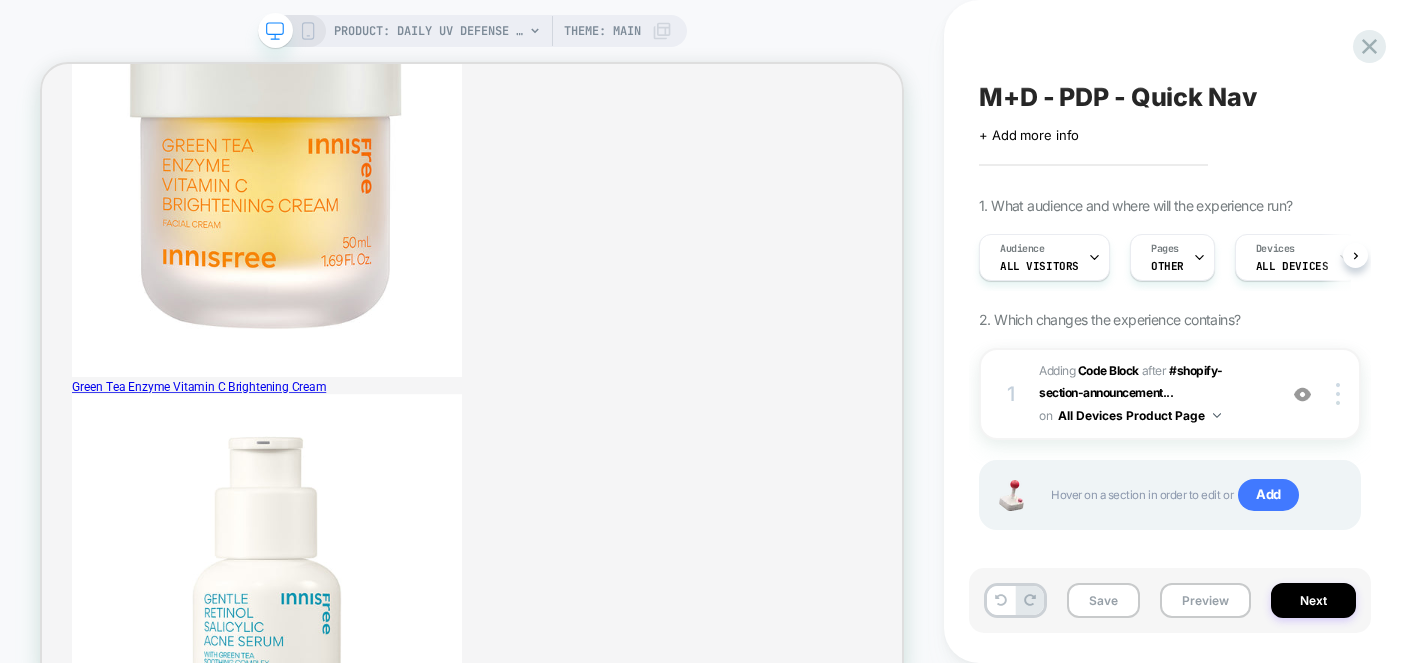 scroll, scrollTop: 0, scrollLeft: 1, axis: horizontal 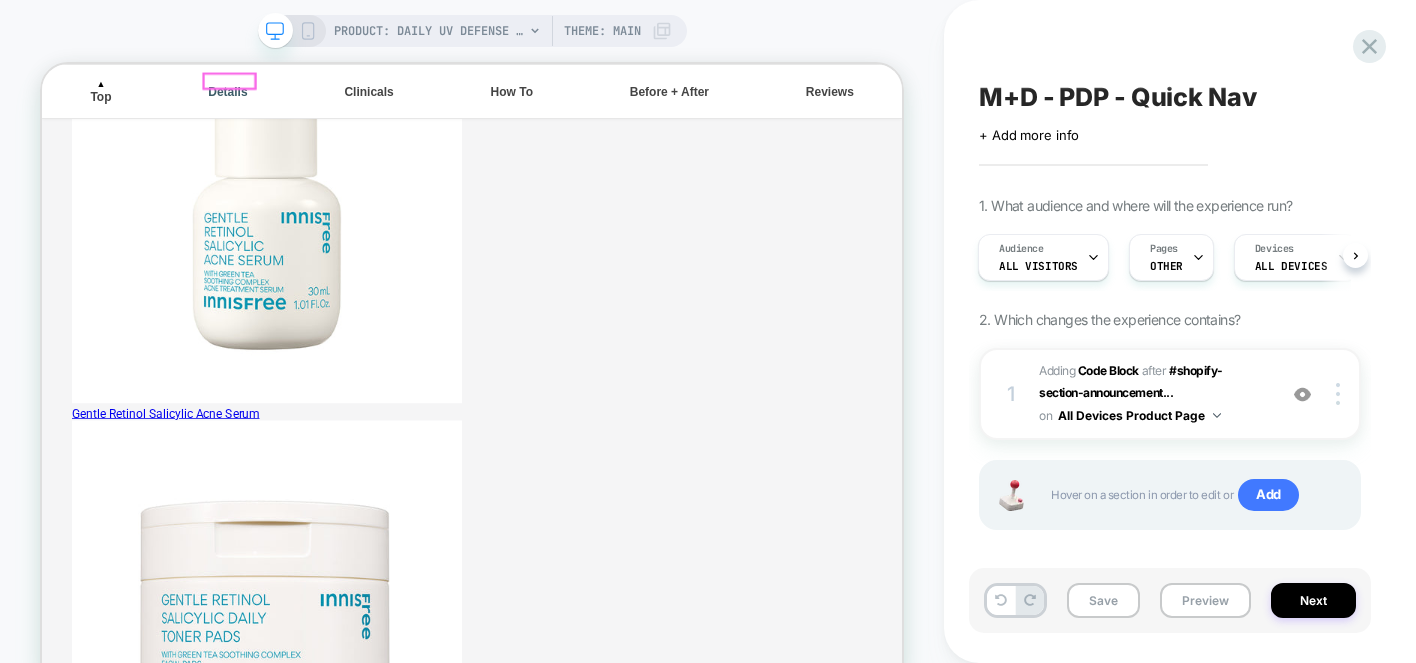 click on "Details" at bounding box center (290, 101) 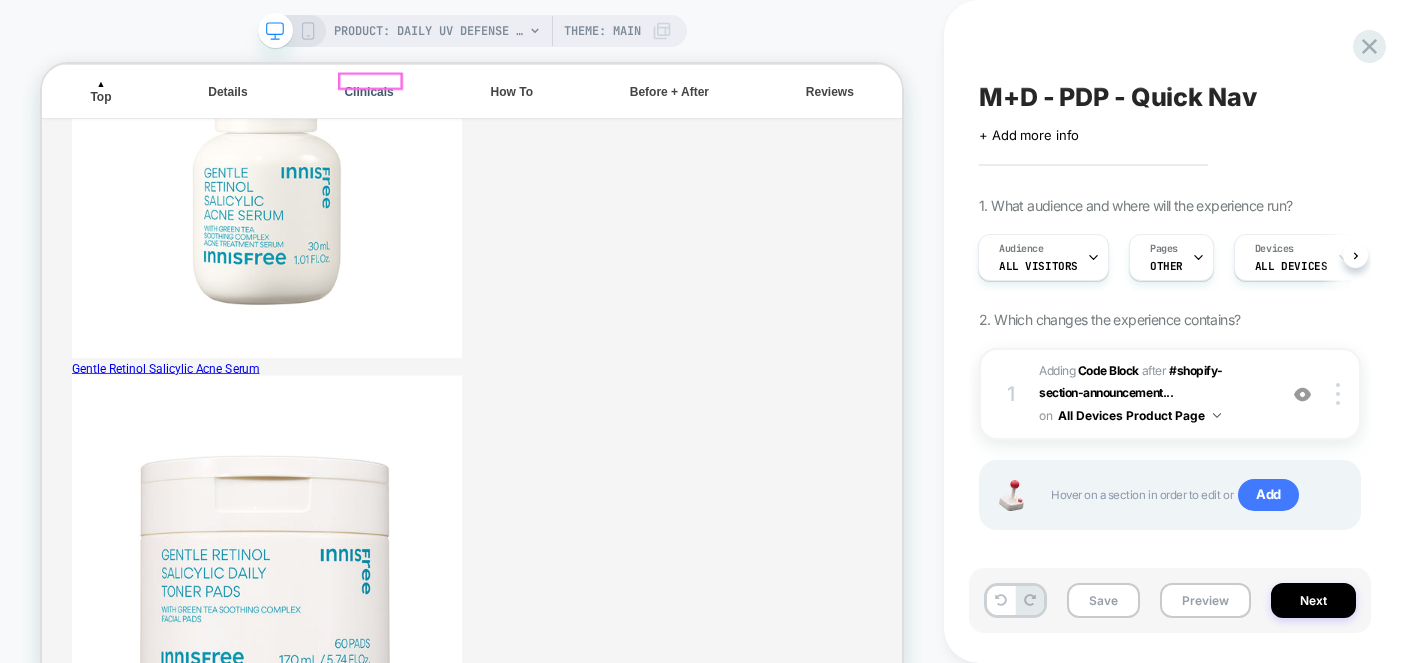 click on "Clinicals" at bounding box center (478, 101) 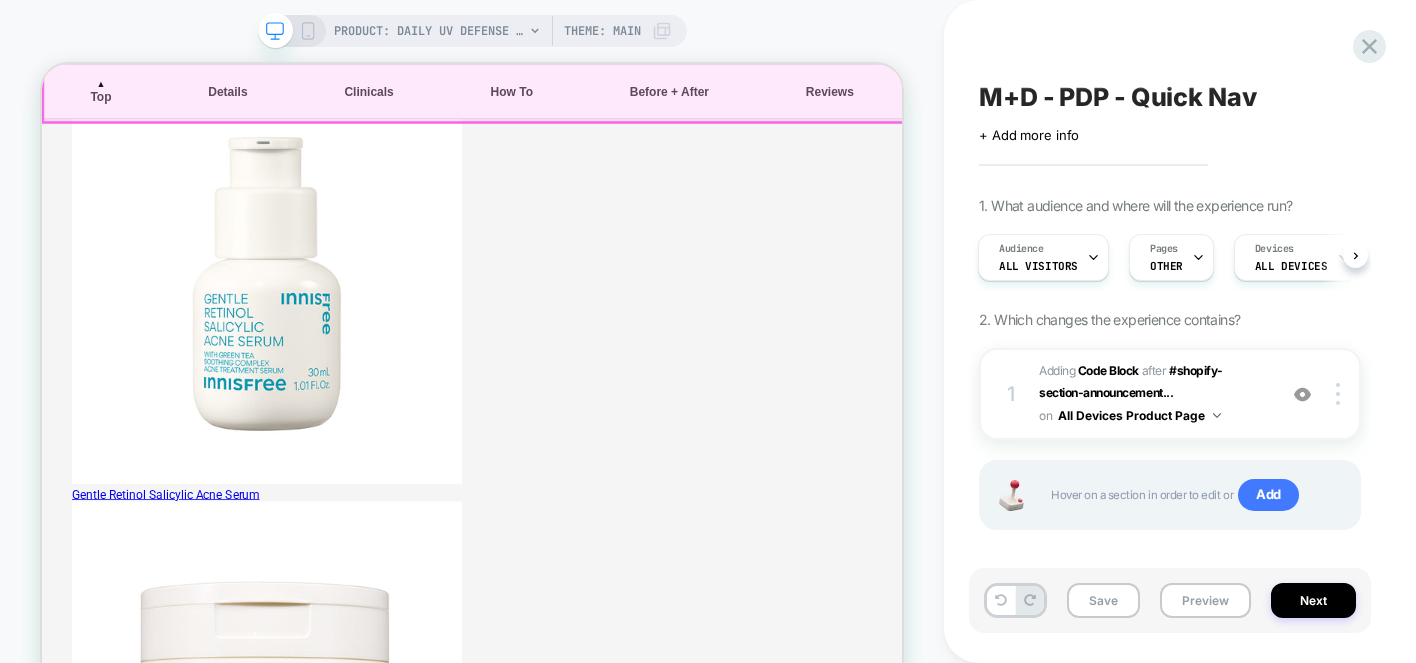 scroll, scrollTop: 2203, scrollLeft: 0, axis: vertical 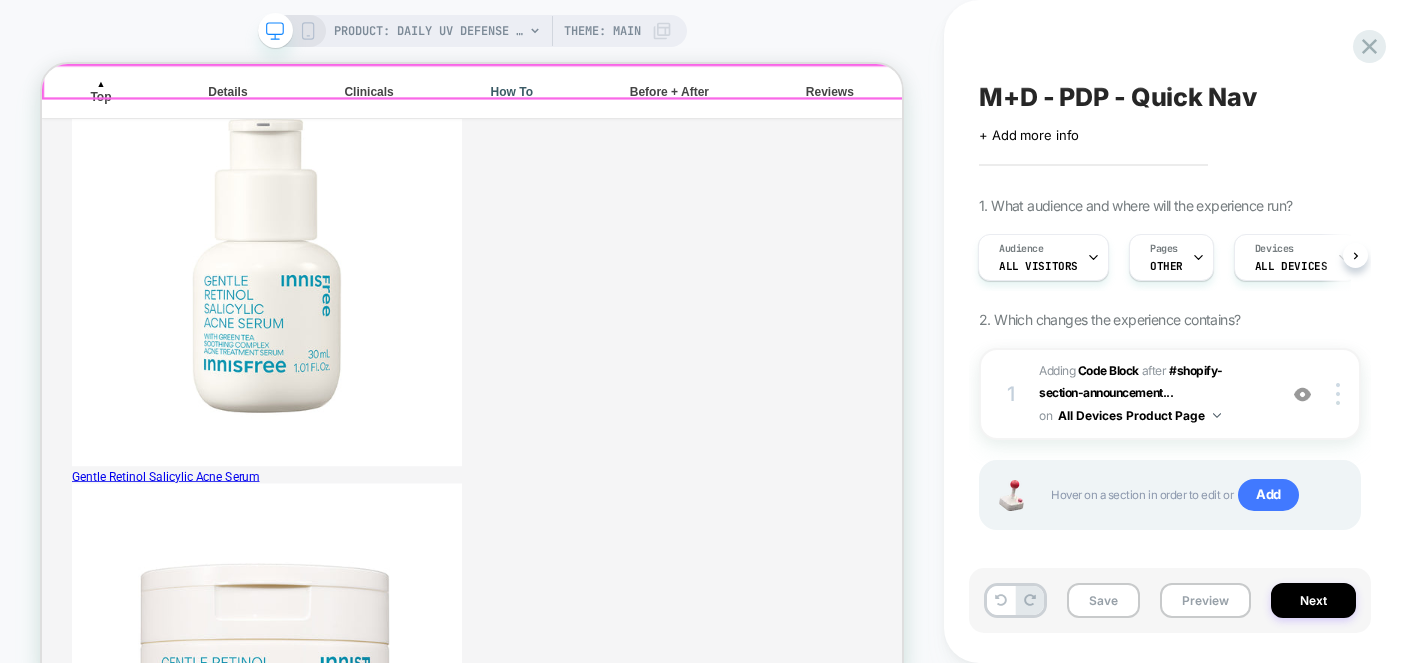 click on "▲
Top
Details
Clinicals
How To
Before + After
Reviews" at bounding box center (615, 100) 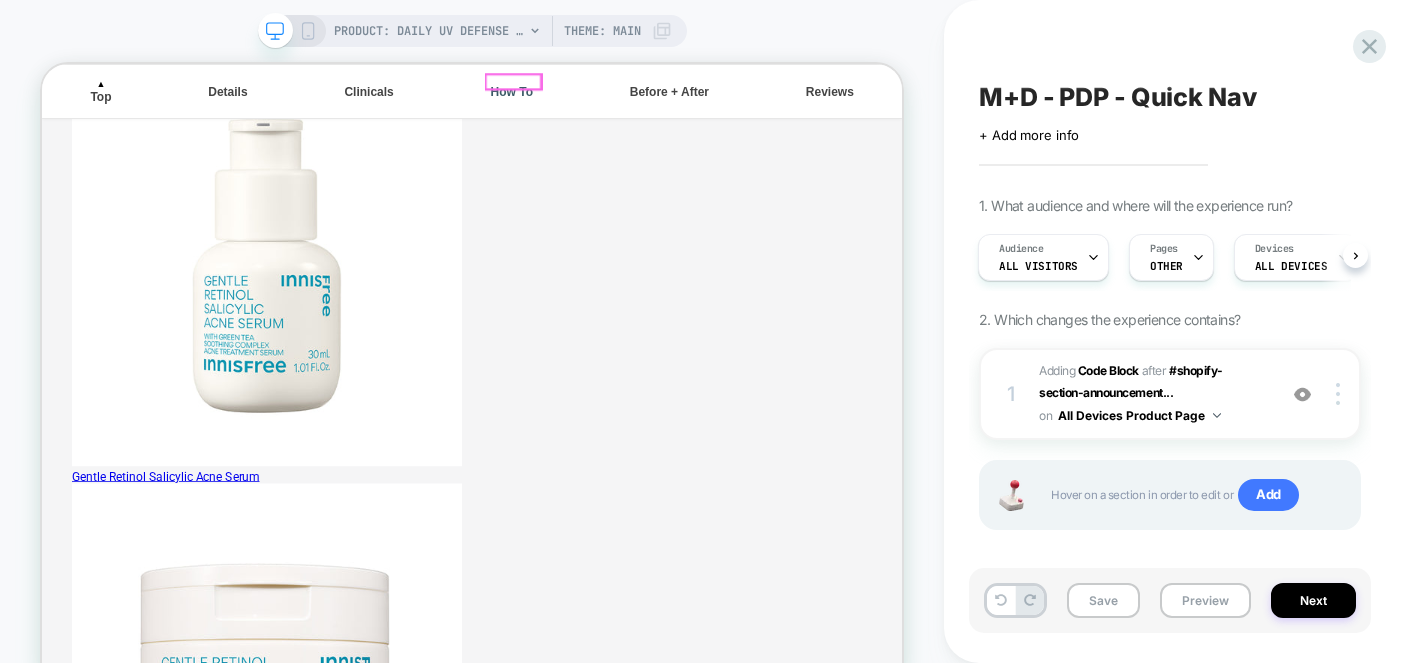 click on "How To" at bounding box center [668, 101] 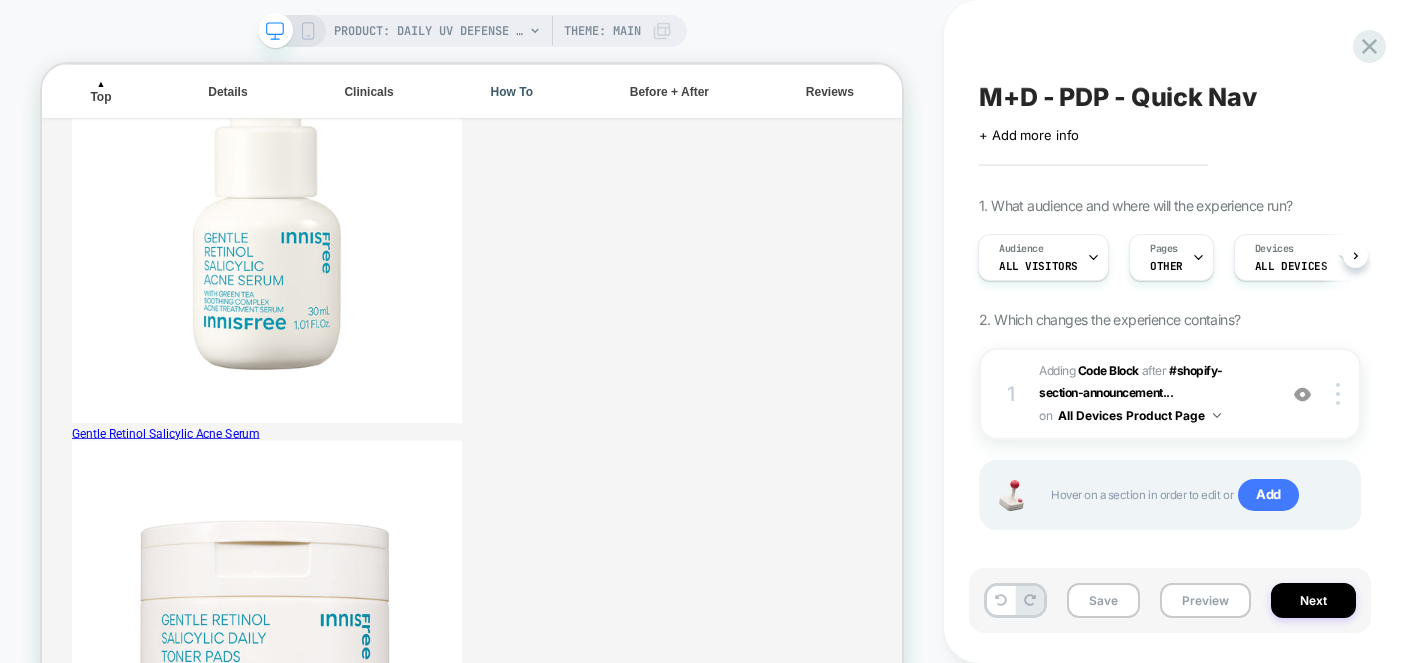 scroll, scrollTop: 2263, scrollLeft: 0, axis: vertical 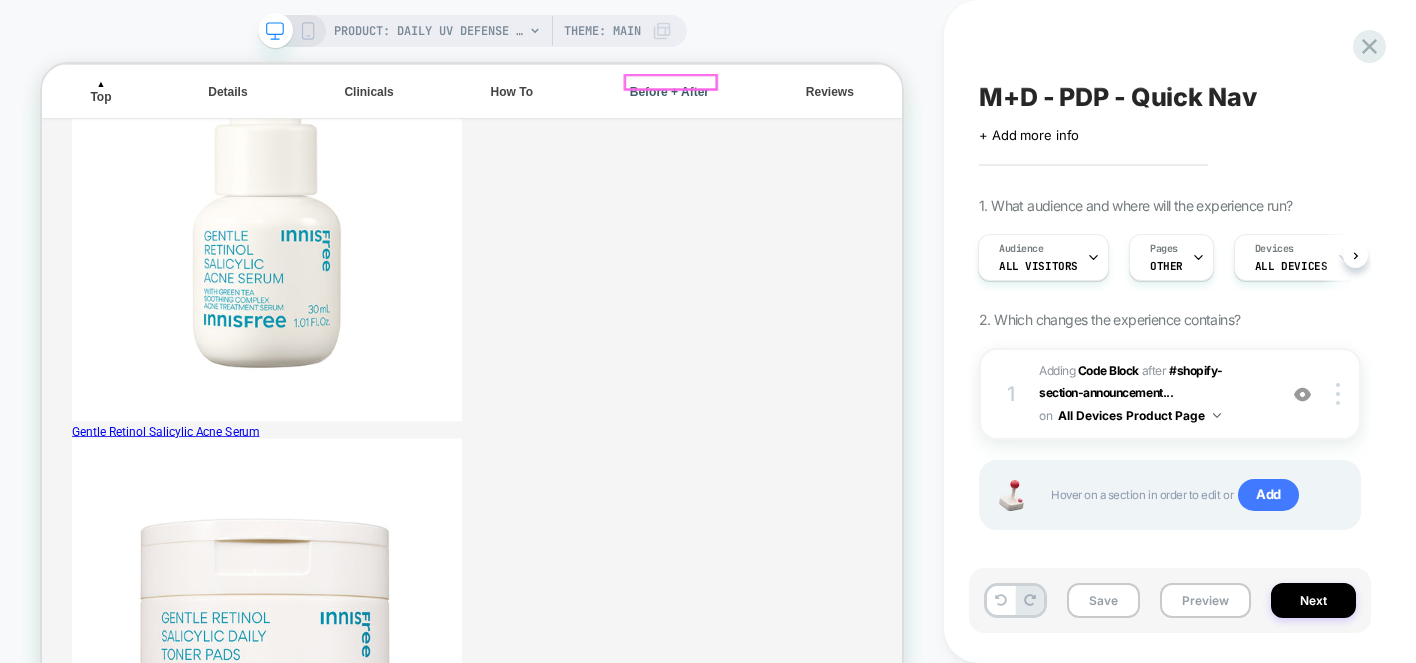 click on "Before + After" at bounding box center (879, 101) 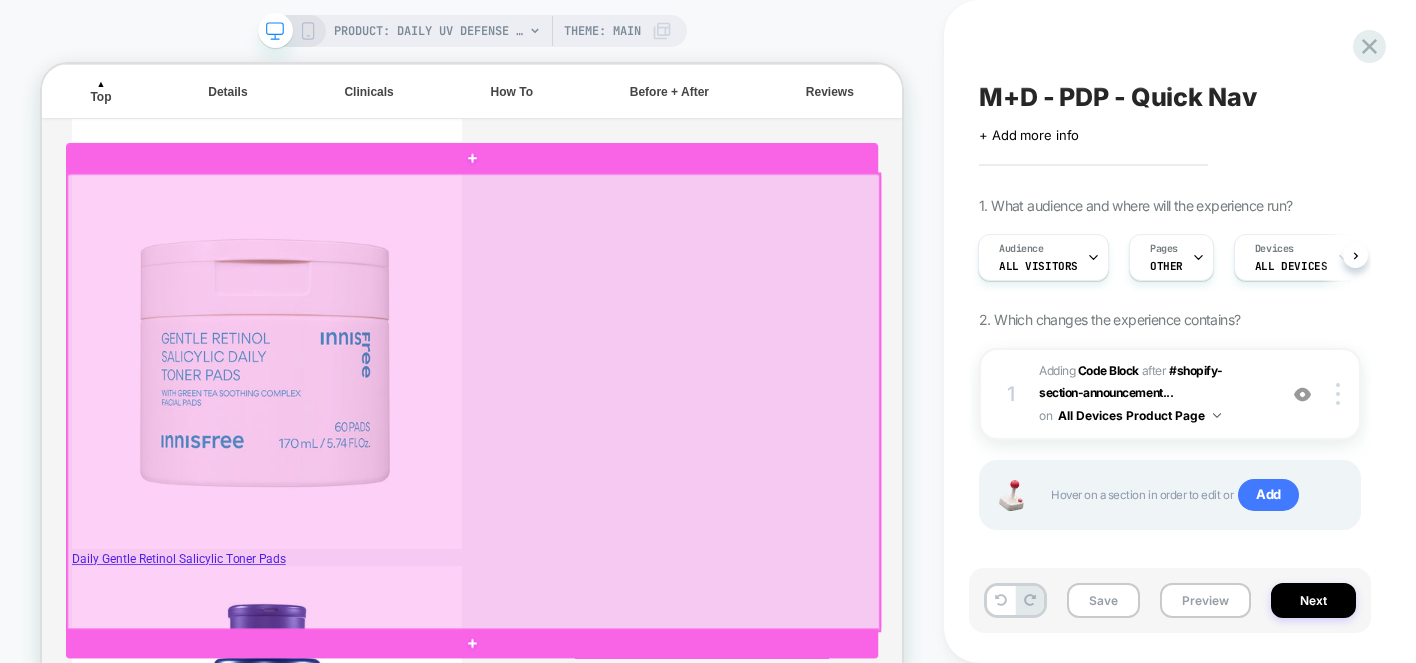 scroll, scrollTop: 2727, scrollLeft: 0, axis: vertical 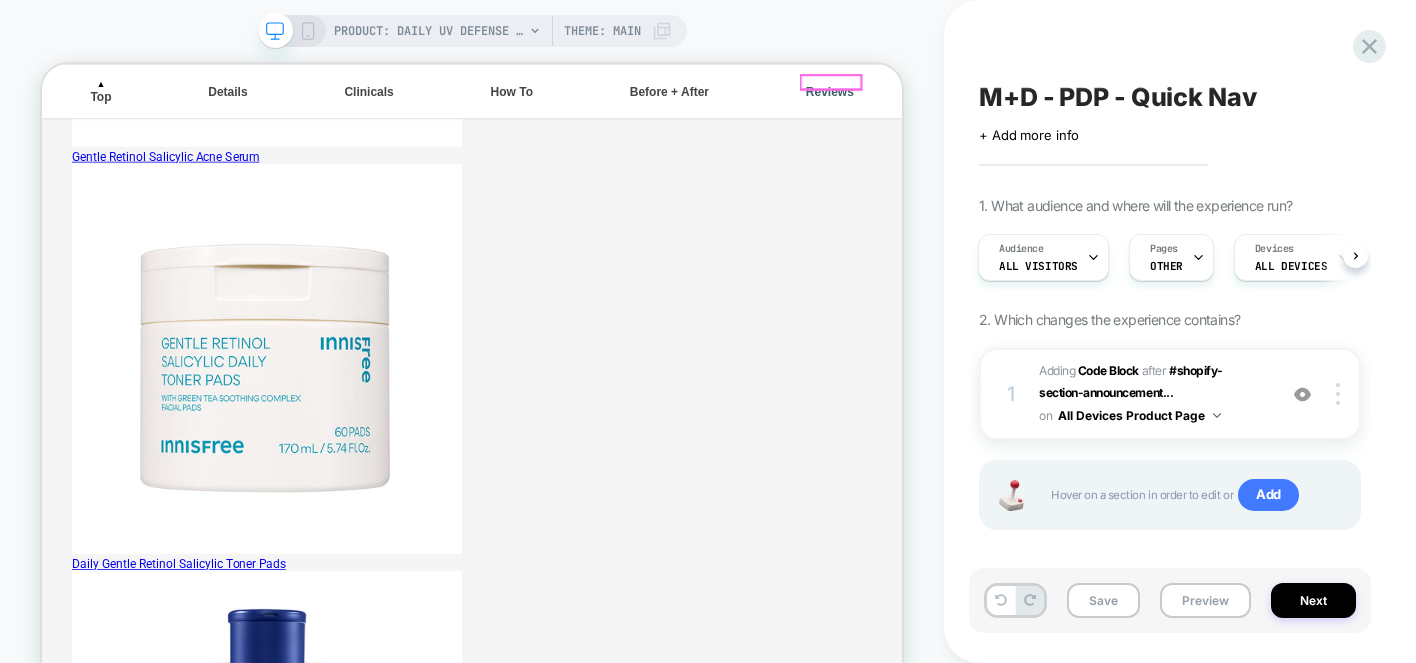 click on "Reviews" at bounding box center (1092, 101) 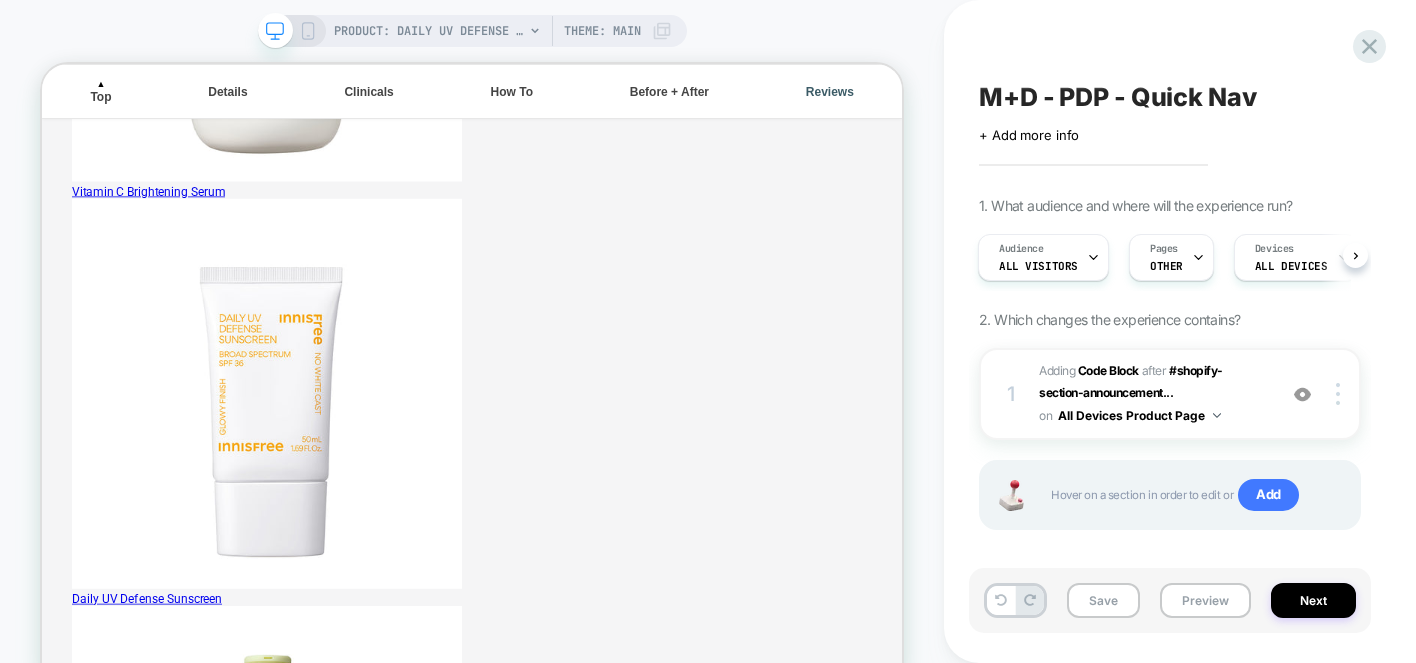 scroll, scrollTop: 4858, scrollLeft: 0, axis: vertical 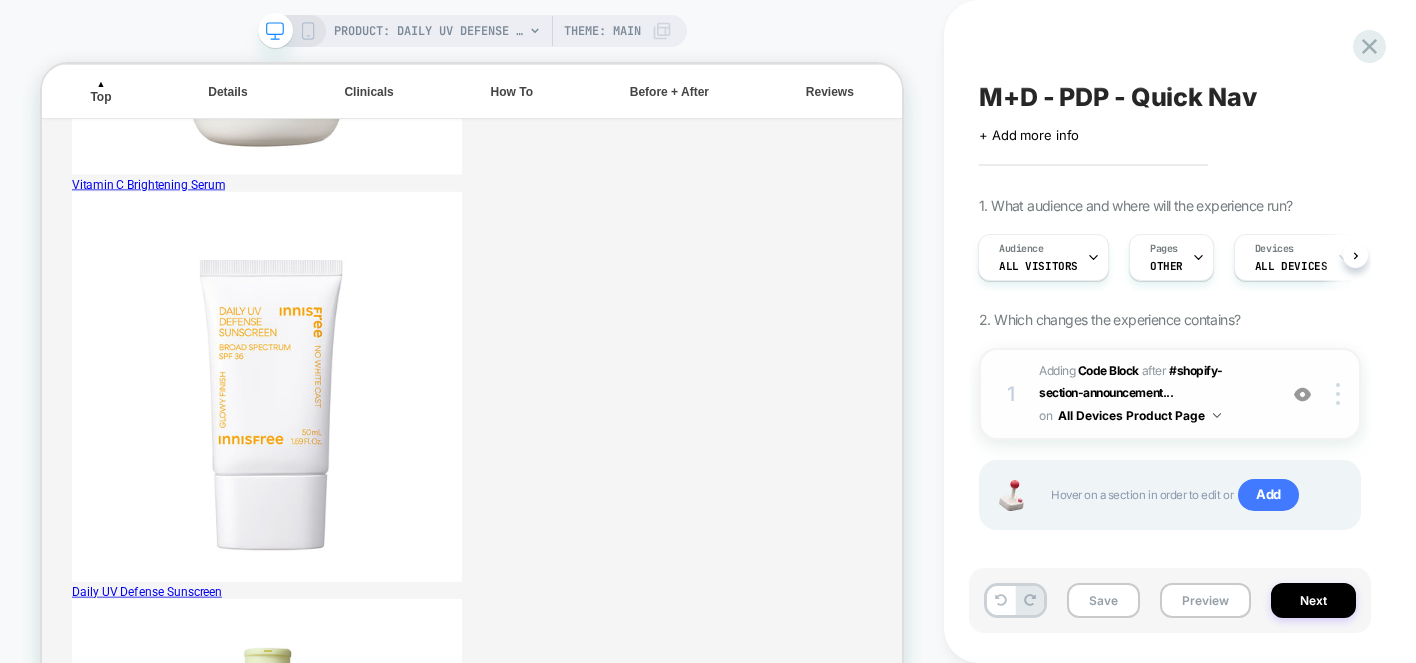 click on "Adding   Code Block   AFTER #shopify-section-announcement... #shopify-section-announcement-bar > swiper-container   on All Devices Product Page" at bounding box center (1152, 394) 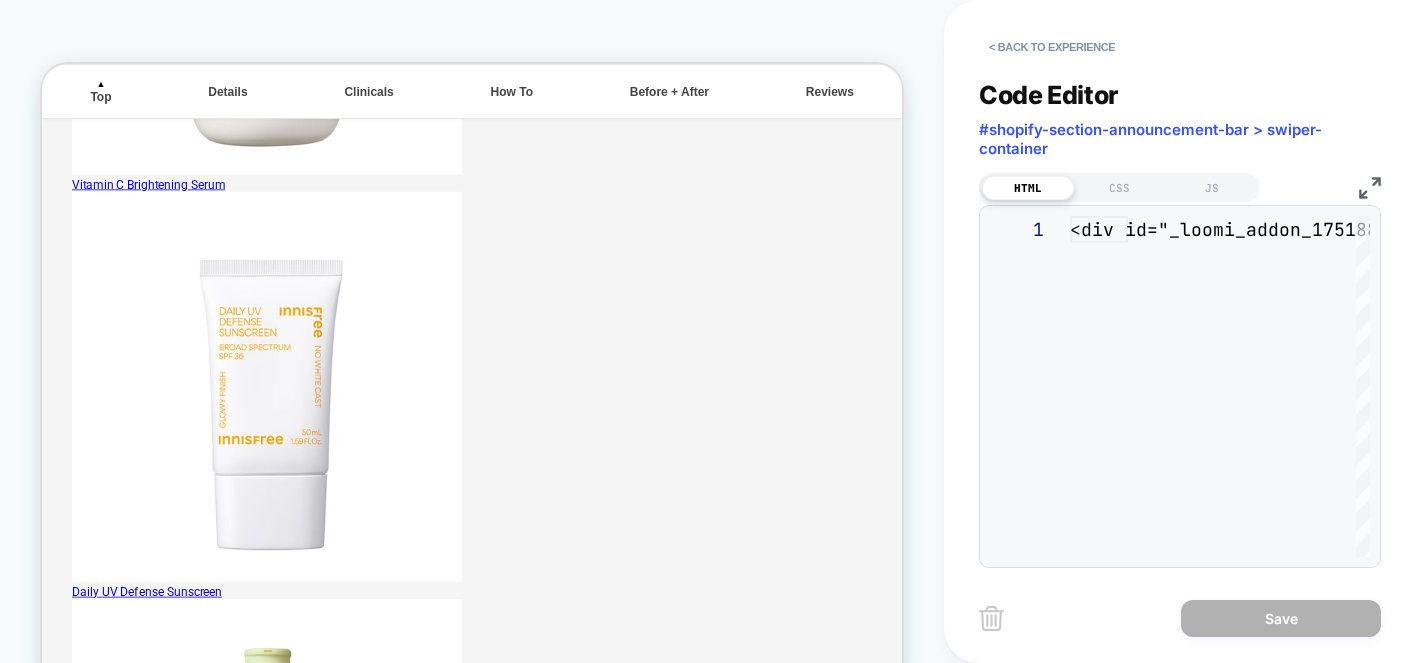 scroll, scrollTop: 270, scrollLeft: 0, axis: vertical 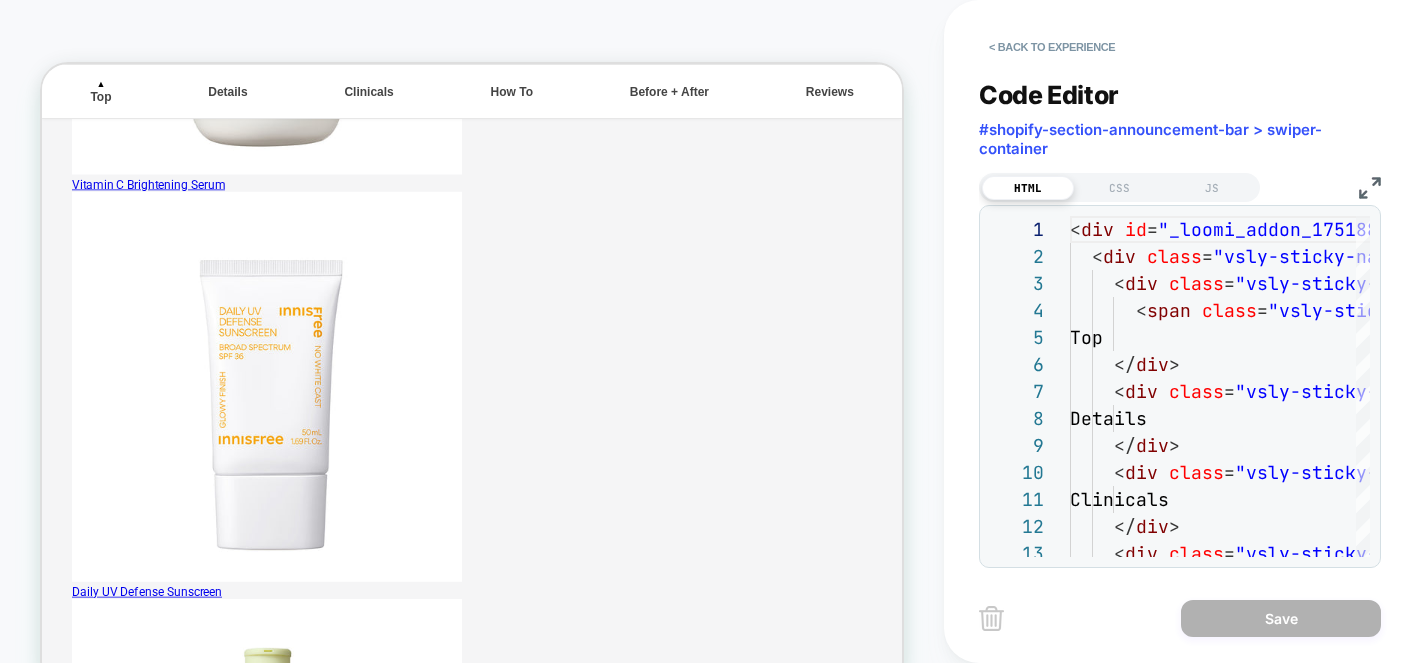 click at bounding box center (1370, 188) 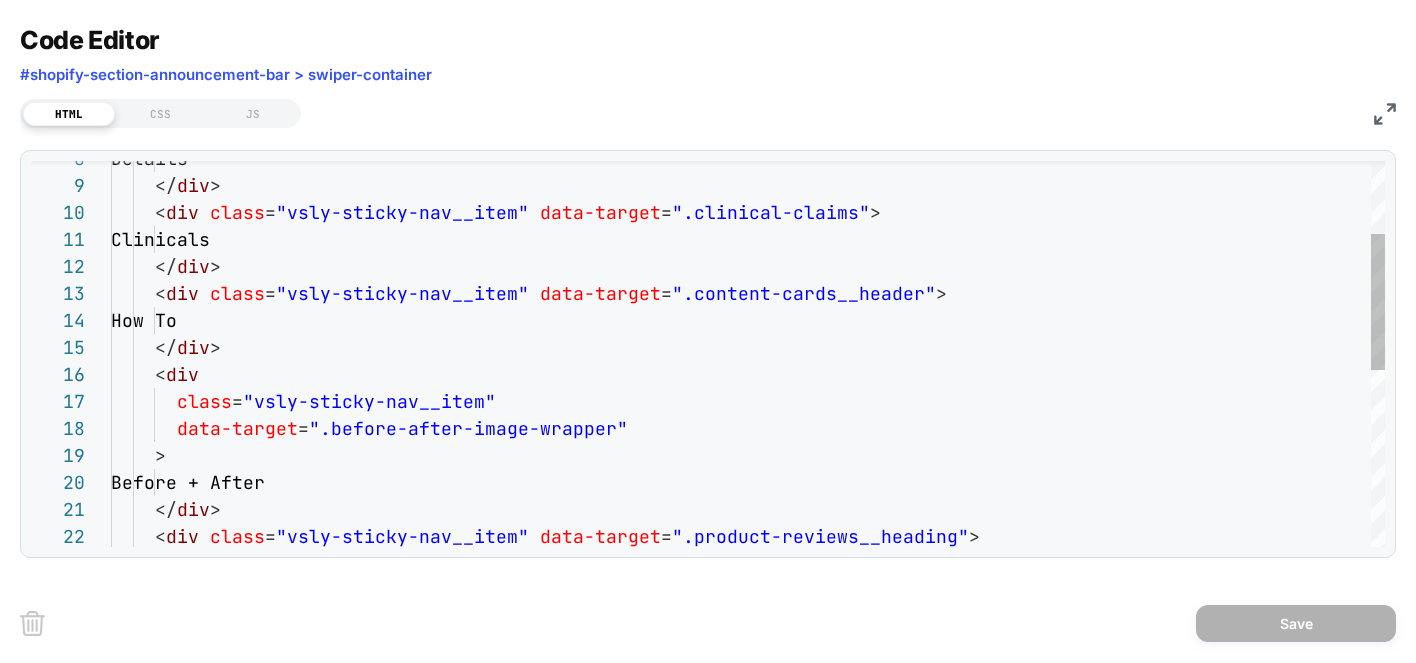 click on "</ div >      < div   class = "vsly-sticky-nav__item"   data-target = ".content-cards__header" >       How To      </ div >       Clinicals      < div   class = "vsly-sticky-nav__item"   data-target = ".clinical-claims" >      </ div >       Details      < div        class = "vsly-sticky-nav__item"        data-target = ".before-after-image-wrapper"      >       Before + After      </ div >      < div   class = "vsly-sticky-nav__item"   data-target = ".product-reviews__heading" >" at bounding box center (748, 500) 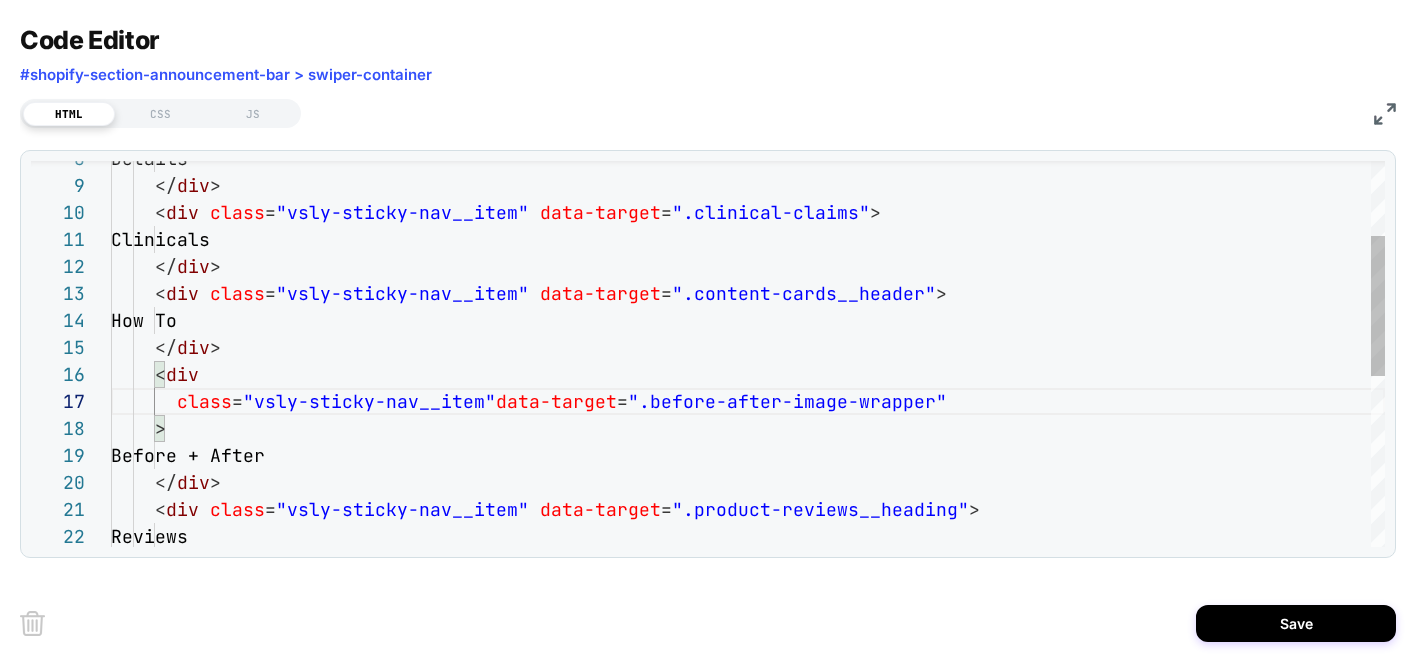 scroll, scrollTop: 162, scrollLeft: 389, axis: both 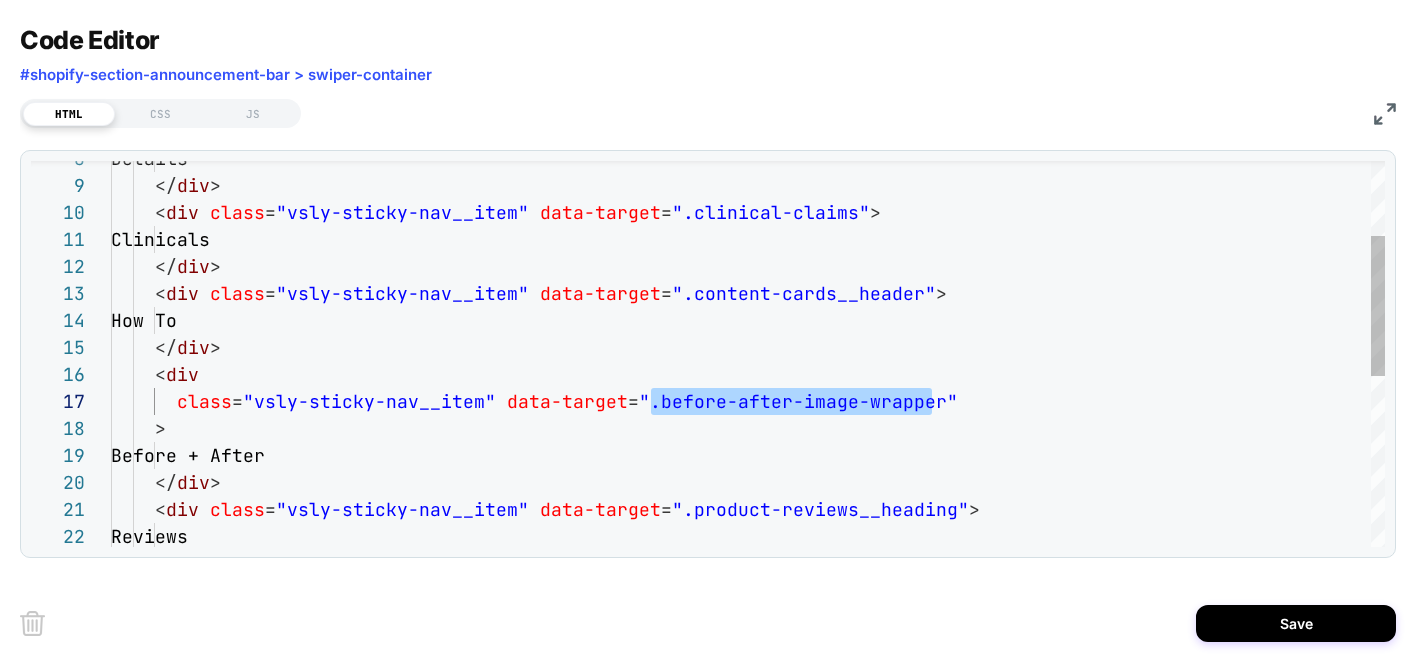 drag, startPoint x: 929, startPoint y: 404, endPoint x: 653, endPoint y: 402, distance: 276.00723 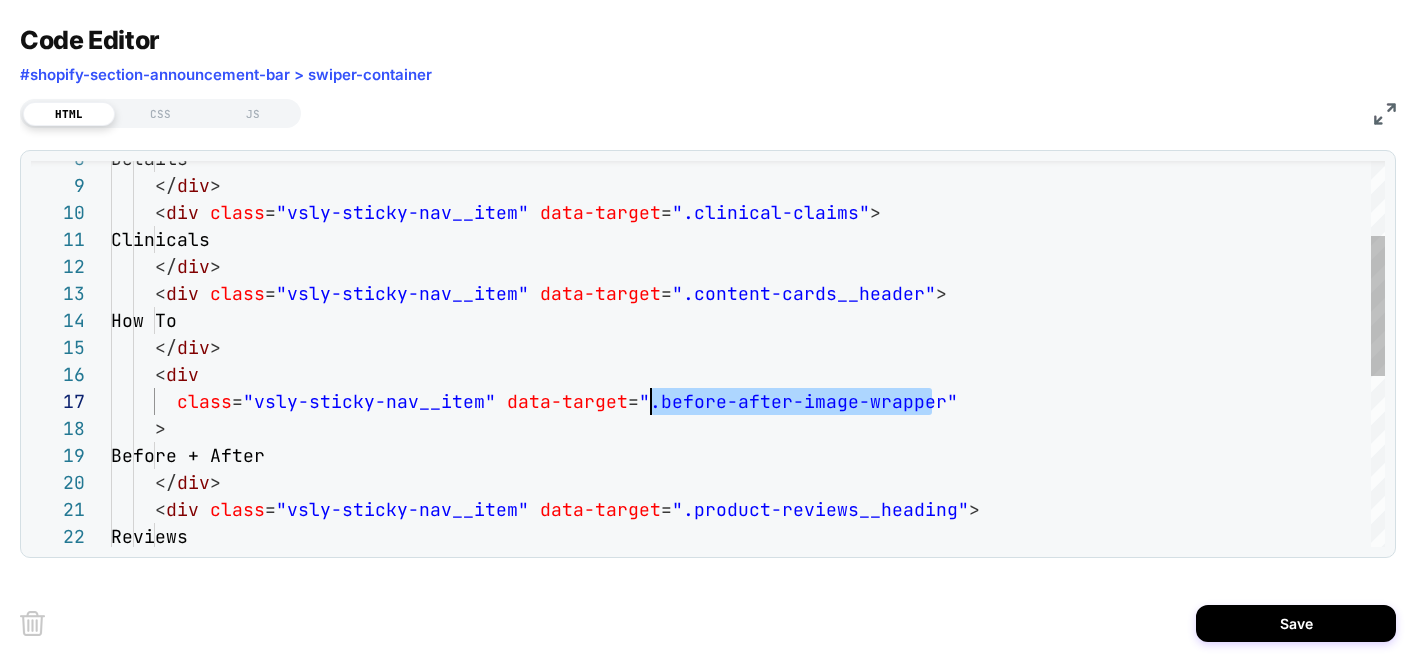 scroll, scrollTop: 162, scrollLeft: 983, axis: both 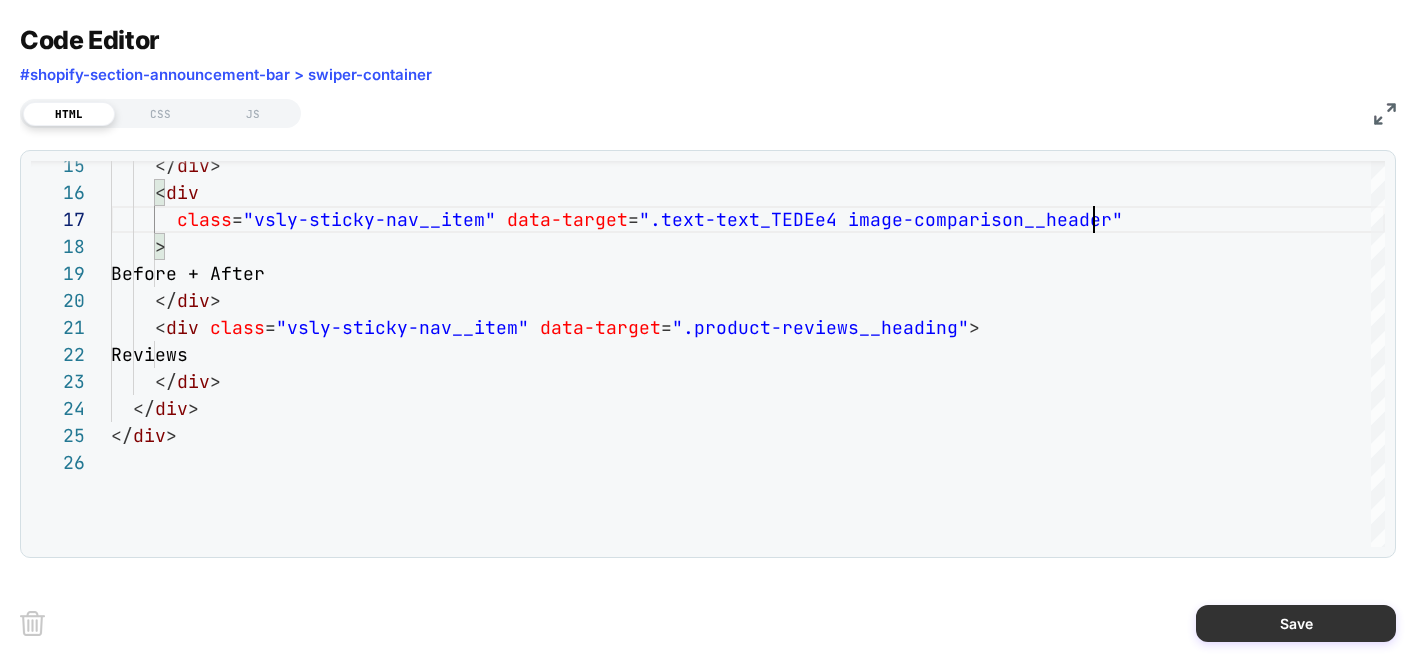 type on "**********" 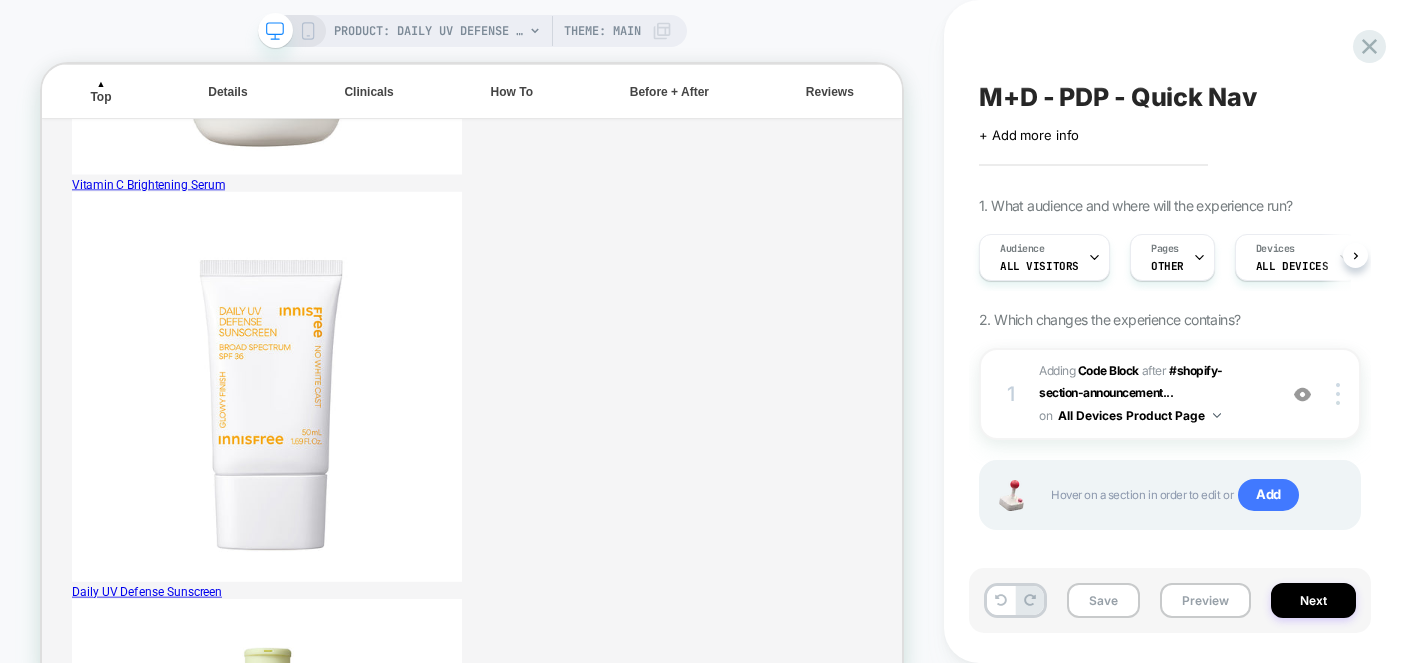 scroll, scrollTop: 0, scrollLeft: 1, axis: horizontal 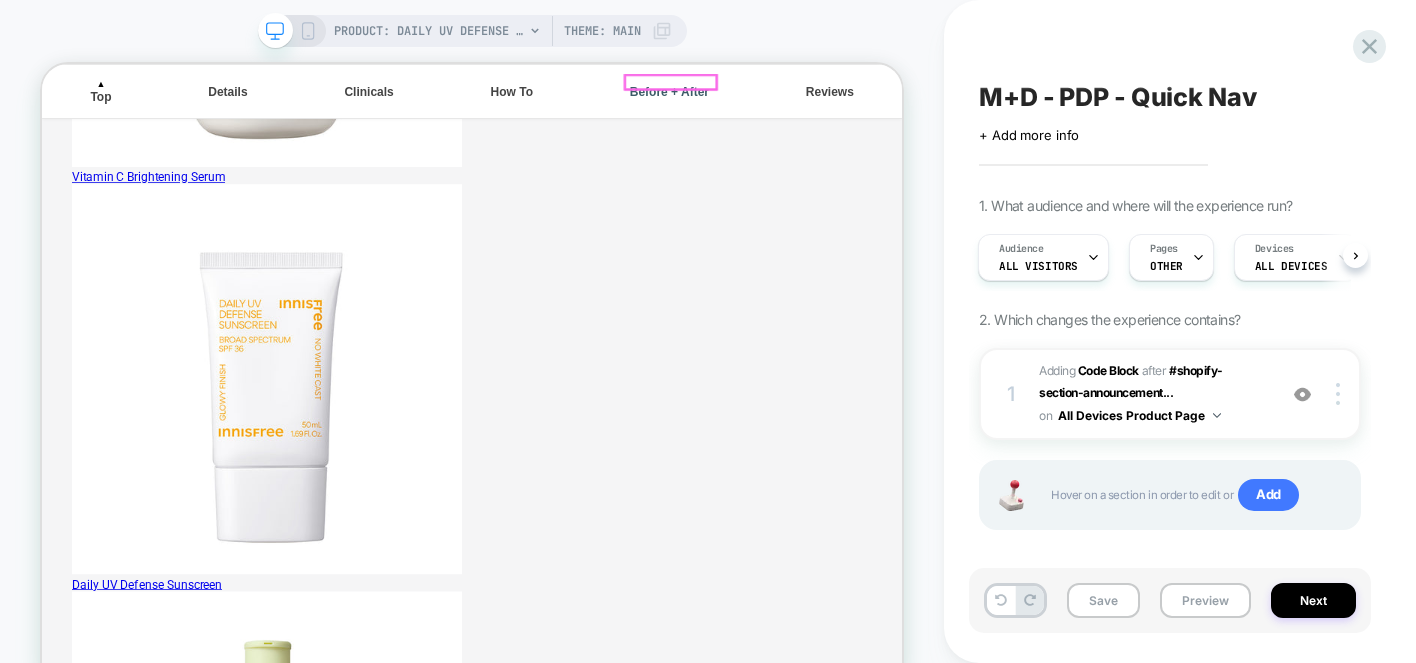 click on "Before + After" at bounding box center (879, 101) 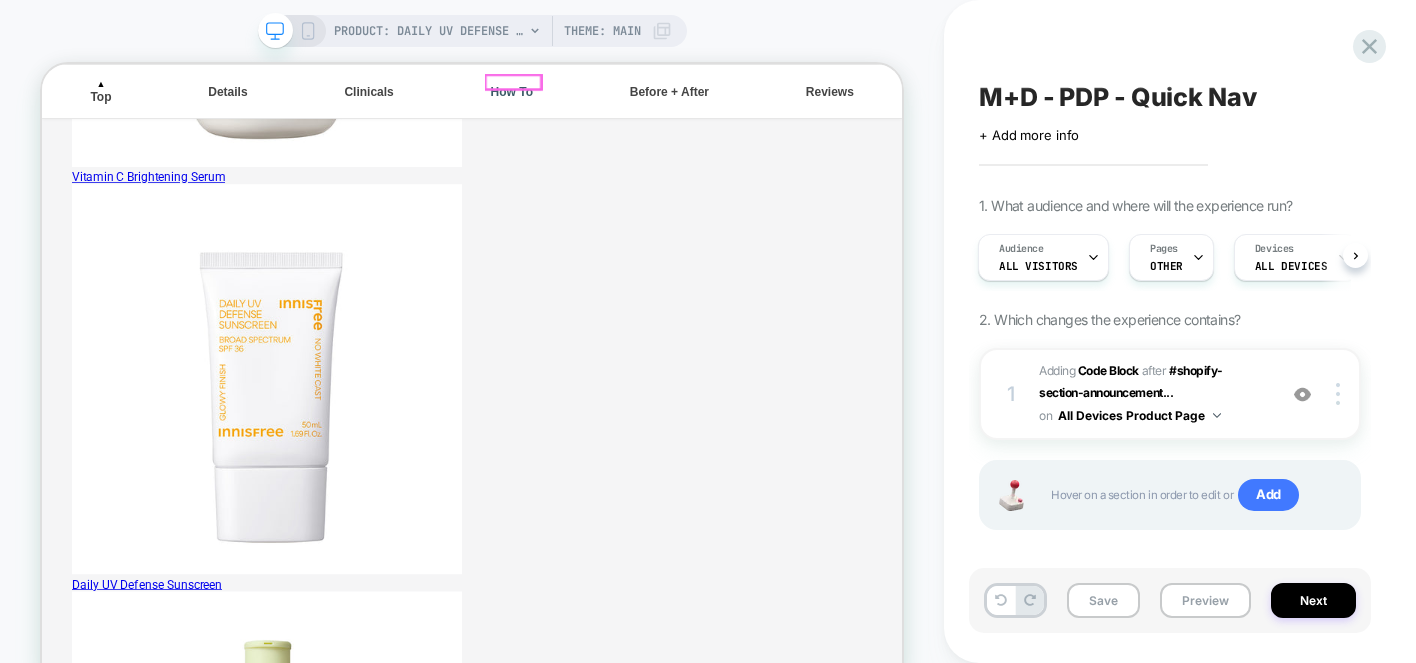 click on "How To" at bounding box center [668, 101] 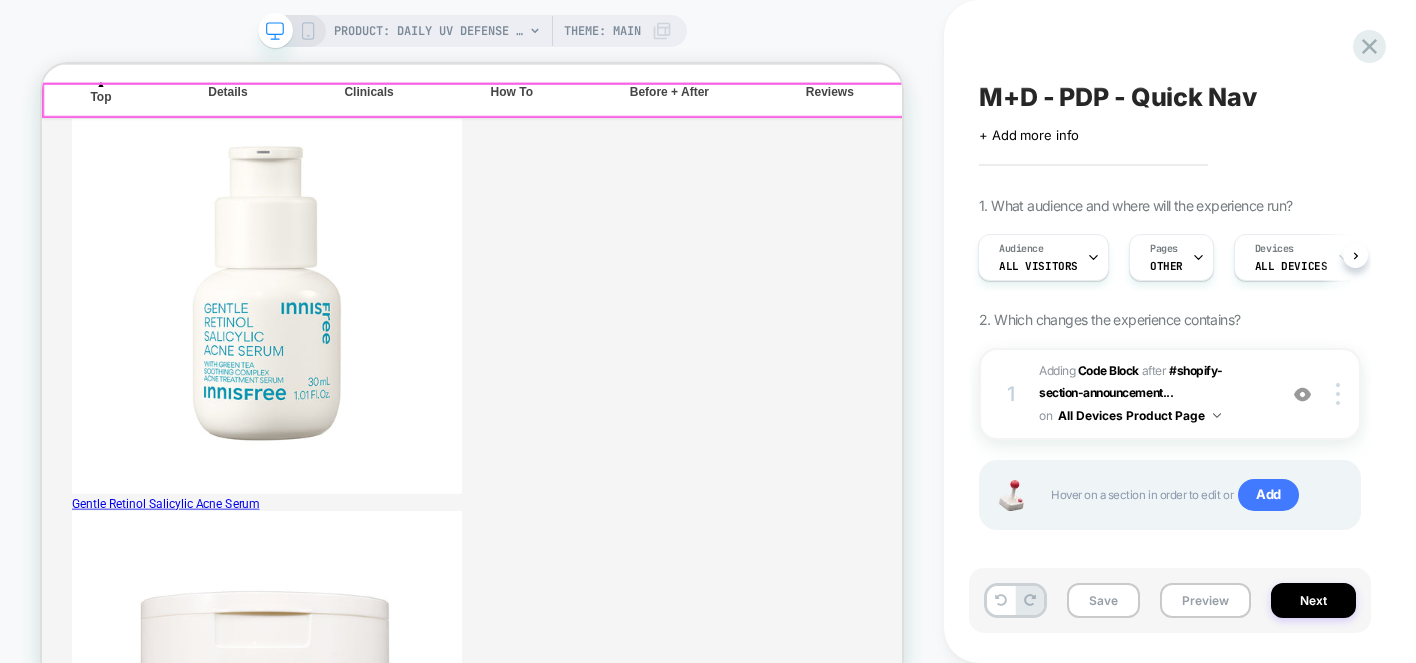 scroll, scrollTop: 2263, scrollLeft: 0, axis: vertical 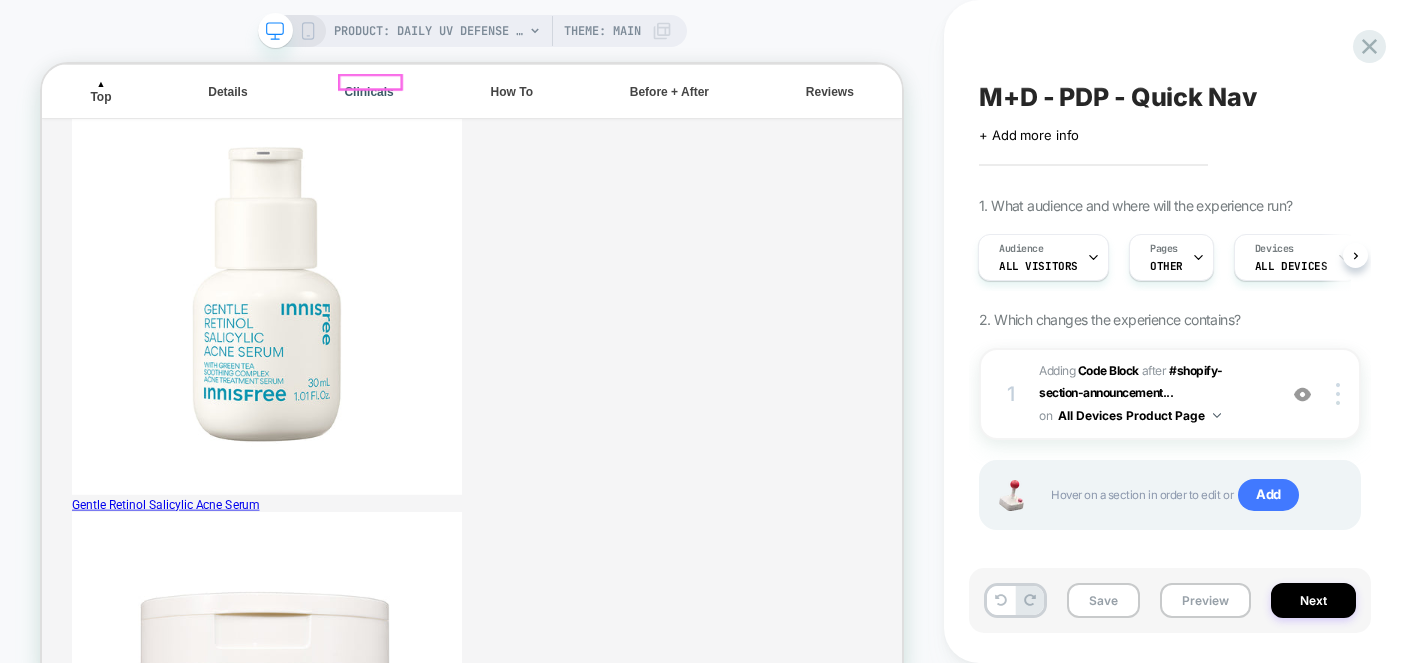 click on "Clinicals" at bounding box center (478, 101) 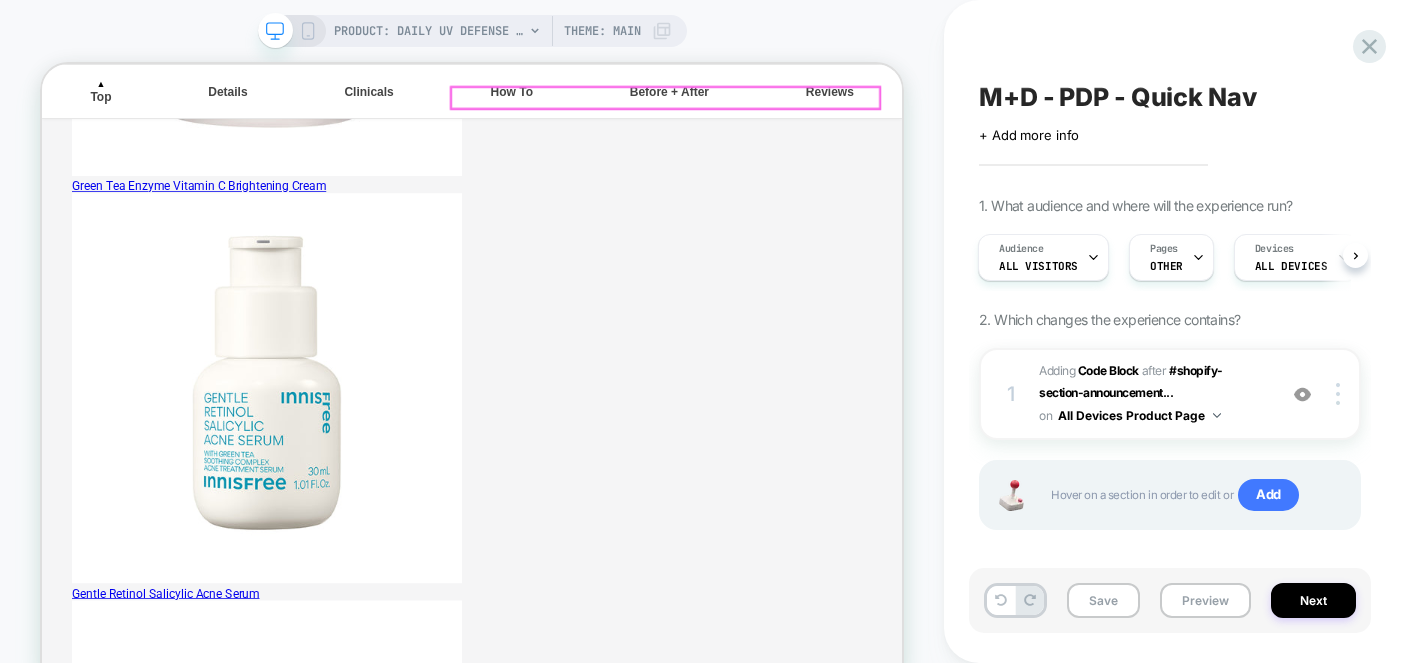 scroll, scrollTop: 2052, scrollLeft: 0, axis: vertical 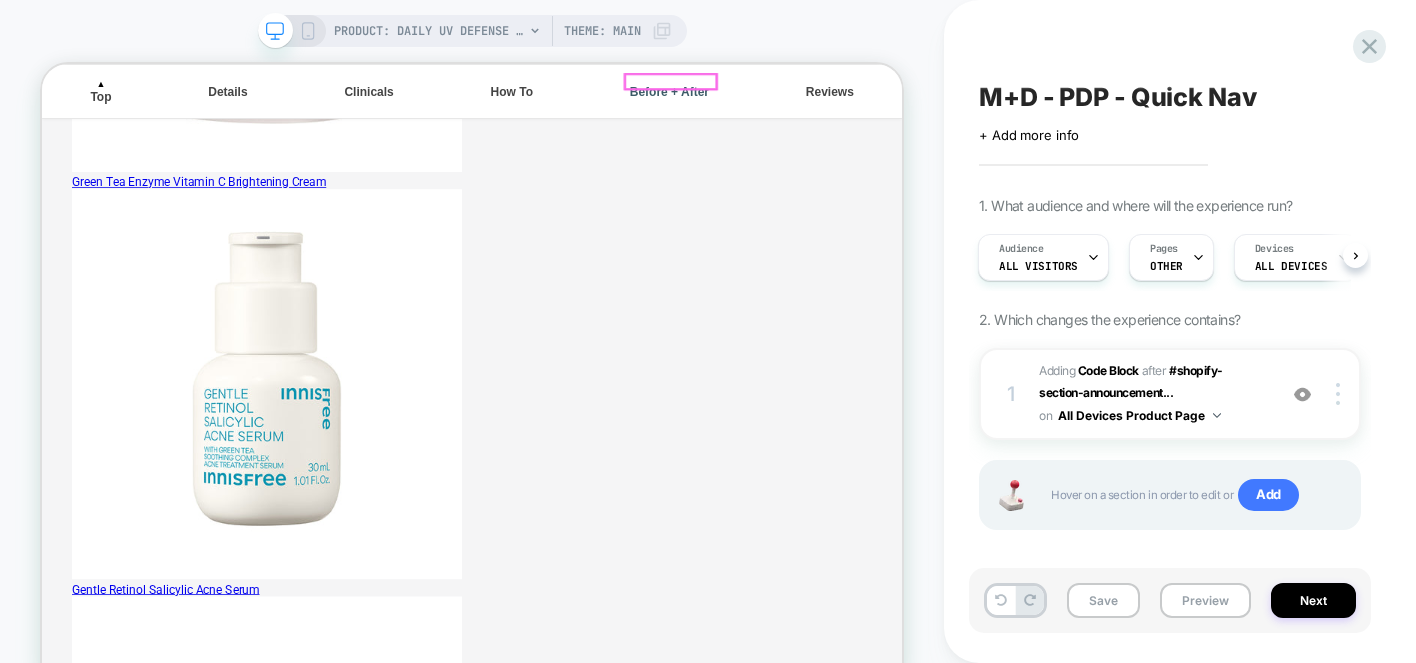click on "Before + After" at bounding box center [879, 101] 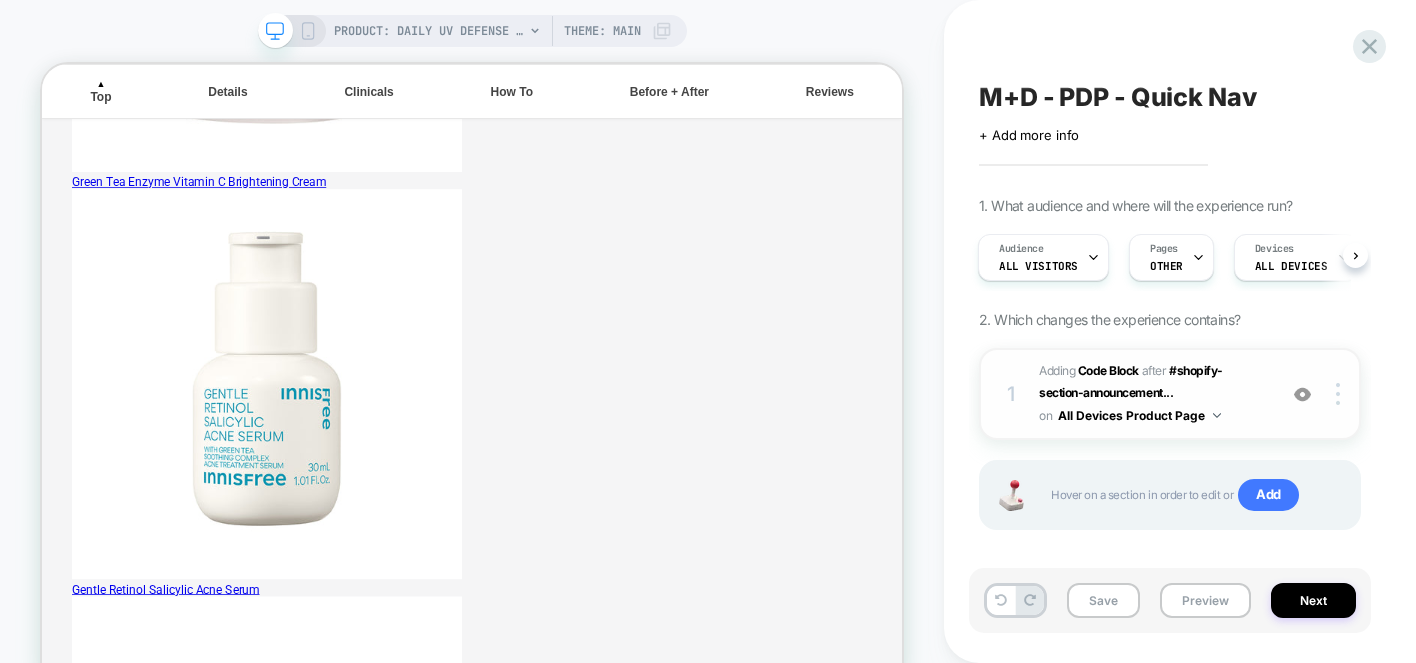 click on "Adding   Code Block   AFTER #shopify-section-announcement... #shopify-section-announcement-bar > swiper-container   on All Devices Product Page" at bounding box center (1152, 394) 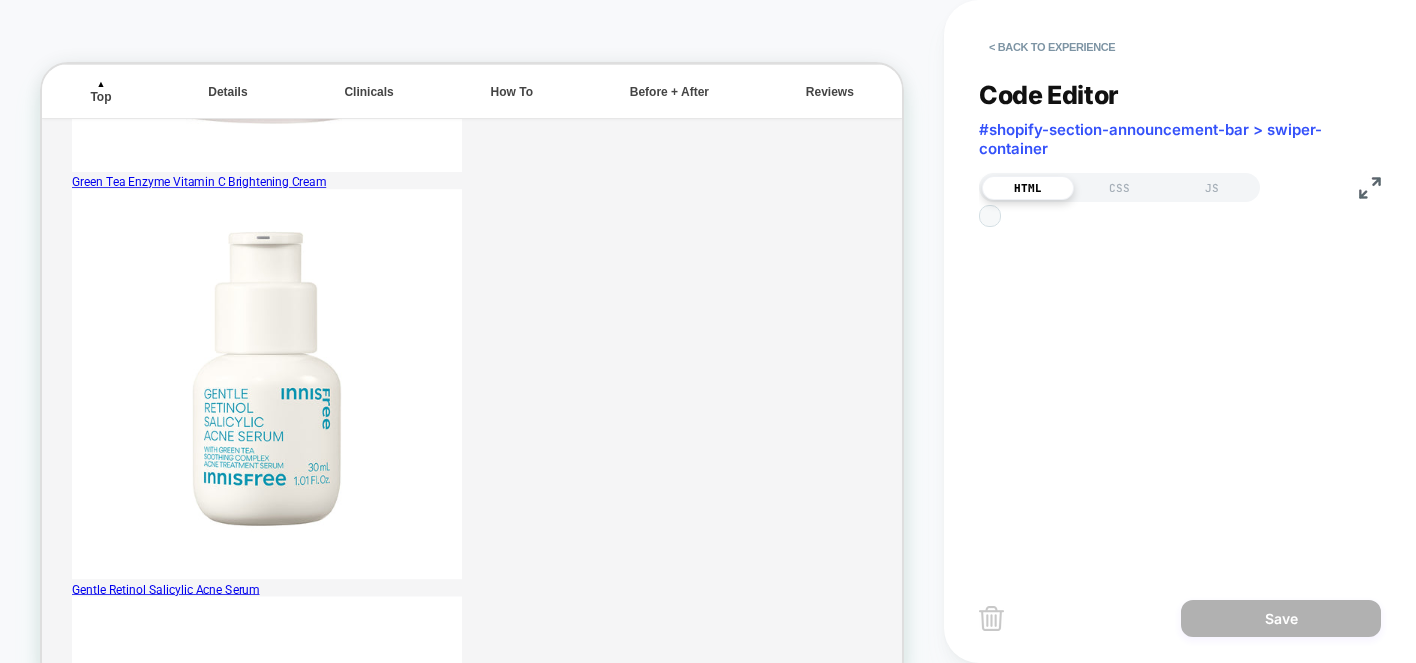 scroll, scrollTop: 270, scrollLeft: 0, axis: vertical 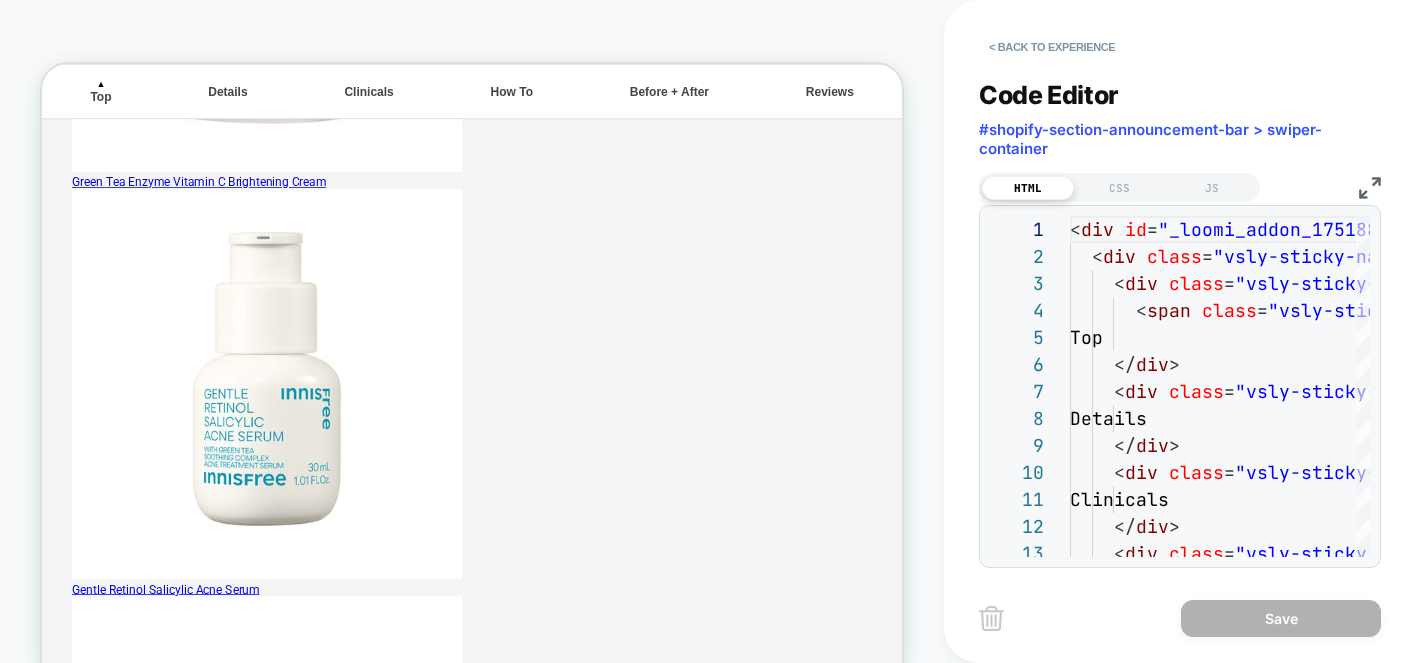 click at bounding box center [1370, 188] 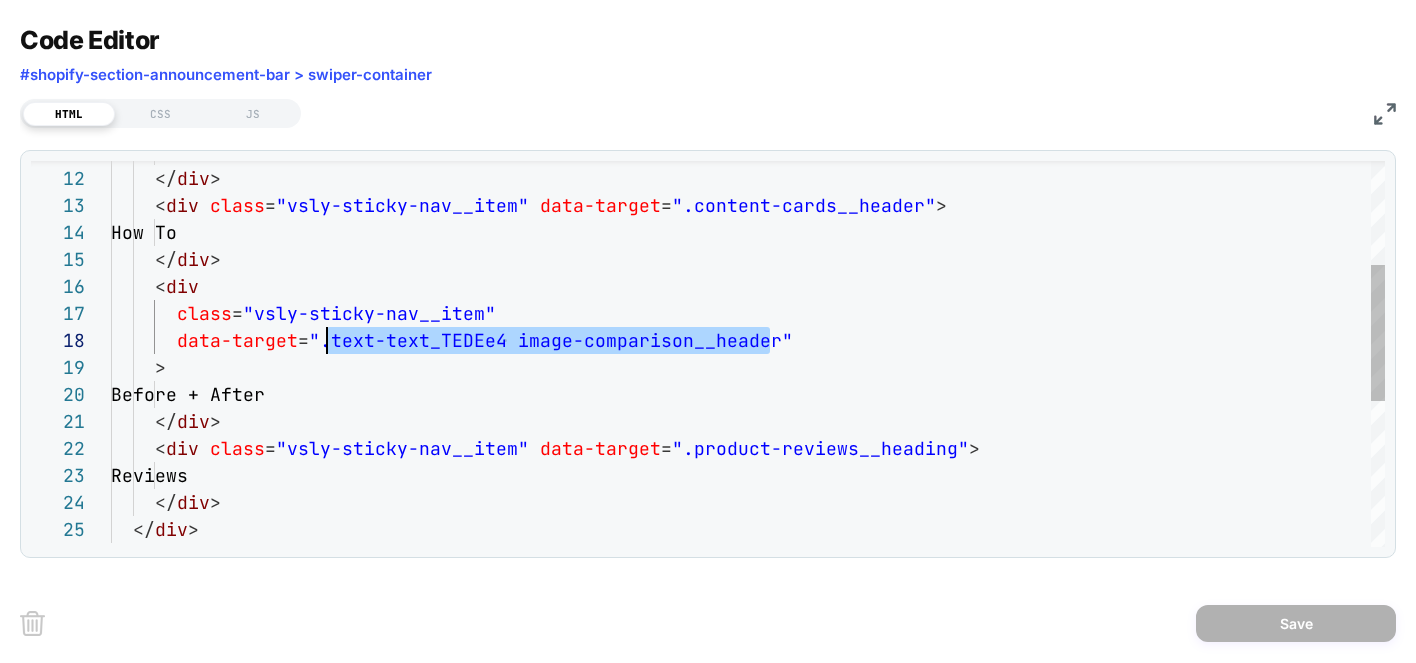 scroll, scrollTop: 189, scrollLeft: 216, axis: both 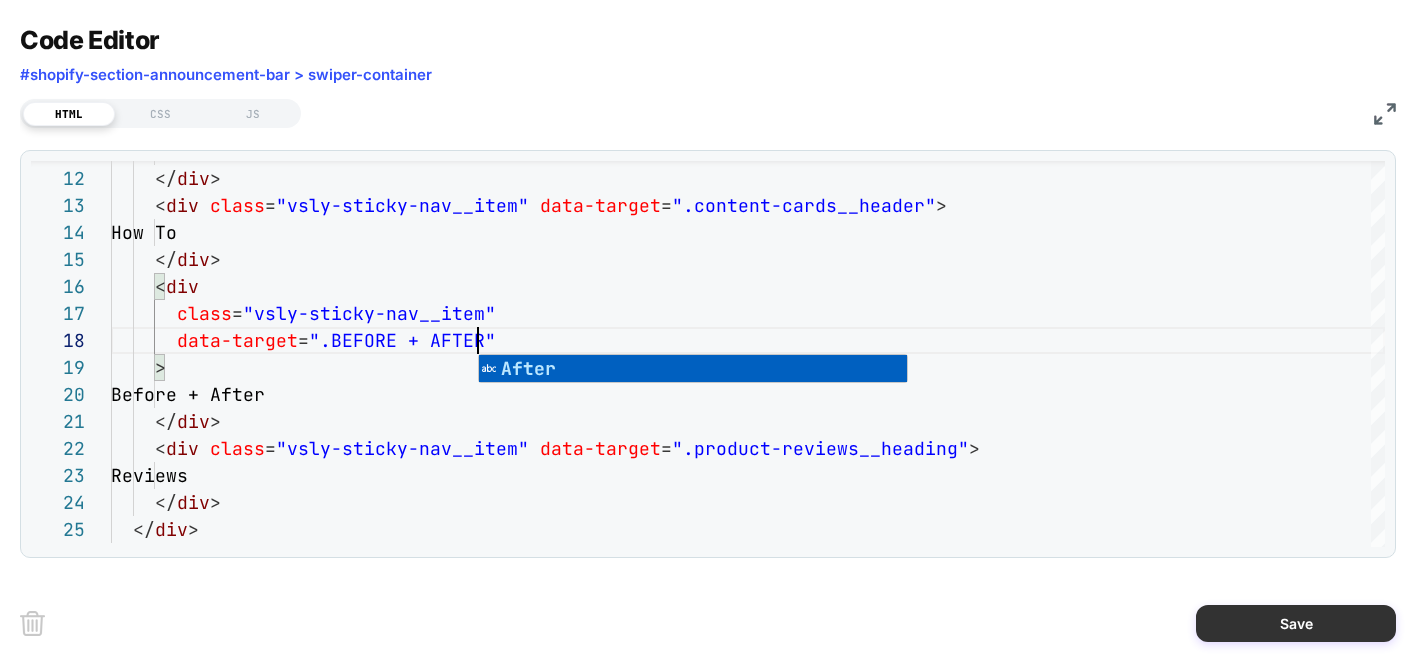 type on "**********" 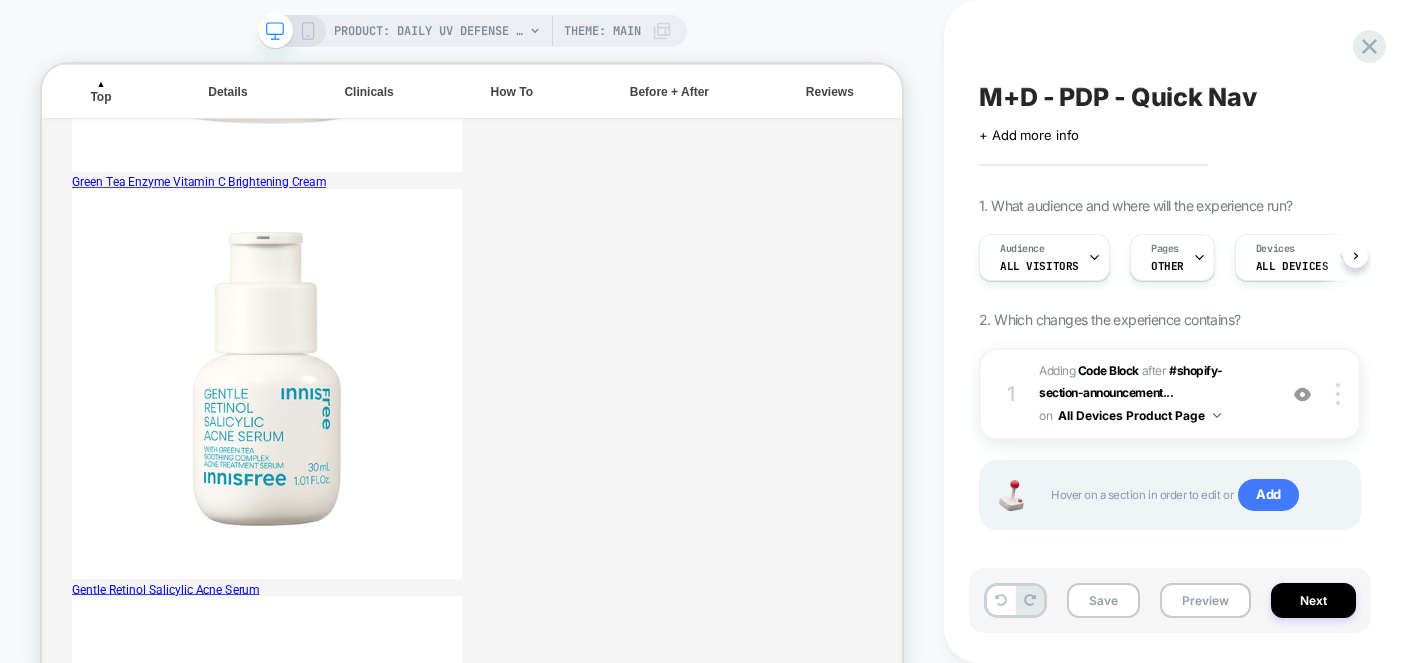 scroll, scrollTop: 0, scrollLeft: 1, axis: horizontal 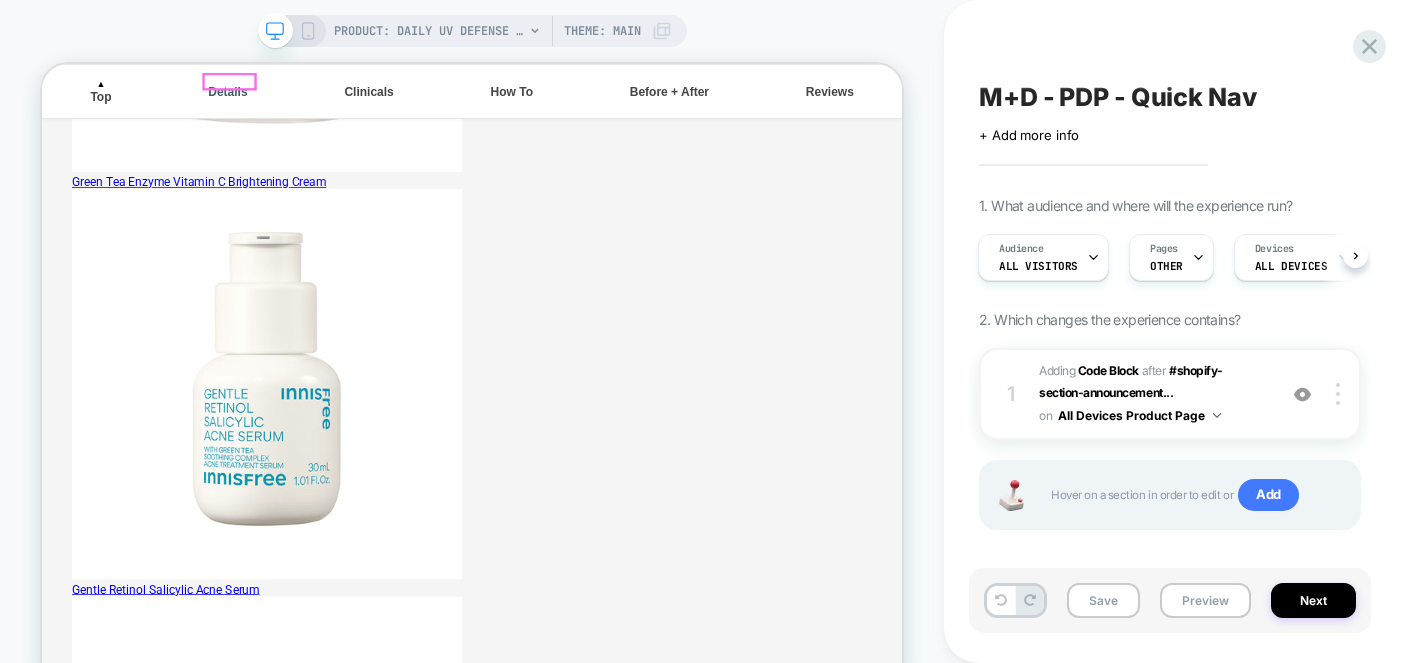 click on "Details" at bounding box center [290, 101] 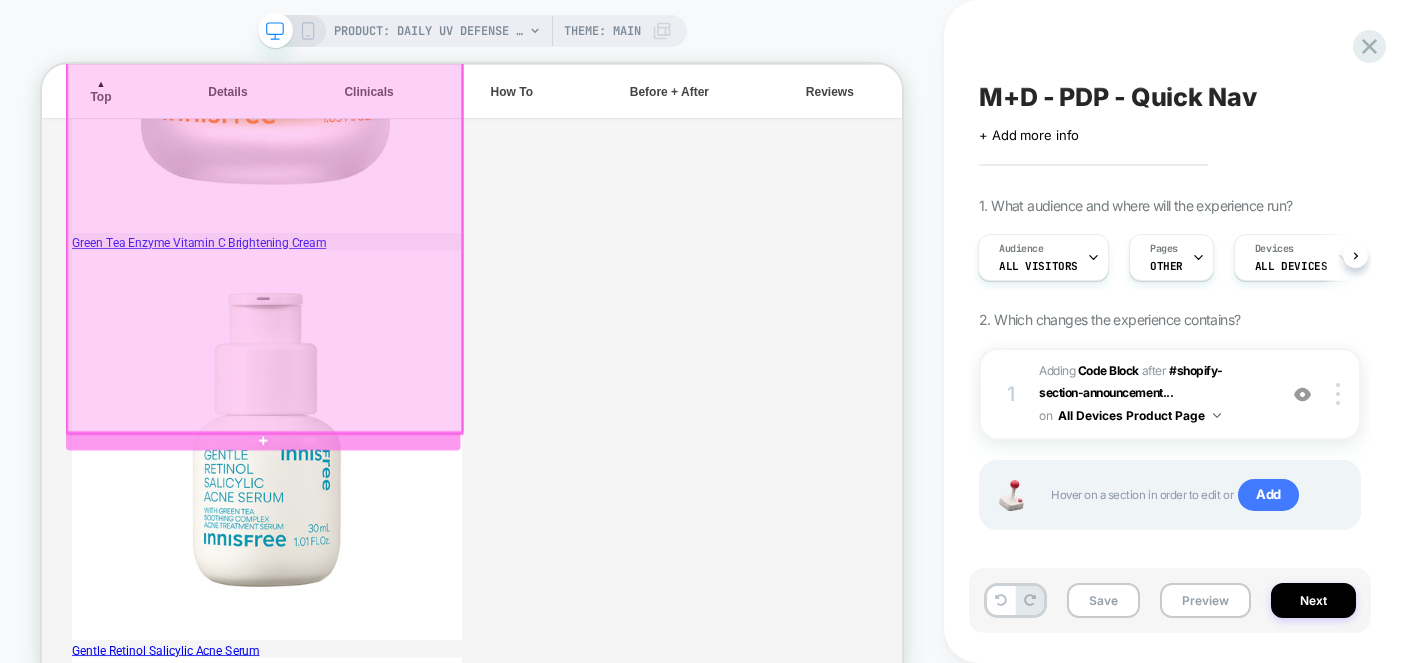 scroll, scrollTop: 2015, scrollLeft: 0, axis: vertical 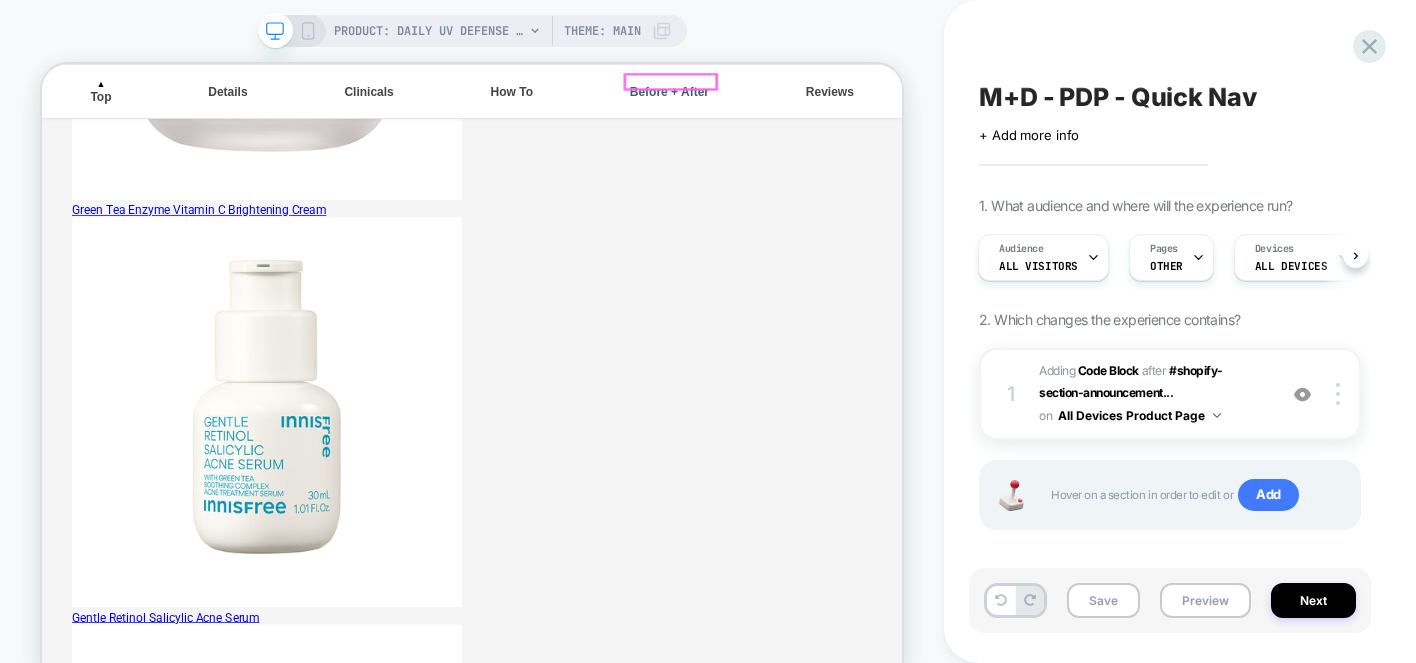 click on "Before + After" at bounding box center (879, 101) 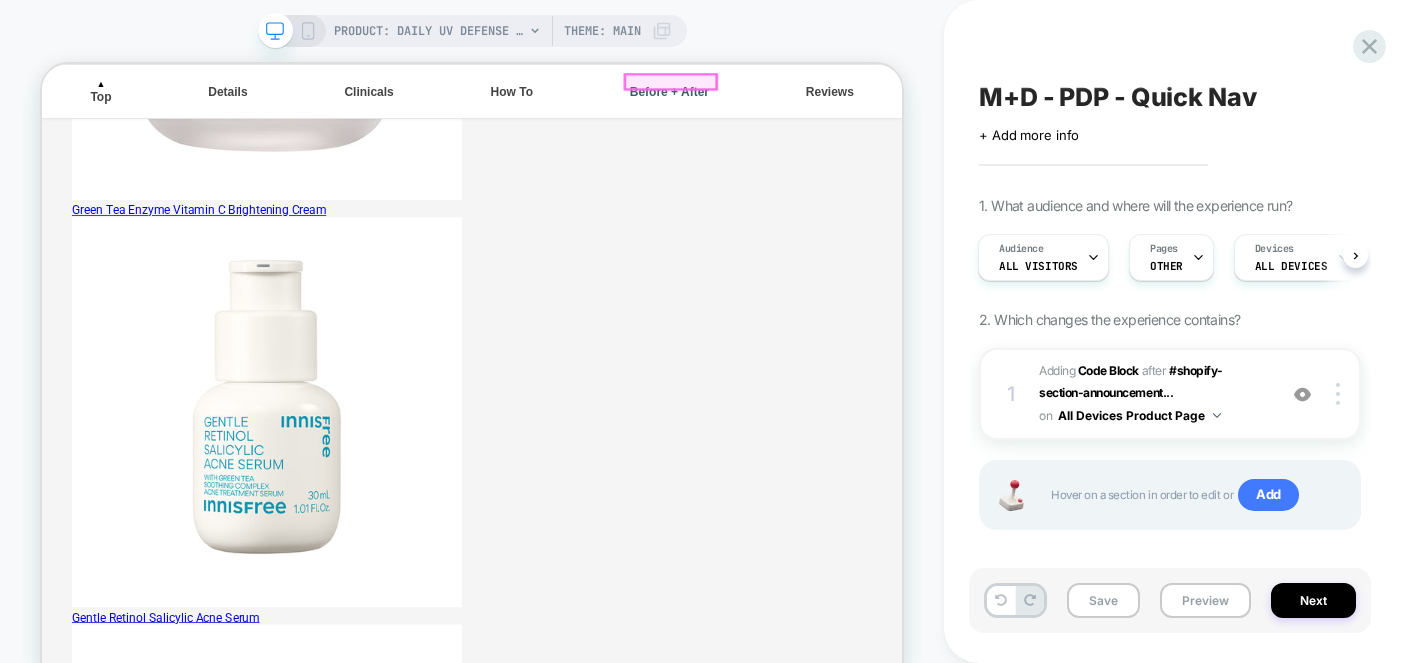 click on "Before + After" at bounding box center [879, 101] 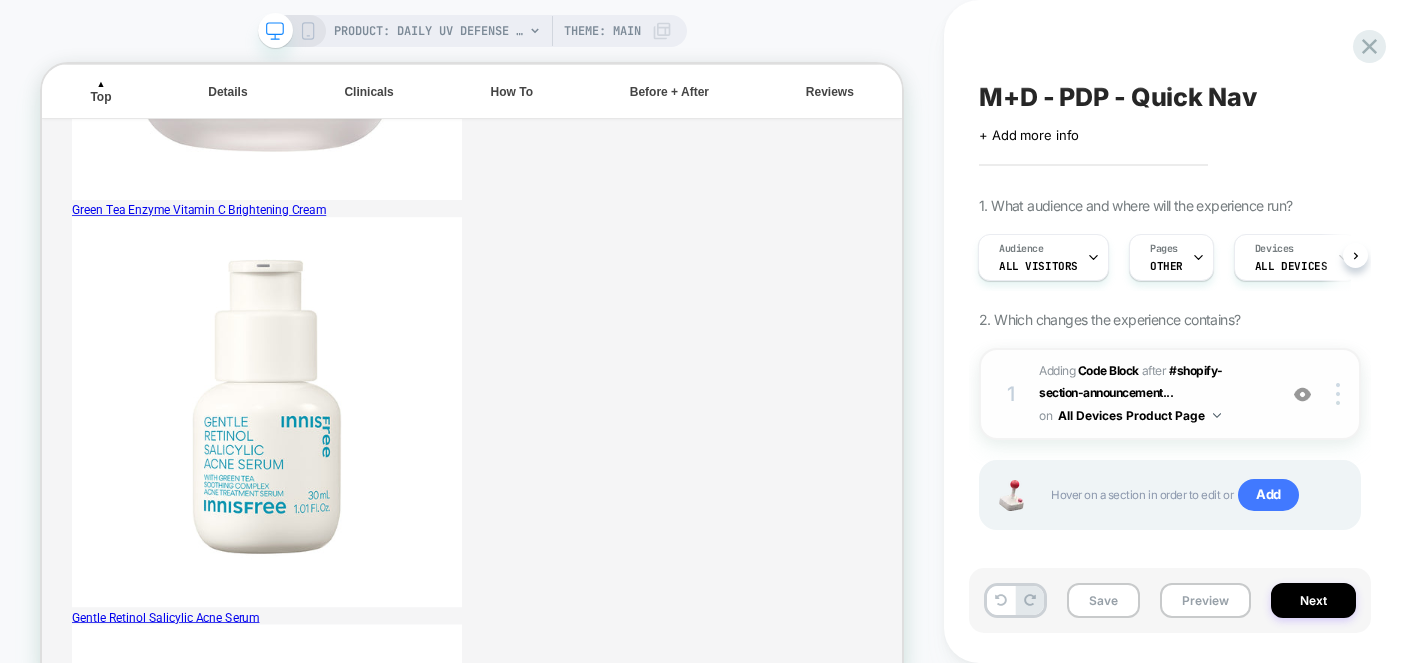 click on "1 Adding   Code Block   AFTER #shopify-section-announcement... #shopify-section-announcement-bar > swiper-container   on All Devices Product Page Add Before Add After Duplicate Replace Position Copy CSS Selector Rename Target   Desktop Delete" at bounding box center (1170, 394) 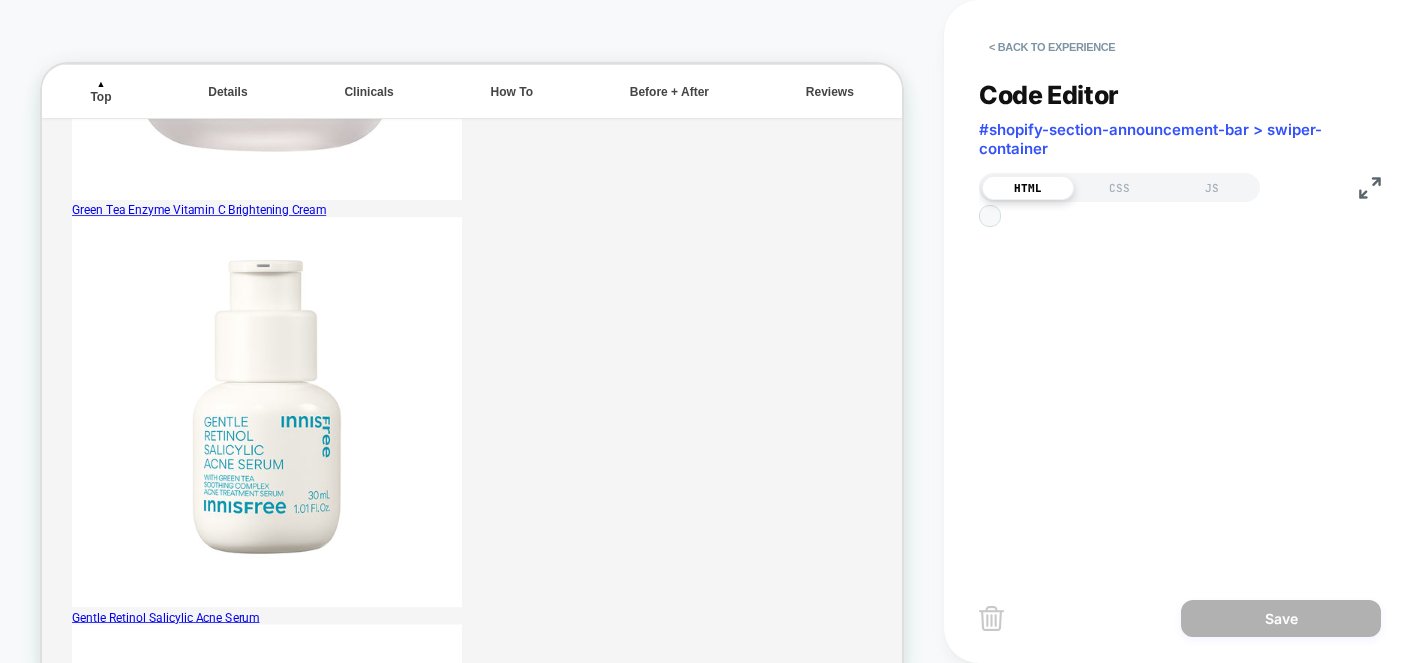 scroll, scrollTop: 270, scrollLeft: 0, axis: vertical 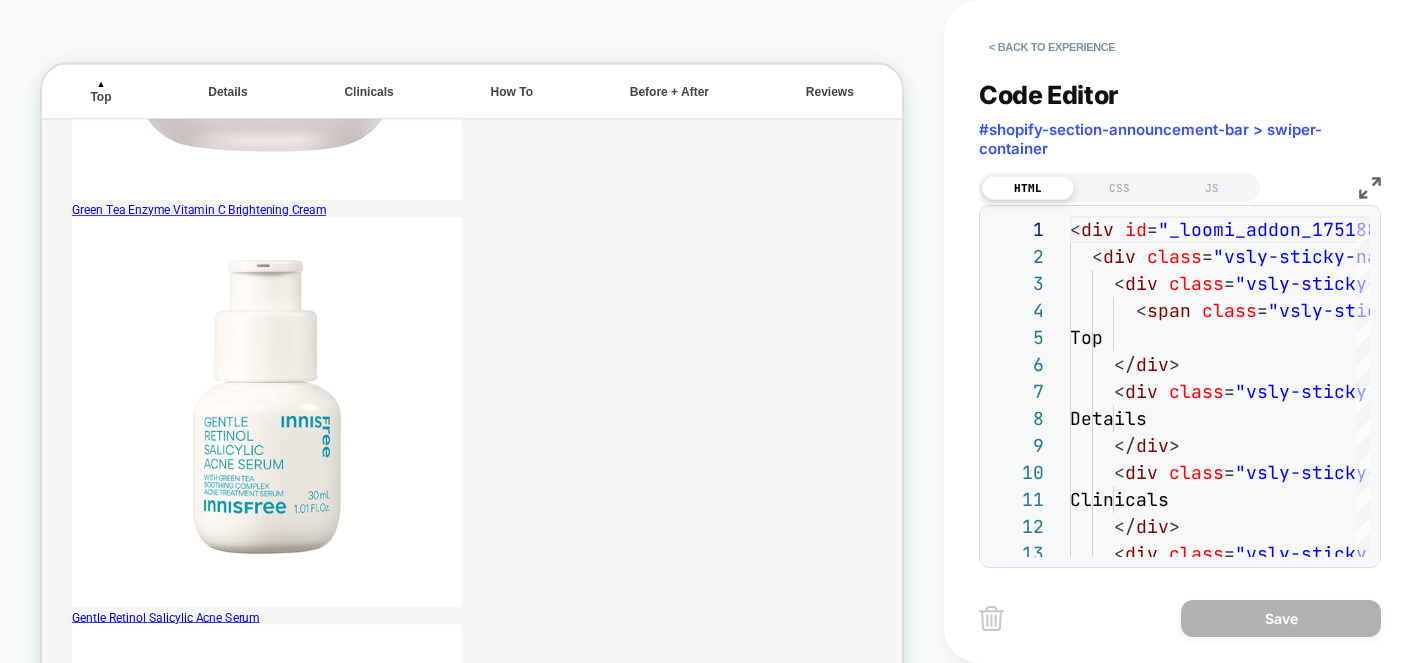 click at bounding box center [1370, 188] 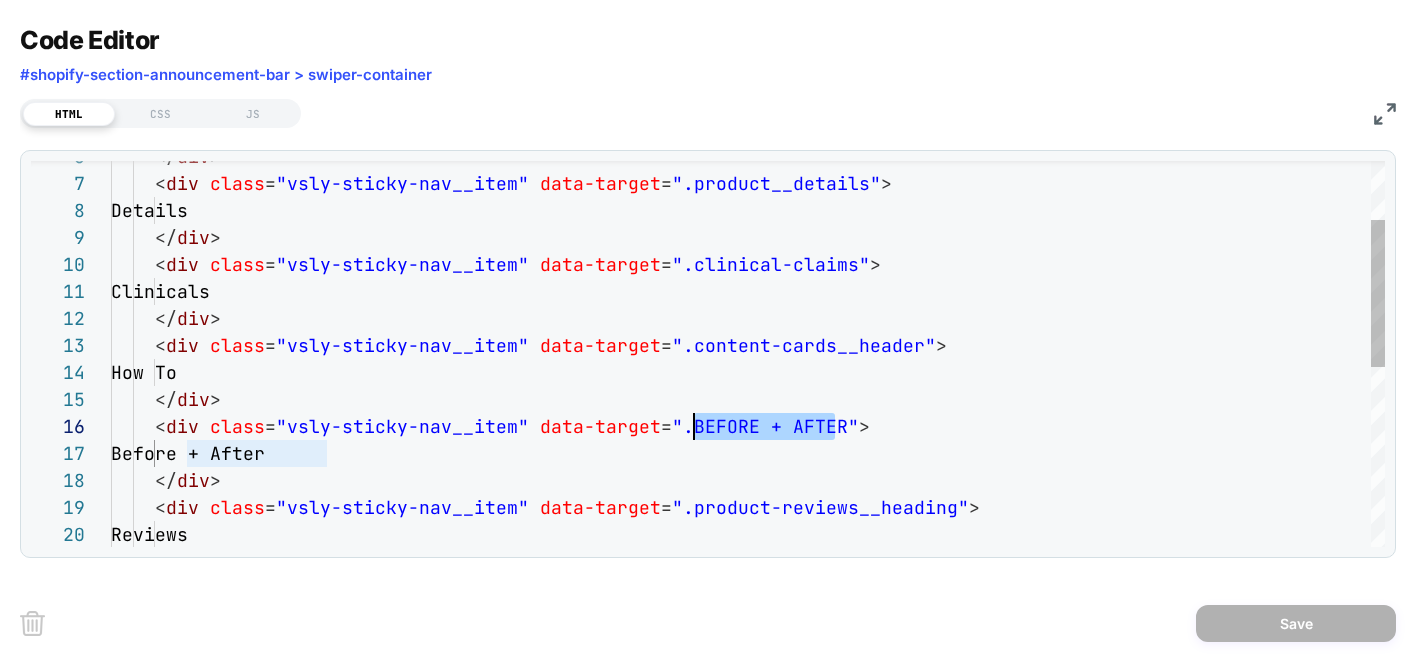 scroll, scrollTop: 135, scrollLeft: 572, axis: both 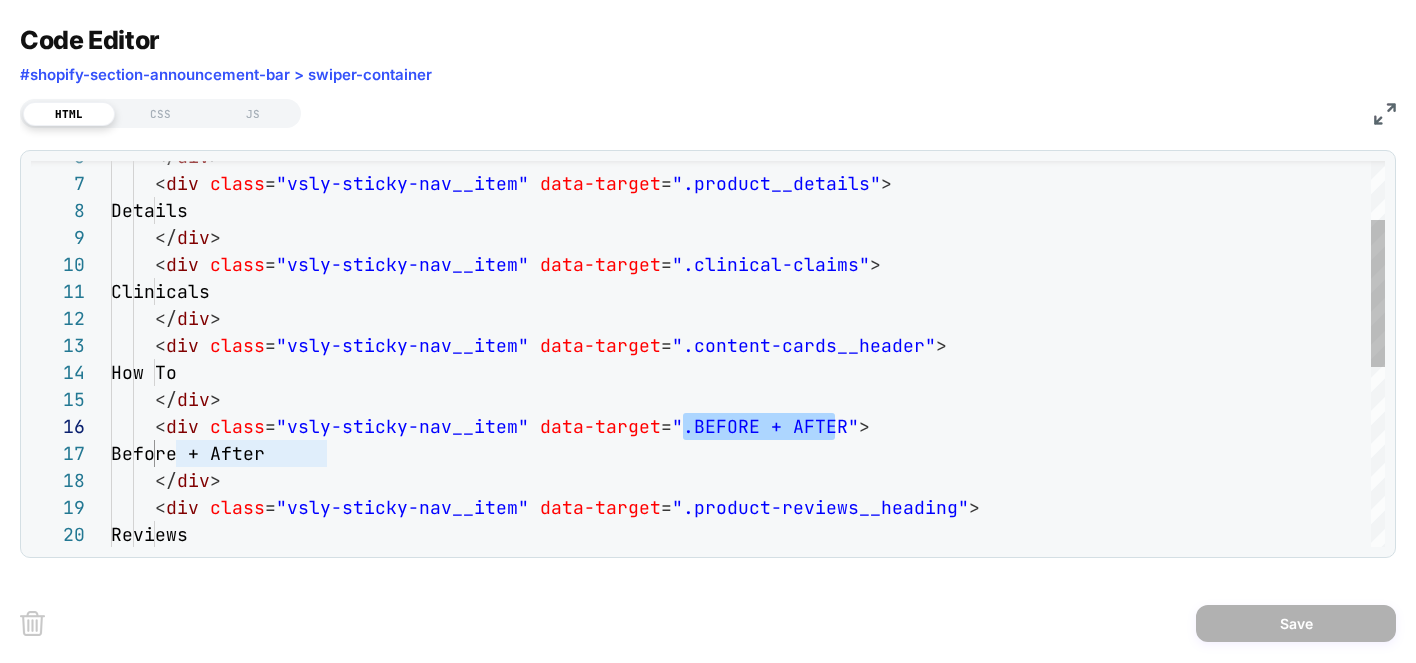 drag, startPoint x: 834, startPoint y: 424, endPoint x: 685, endPoint y: 422, distance: 149.01343 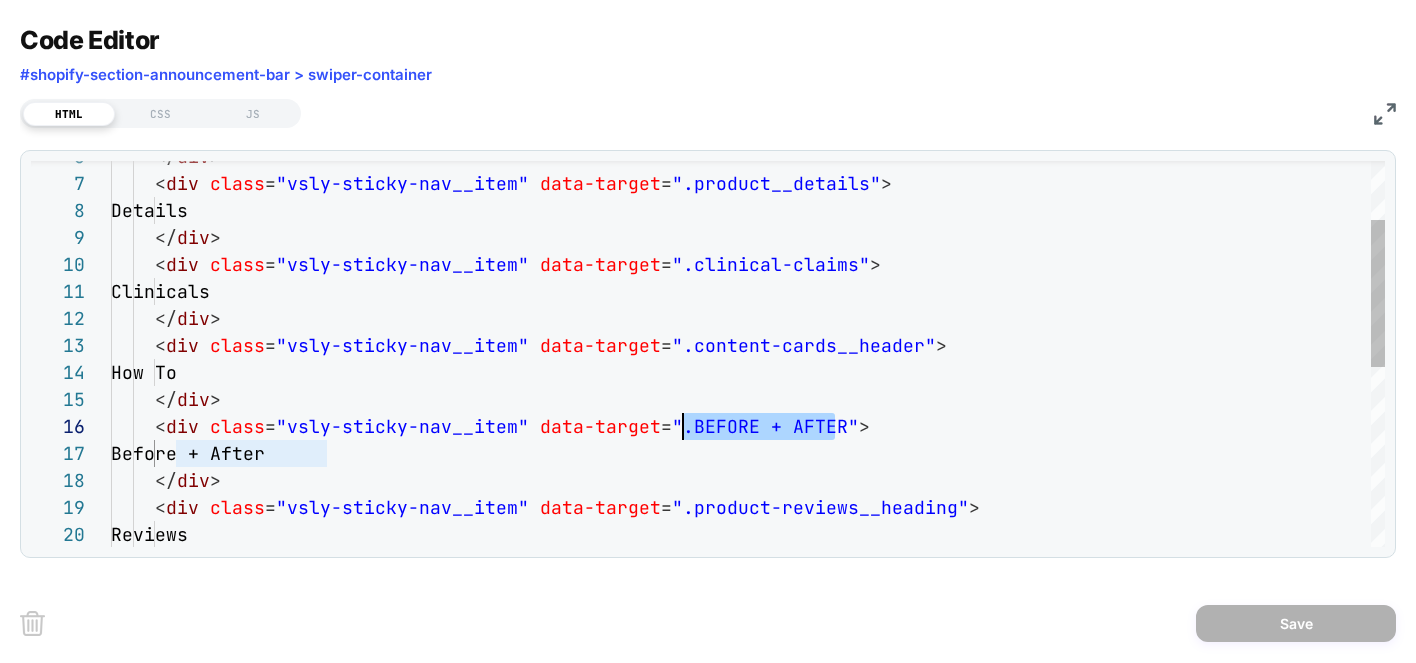 type on "**********" 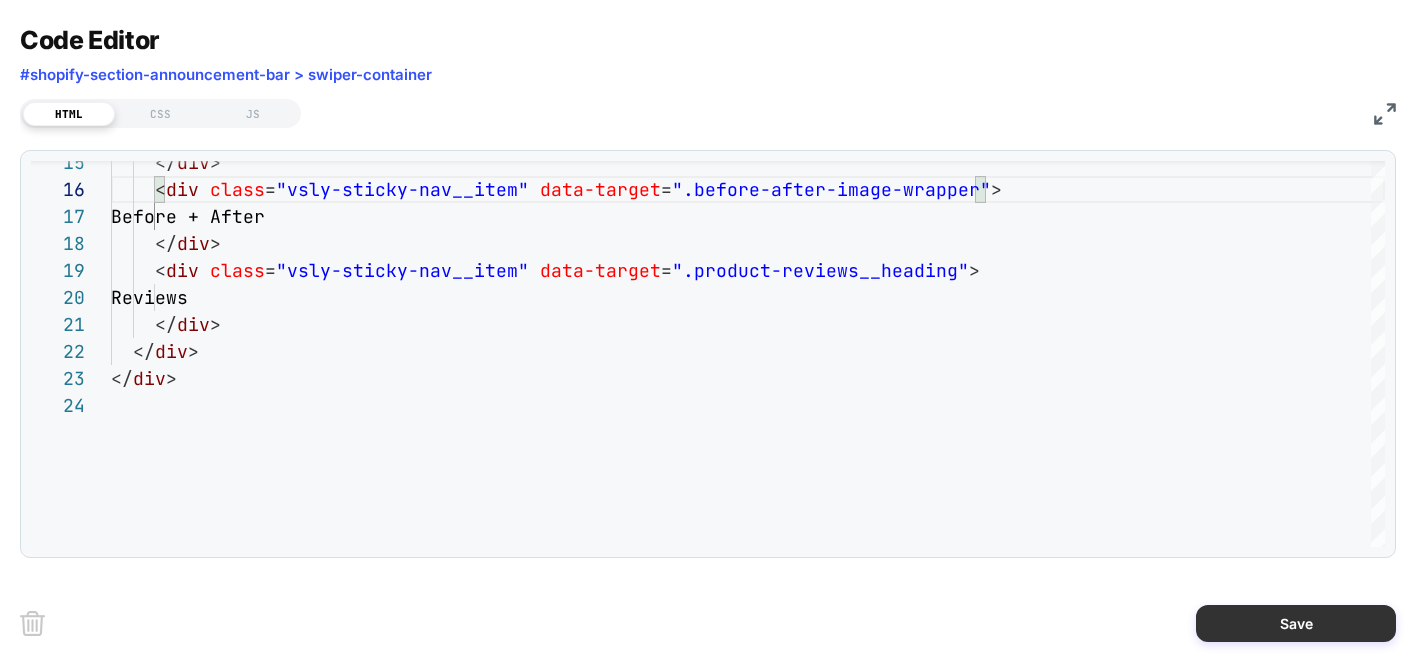 click on "Save" at bounding box center [1296, 623] 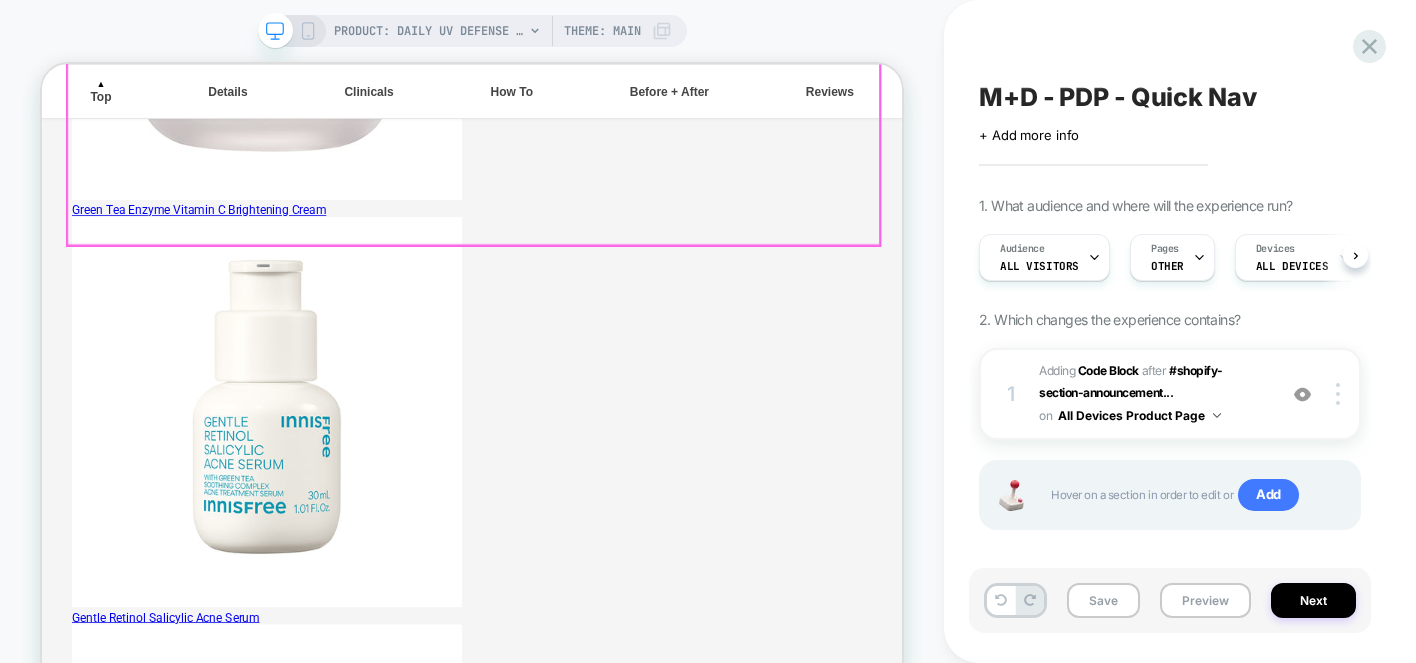 scroll, scrollTop: 0, scrollLeft: 1, axis: horizontal 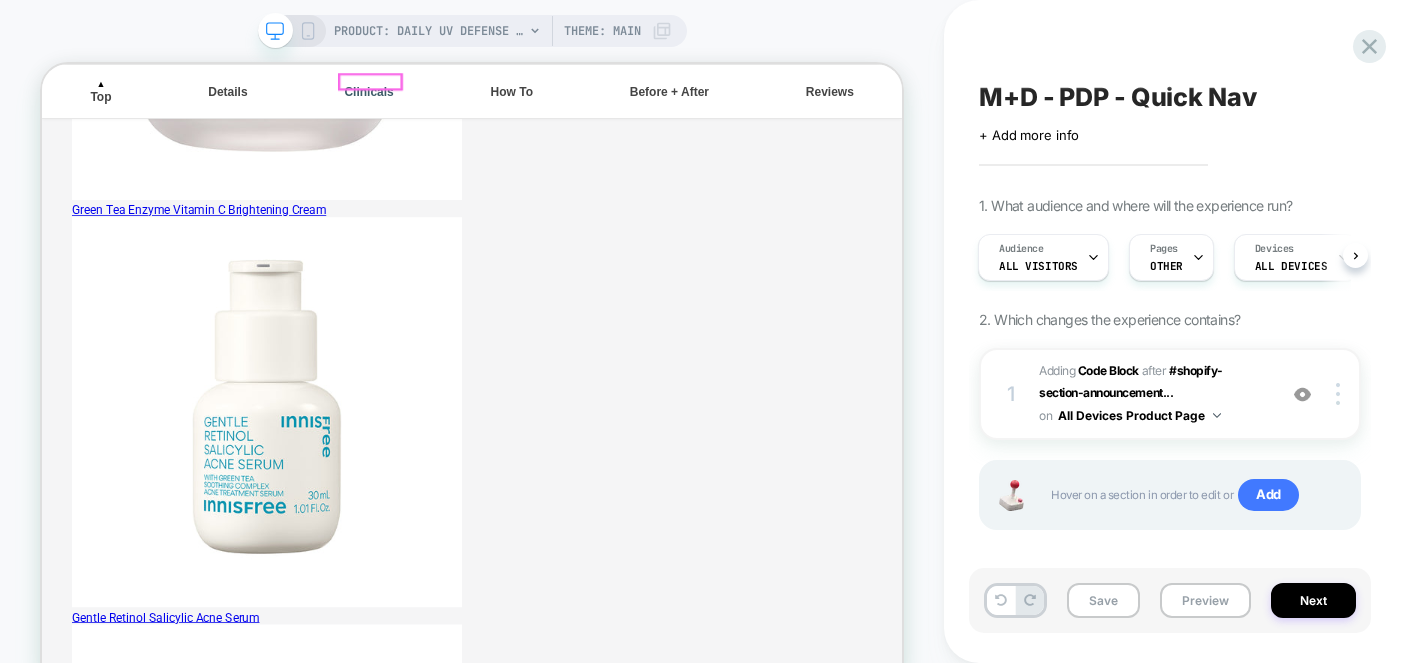 click on "Clinicals" at bounding box center (478, 101) 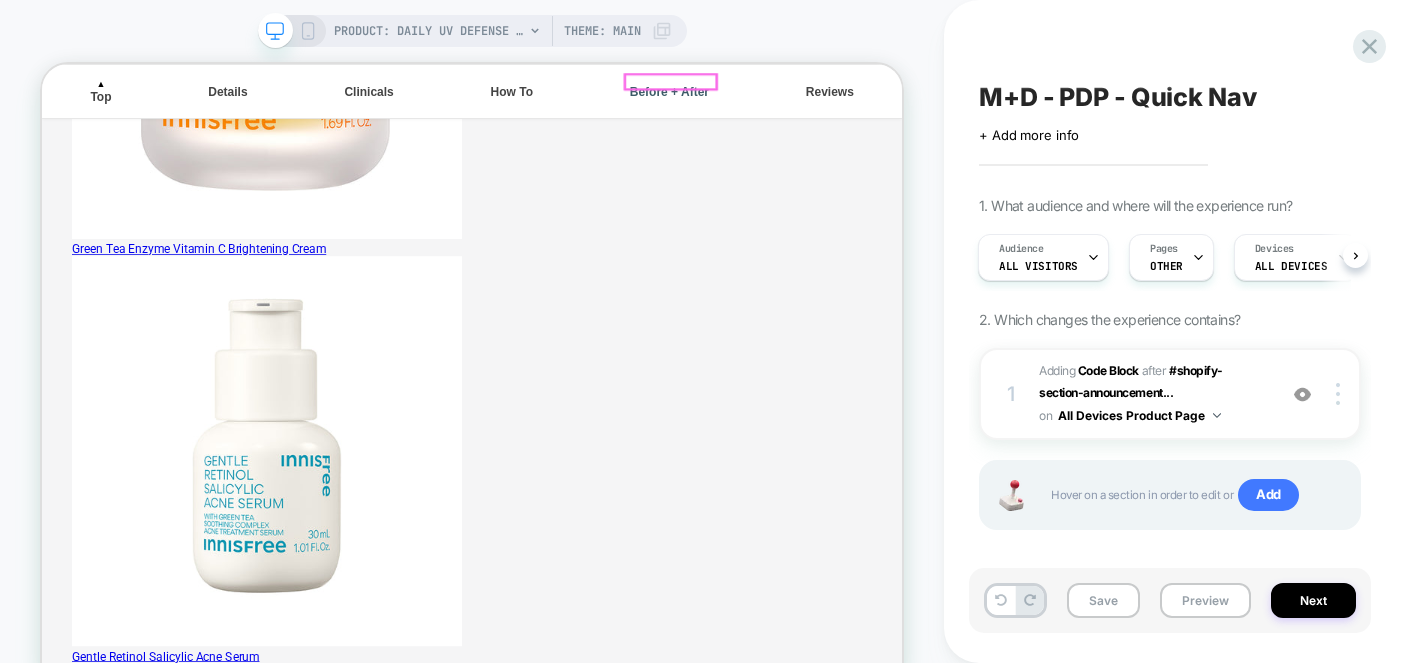 click on "Before + After" at bounding box center (879, 101) 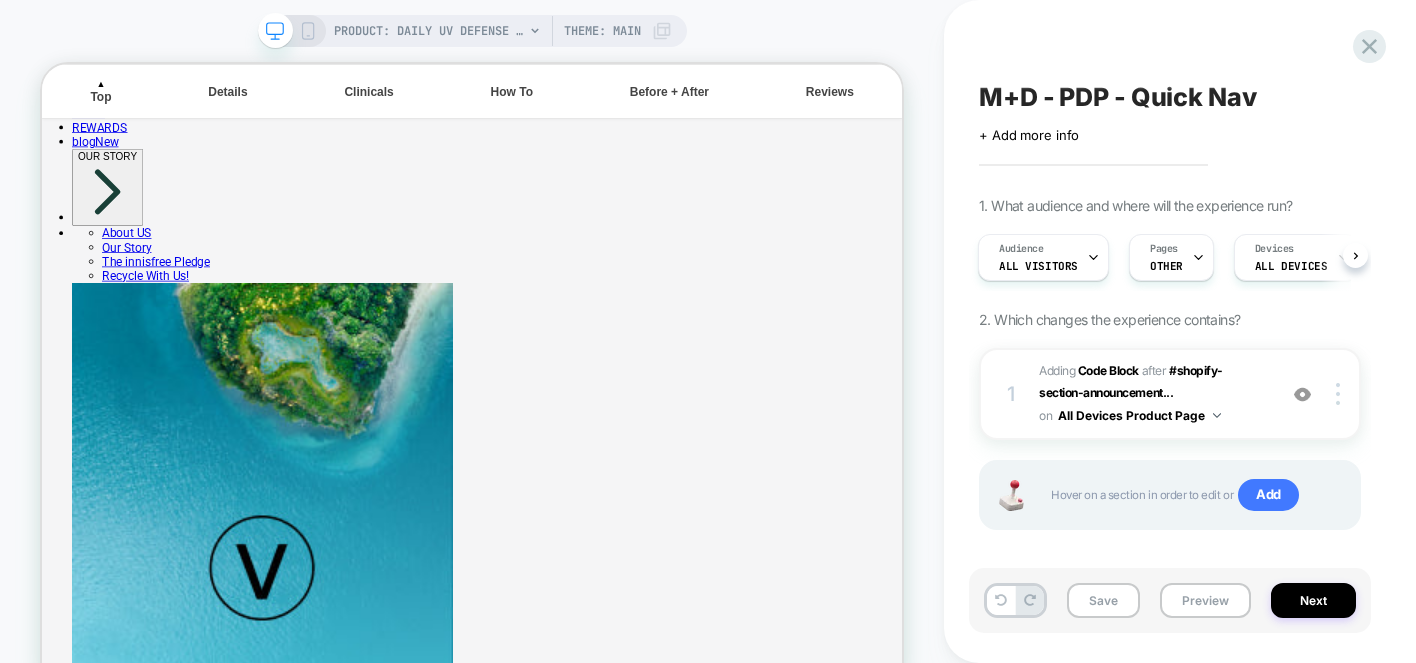 scroll, scrollTop: 6646, scrollLeft: 0, axis: vertical 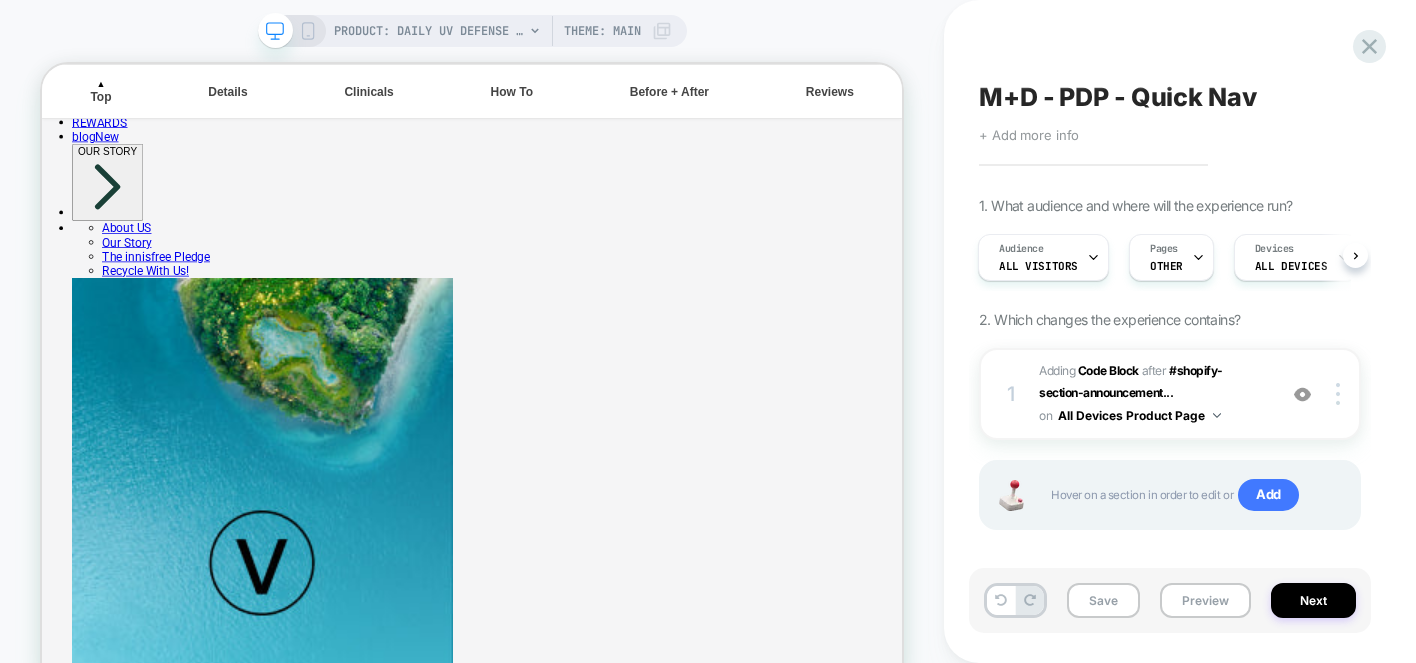 click on "+ Add more info" at bounding box center (1029, 135) 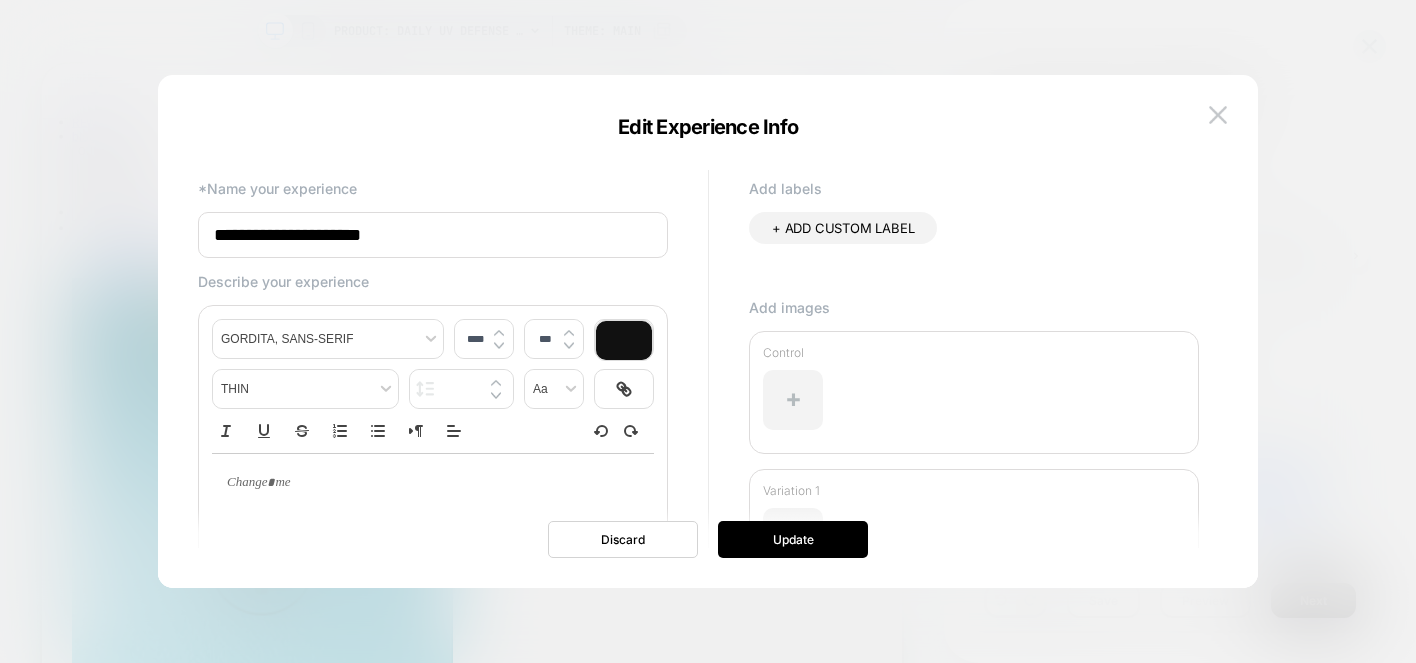 click on "**********" at bounding box center [433, 235] 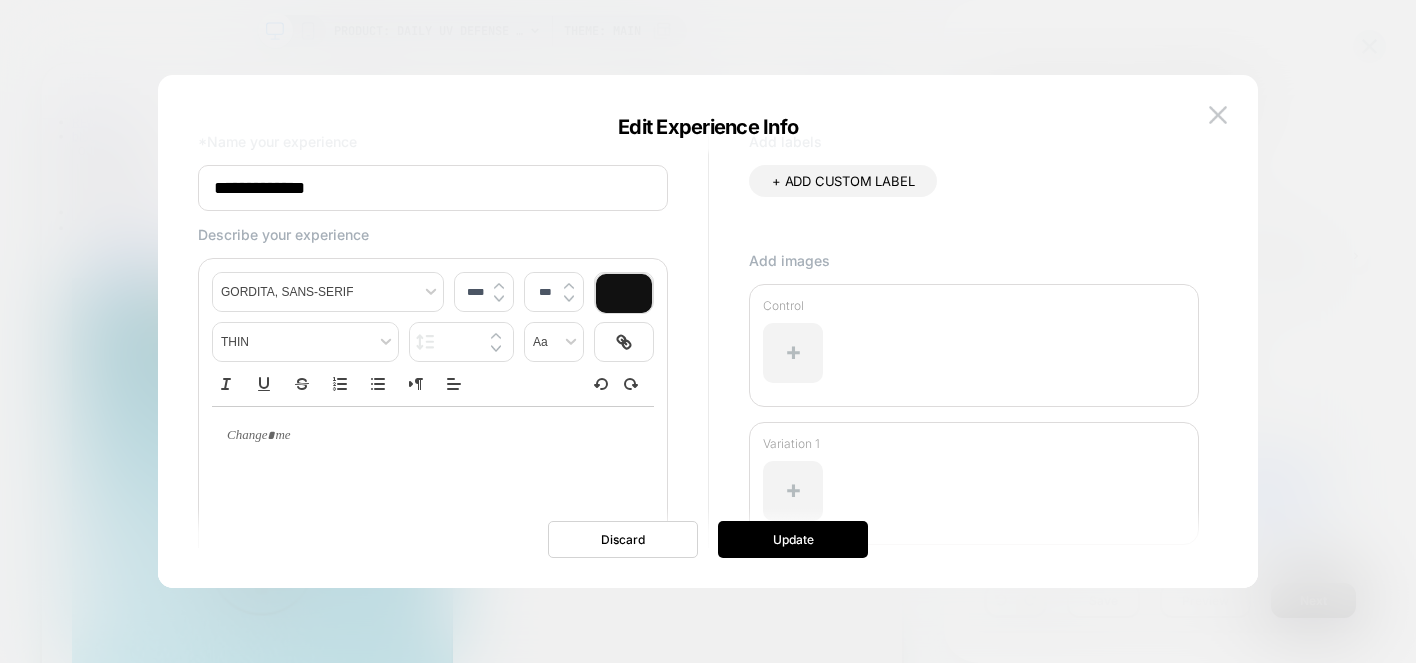 scroll, scrollTop: 60, scrollLeft: 0, axis: vertical 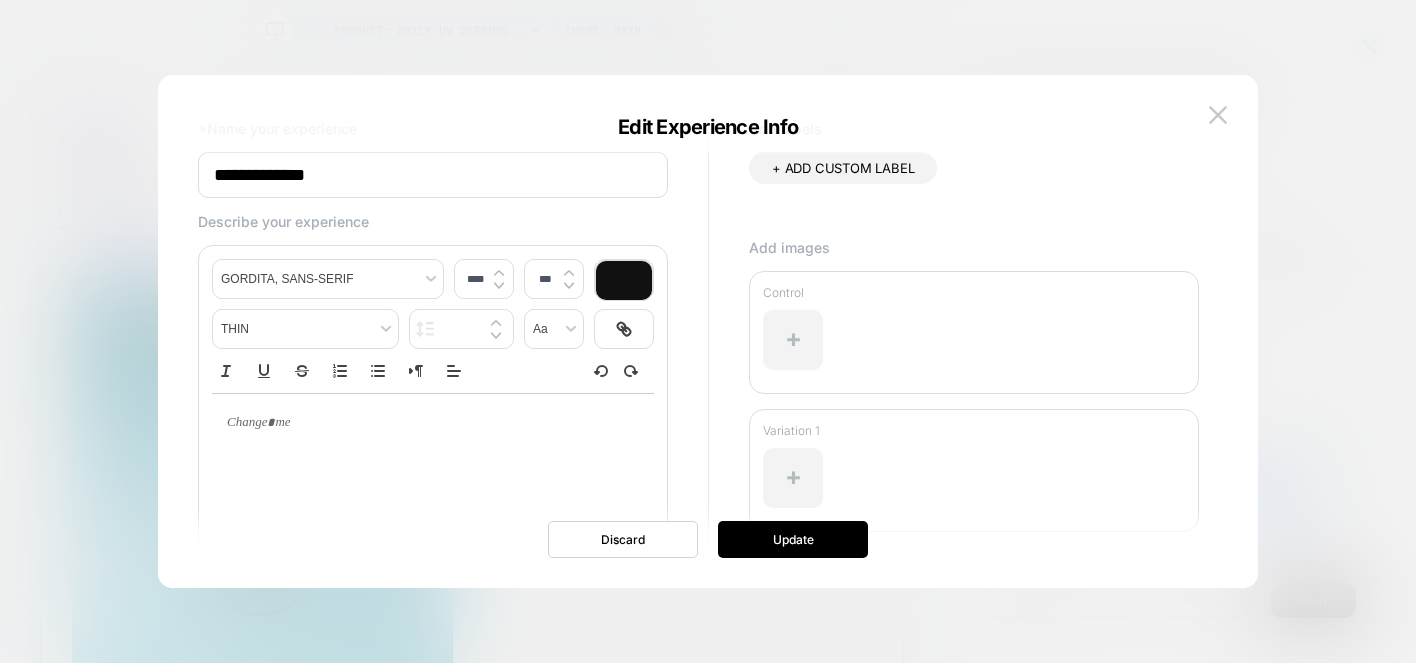 type on "**********" 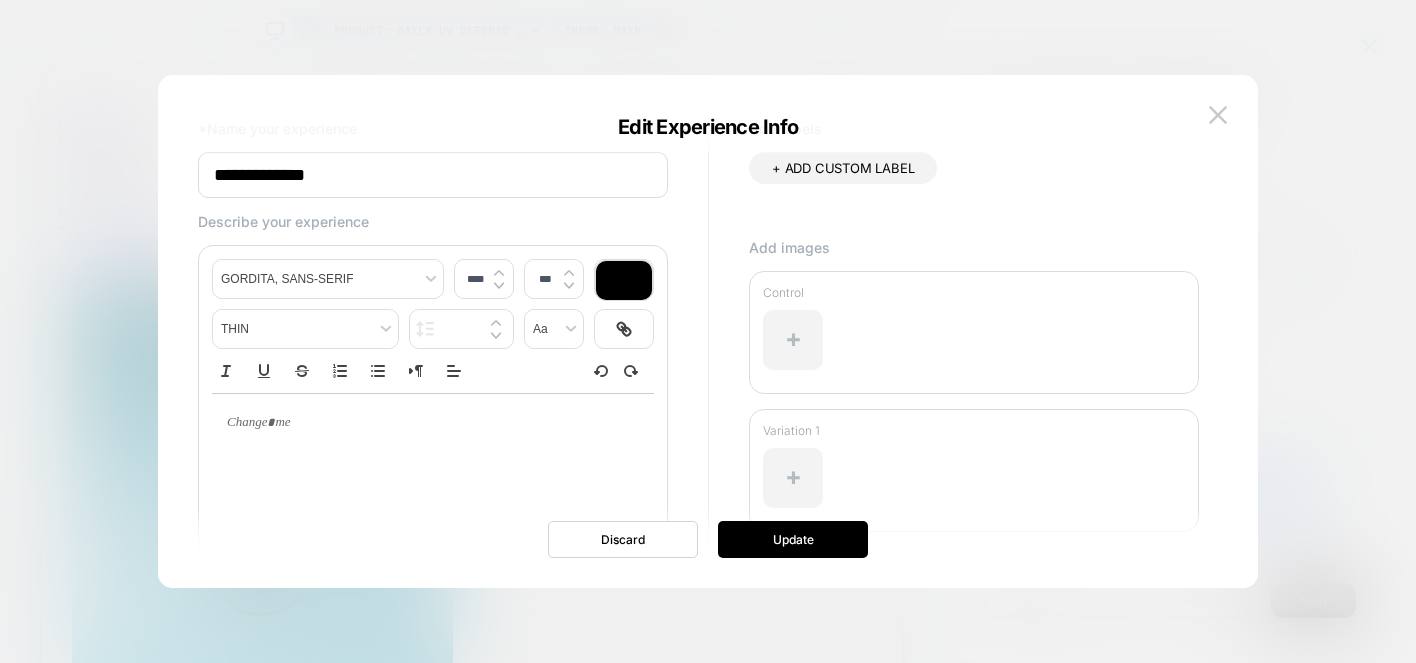 click at bounding box center [433, 423] 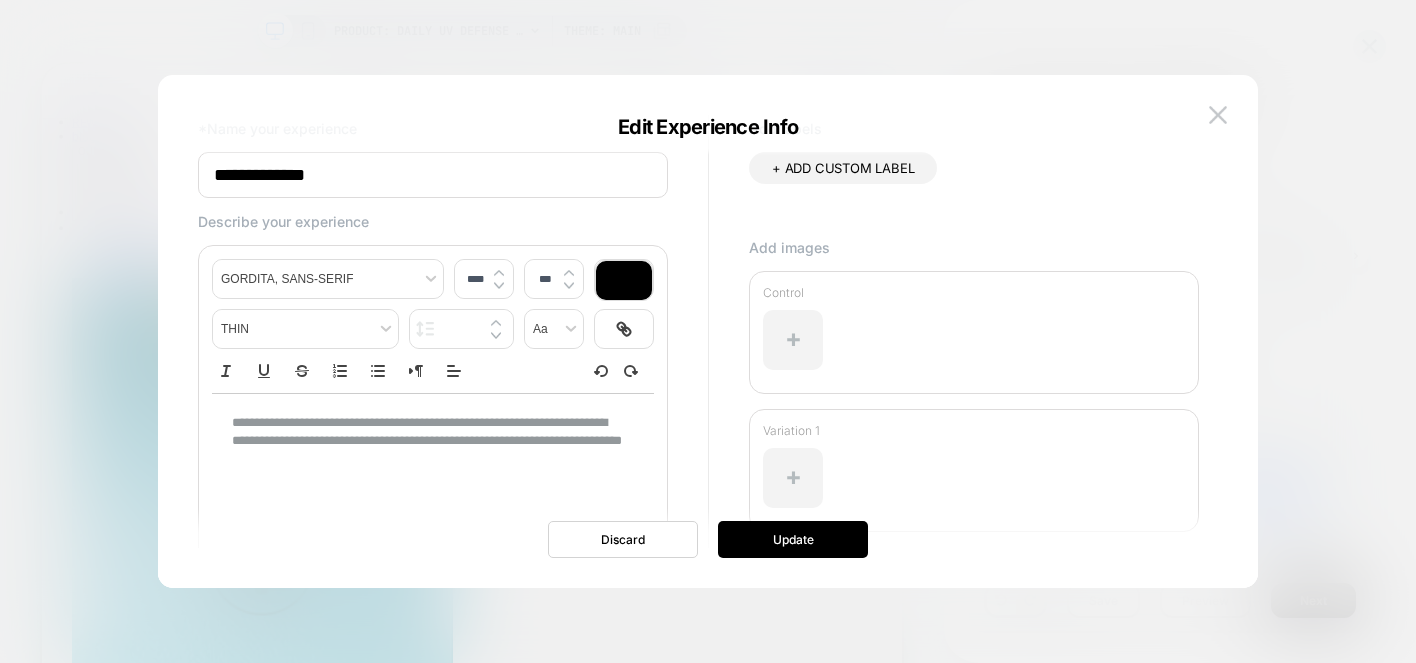 drag, startPoint x: 300, startPoint y: 428, endPoint x: 195, endPoint y: 427, distance: 105.00476 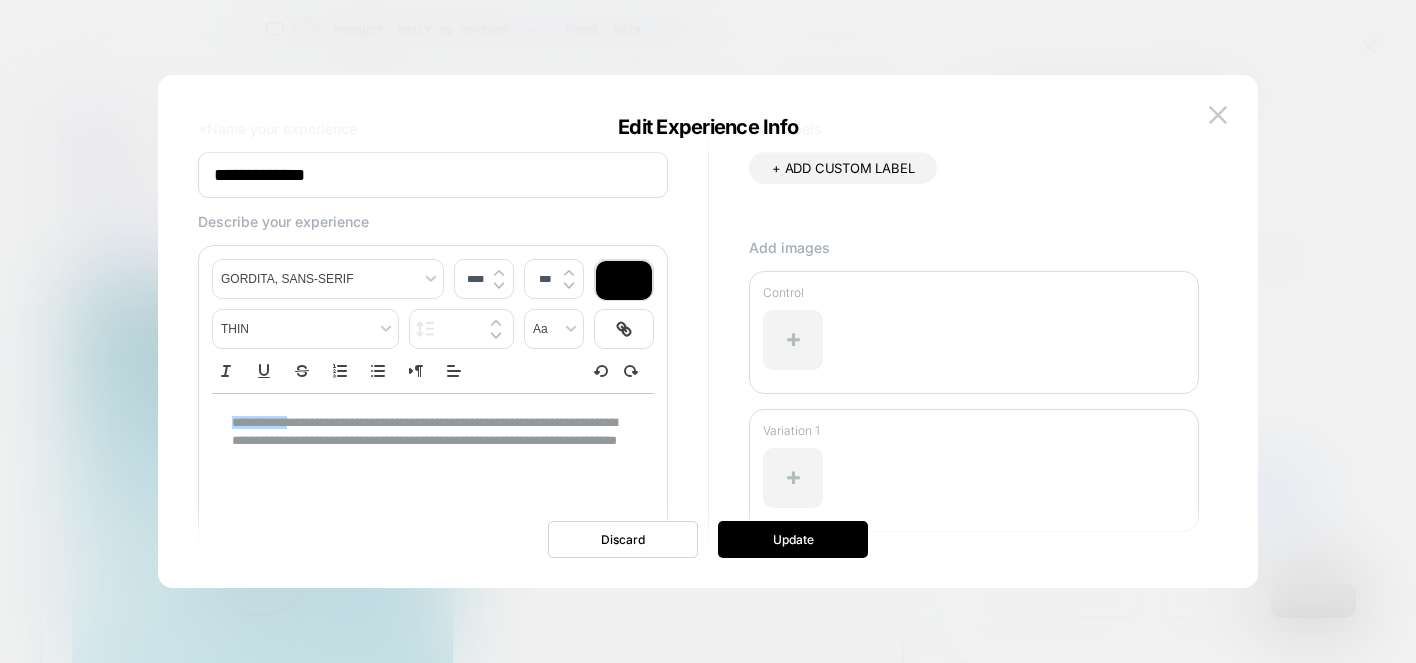 drag, startPoint x: 233, startPoint y: 423, endPoint x: 299, endPoint y: 421, distance: 66.0303 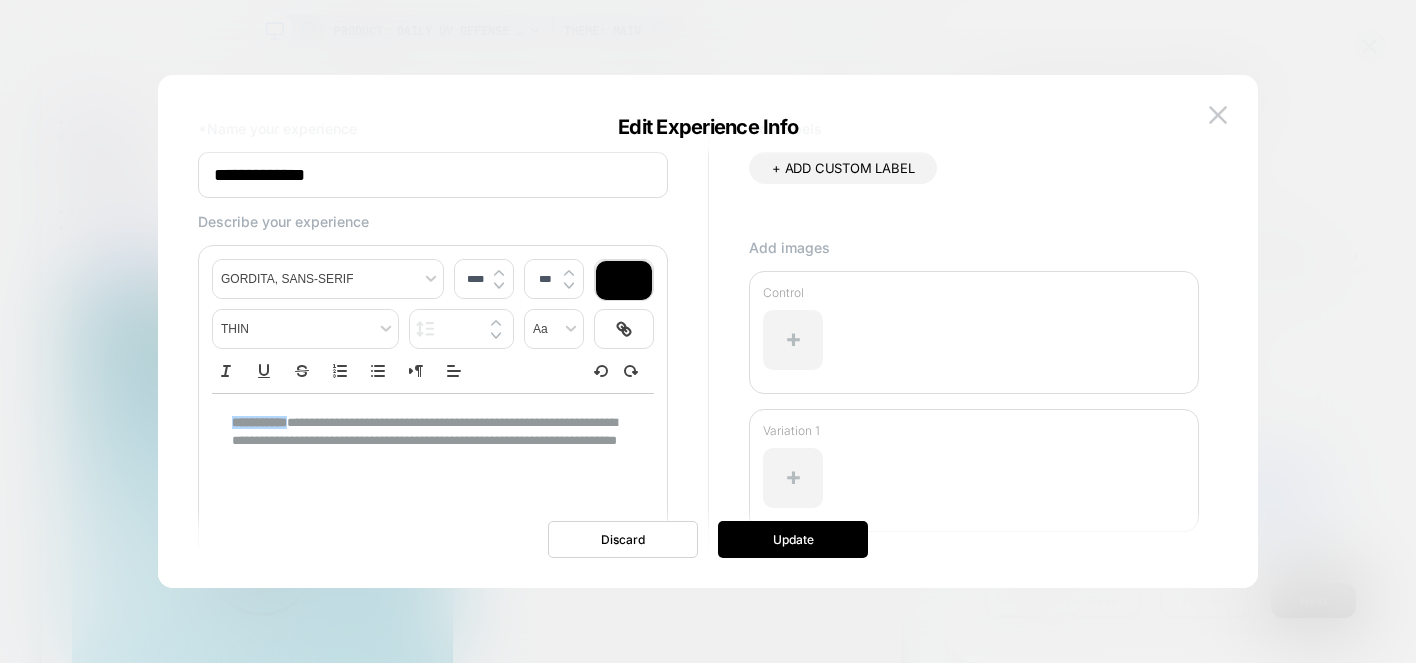 click on "**********" at bounding box center (425, 441) 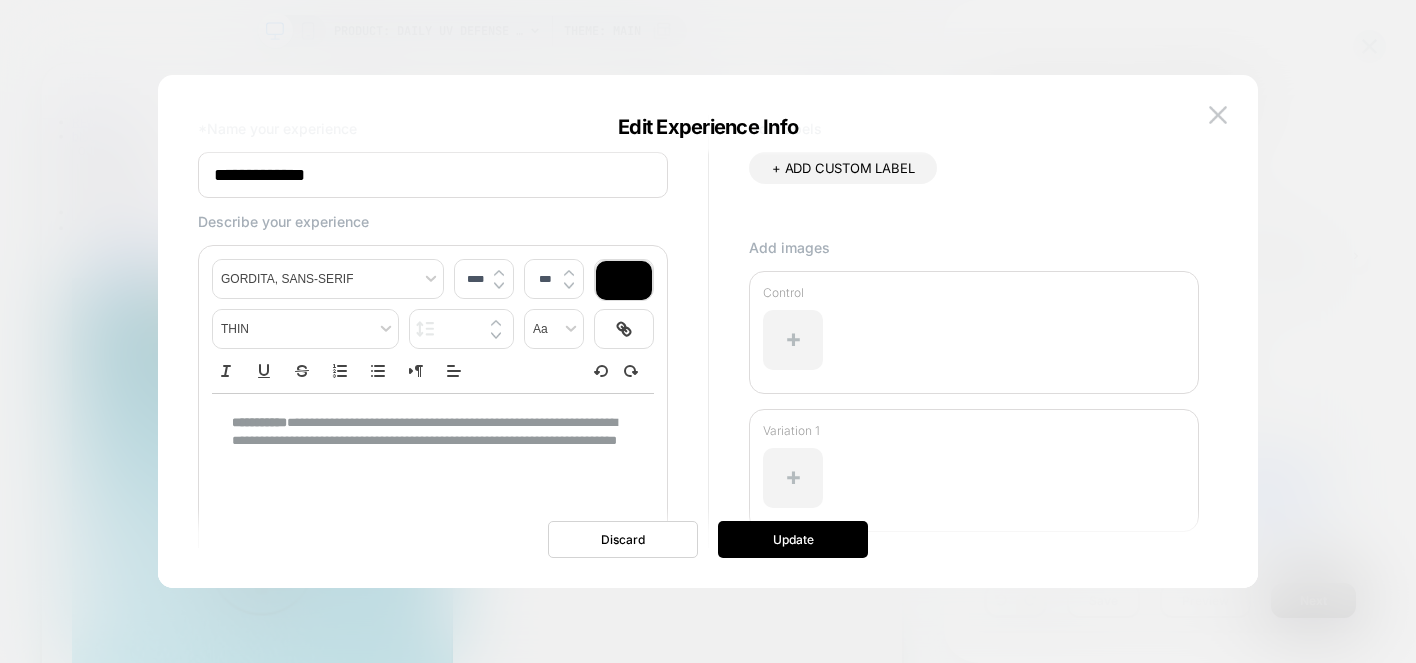 click on "**********" at bounding box center [425, 441] 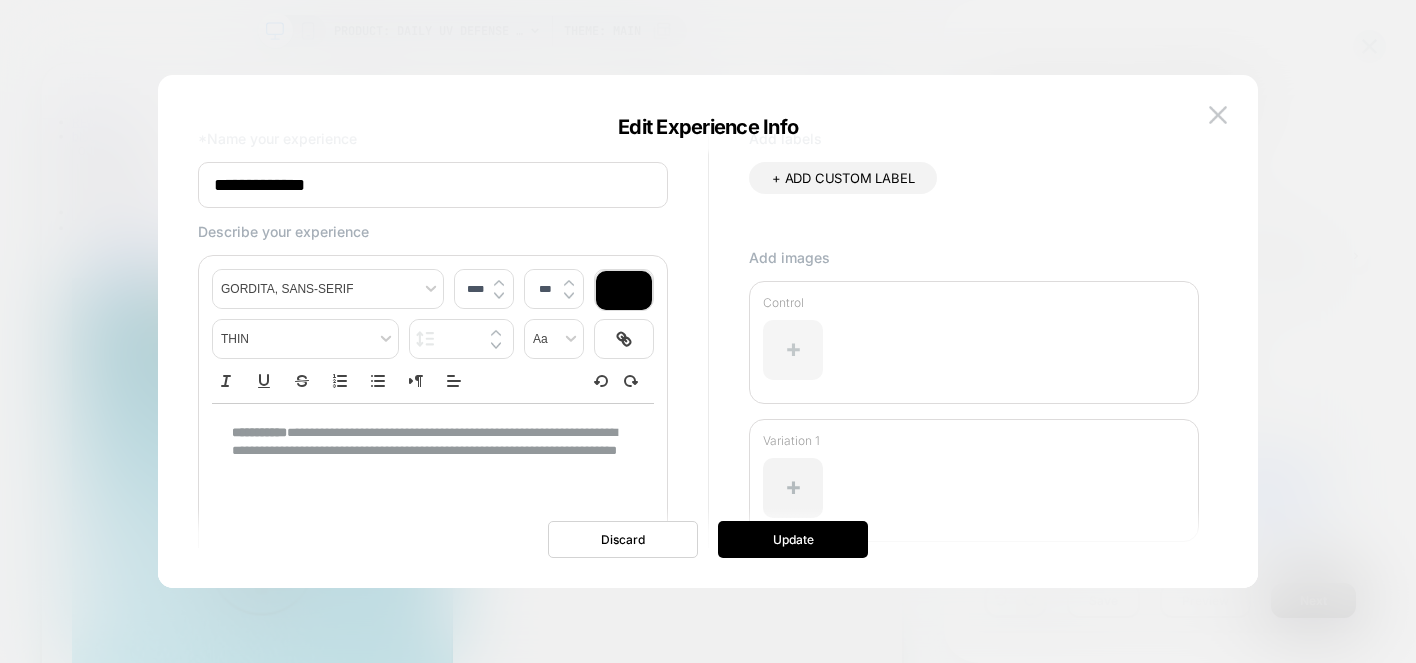 scroll, scrollTop: 0, scrollLeft: 0, axis: both 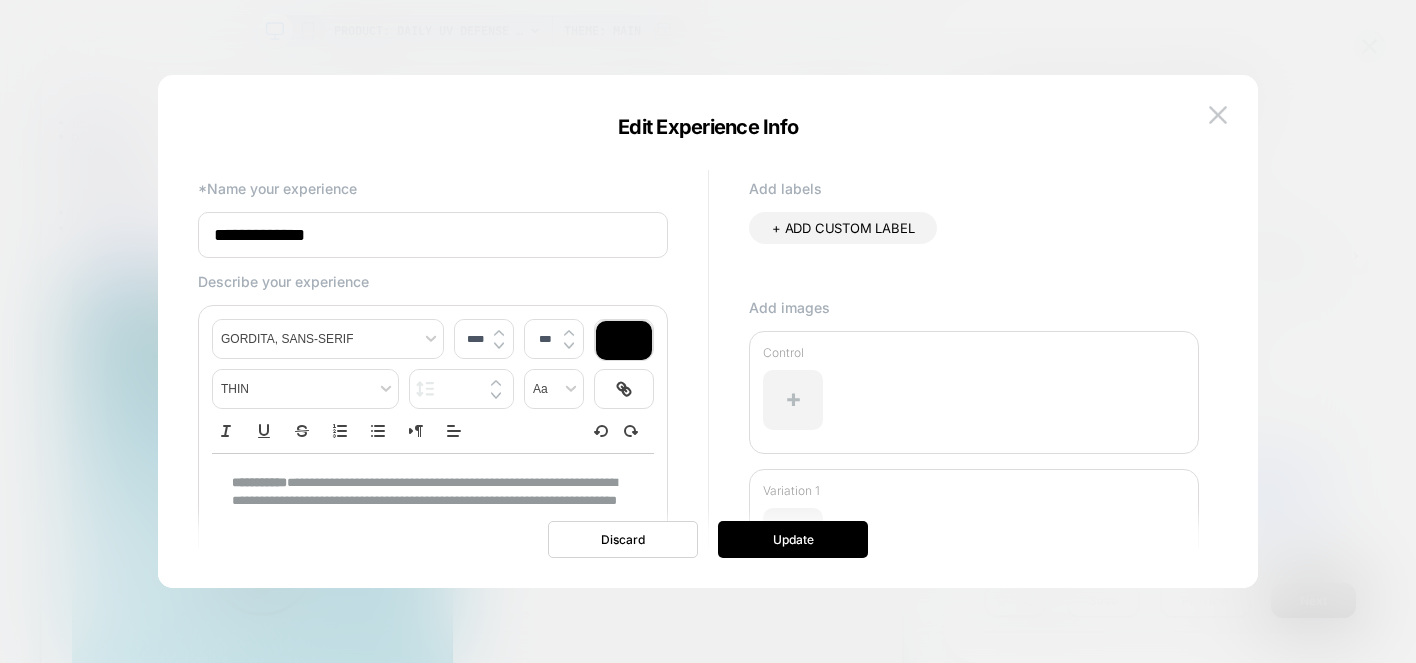 click on "+ ADD CUSTOM LABEL" at bounding box center [843, 228] 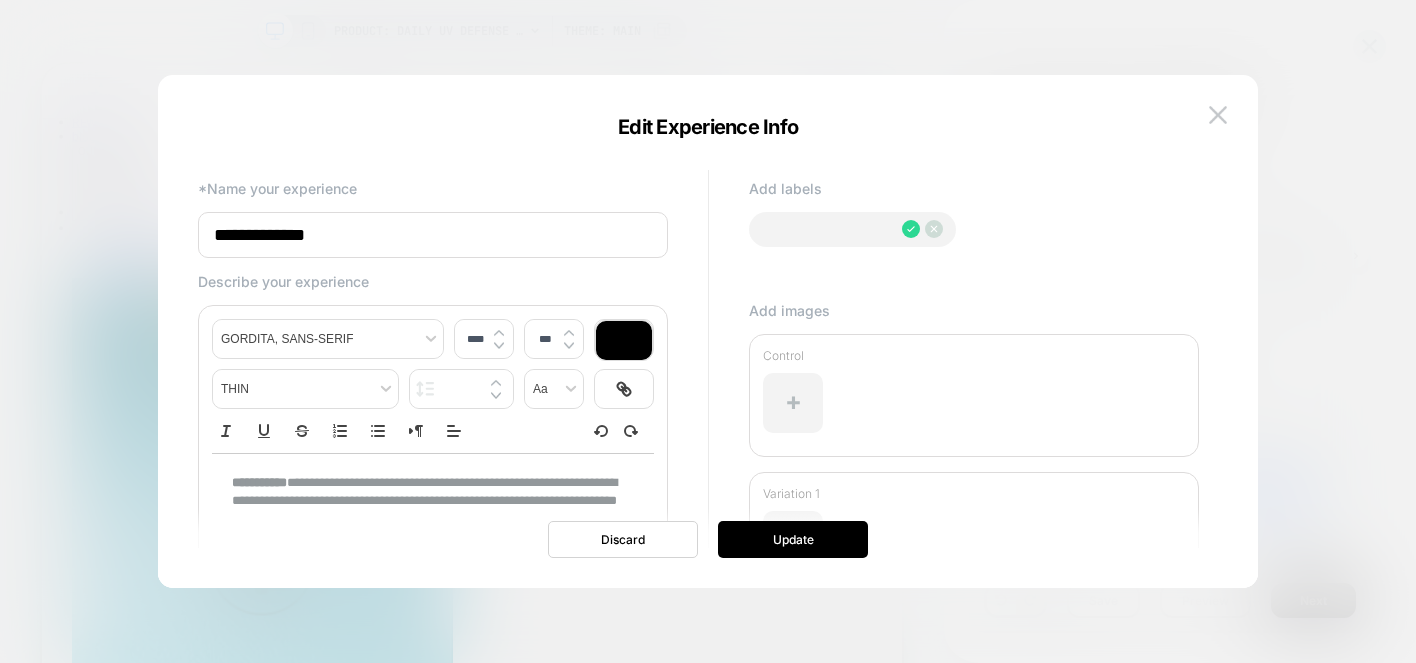 click at bounding box center [832, 230] 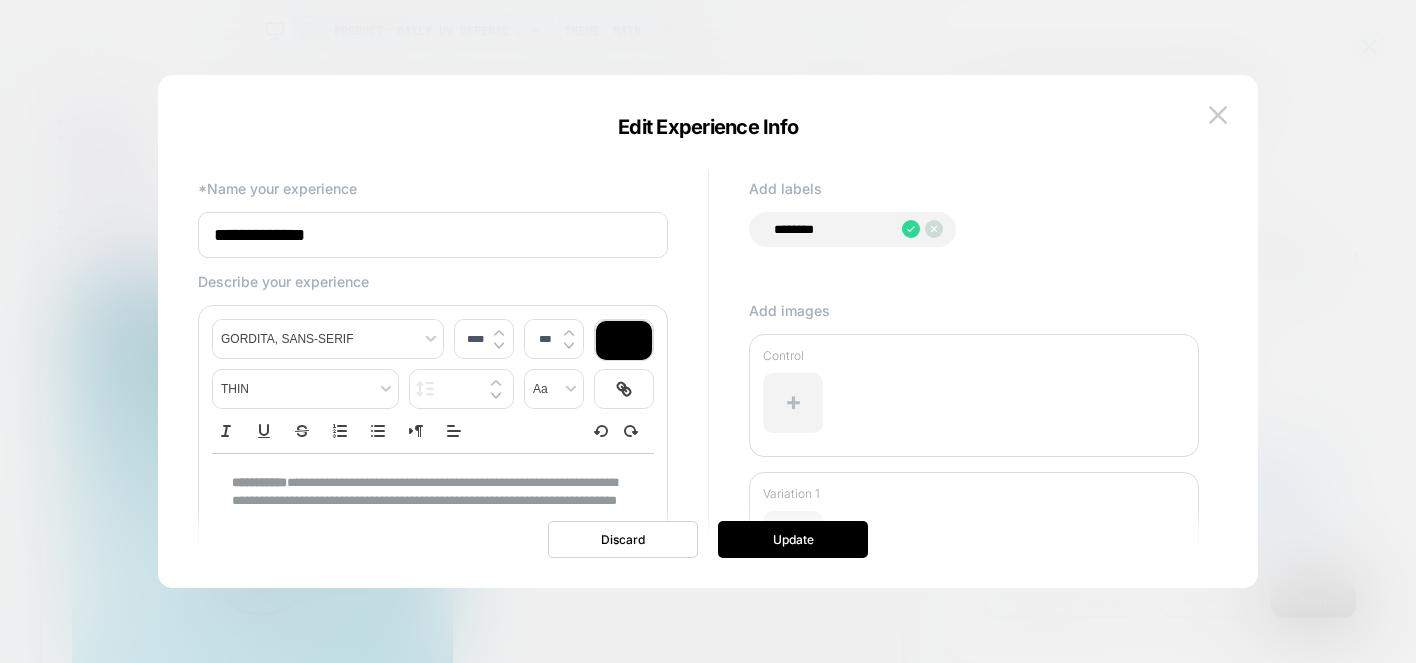 type on "********" 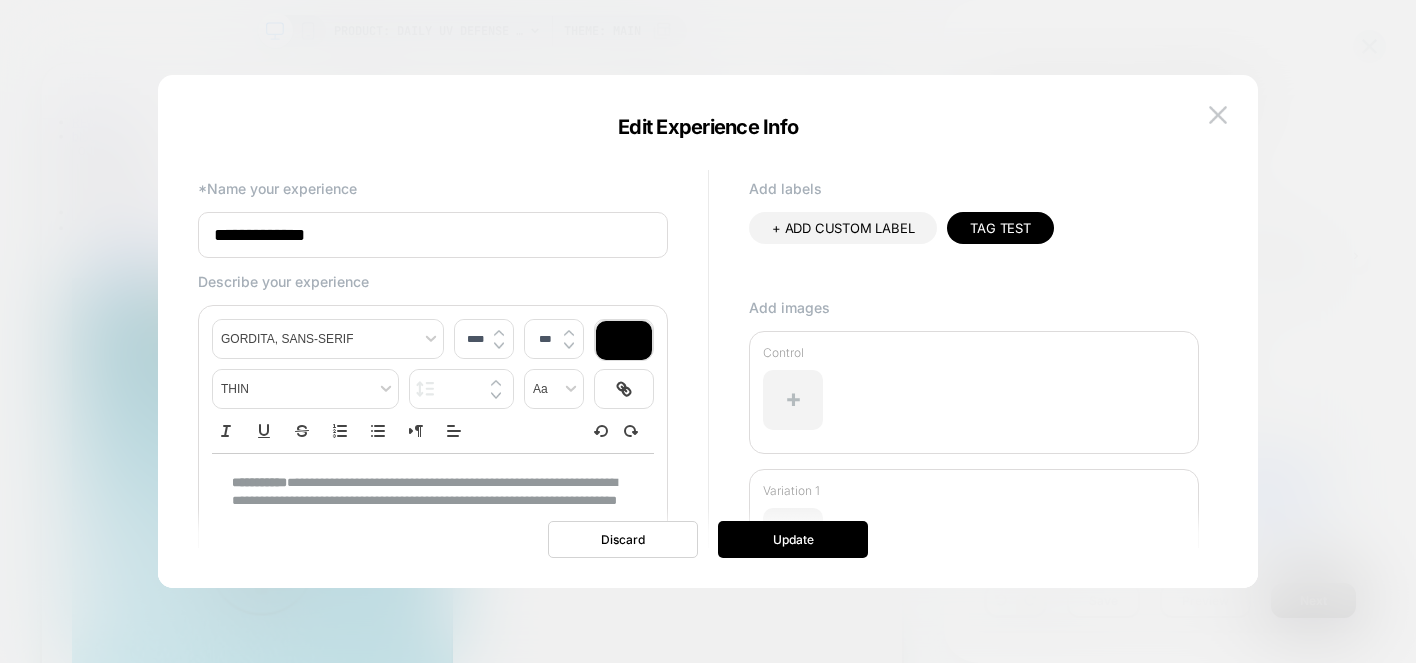 click on "+ ADD CUSTOM LABEL TAG Test" at bounding box center [901, 248] 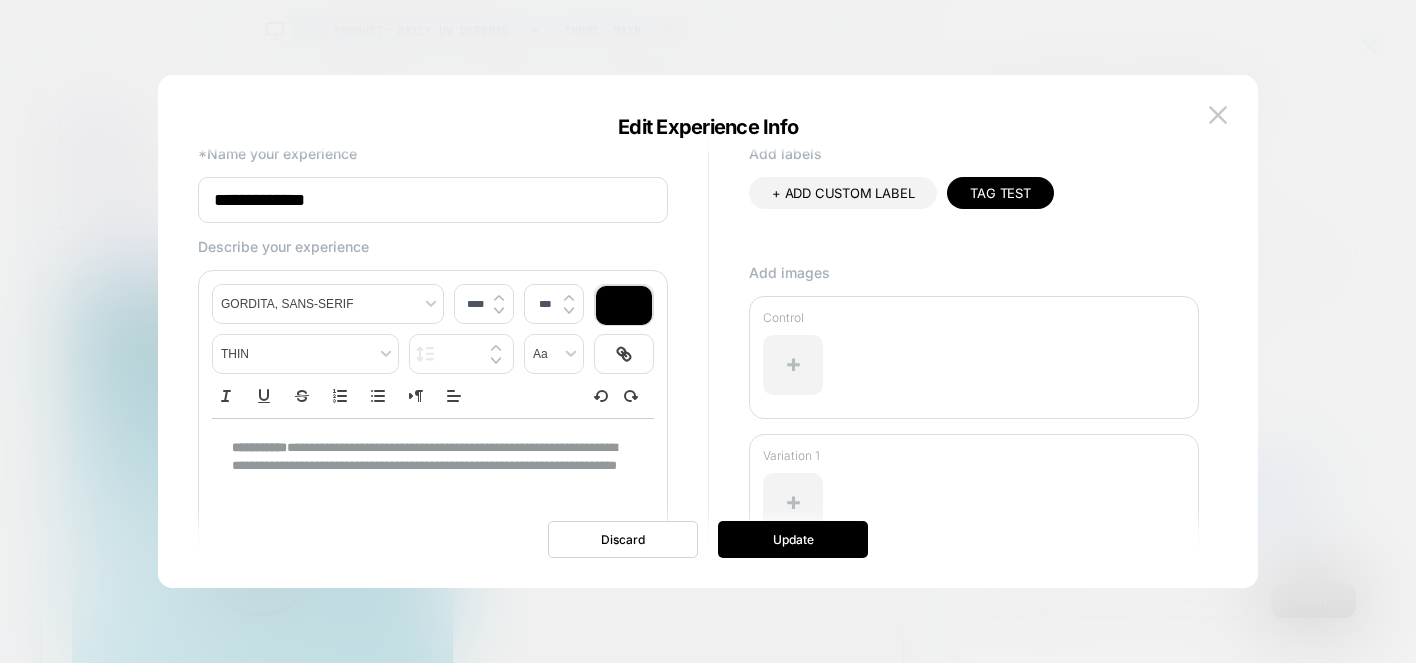 scroll, scrollTop: 65, scrollLeft: 0, axis: vertical 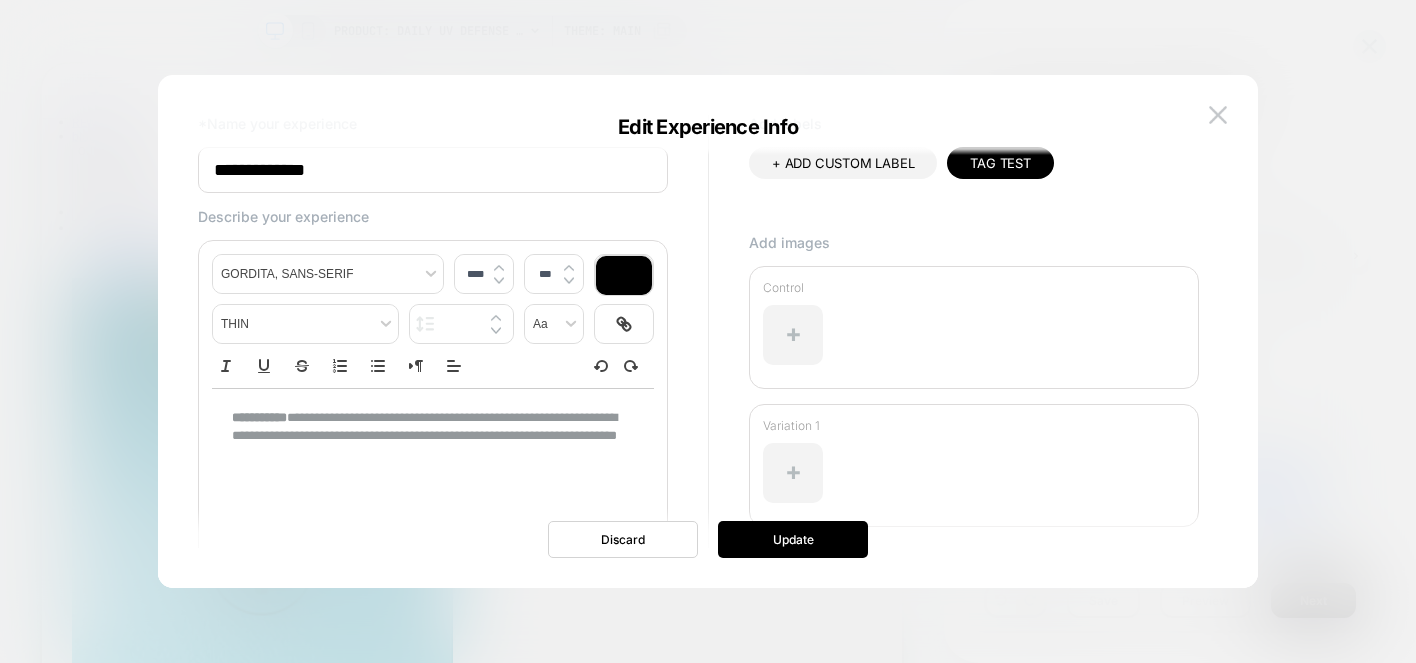 click at bounding box center (425, 492) 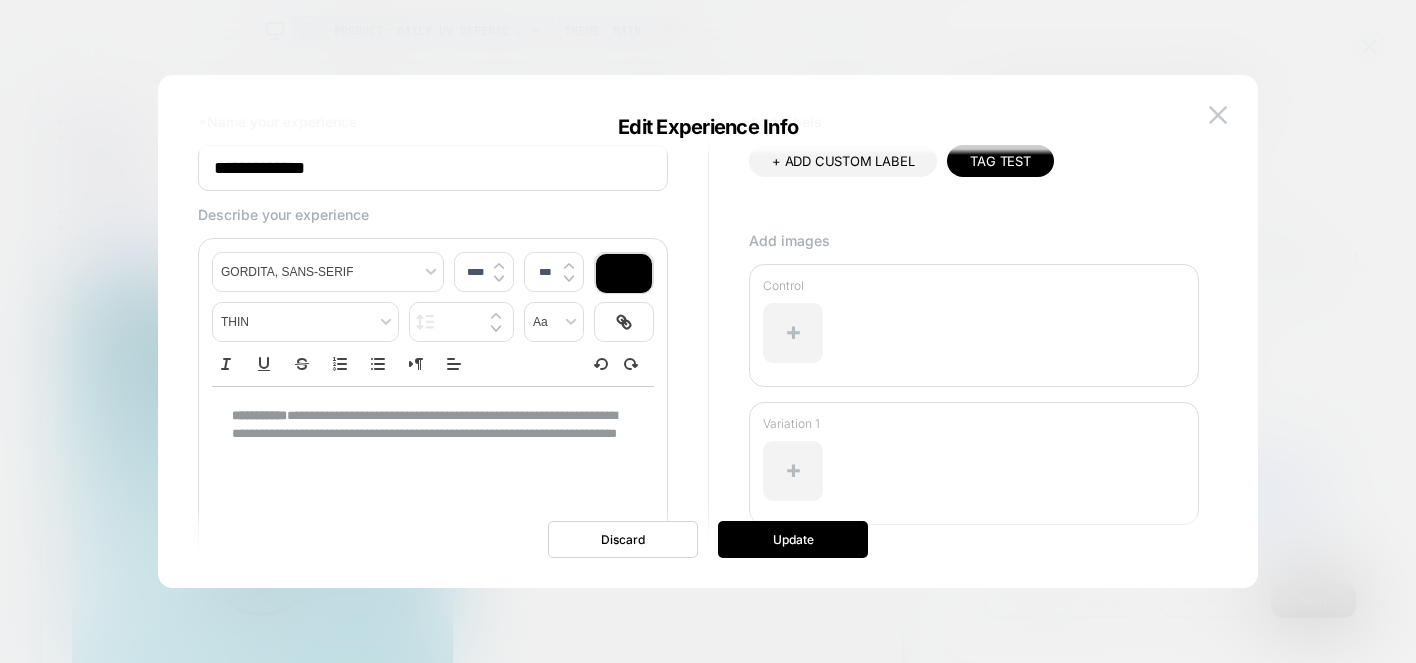scroll, scrollTop: 68, scrollLeft: 0, axis: vertical 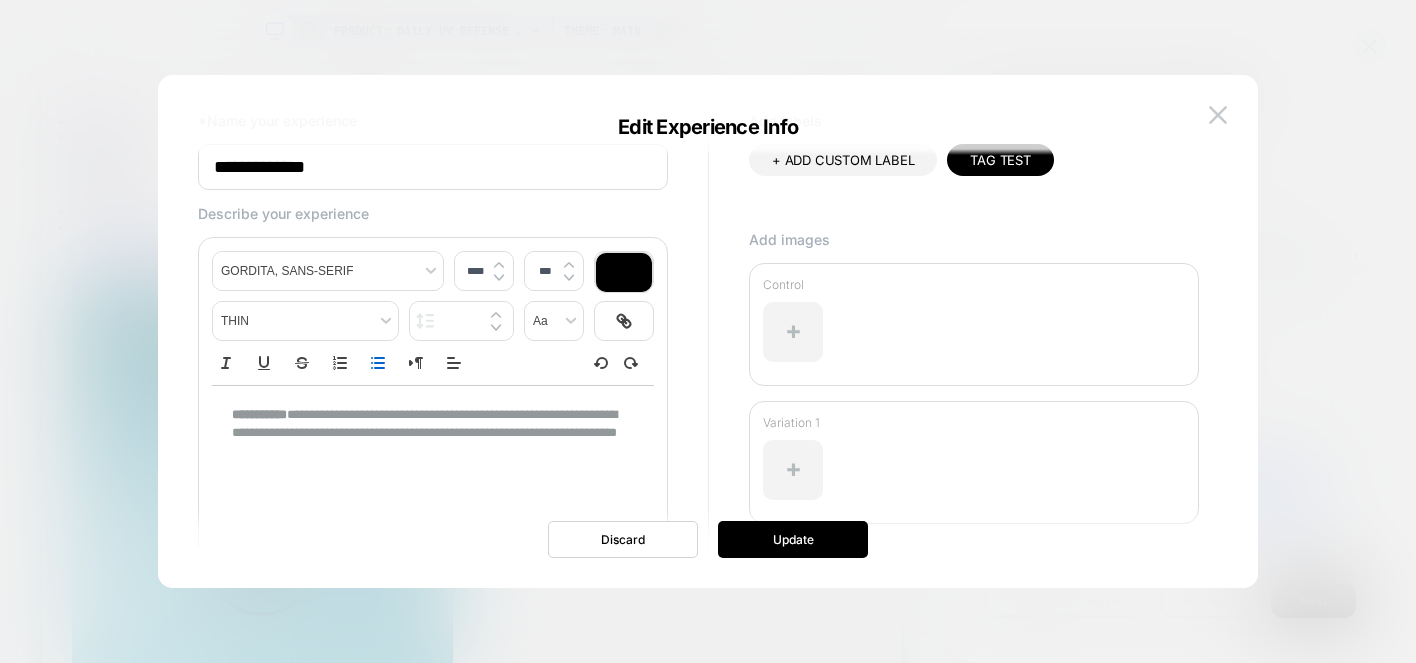 click 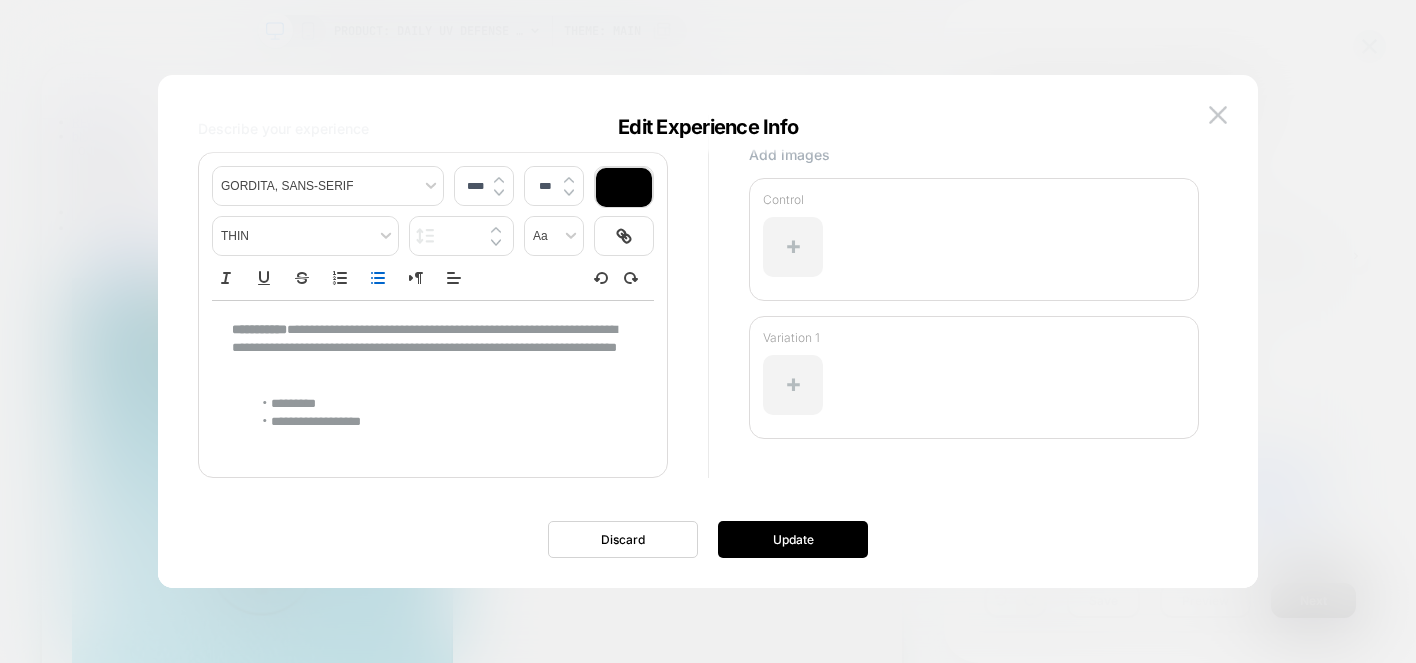 scroll, scrollTop: 0, scrollLeft: 0, axis: both 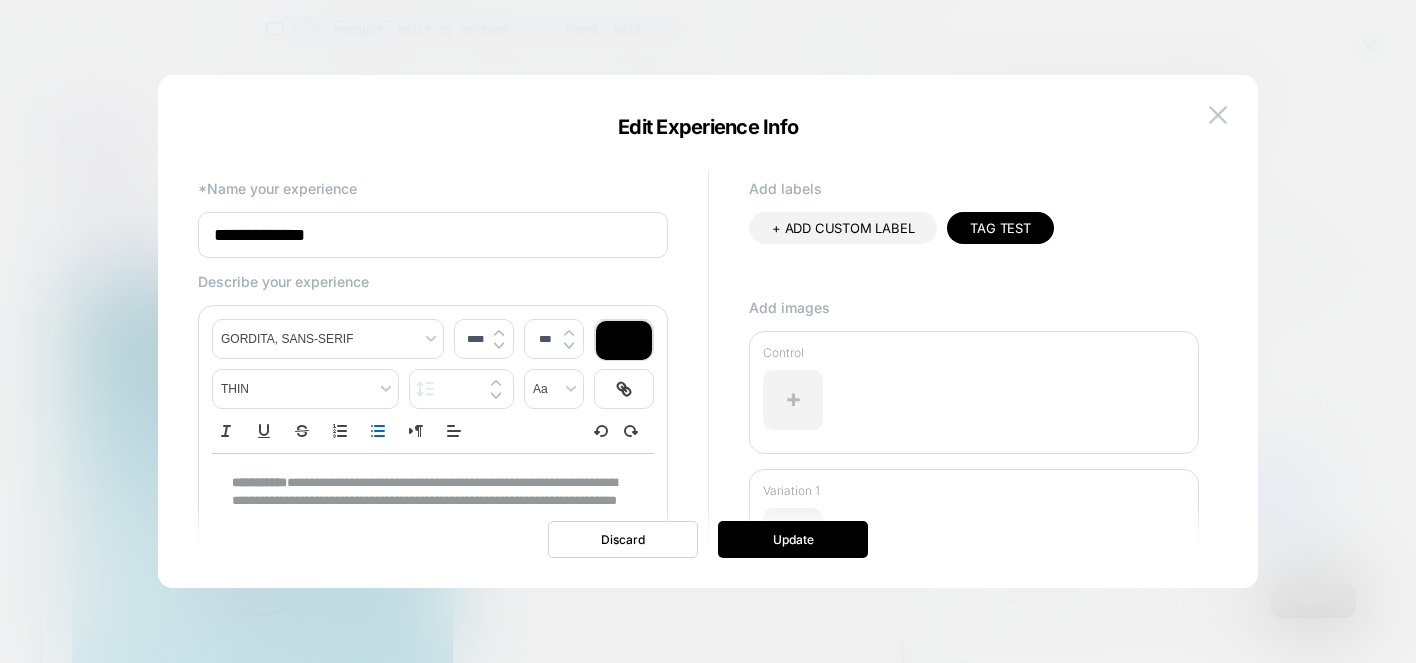 click on "**********" at bounding box center (433, 235) 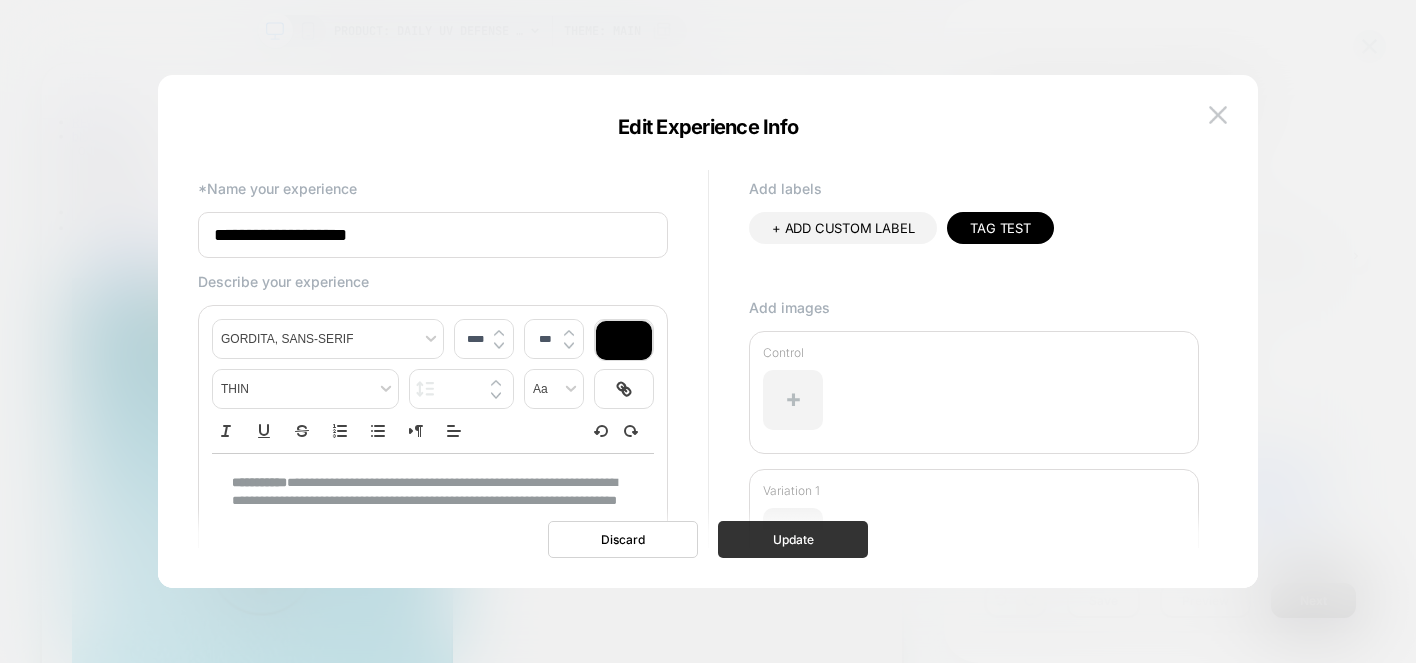 type on "**********" 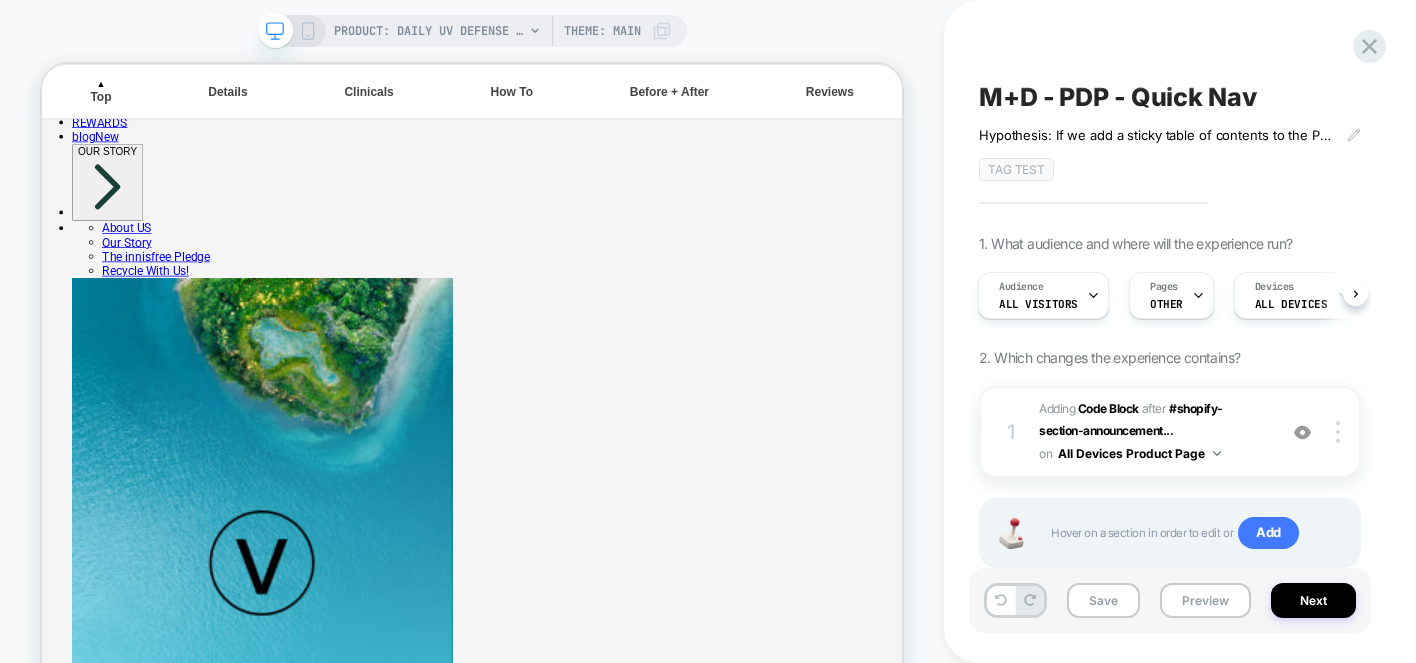 click 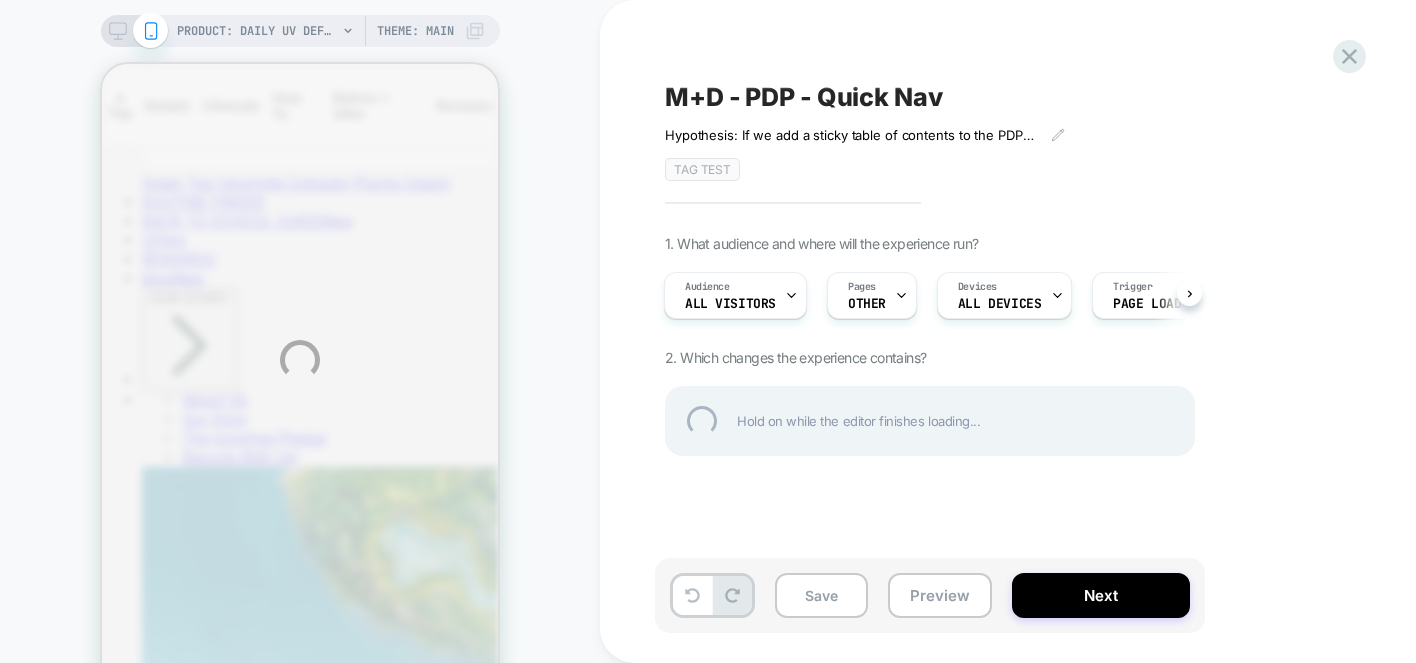 scroll, scrollTop: 0, scrollLeft: 0, axis: both 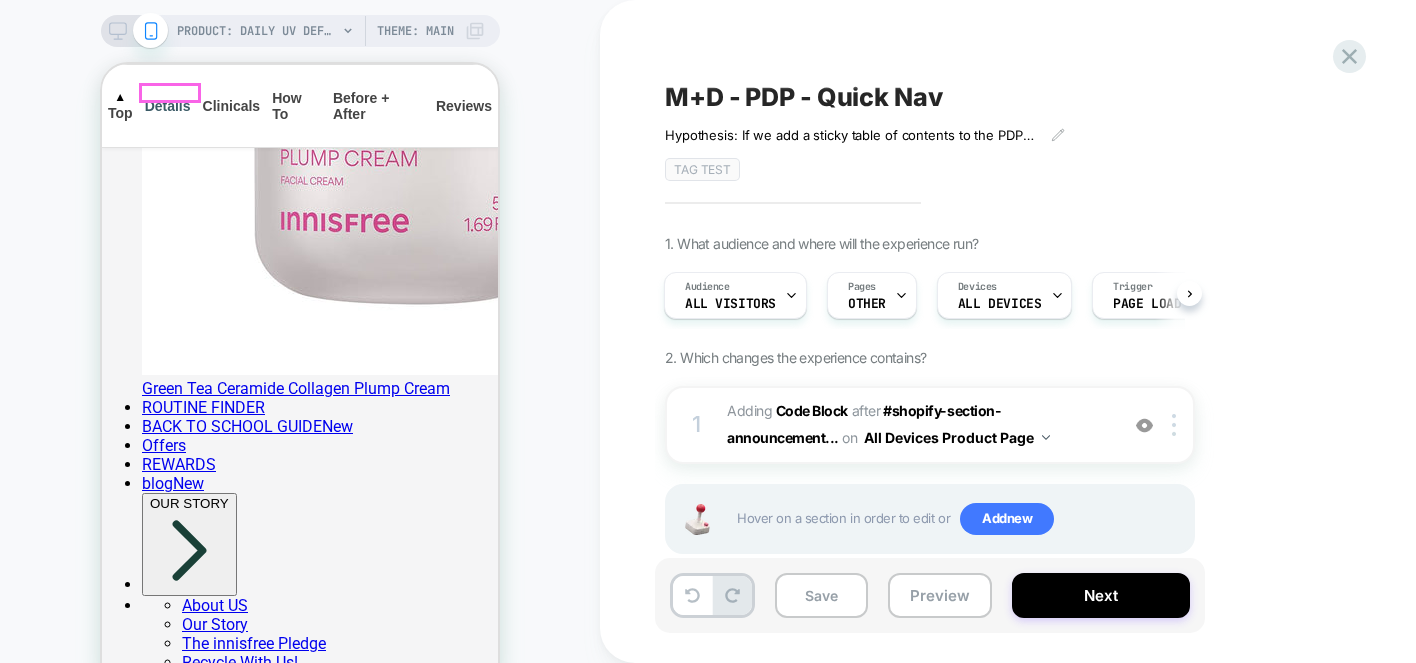 click on "Details" at bounding box center [168, 106] 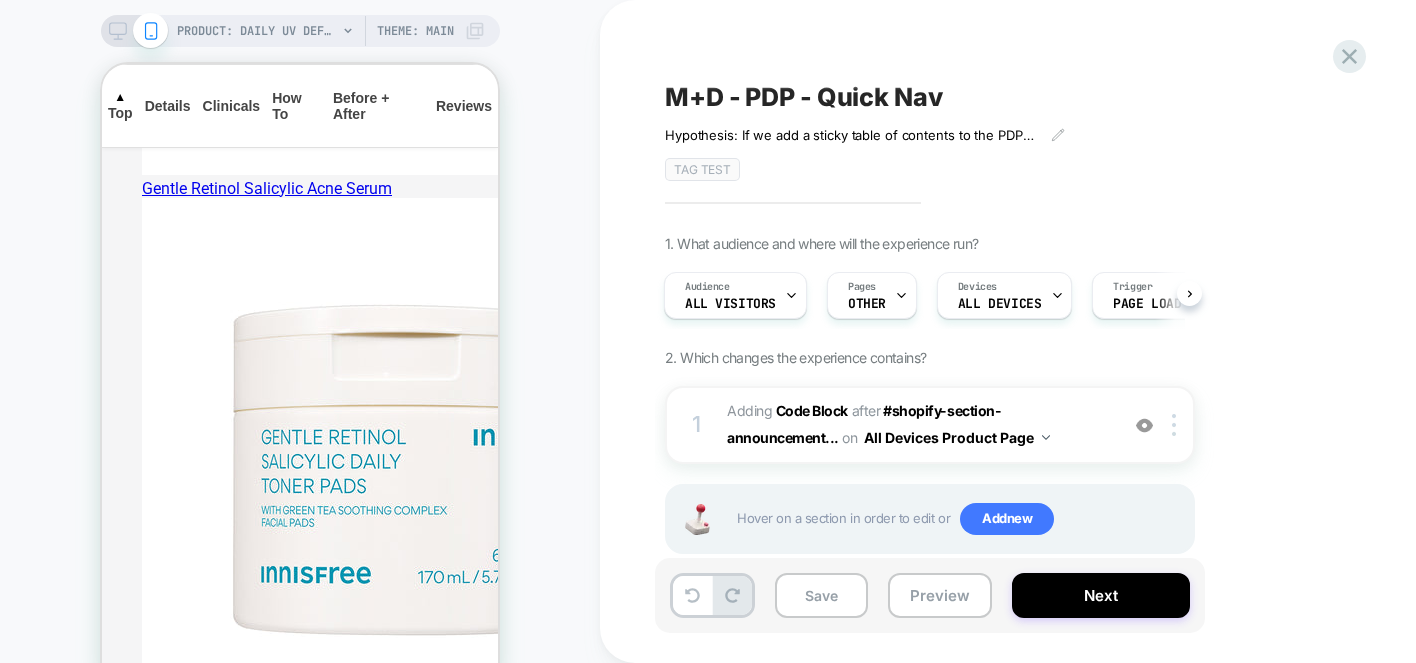 scroll, scrollTop: 2689, scrollLeft: 0, axis: vertical 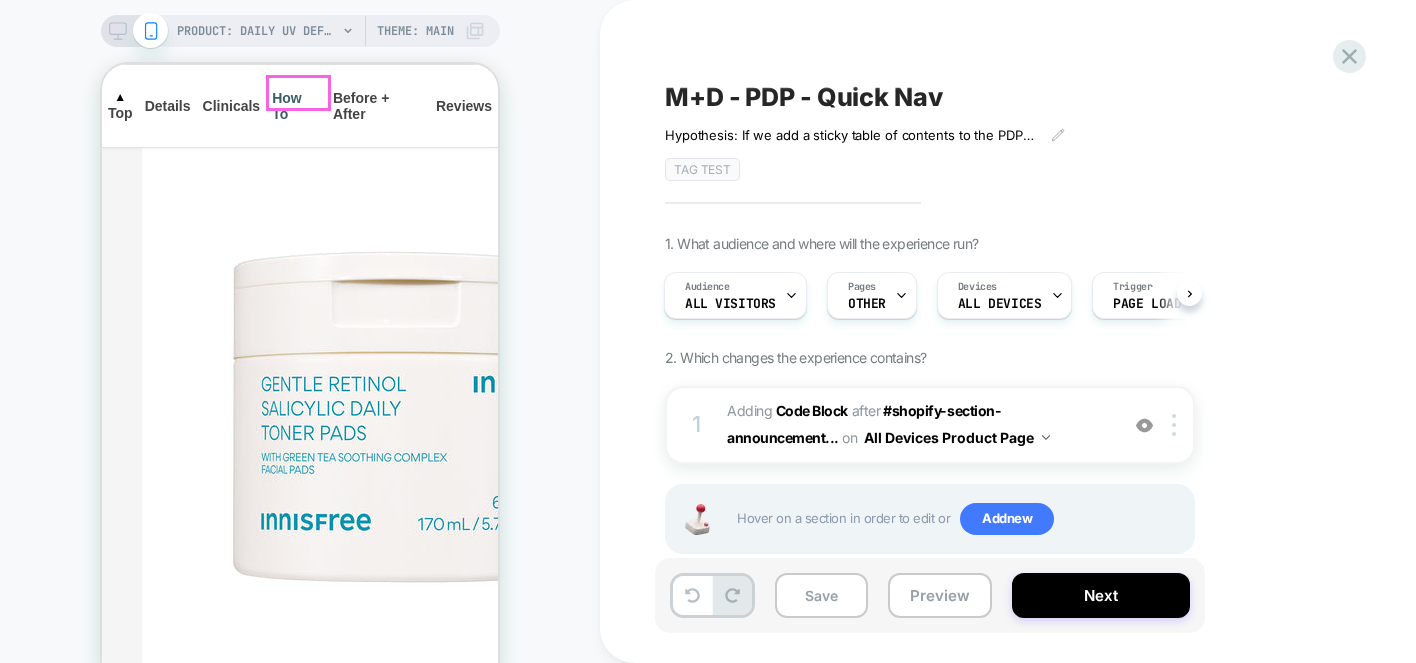 click on "How To" at bounding box center (296, 106) 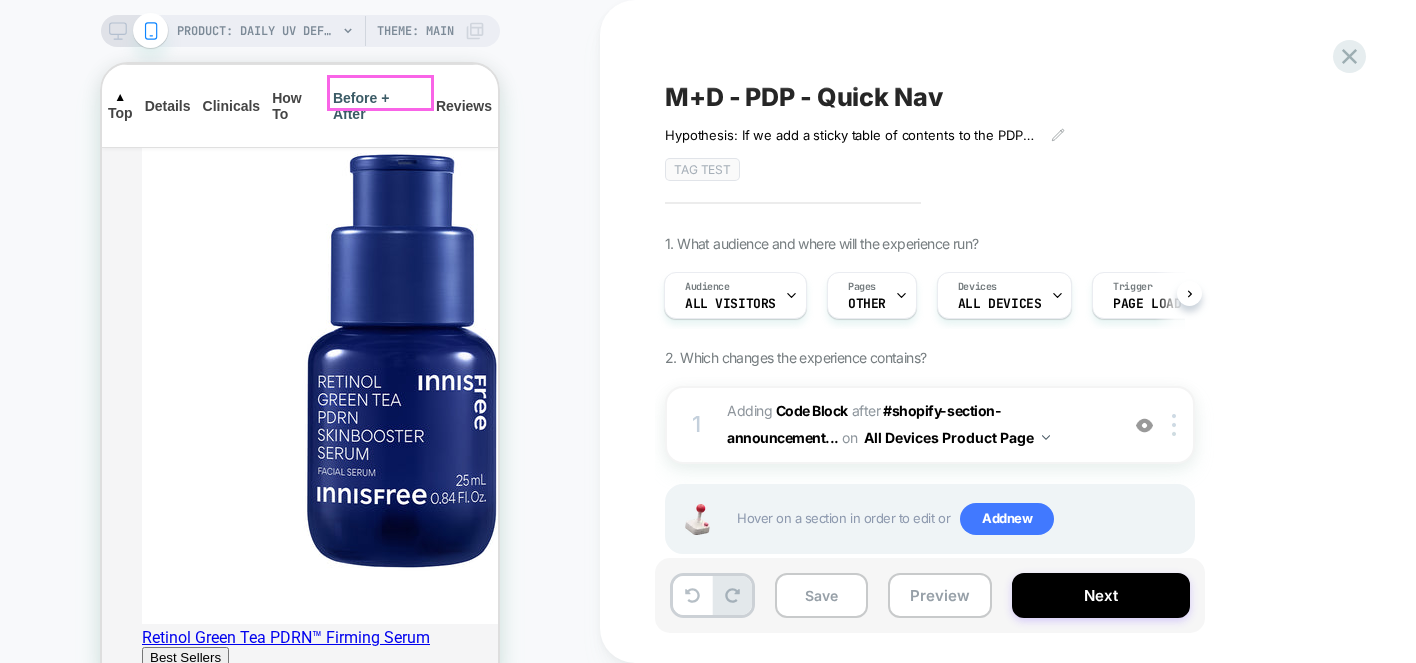 click on "Before + After" at bounding box center (378, 106) 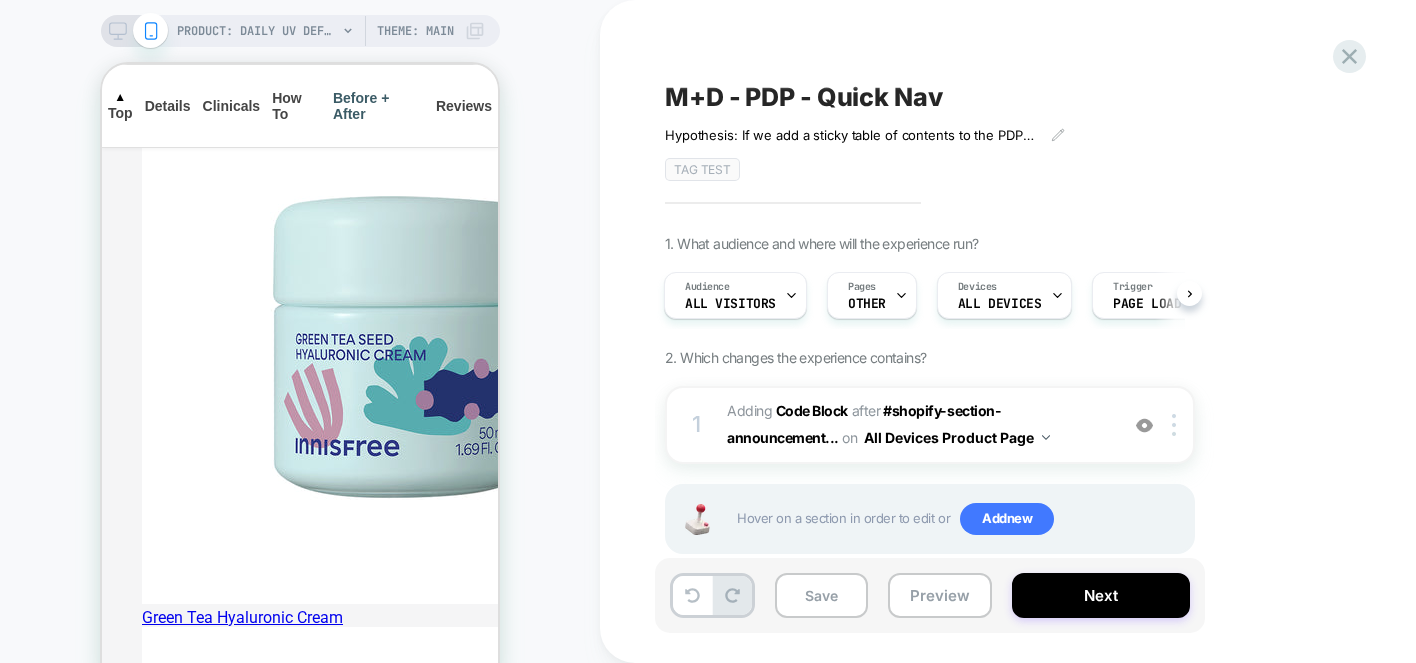 scroll, scrollTop: 3931, scrollLeft: 0, axis: vertical 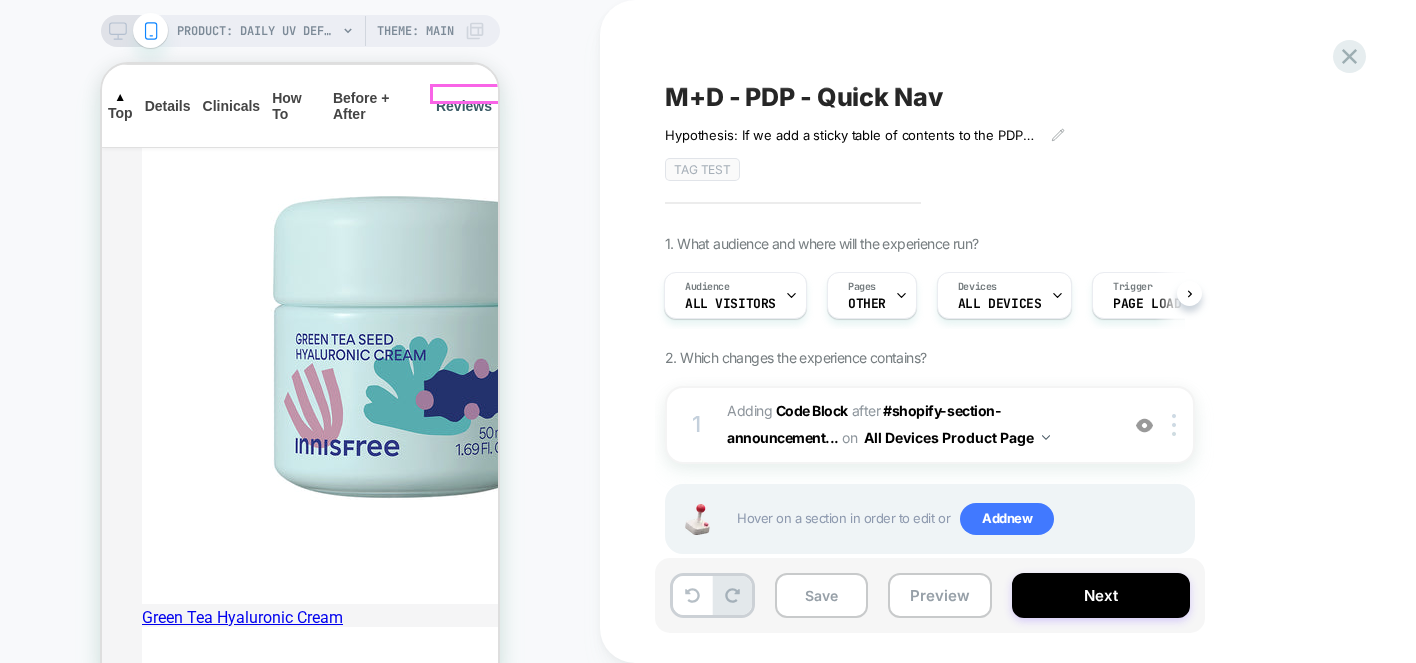 click on "Reviews" at bounding box center (464, 106) 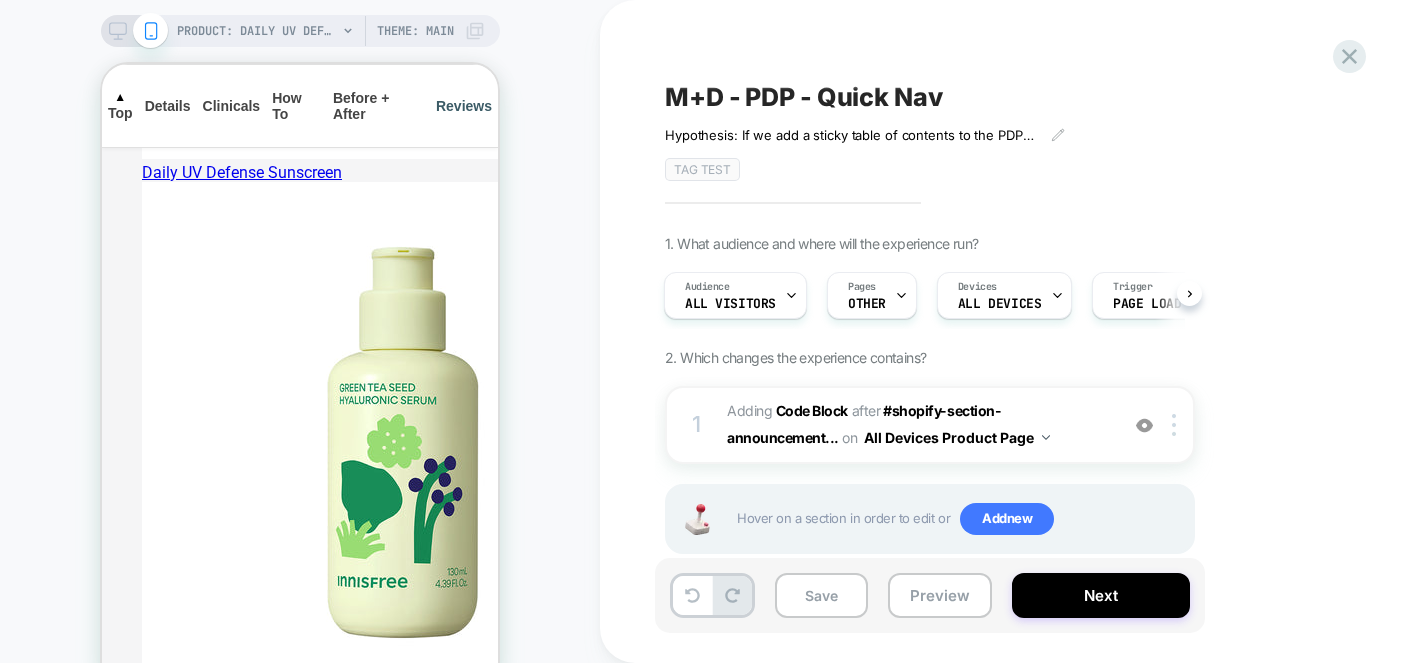 scroll, scrollTop: 5463, scrollLeft: 0, axis: vertical 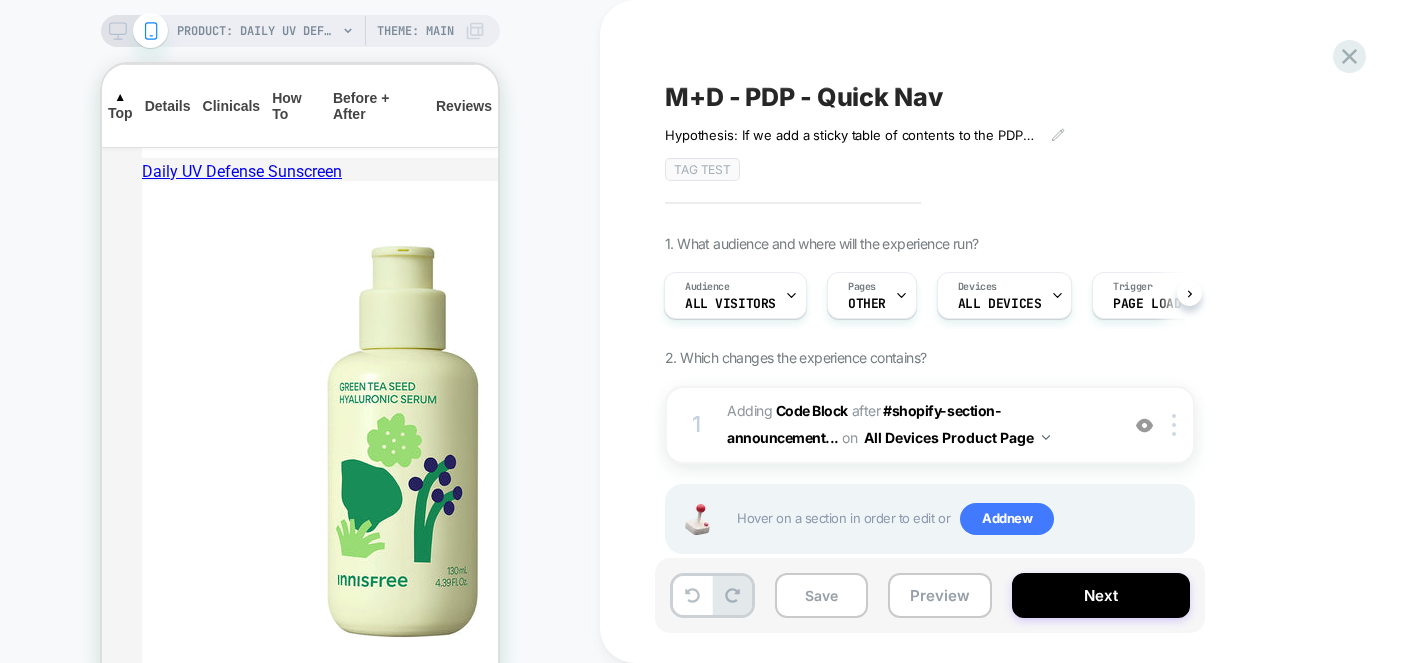 click on "PRODUCT: Daily UV Defense Sunscreen – Broad Spectrum SPF 36 Face Protection PRODUCT: Daily UV Defense Sunscreen – Broad Spectrum SPF 36 Face Protection Theme: MAIN" at bounding box center (300, 360) 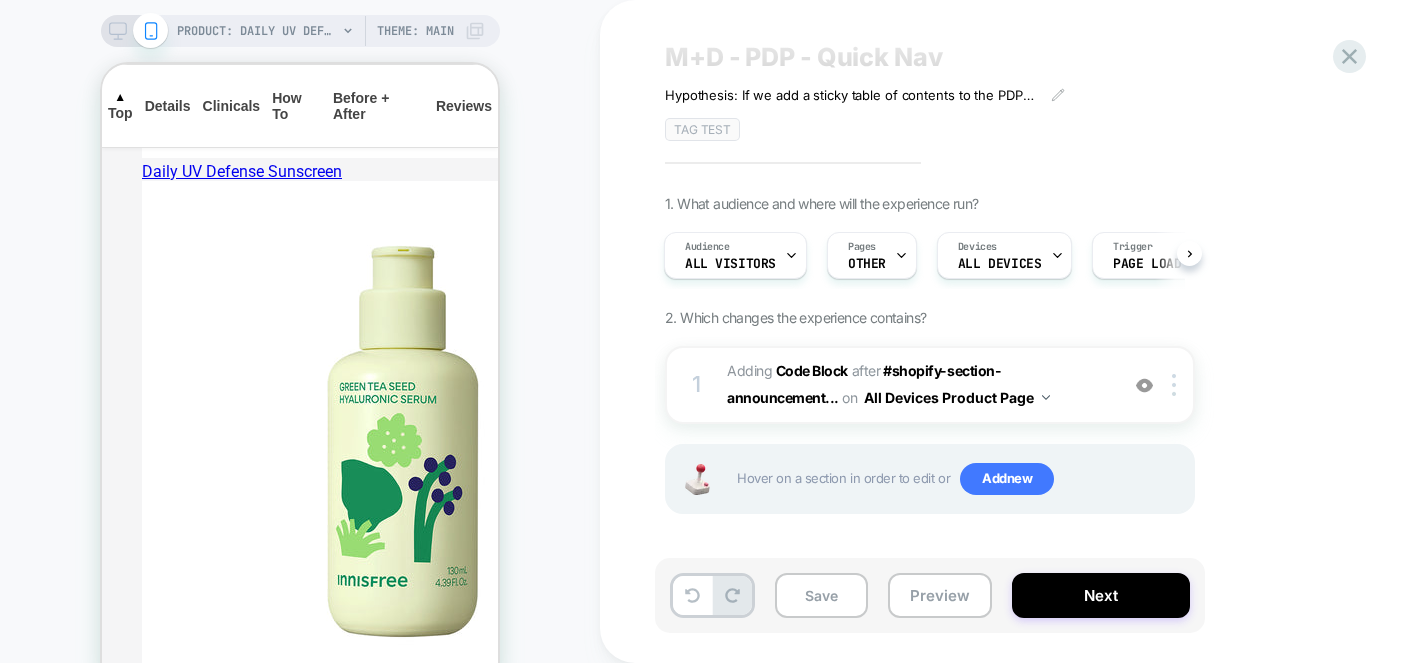 scroll, scrollTop: 0, scrollLeft: 0, axis: both 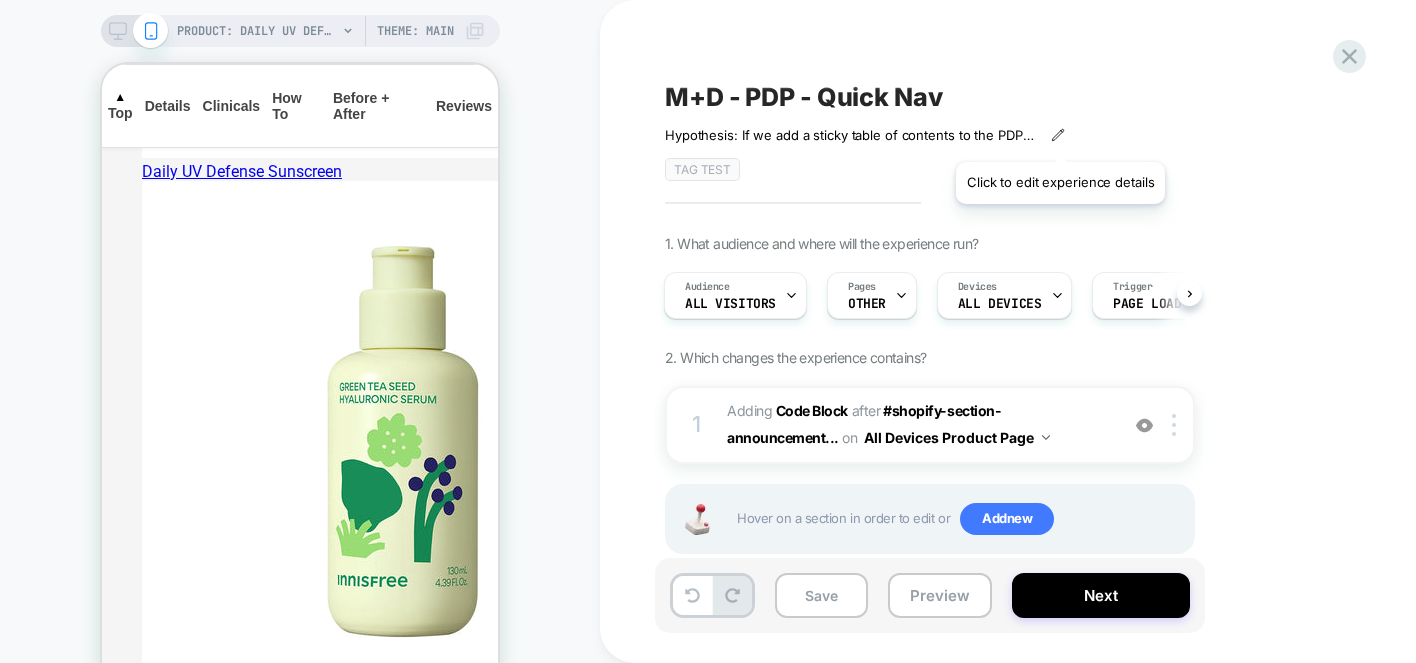 click 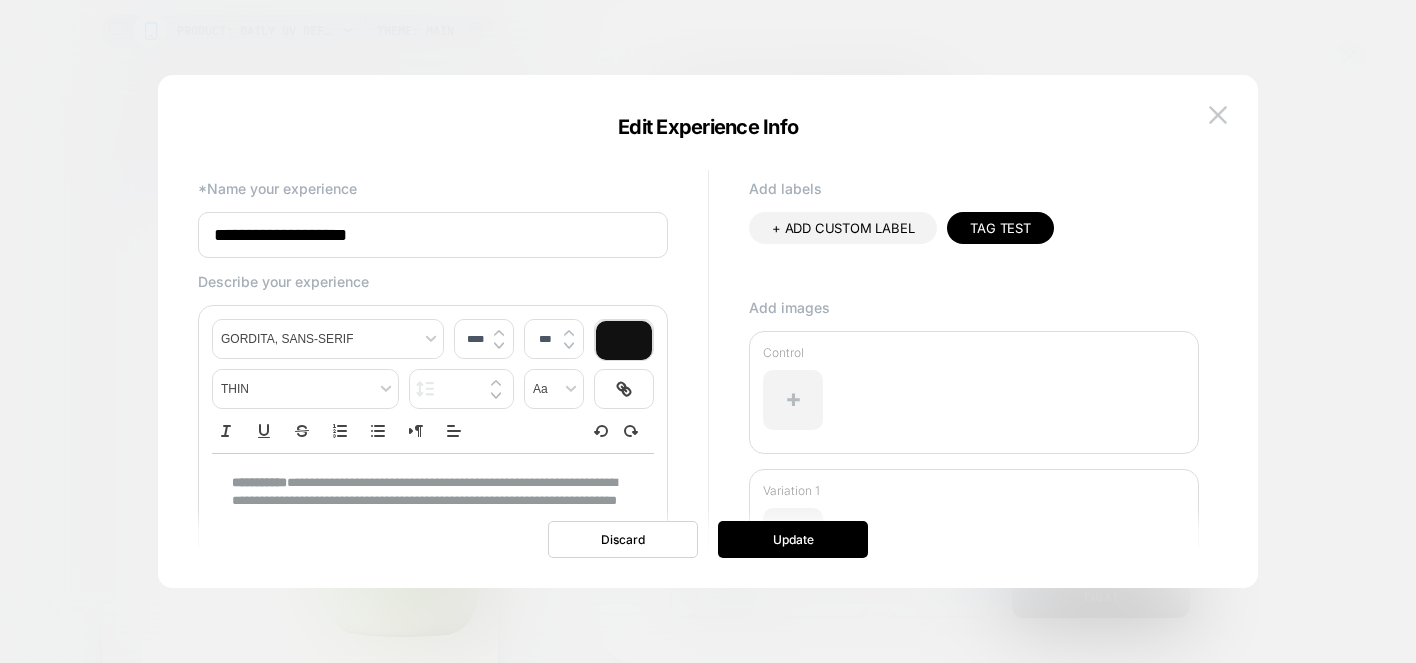 click on "*Name your experience" at bounding box center (433, 188) 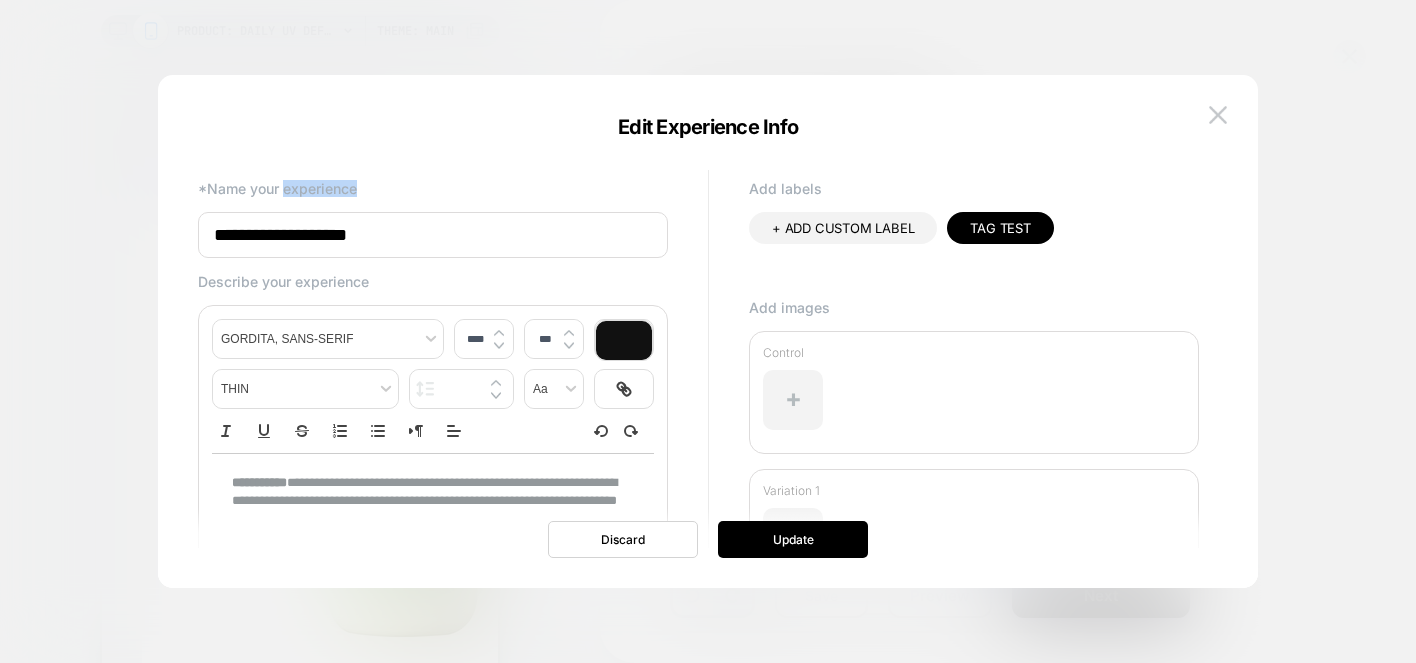click on "*Name your experience" at bounding box center [433, 188] 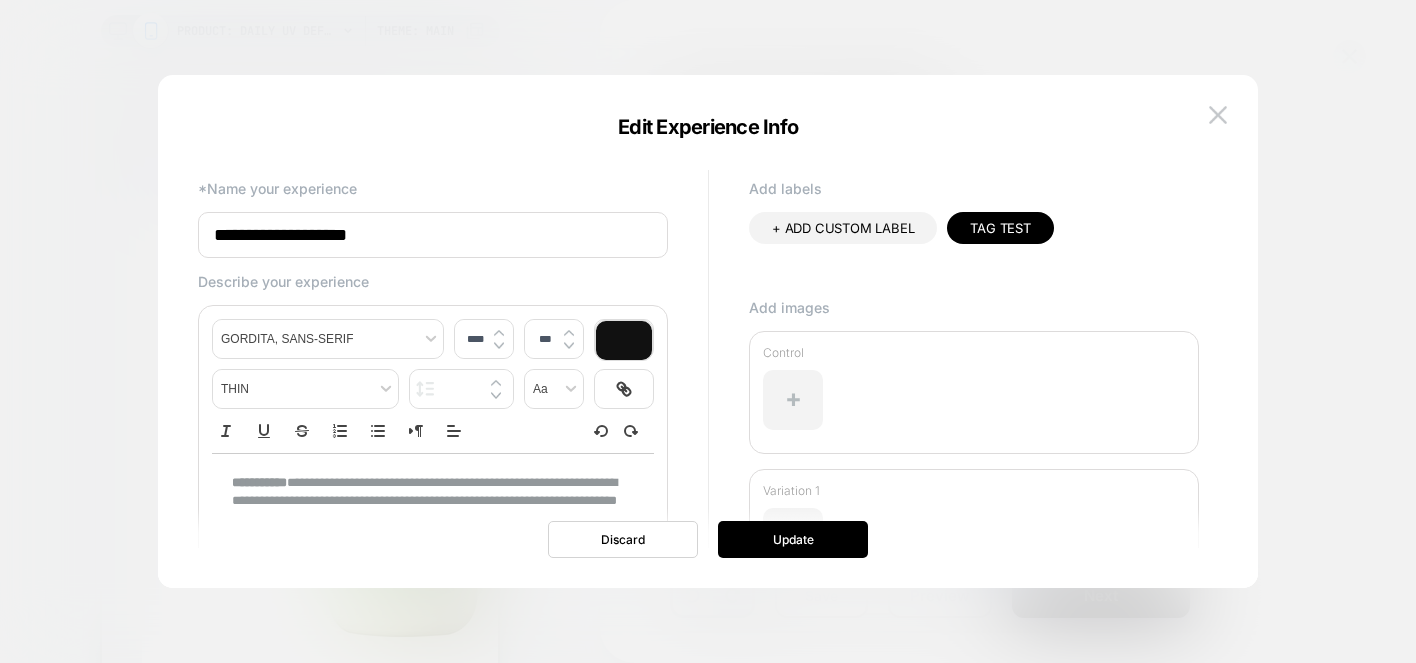 click on "*Name your experience" at bounding box center (433, 188) 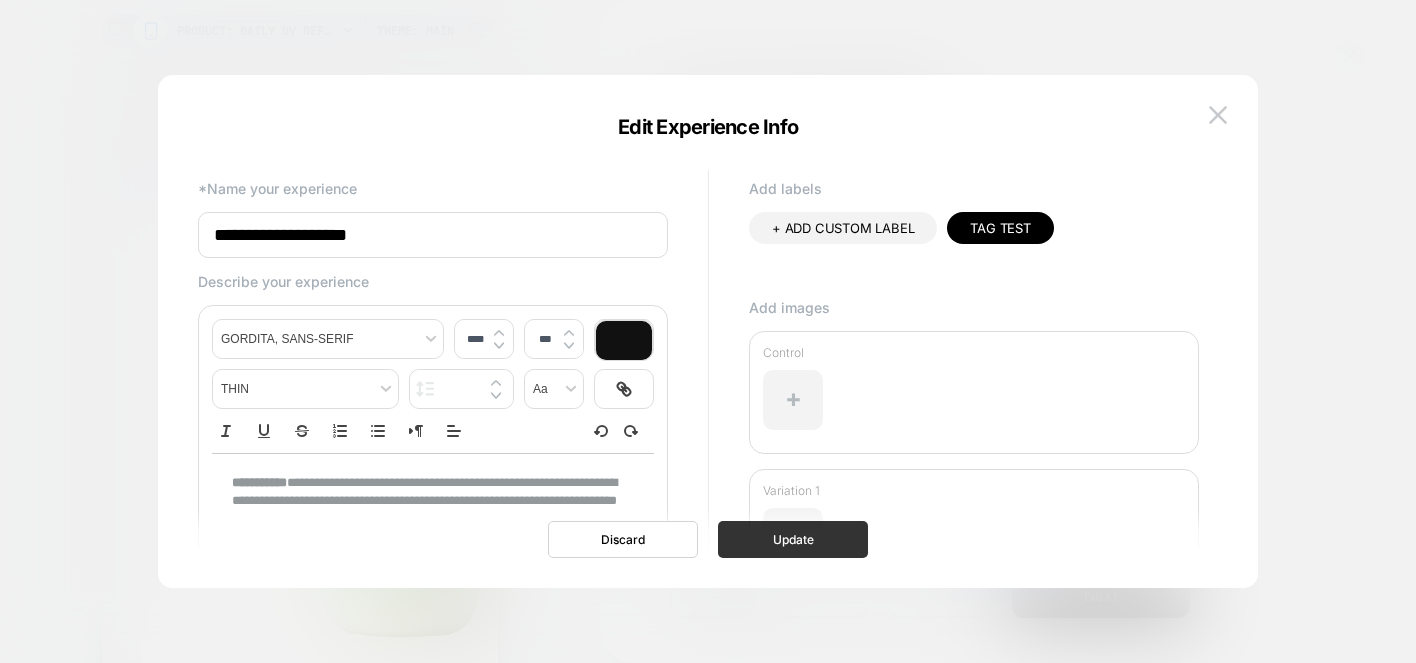 click on "Update" at bounding box center [793, 539] 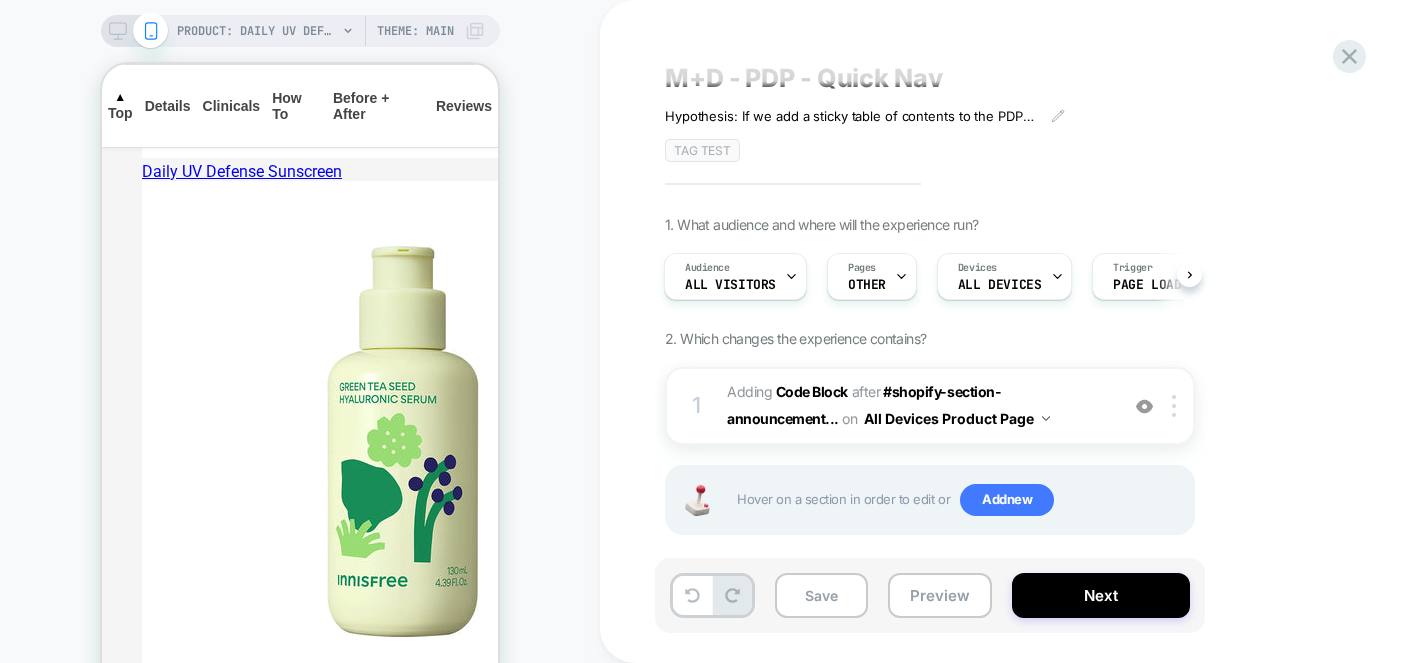 scroll, scrollTop: 0, scrollLeft: 0, axis: both 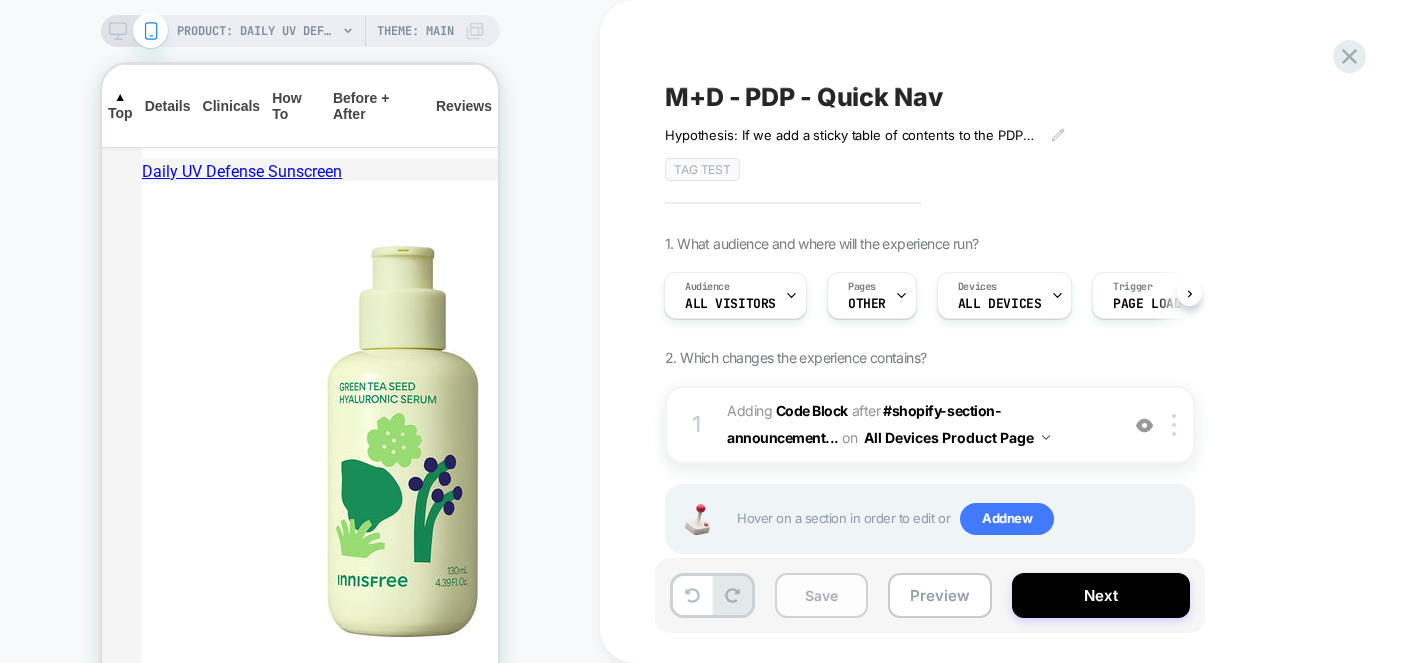 click on "Save" at bounding box center (821, 595) 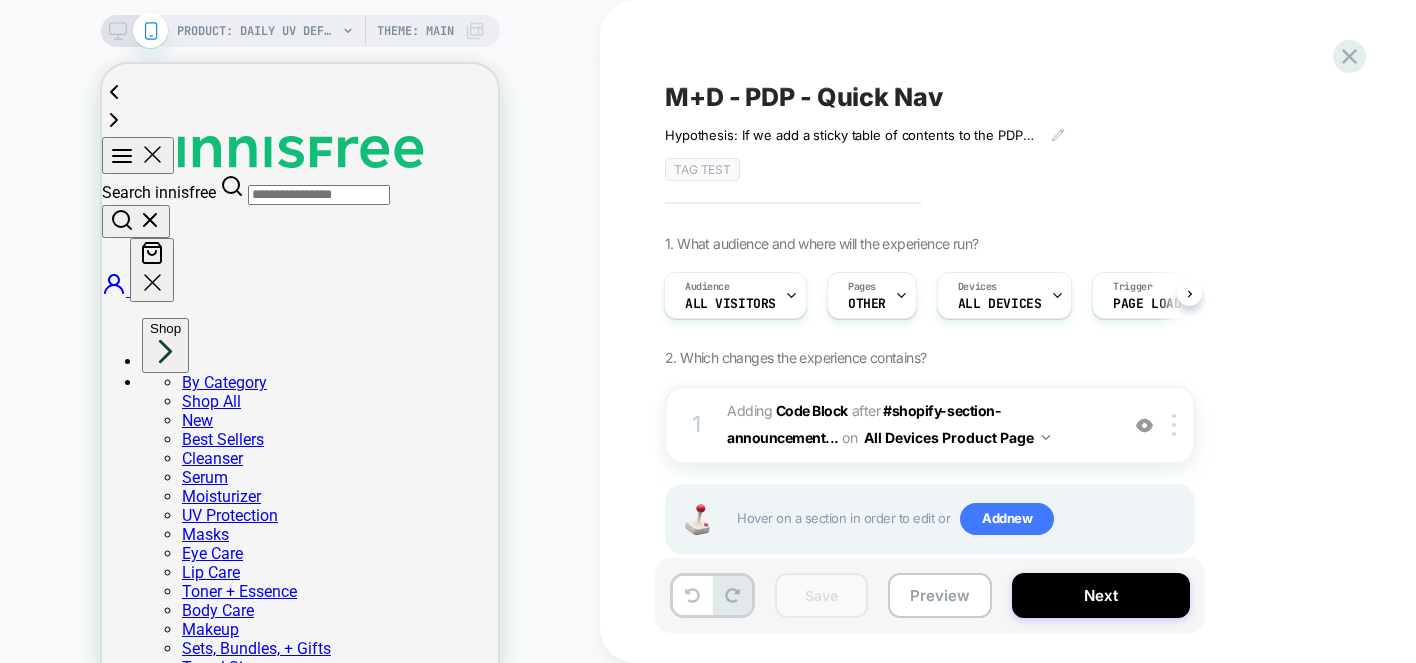 scroll, scrollTop: 0, scrollLeft: 0, axis: both 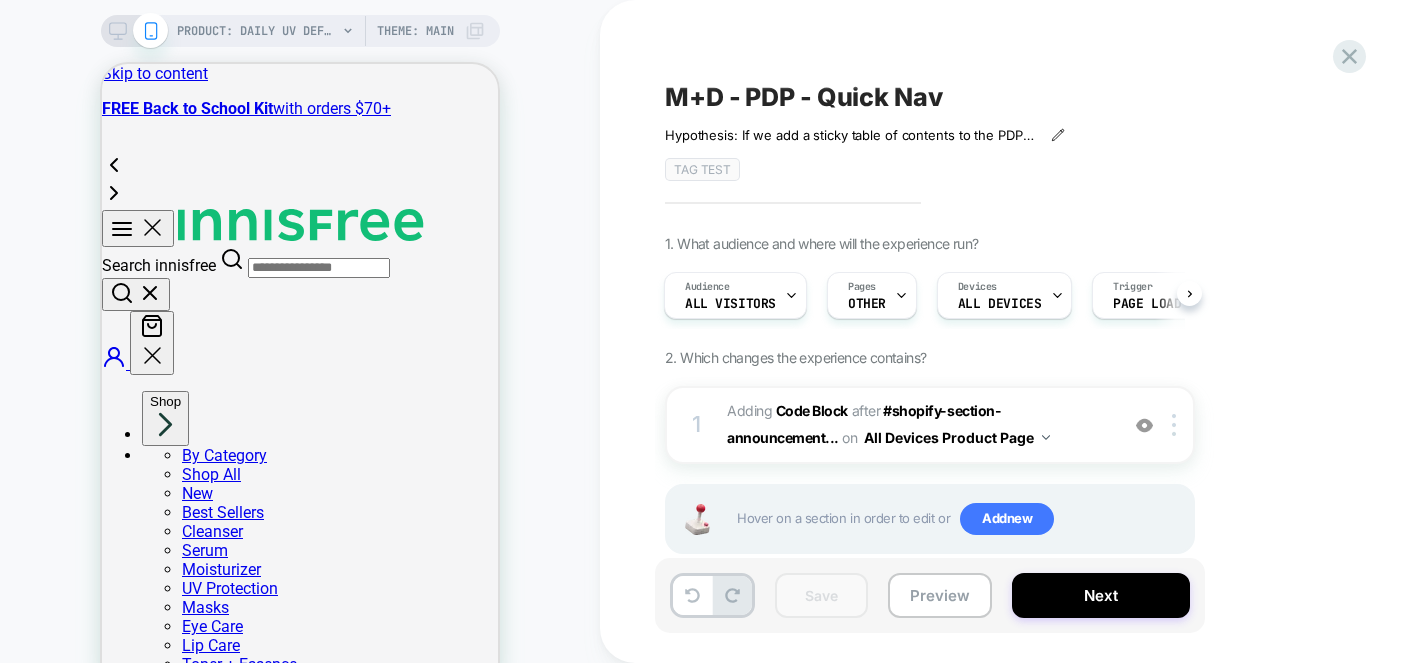 click 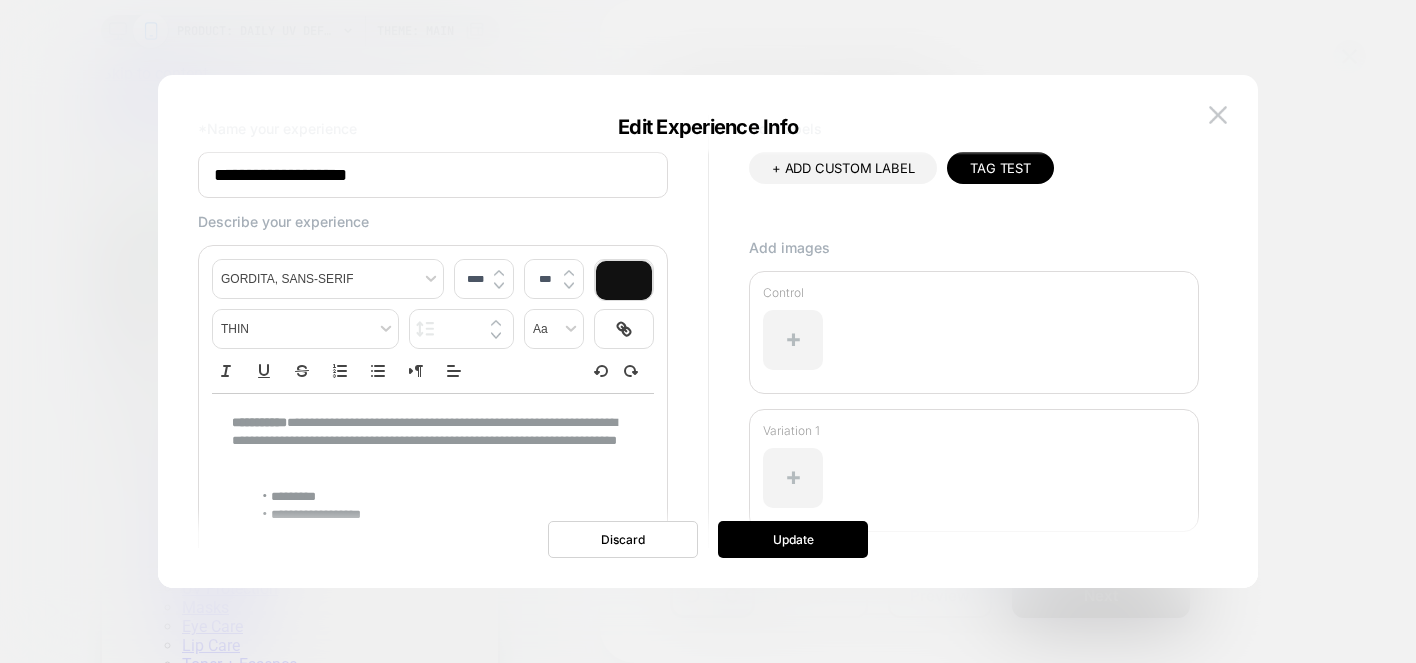 scroll, scrollTop: 59, scrollLeft: 0, axis: vertical 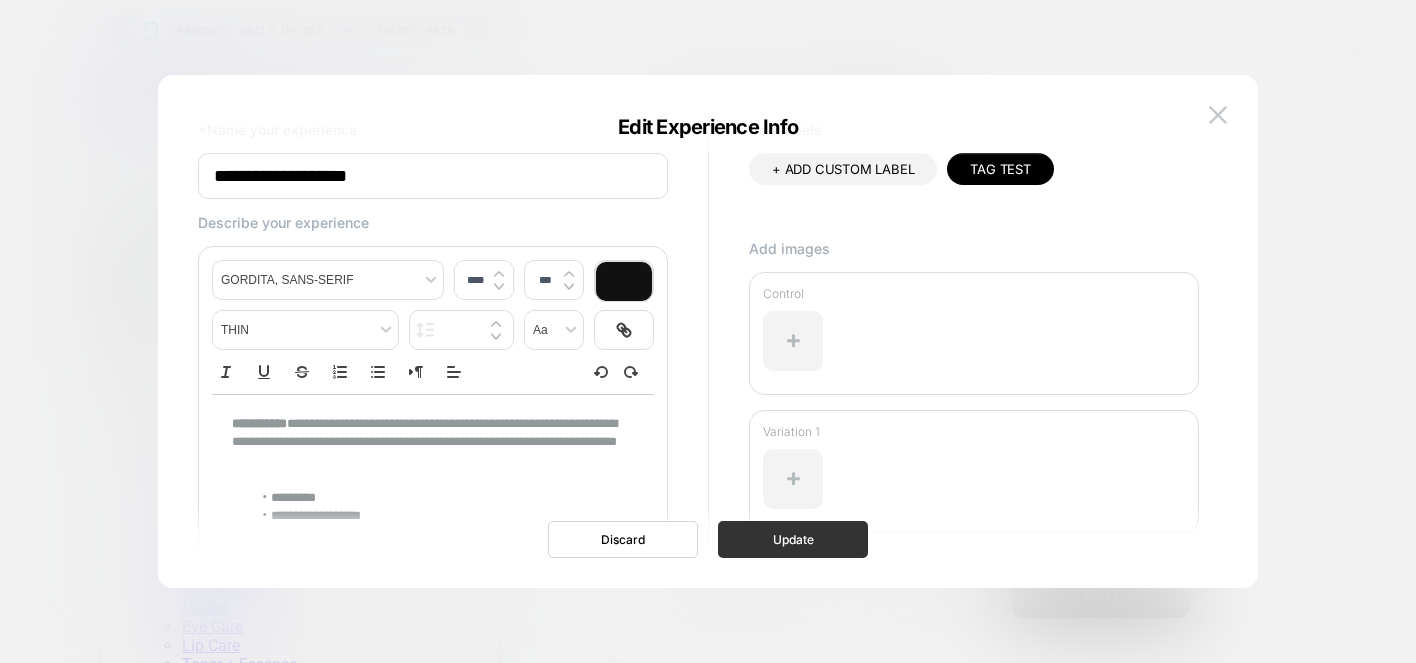 click on "Update" at bounding box center [793, 539] 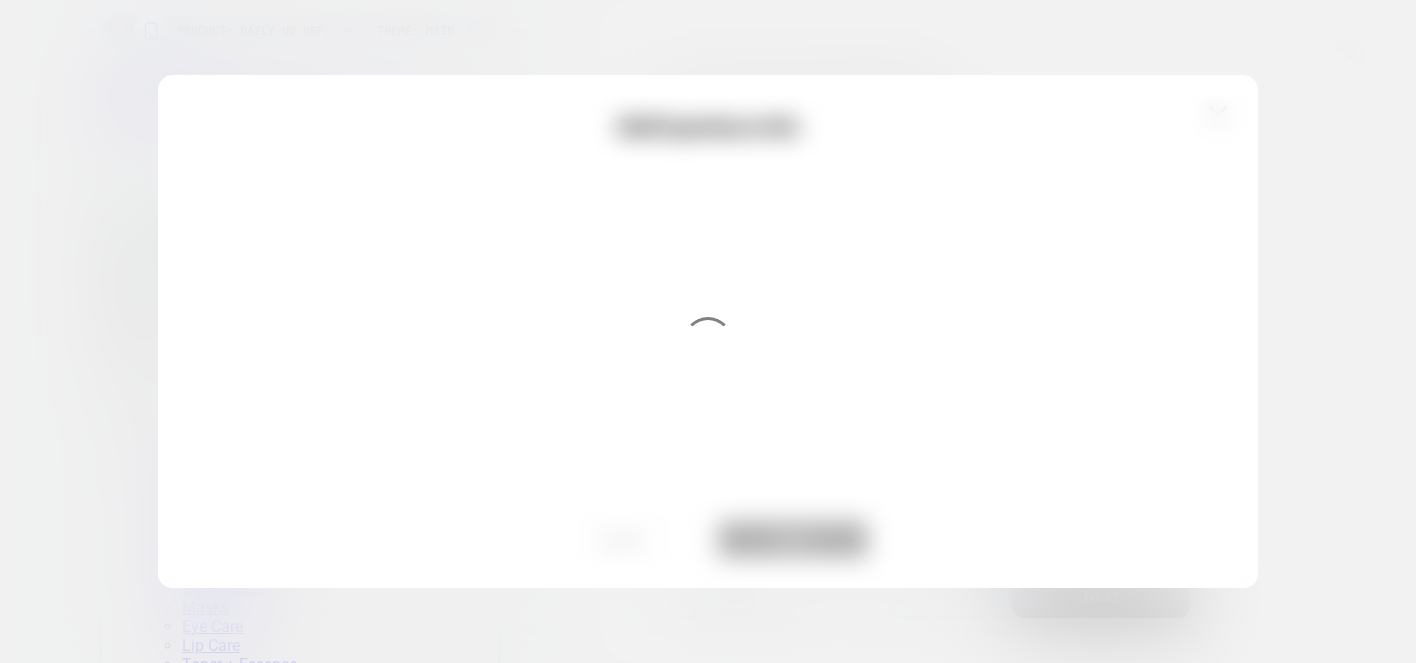 scroll, scrollTop: 0, scrollLeft: 0, axis: both 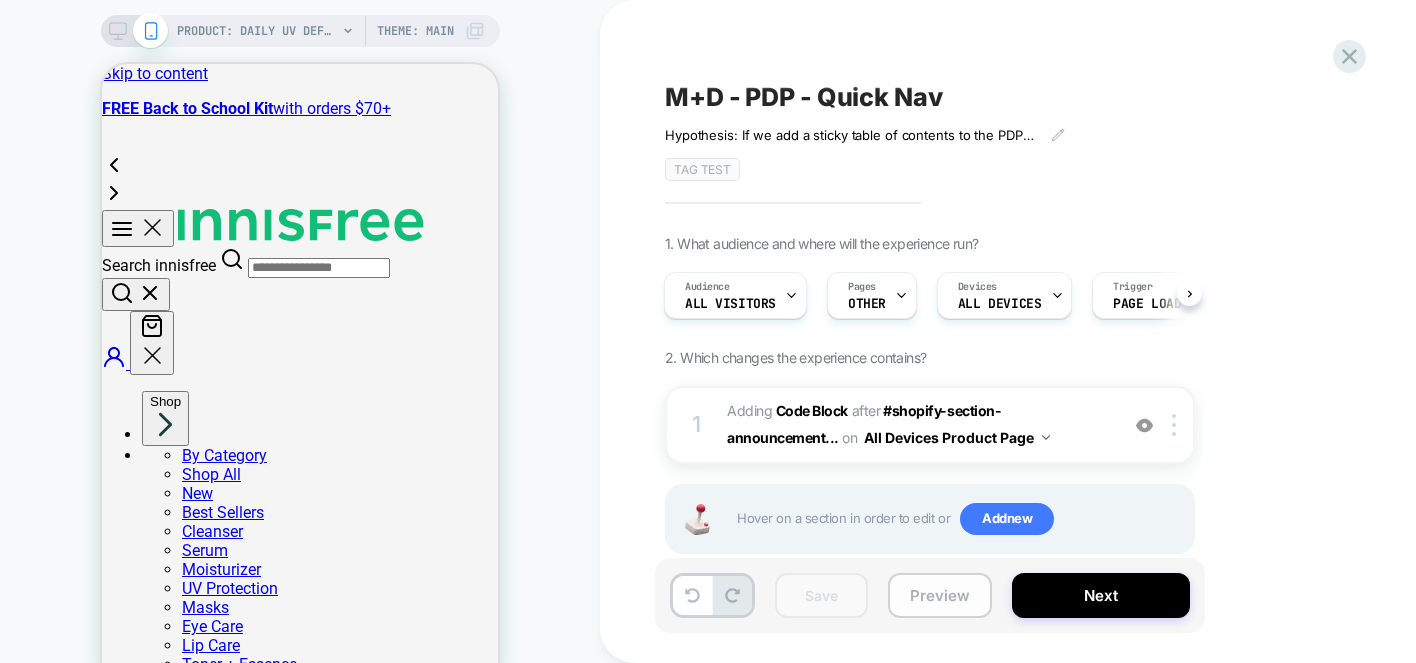 click on "Preview" at bounding box center (940, 595) 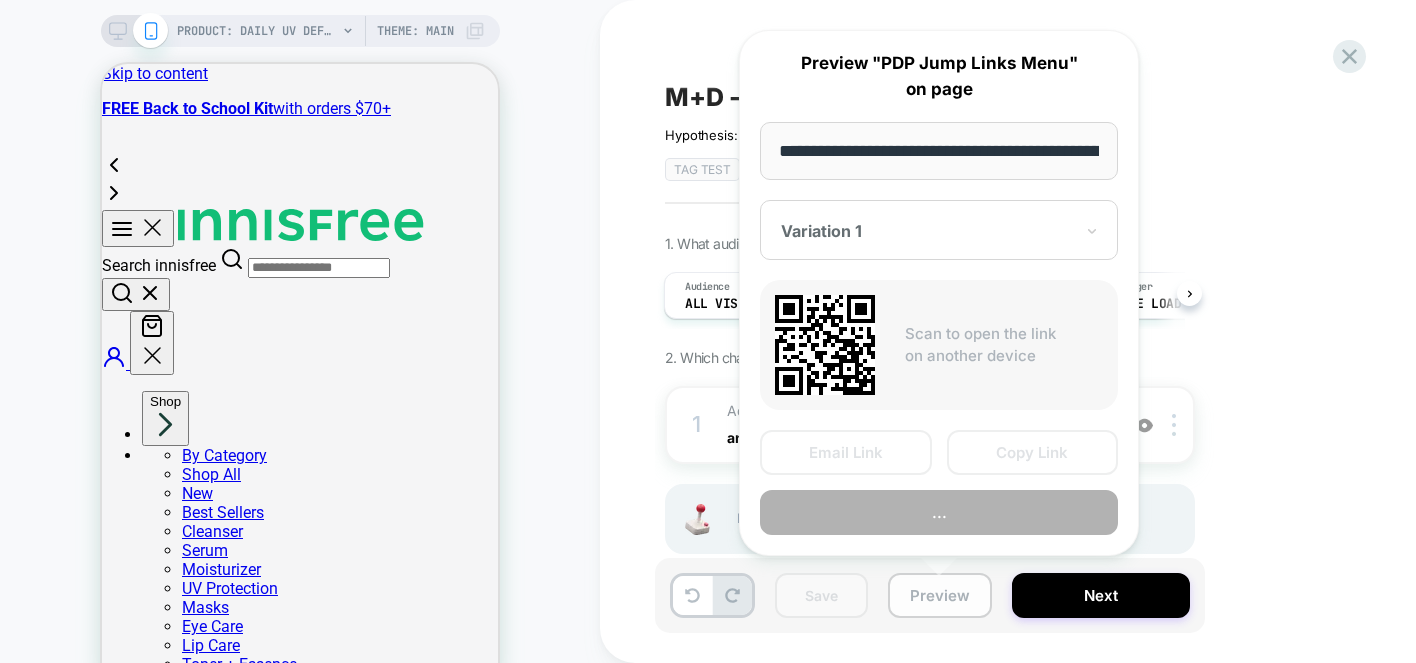 scroll, scrollTop: 0, scrollLeft: 331, axis: horizontal 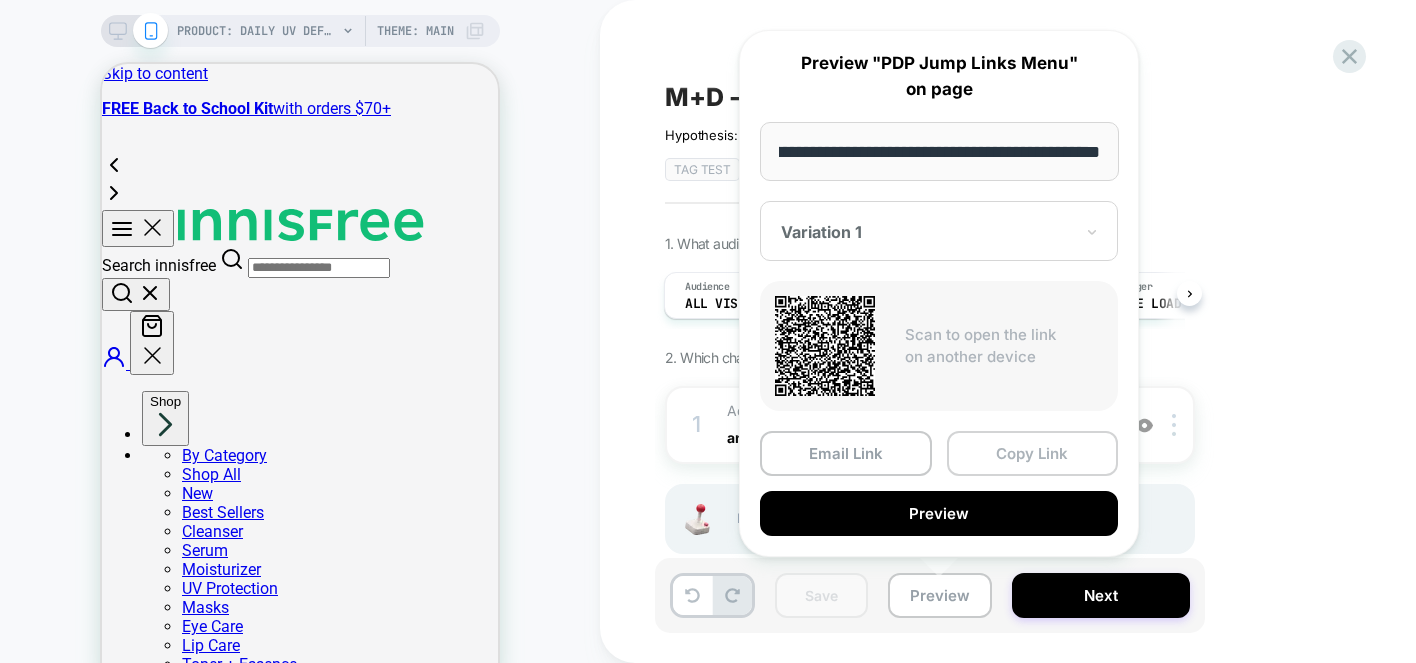 click on "Copy Link" at bounding box center [1033, 453] 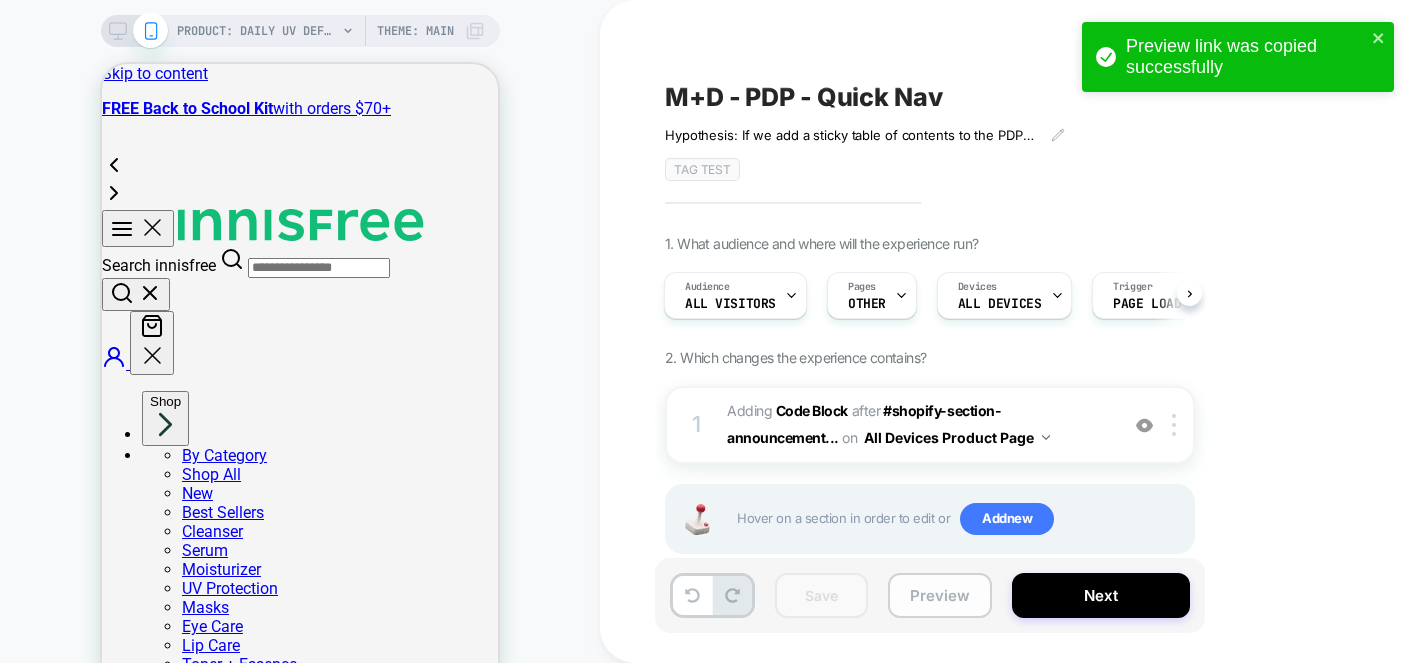 click on "Preview" at bounding box center [940, 595] 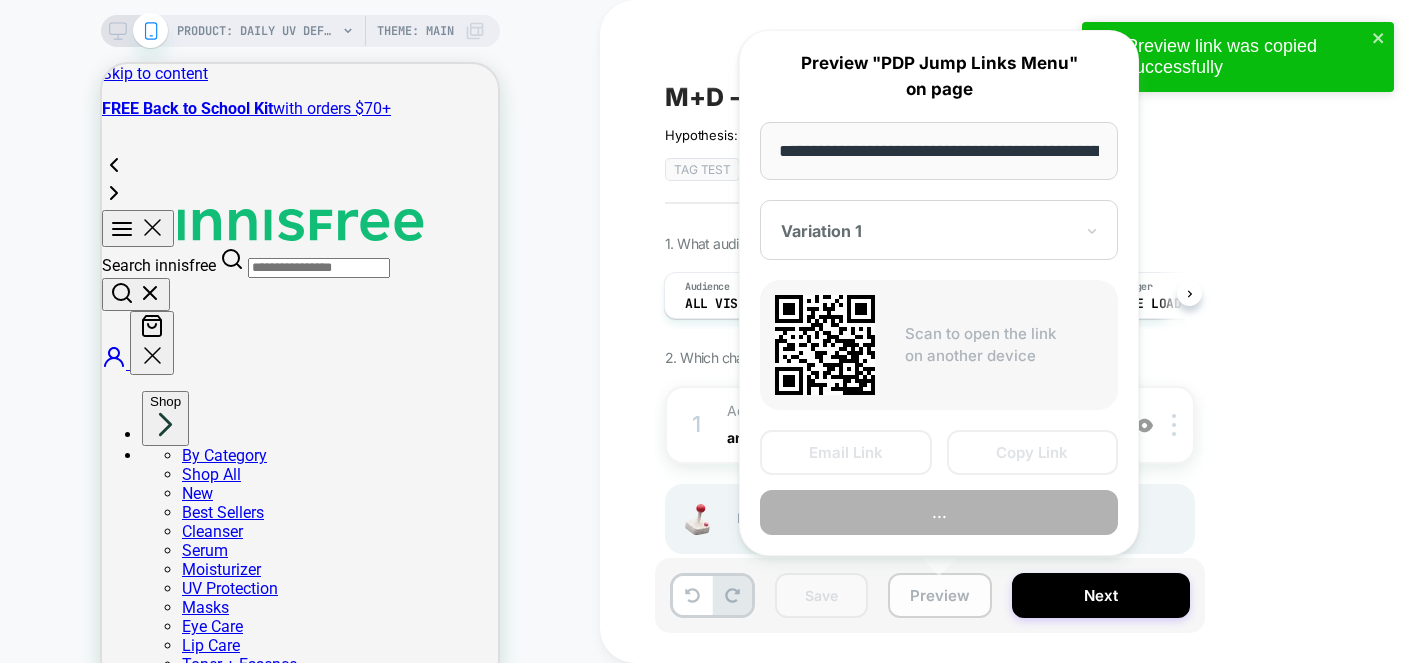 scroll, scrollTop: 0, scrollLeft: 331, axis: horizontal 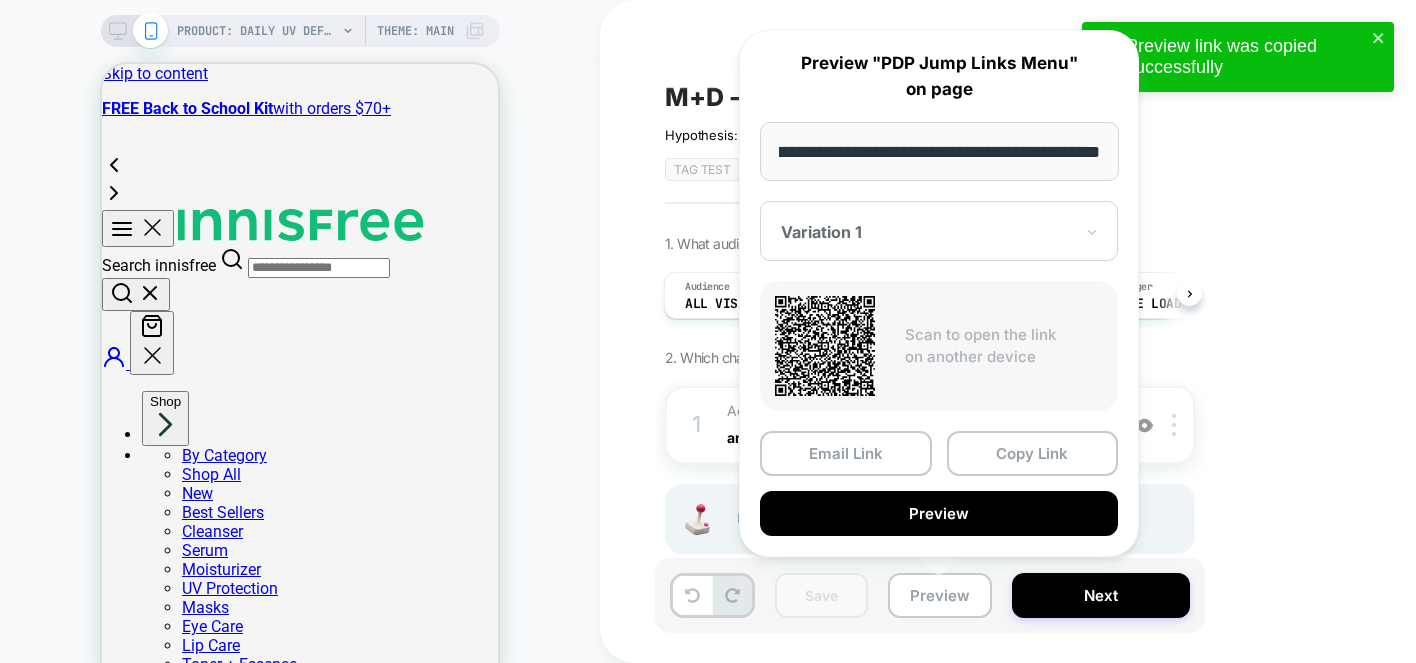 click at bounding box center [927, 232] 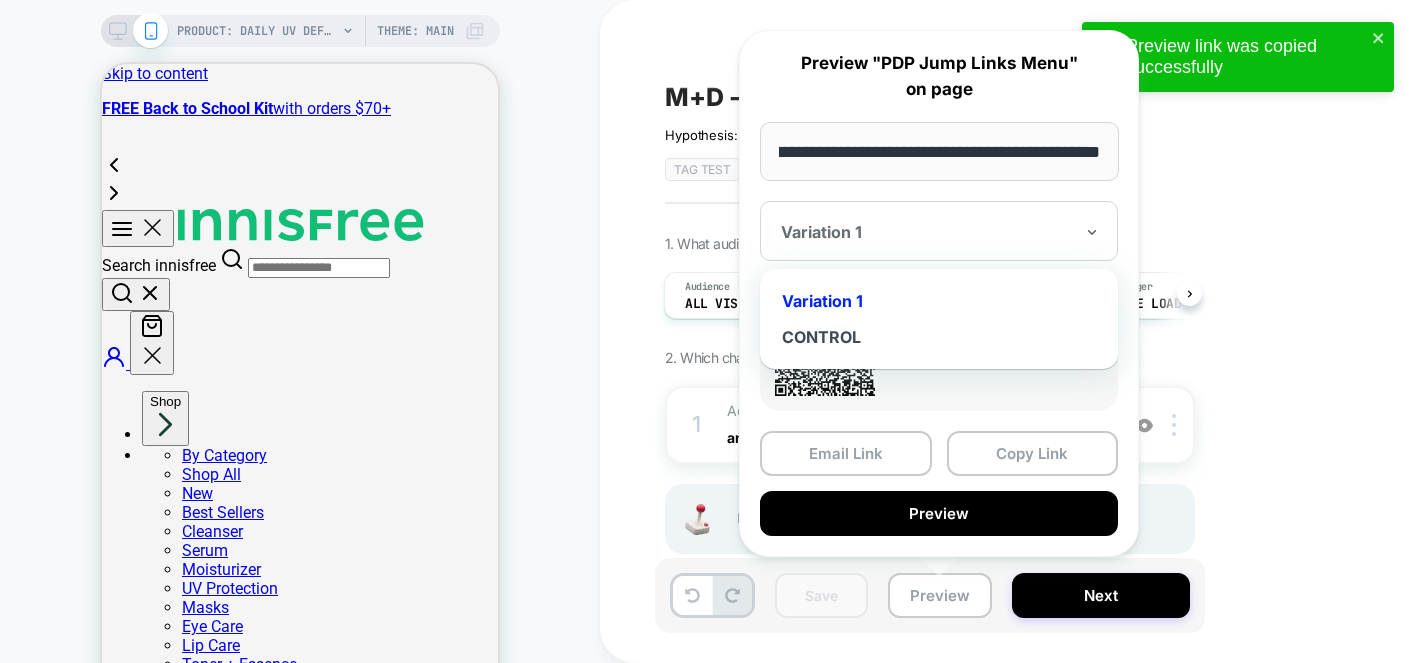scroll, scrollTop: 0, scrollLeft: 0, axis: both 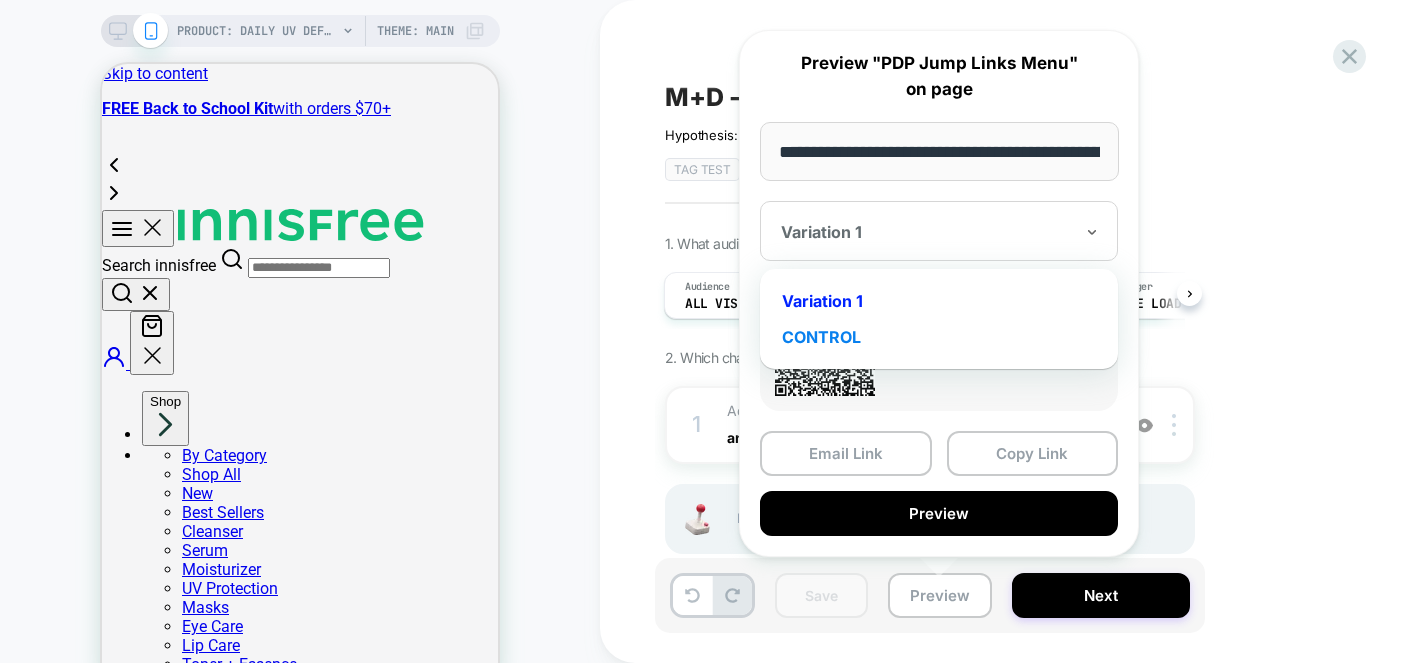 click on "CONTROL" at bounding box center (939, 337) 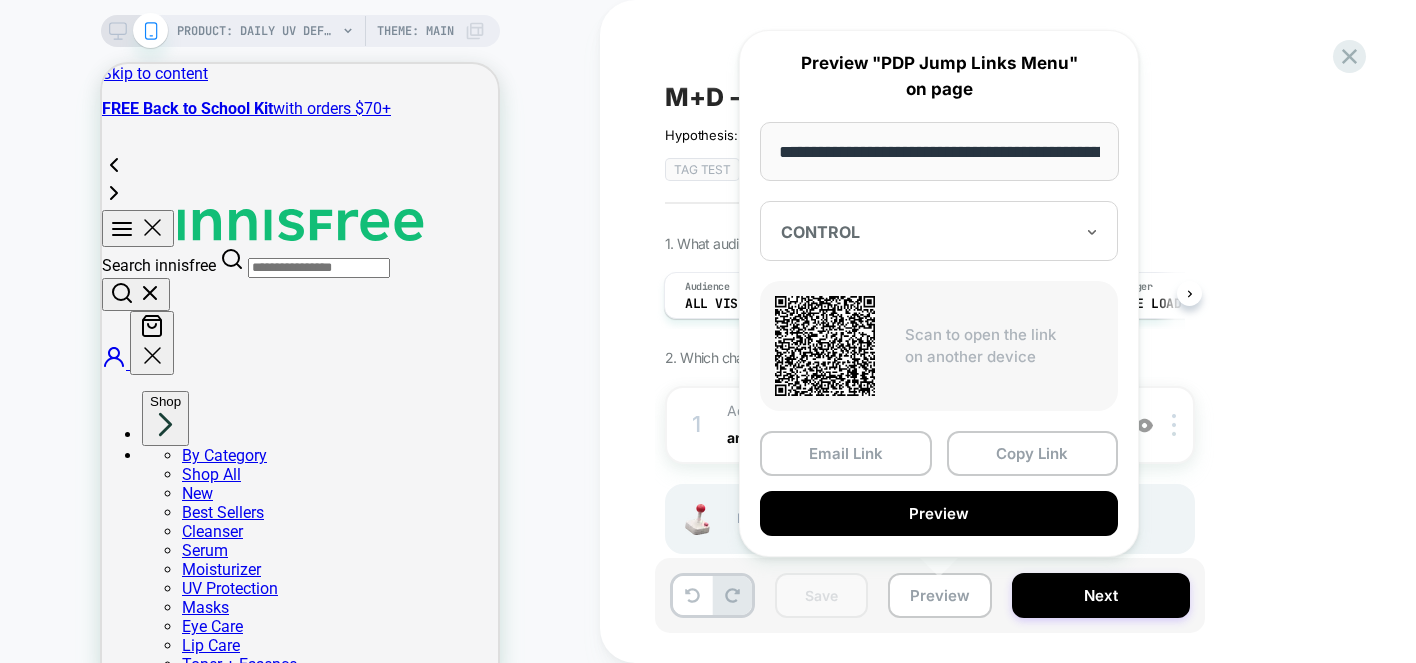 click at bounding box center [927, 232] 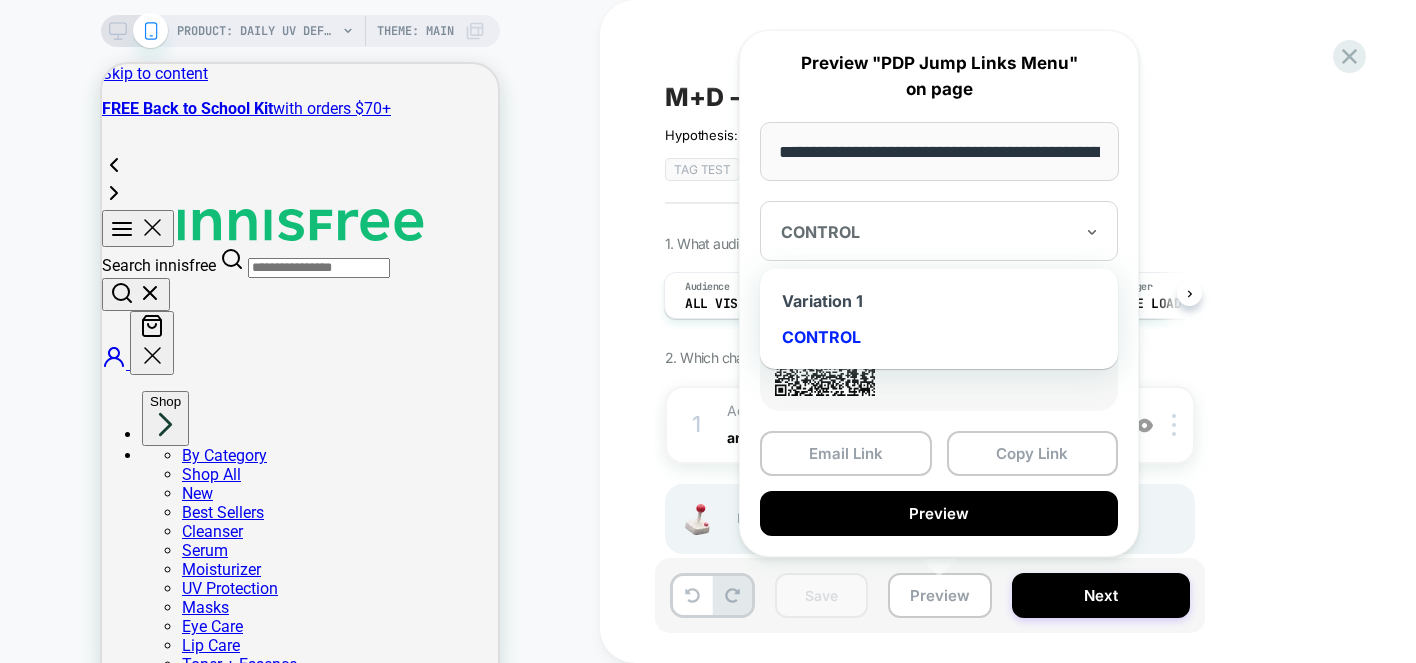 click on "Variation 1 CONTROL" at bounding box center (939, 319) 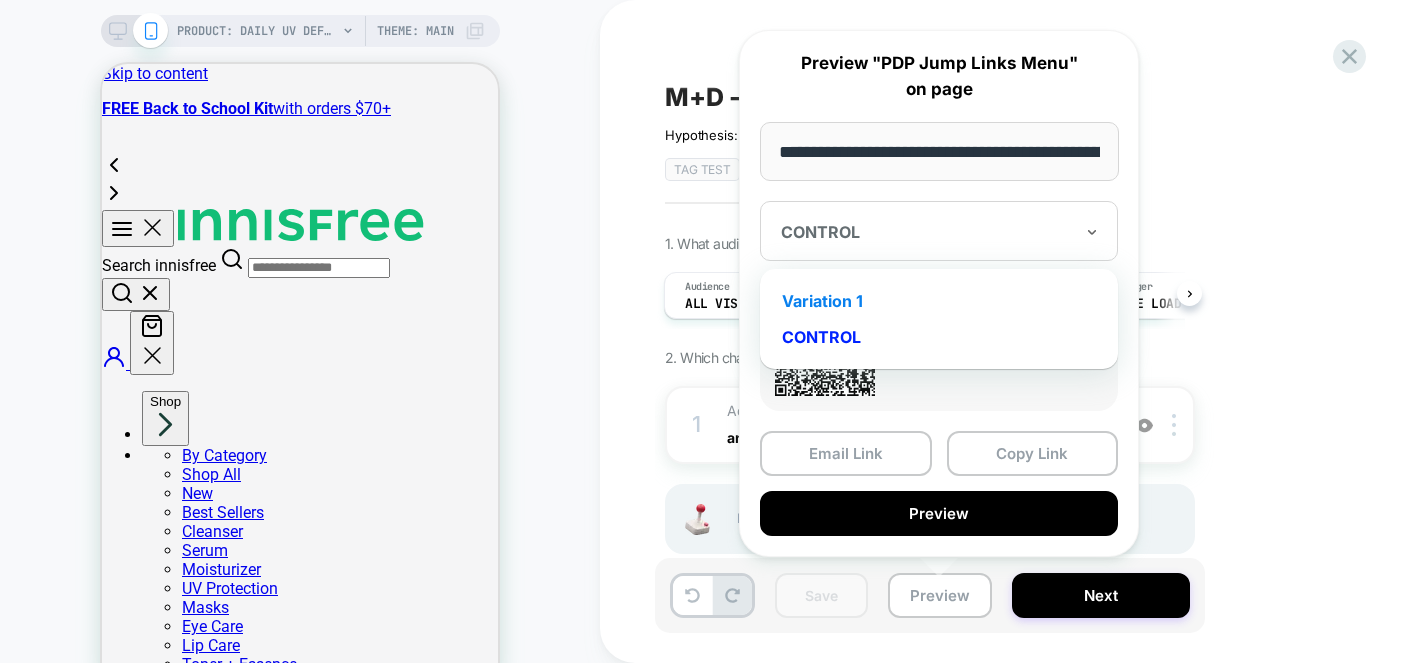 click on "Variation 1" at bounding box center [939, 301] 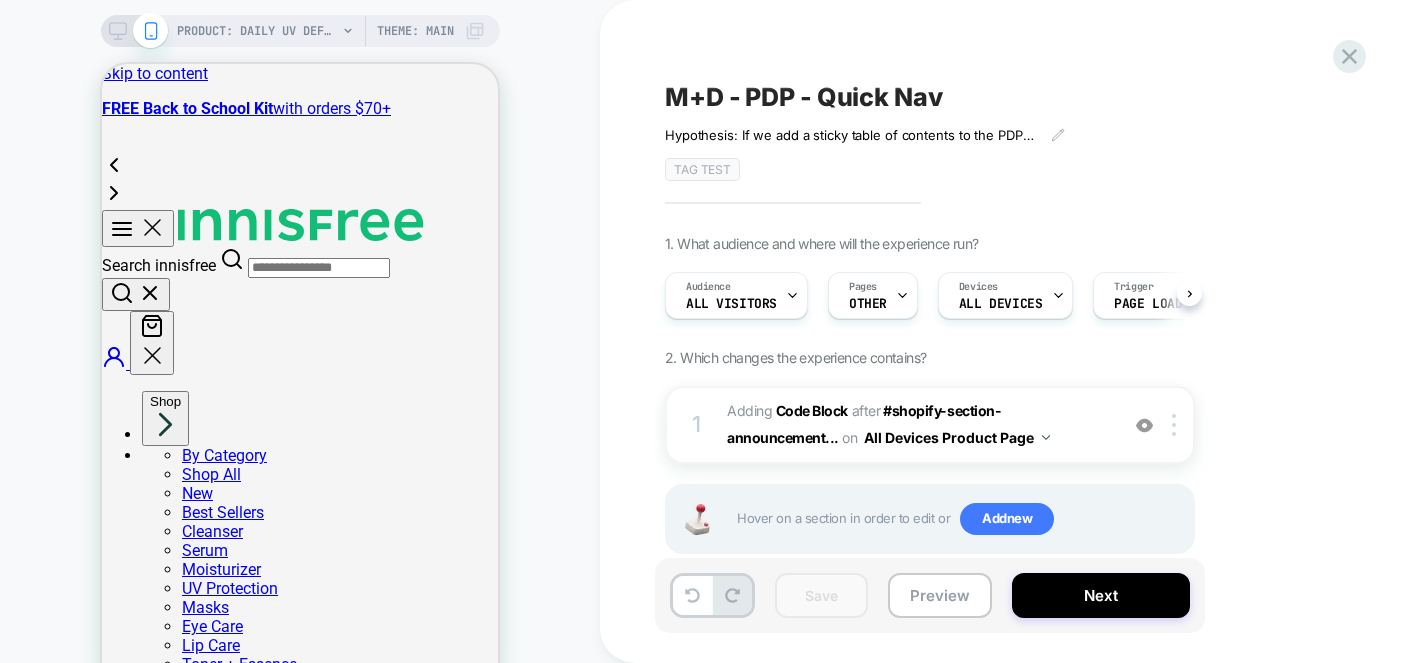 scroll, scrollTop: 0, scrollLeft: 0, axis: both 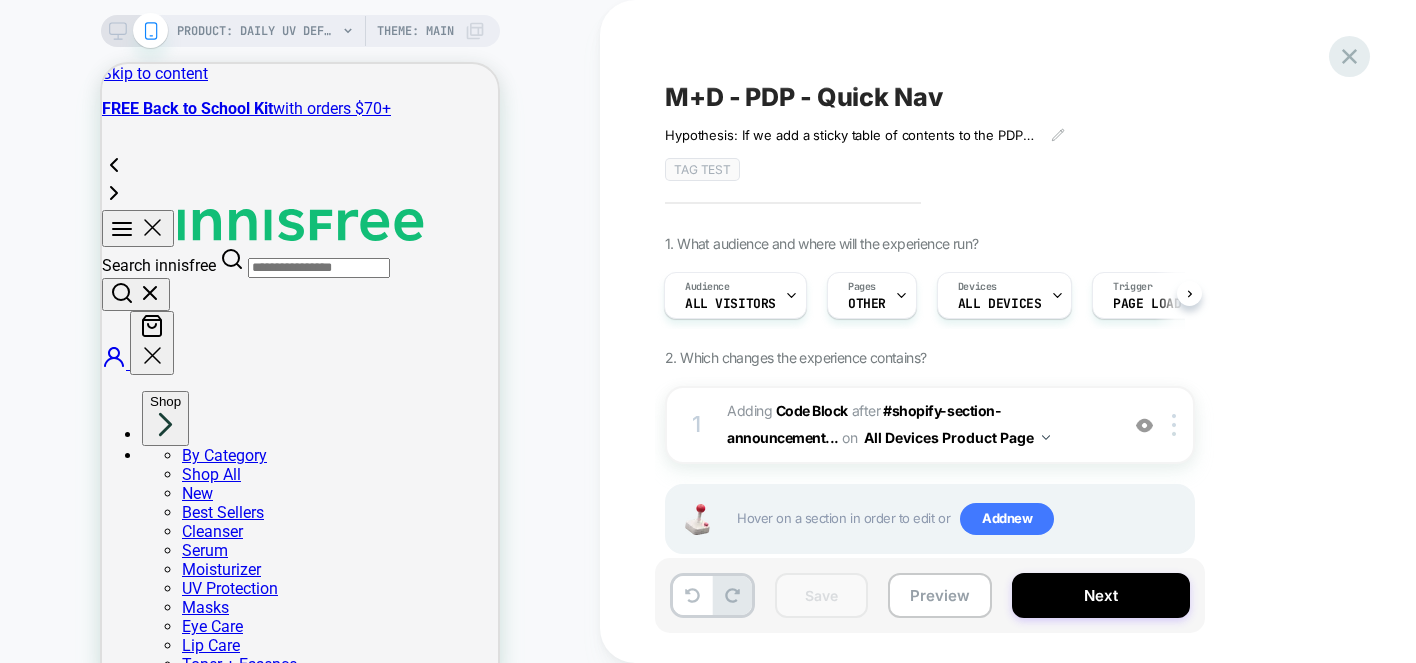 click 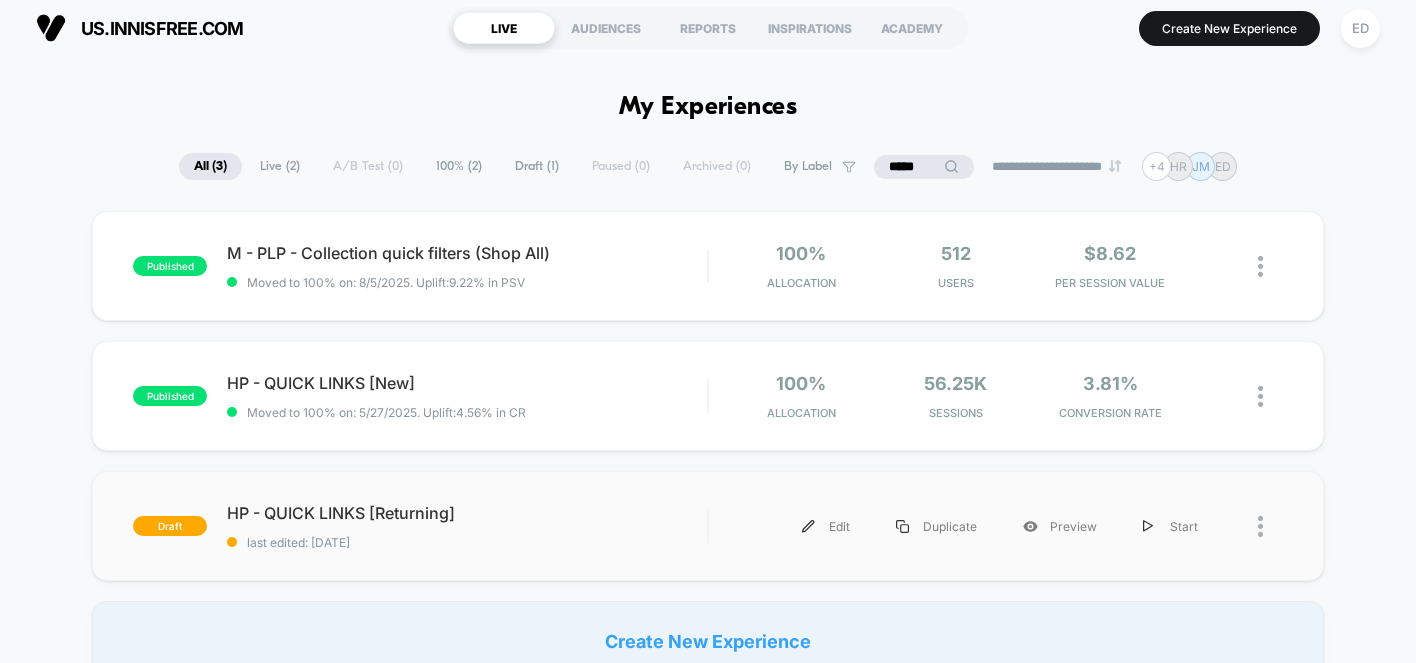 scroll, scrollTop: 5, scrollLeft: 0, axis: vertical 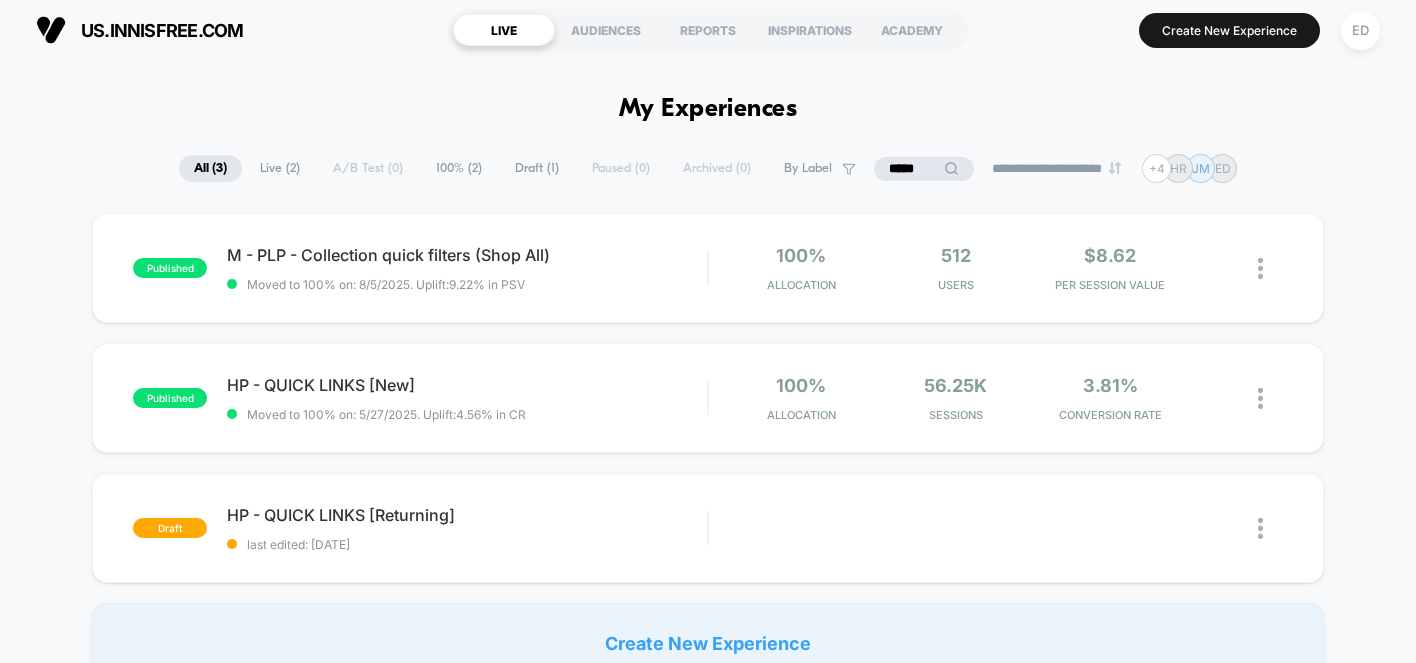click on "*****" at bounding box center [924, 169] 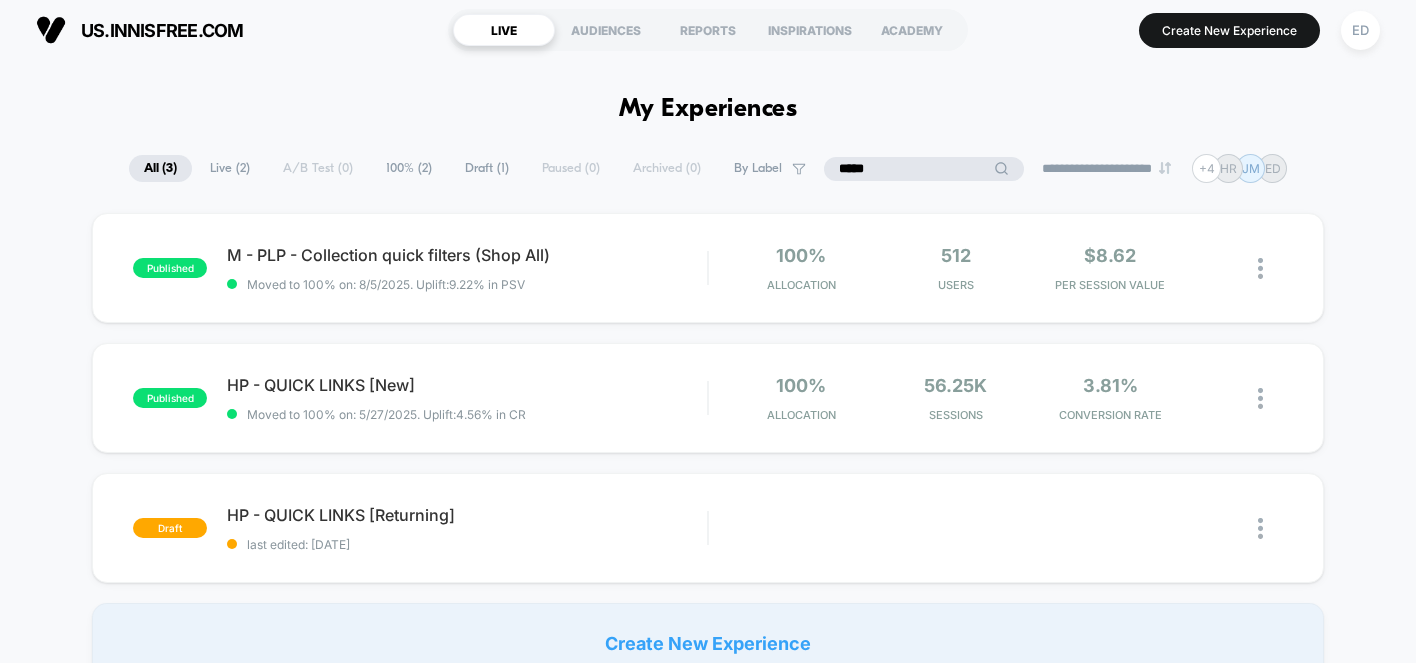 drag, startPoint x: 901, startPoint y: 167, endPoint x: 741, endPoint y: 157, distance: 160.3122 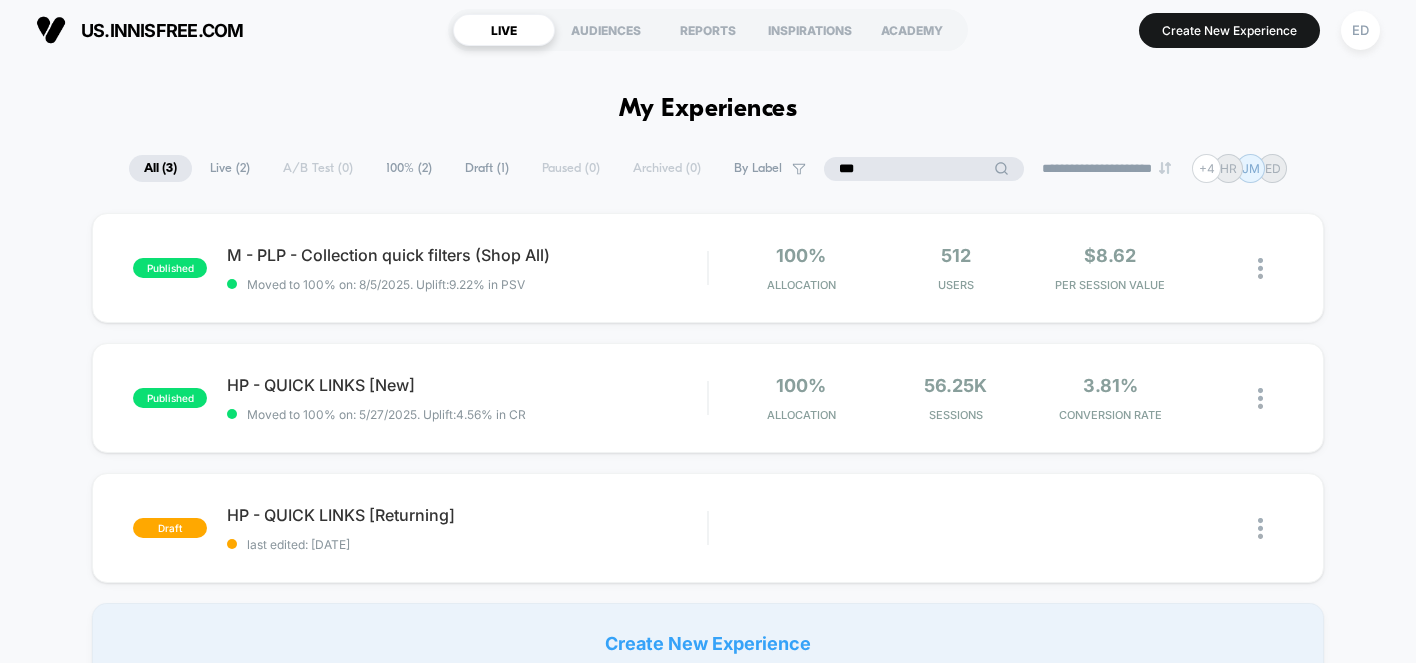type on "***" 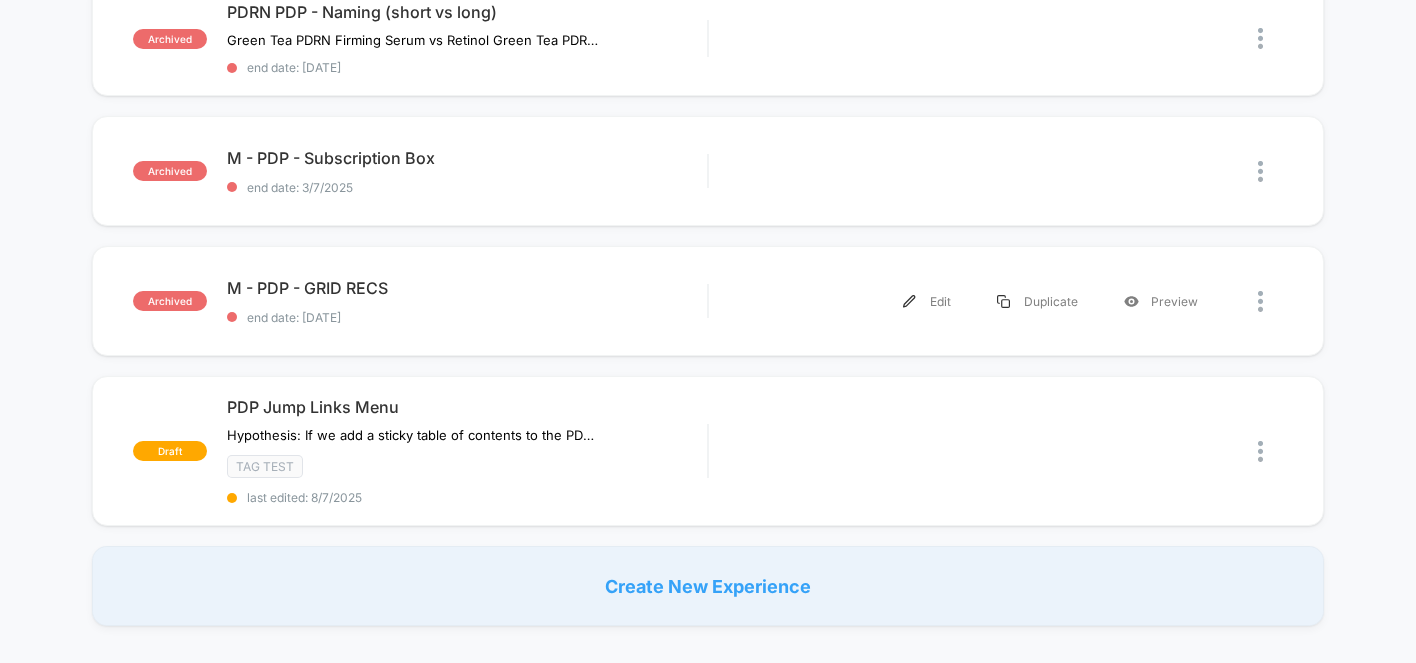 scroll, scrollTop: 640, scrollLeft: 0, axis: vertical 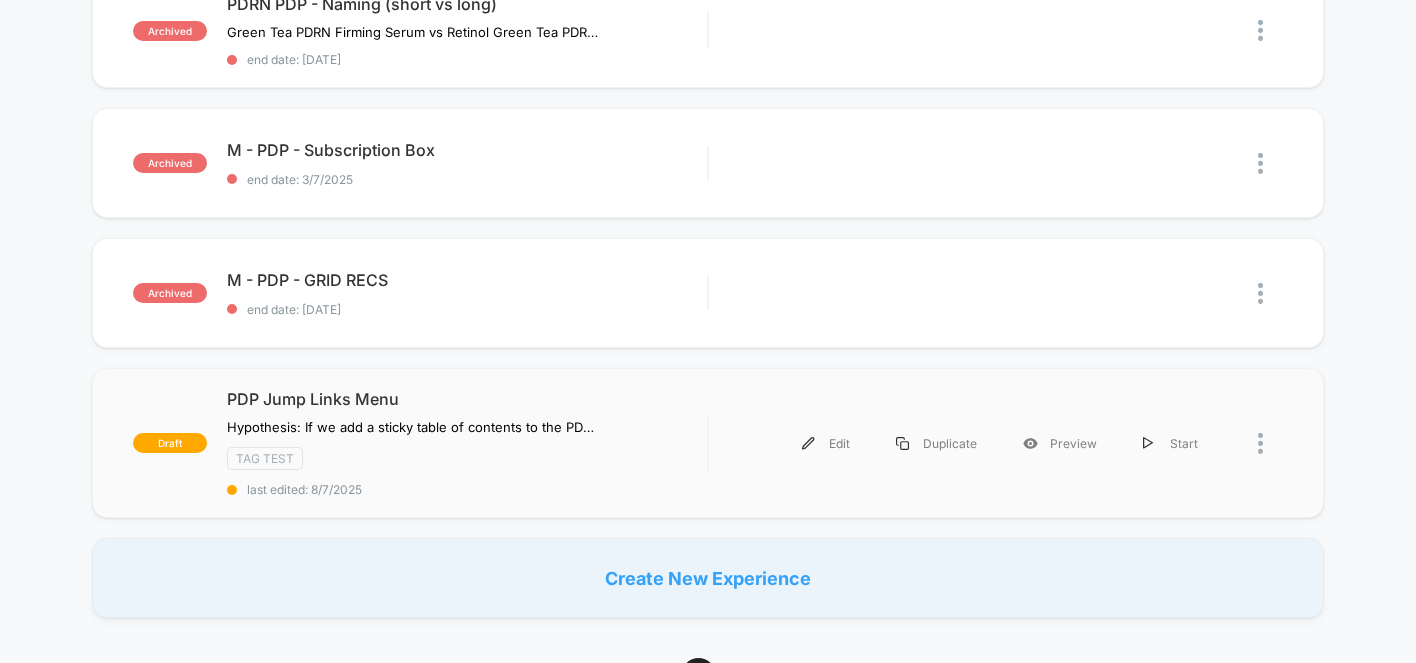 click at bounding box center [1270, 443] 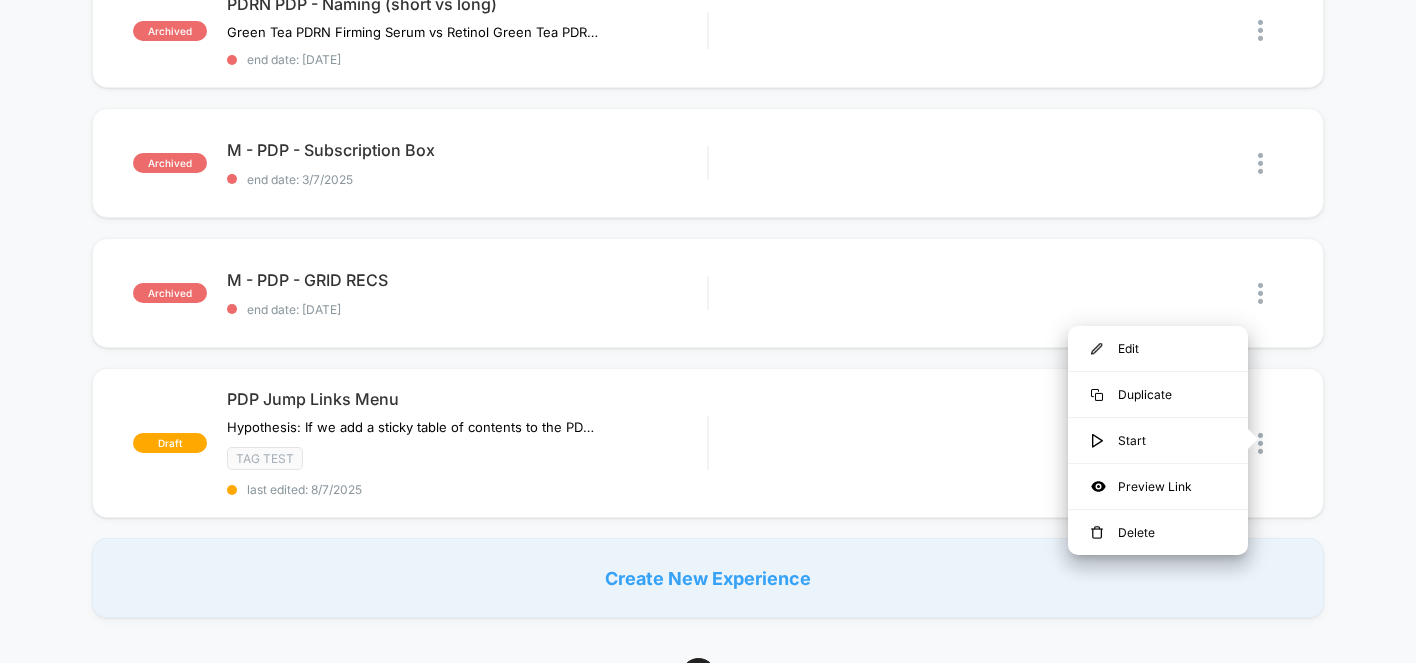 click on "paused M - HP + PDP - Hide UGC [Returning] Moved to 100% on:   7/22/2025 . Uplift: 9.73% in CR Edit Duplicate Preview Start archived M+D - PDP - Hide Reviews end date: 7/25/2025 Edit Duplicate Preview published M - PDP - Free shipping Displays message "this product is eligible for free shipping" on PDPs $40+ (in the US). Click to edit experience details Displays message "this product is eligible for free shipping" on PDPs $40+ (in the US). Moved to 100% on:   4/29/2025 . Uplift: 4.02% in PSV 100% Allocation 3.19k Sessions $13.23 PER SESSION VALUE archived PDRN PDP - Naming (short vs long) Green Tea PDRN Firming Serum  (test) vs Retinol Green Tea PDRN Firming Serum (control) Click to edit experience details Green Tea PDRN Firming Serum (test) vs Retinol Green Tea PDRN Firming Serum (control) end date: 4/18/2025 Edit Duplicate Preview archived M - PDP - Subscription Box end date: 3/7/2025 Edit Duplicate Preview archived M - PDP - GRID RECS end date: 2/9/2025 Edit Duplicate Preview draft PDP Jump Links Menu Edit" at bounding box center [708, 98] 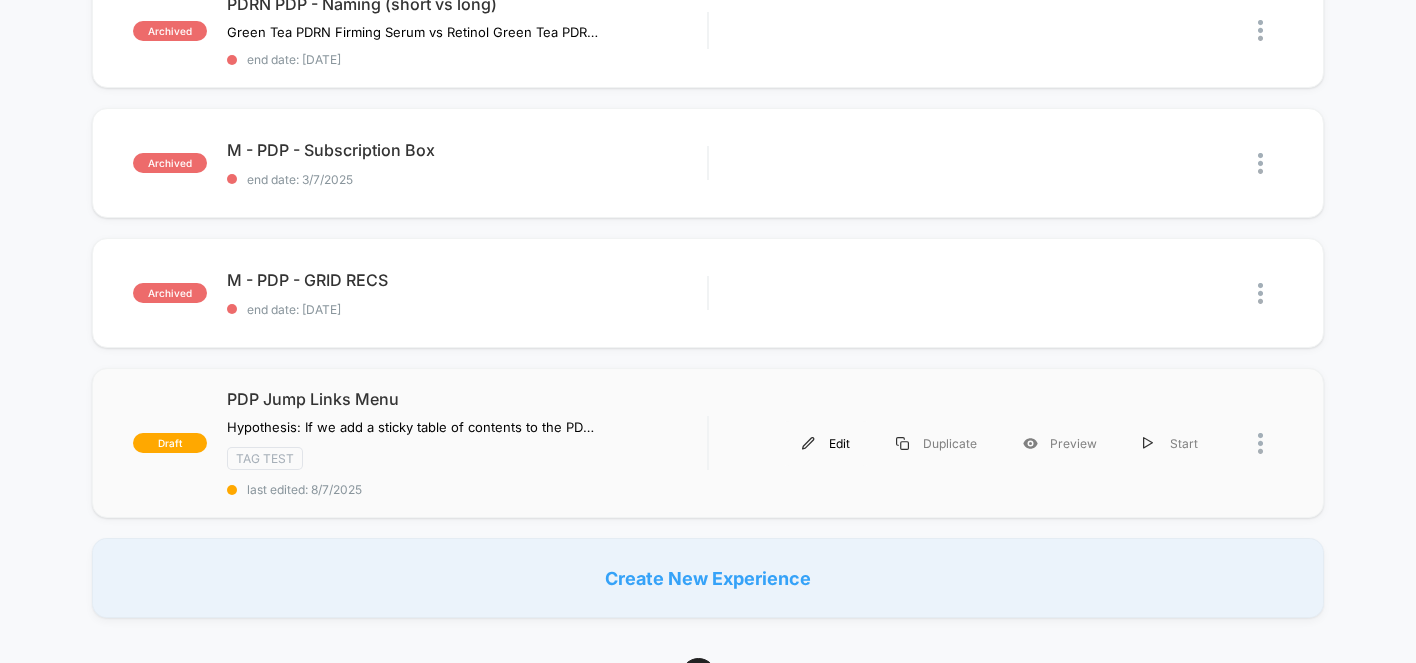 click on "Edit" at bounding box center [826, 443] 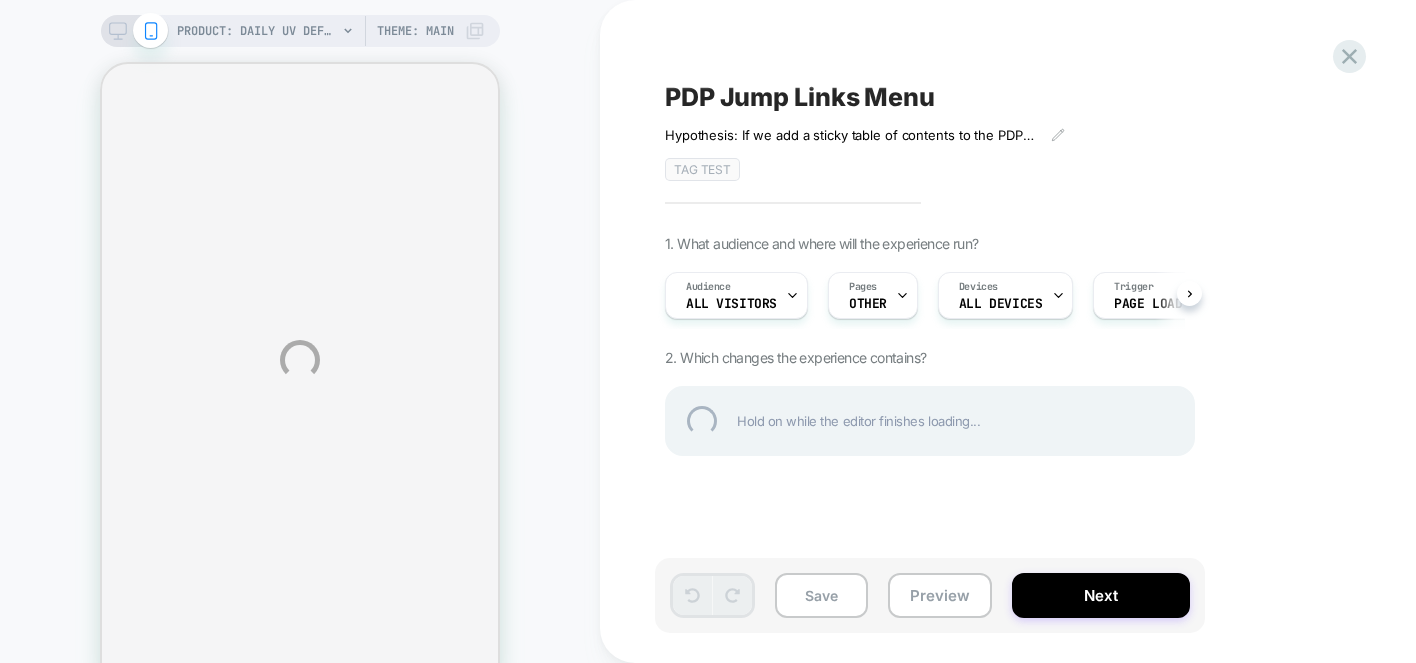 click on "PRODUCT: Daily UV Defense Sunscreen – Broad Spectrum SPF 36 Face Protection PRODUCT: Daily UV Defense Sunscreen – Broad Spectrum SPF 36 Face Protection Theme: MAIN PDP Jump Links Menu Hypothesis:  If we add a sticky table of contents to the PDP we can expect to see an increase in atc rate as users learn more about the products on a PDP.  All users Mobile and Desktop Click to edit experience details Hypothesis: If we add a sticky table of contents to the PDP we can expect to see an increase in atc rate as users learn more about the products on a PDP. All usersMobile and Desktop TAG Test 1. What audience and where will the experience run? Audience All Visitors Pages OTHER Devices ALL DEVICES Trigger Page Load 2. Which changes the experience contains? Hold on while the editor finishes loading... Save Preview Next" at bounding box center (708, 360) 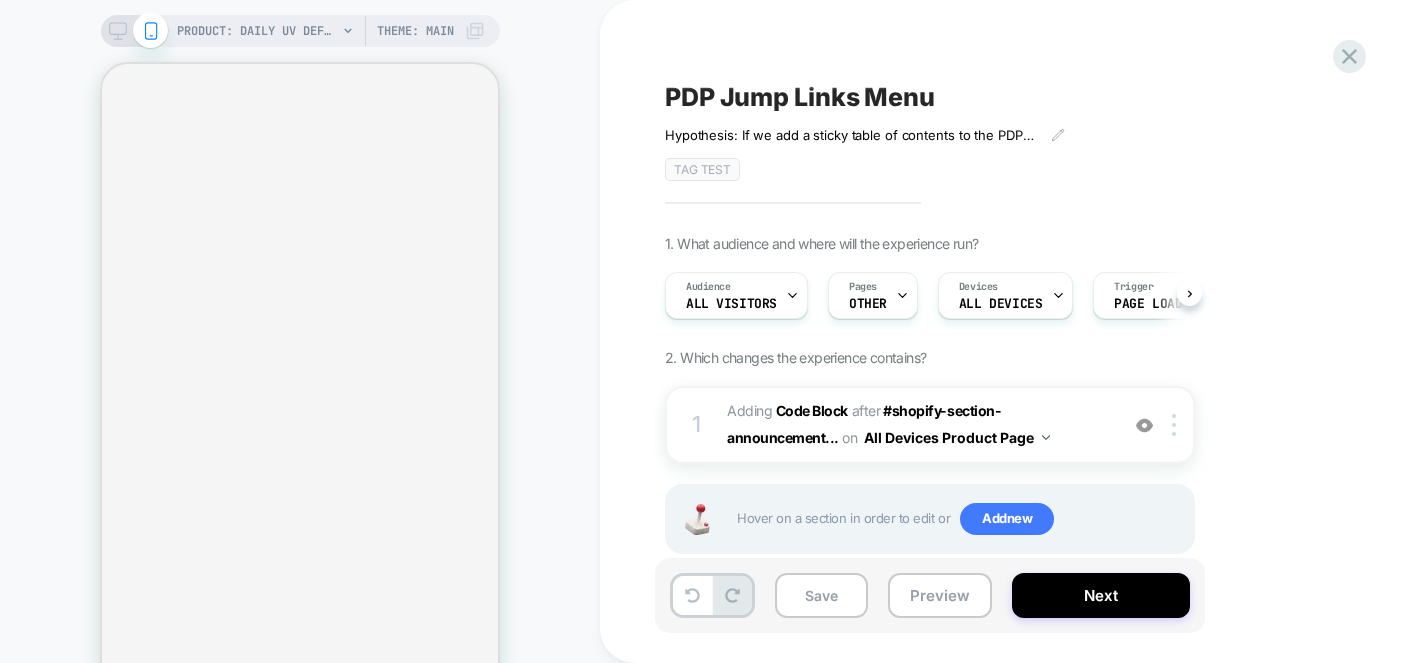 scroll, scrollTop: 0, scrollLeft: 1, axis: horizontal 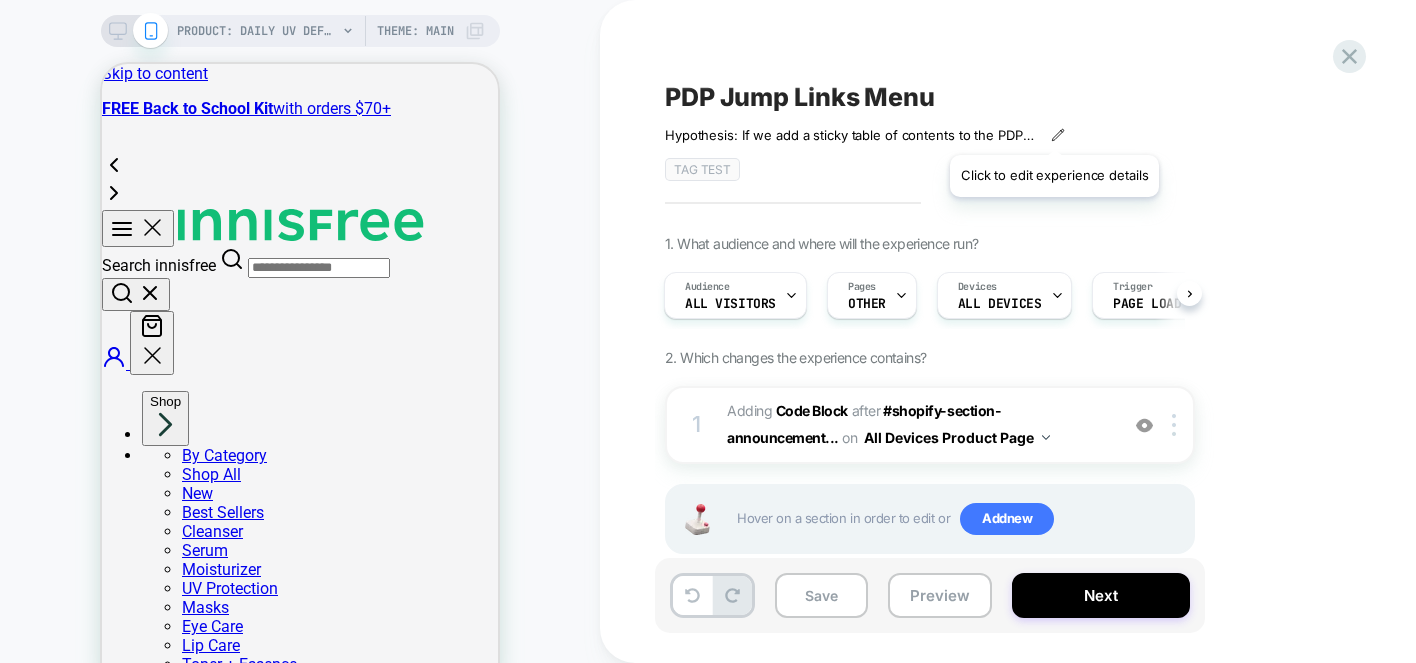 click 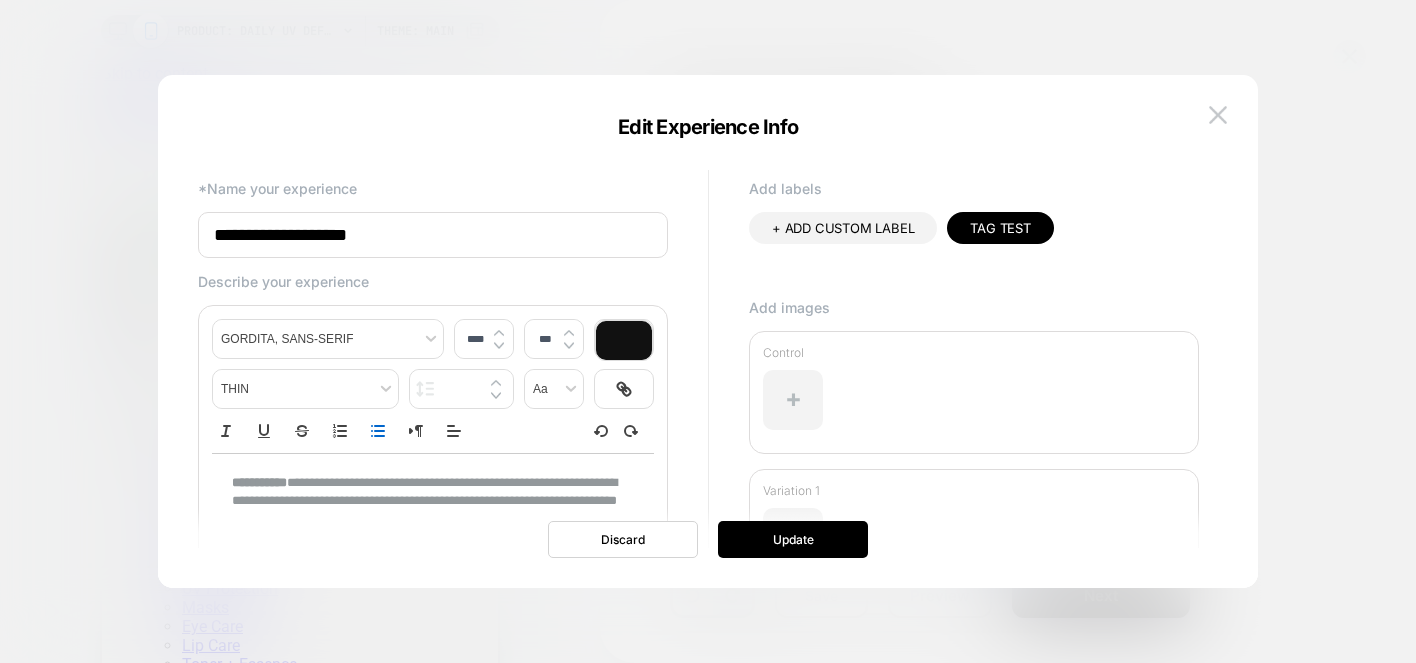 scroll, scrollTop: 0, scrollLeft: 0, axis: both 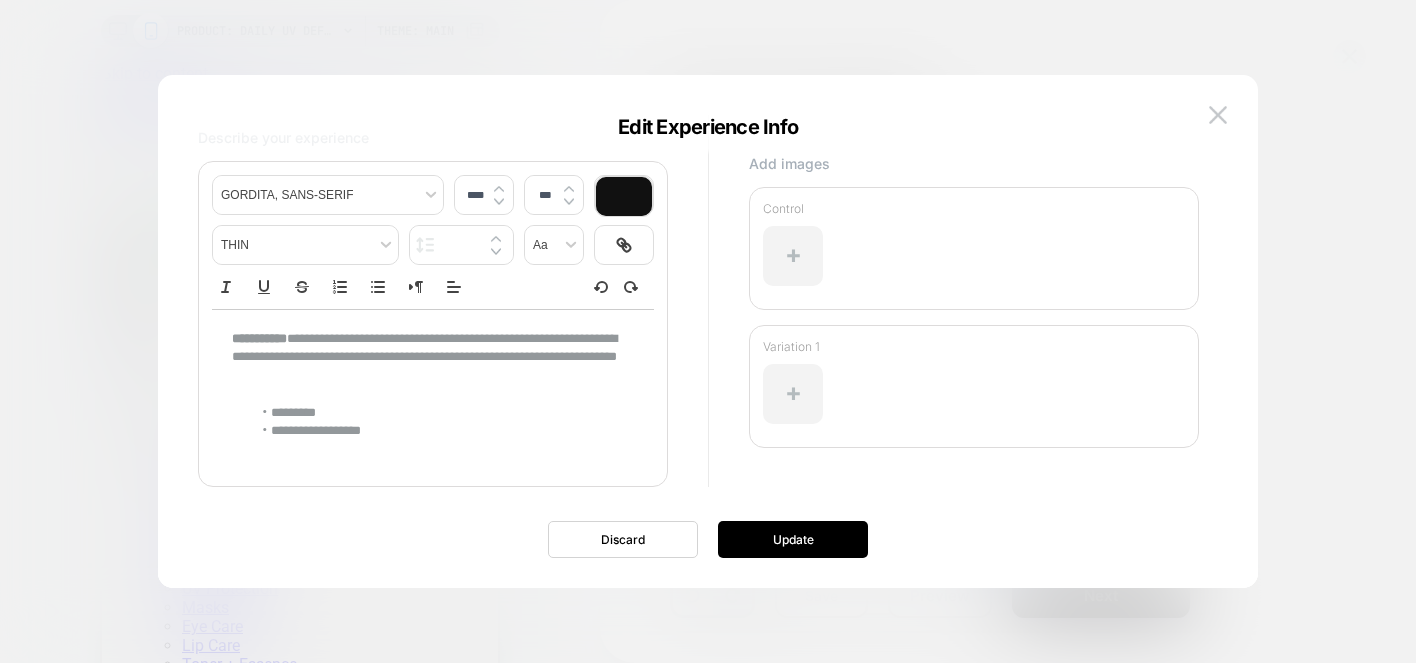 type on "****" 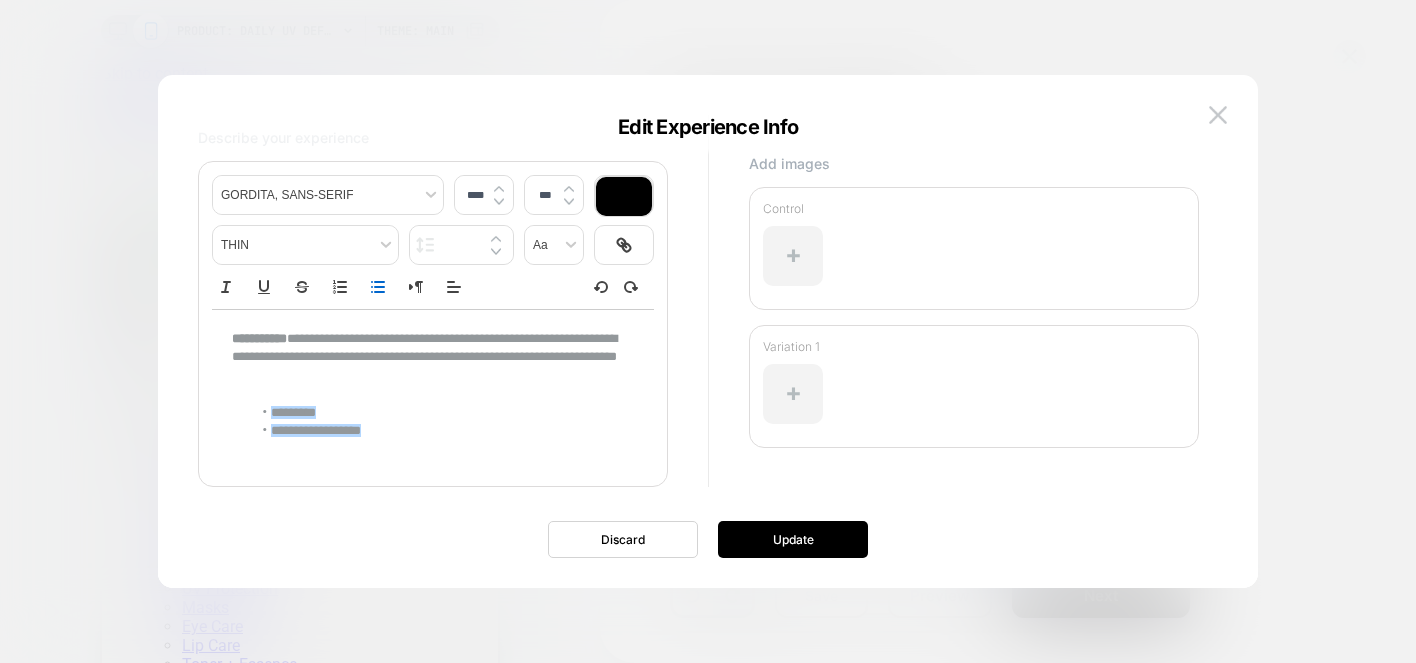 click on "**********" at bounding box center (433, 385) 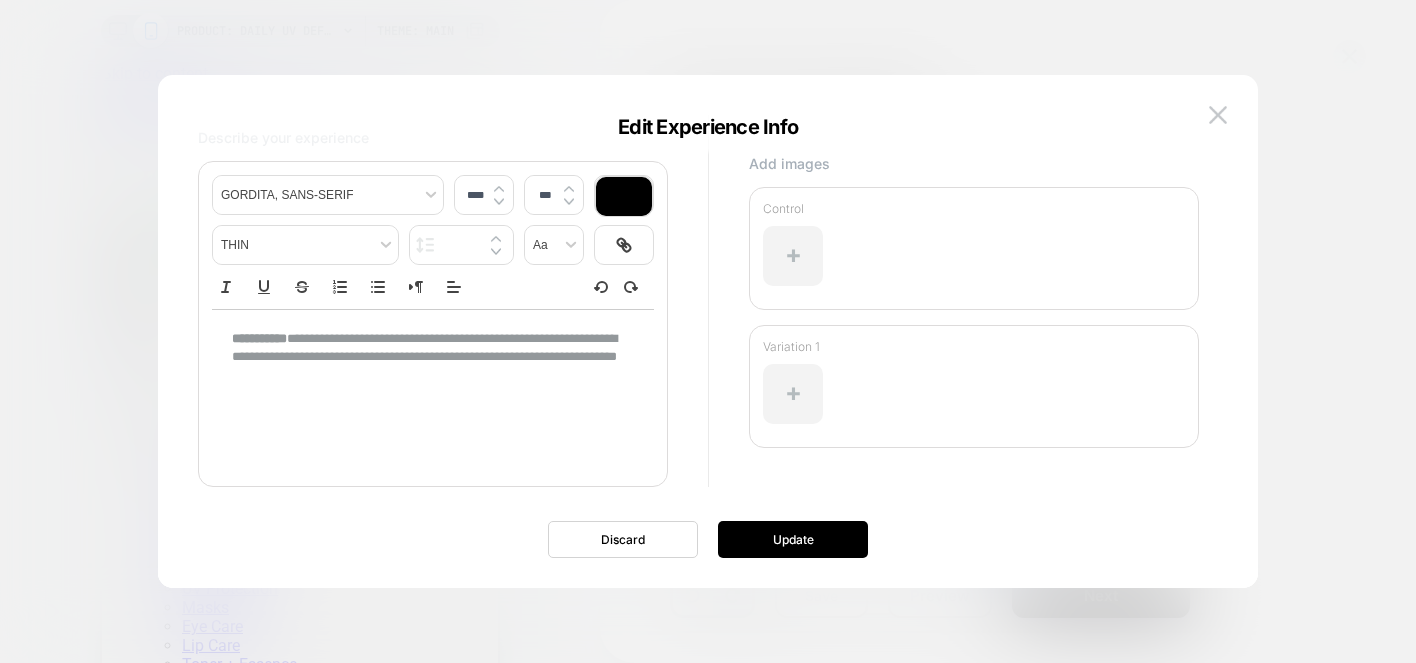 scroll, scrollTop: 0, scrollLeft: 0, axis: both 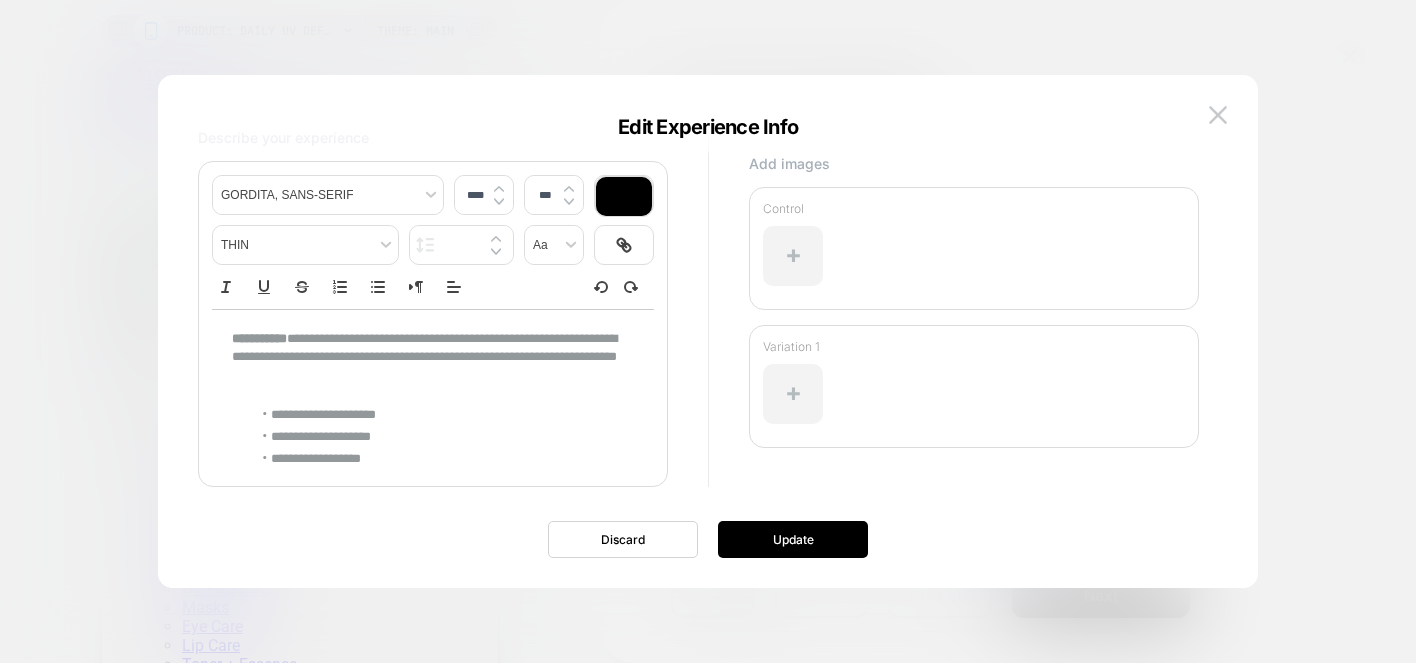click on "**********" at bounding box center (425, 357) 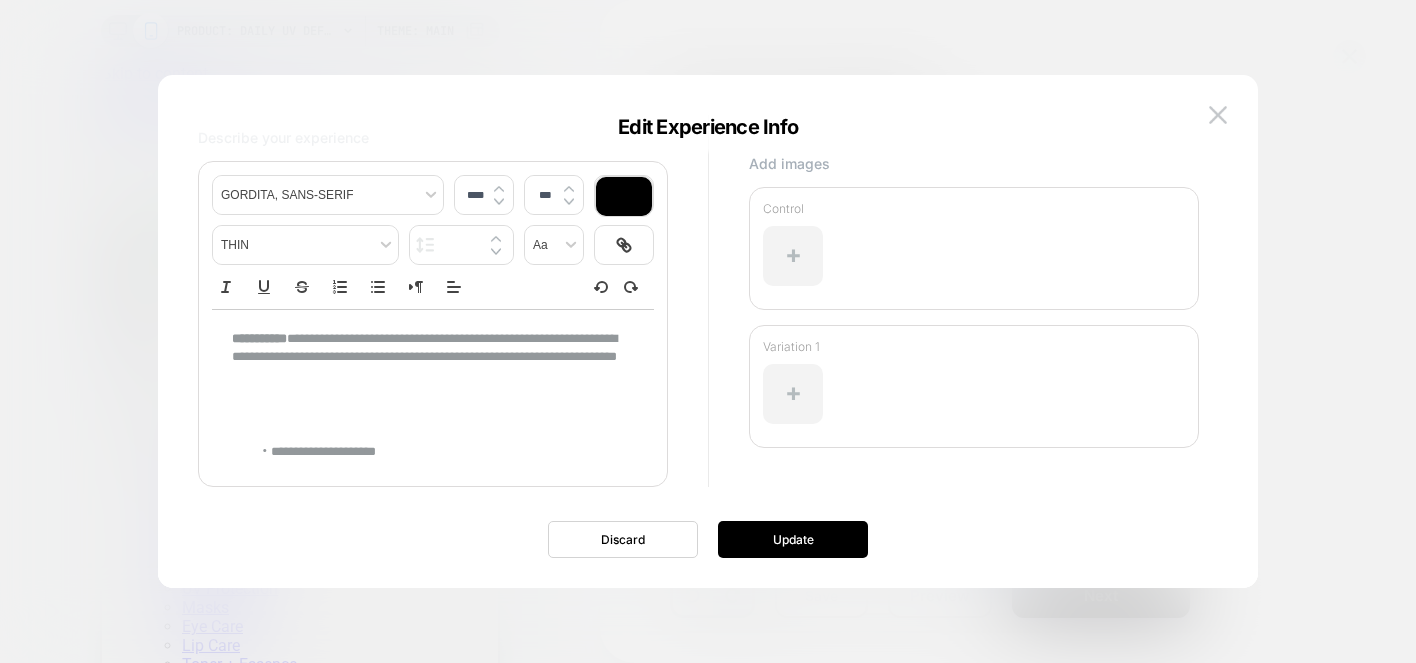 type 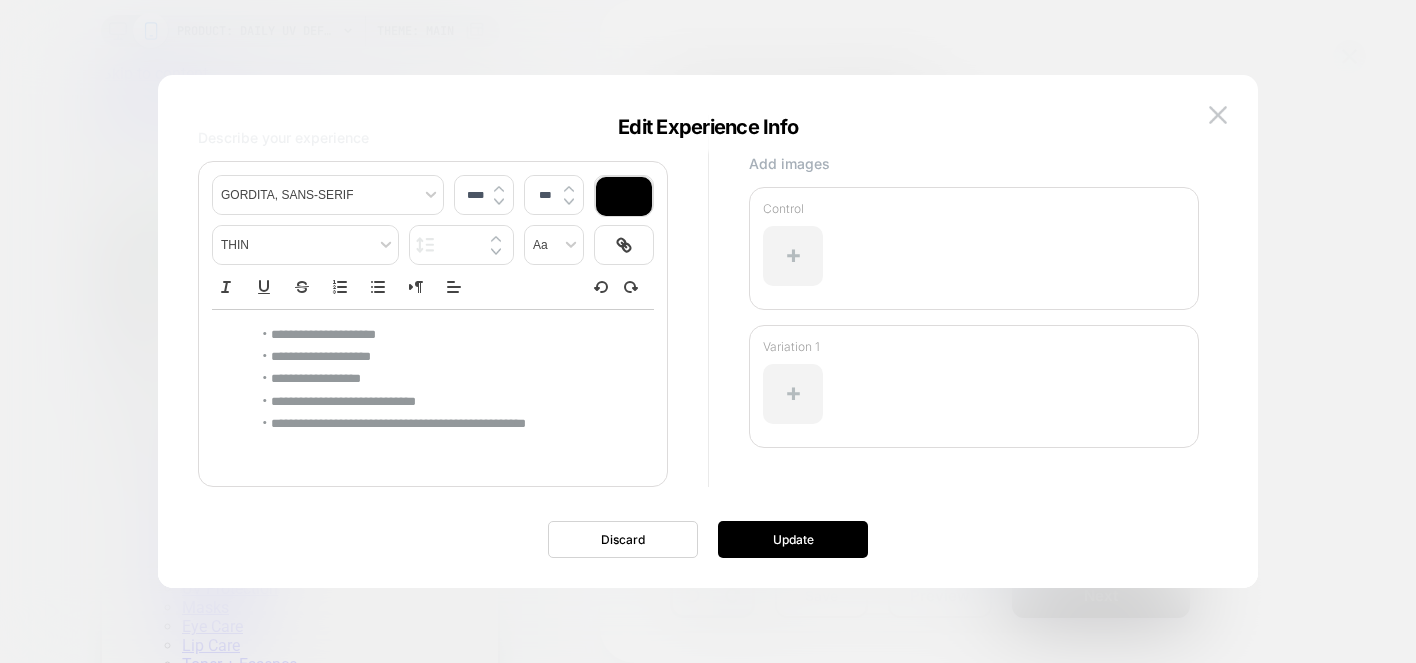 scroll, scrollTop: 121, scrollLeft: 0, axis: vertical 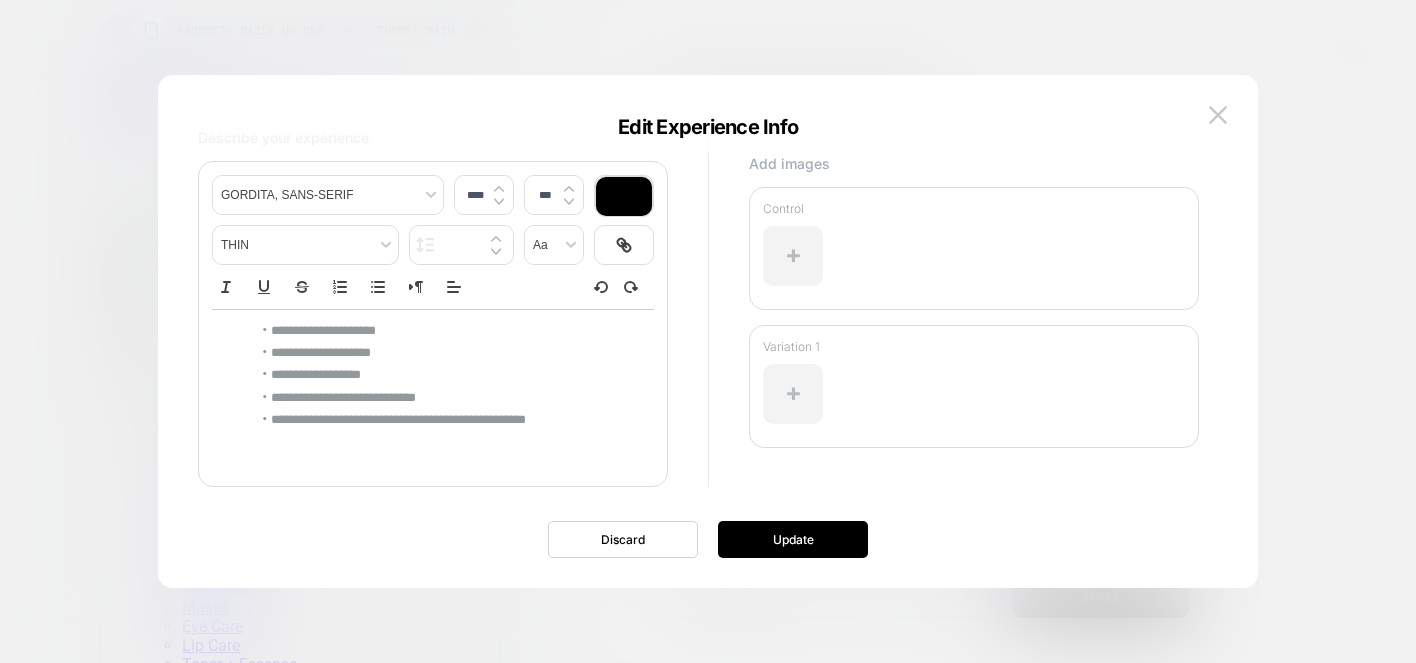 click at bounding box center (425, 440) 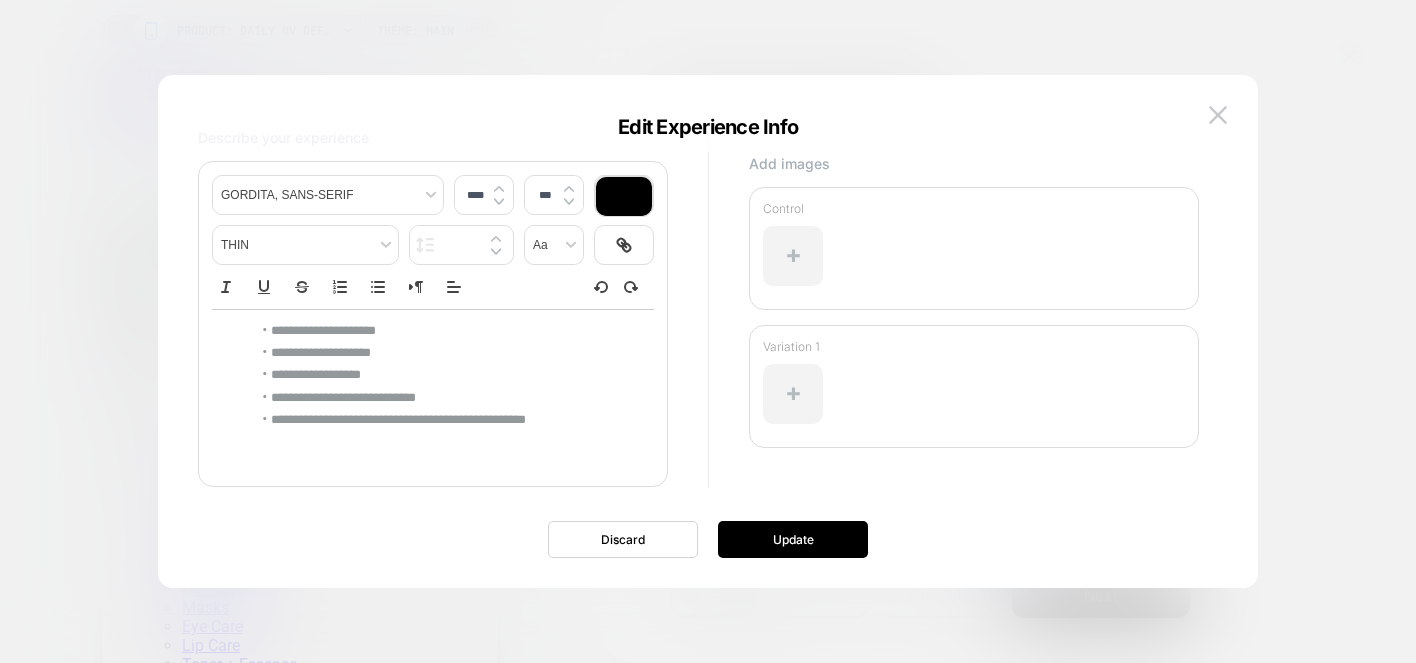 type on "*******" 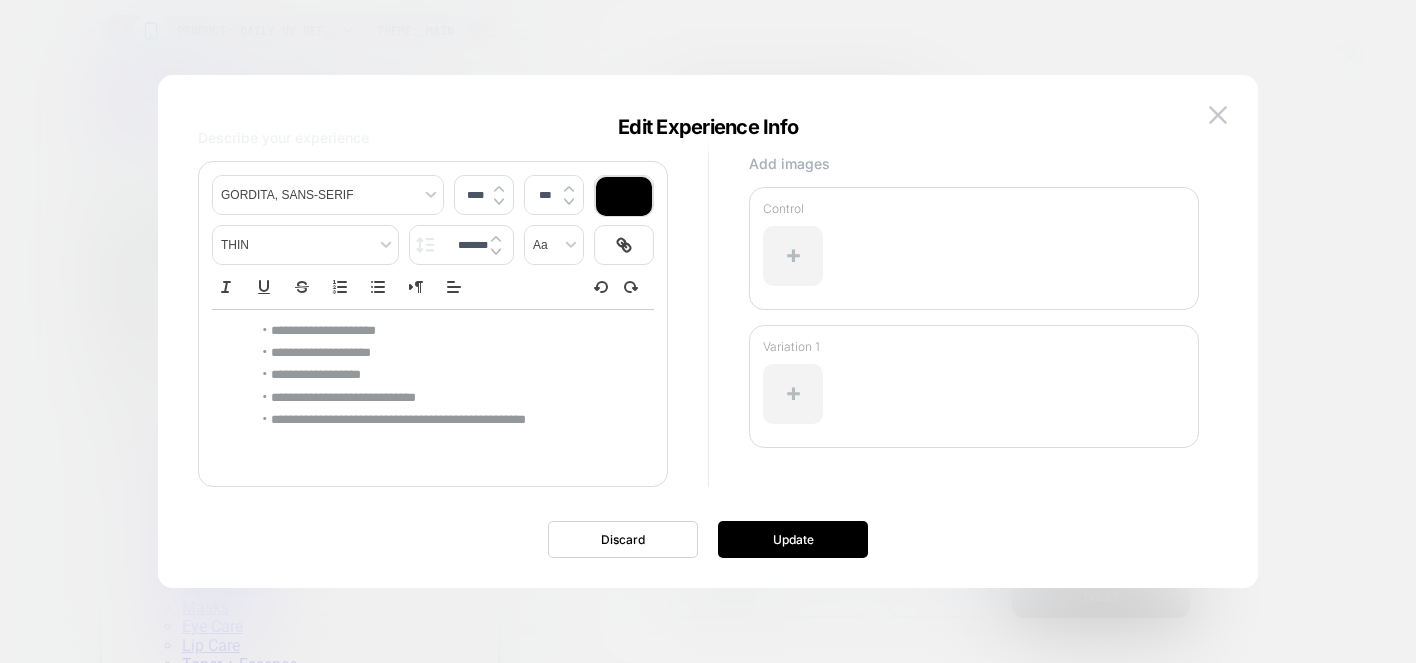 scroll, scrollTop: 103, scrollLeft: 0, axis: vertical 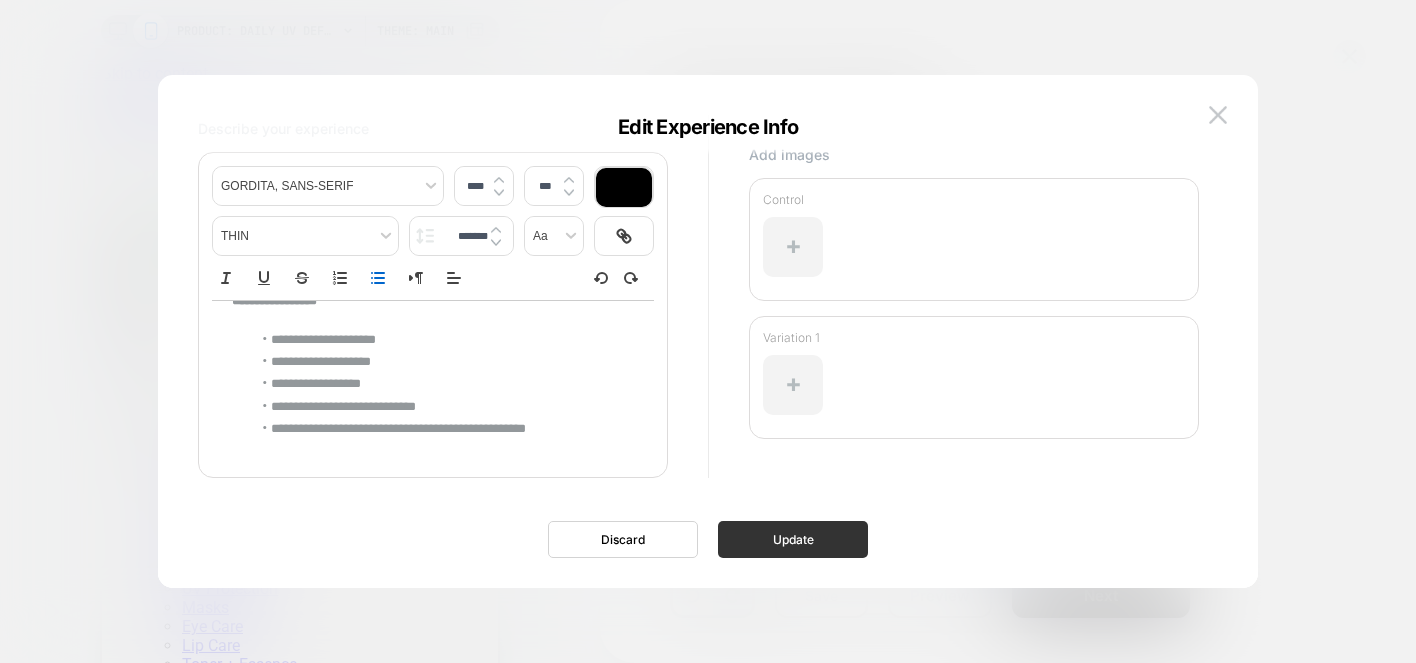 click on "Update" at bounding box center (793, 539) 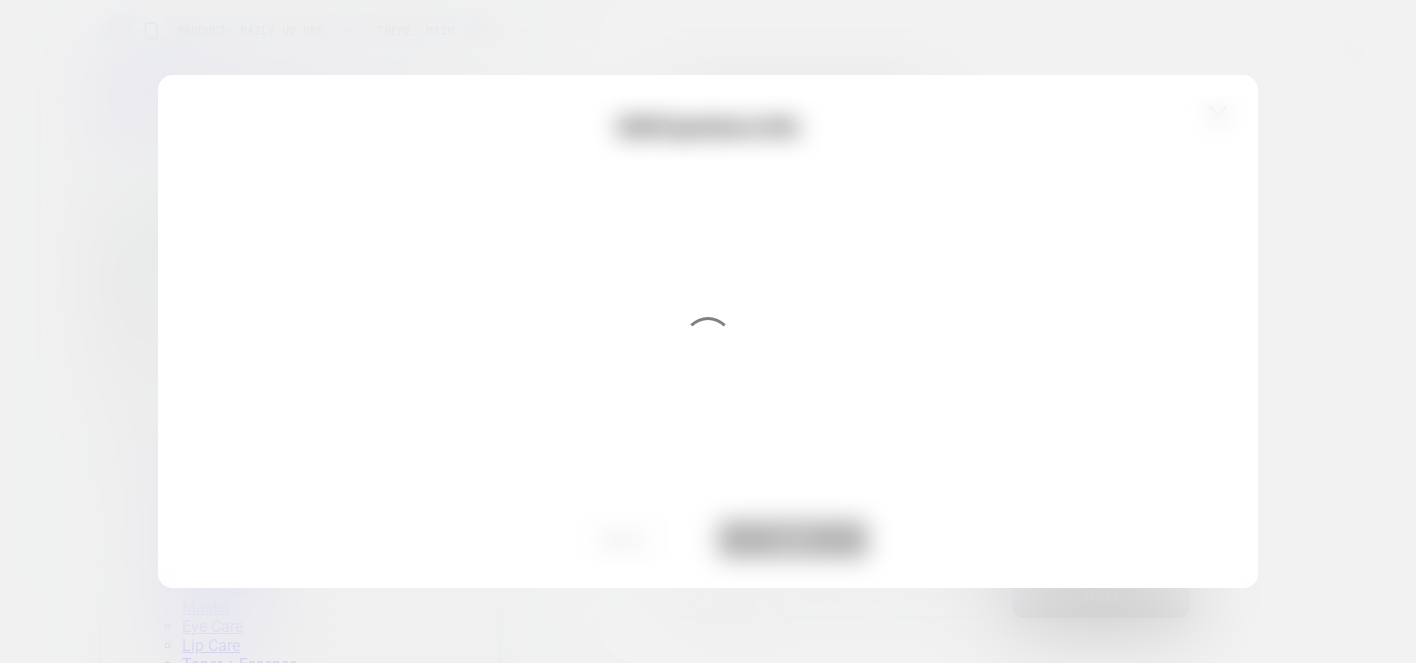 scroll, scrollTop: 0, scrollLeft: 0, axis: both 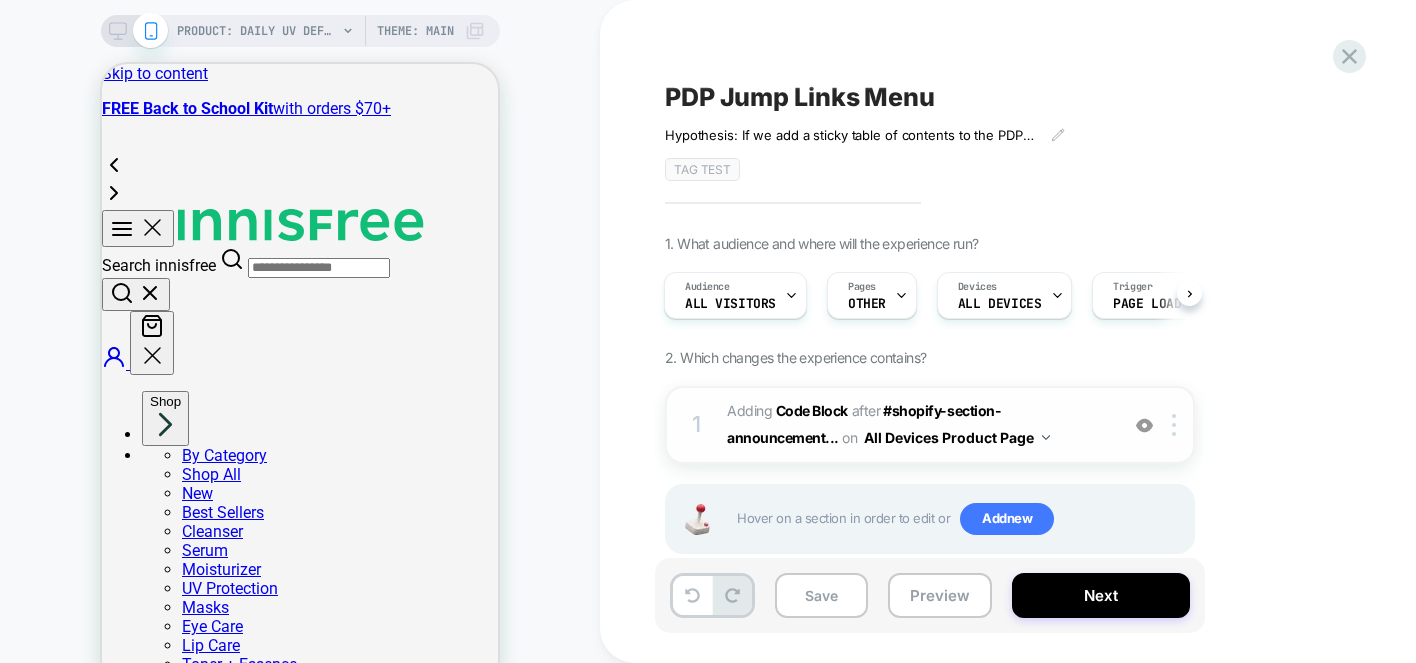 click on "1 Adding   Code Block   AFTER #shopify-section-announcement... #shopify-section-announcement-bar > swiper-container   on All Devices Product Page Add Before Add After Duplicate Replace Position Copy CSS Selector Rename Target   Mobile Delete" at bounding box center [930, 425] 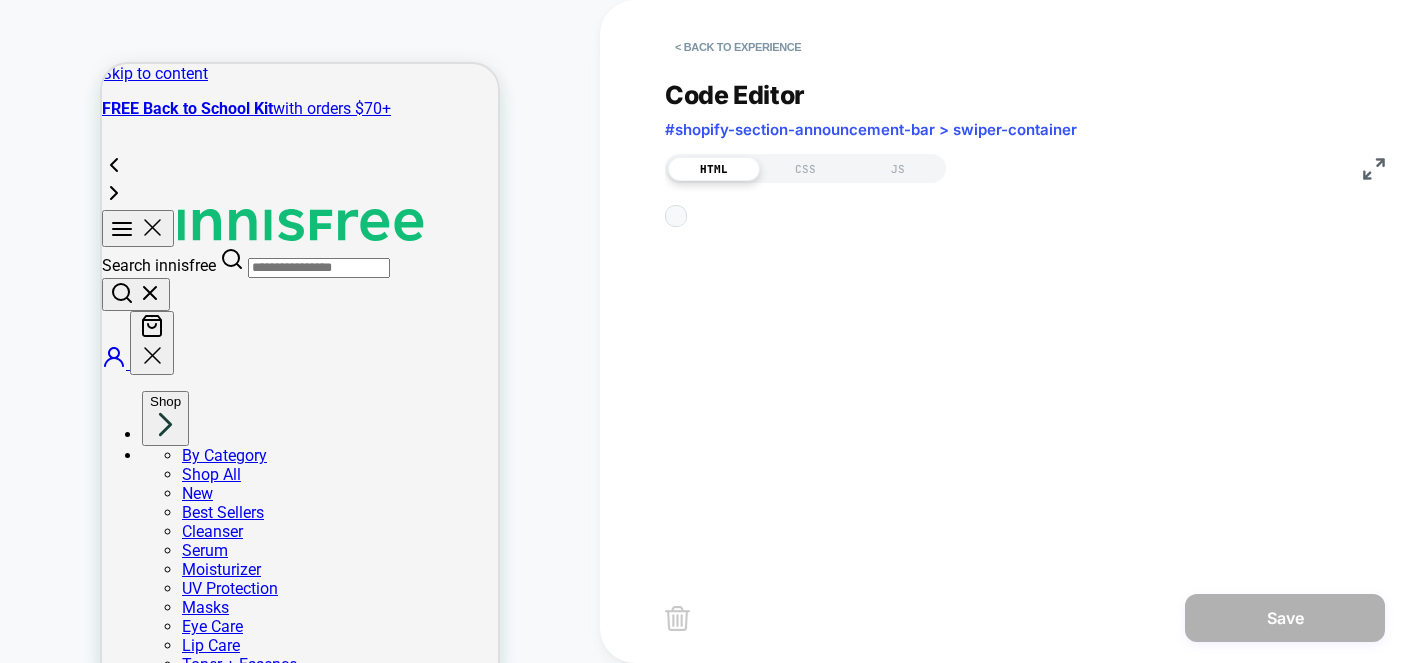scroll, scrollTop: 270, scrollLeft: 0, axis: vertical 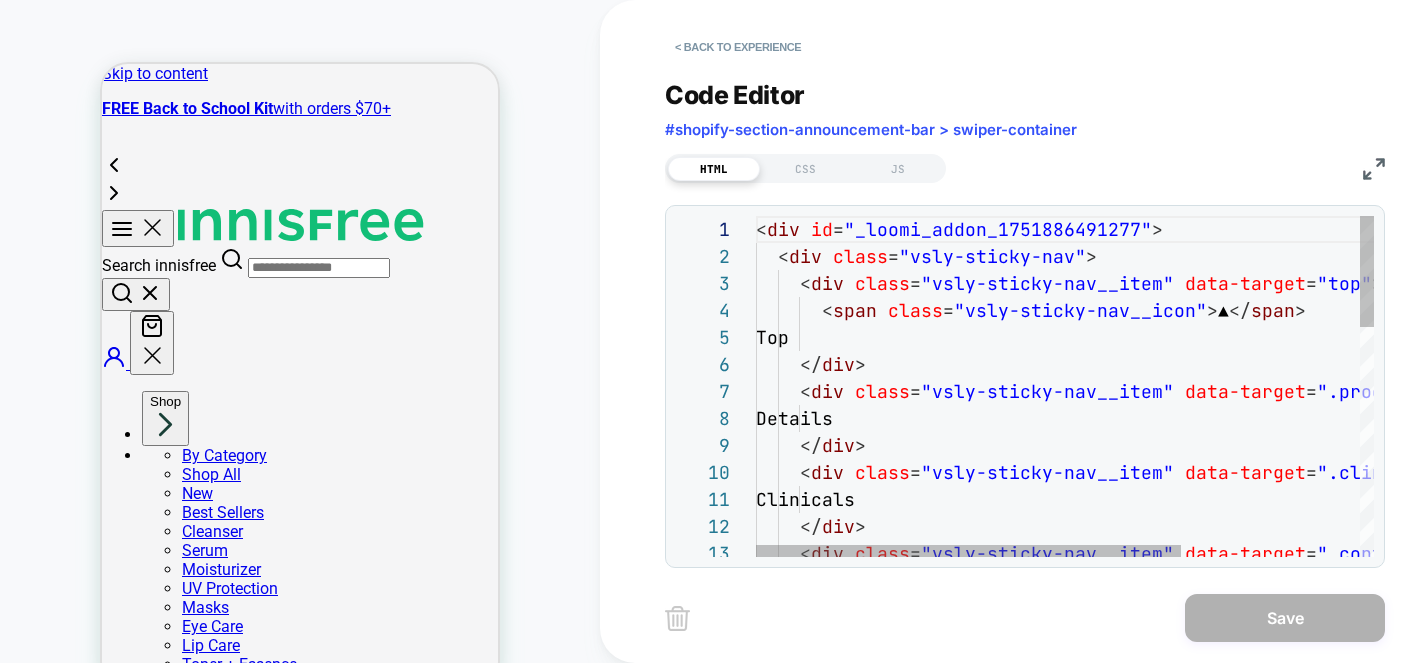 click on "< div   id = "_loomi_addon_1751886491277" >    < div   class = "vsly-sticky-nav" >      < div   class = "vsly-sticky-nav__item"   data-target = "top" >        < span   class = "vsly-sticky-nav__icon" > ▲ </ span >       Top      </ div >      < div   class = "vsly-sticky-nav__item"   data-target = ".product__details" >       Details      </ div >      < div   class = "vsly-sticky-nav__item"   data-target = ".clinical-claims" >       Clinicals      </ div >      < div   class = "vsly-sticky-nav__item"   data-target = ".content-cards__header" >" at bounding box center (1195, 737) 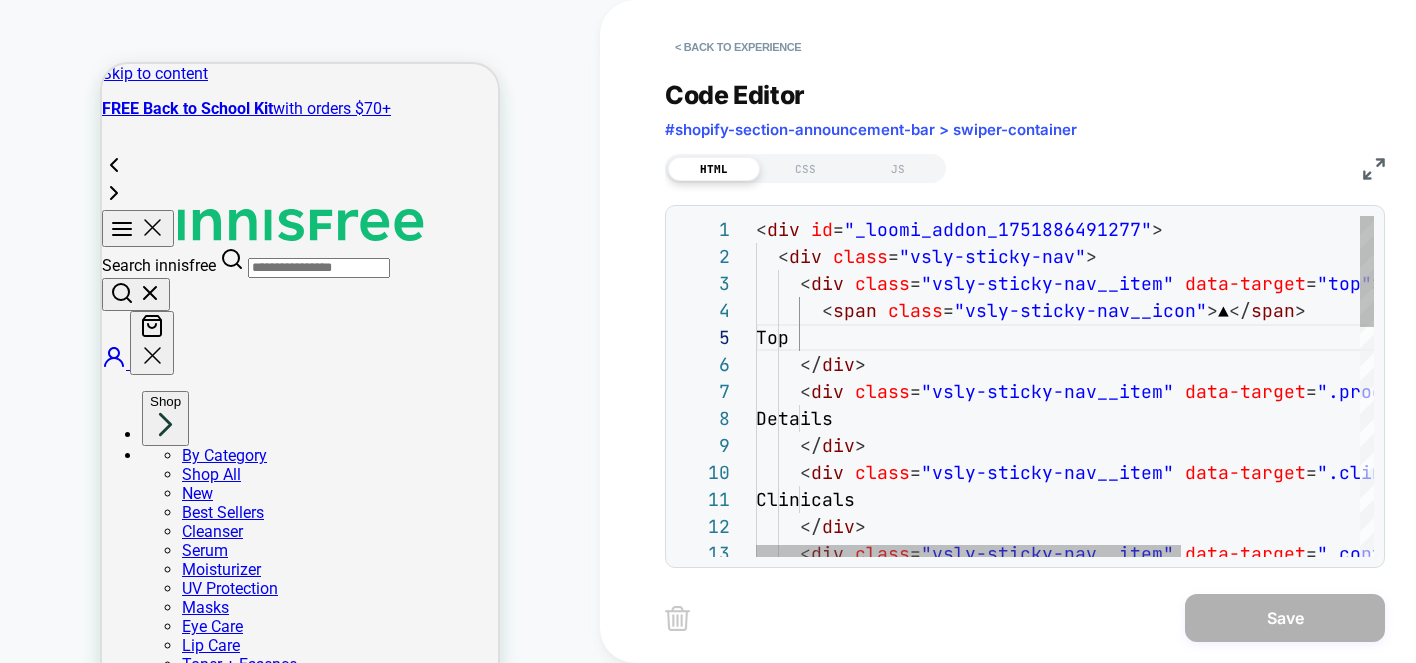 type on "**********" 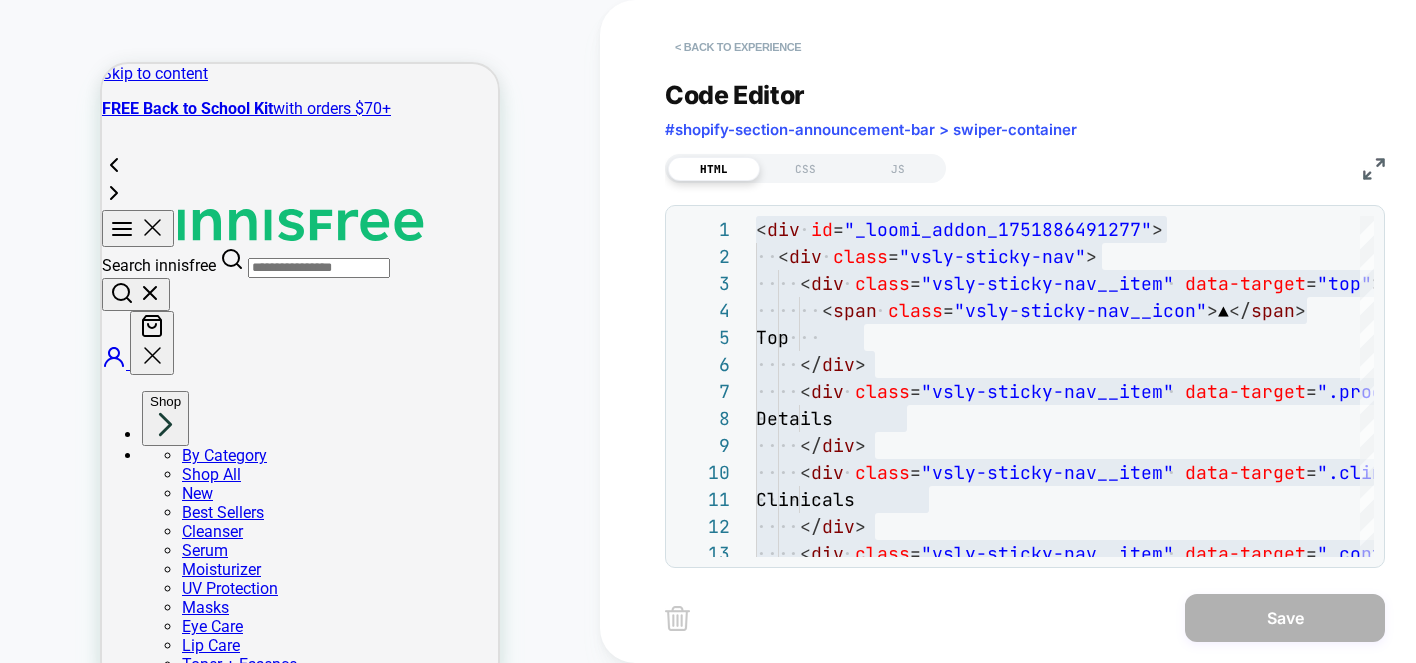 click on "< Back to experience" at bounding box center (738, 47) 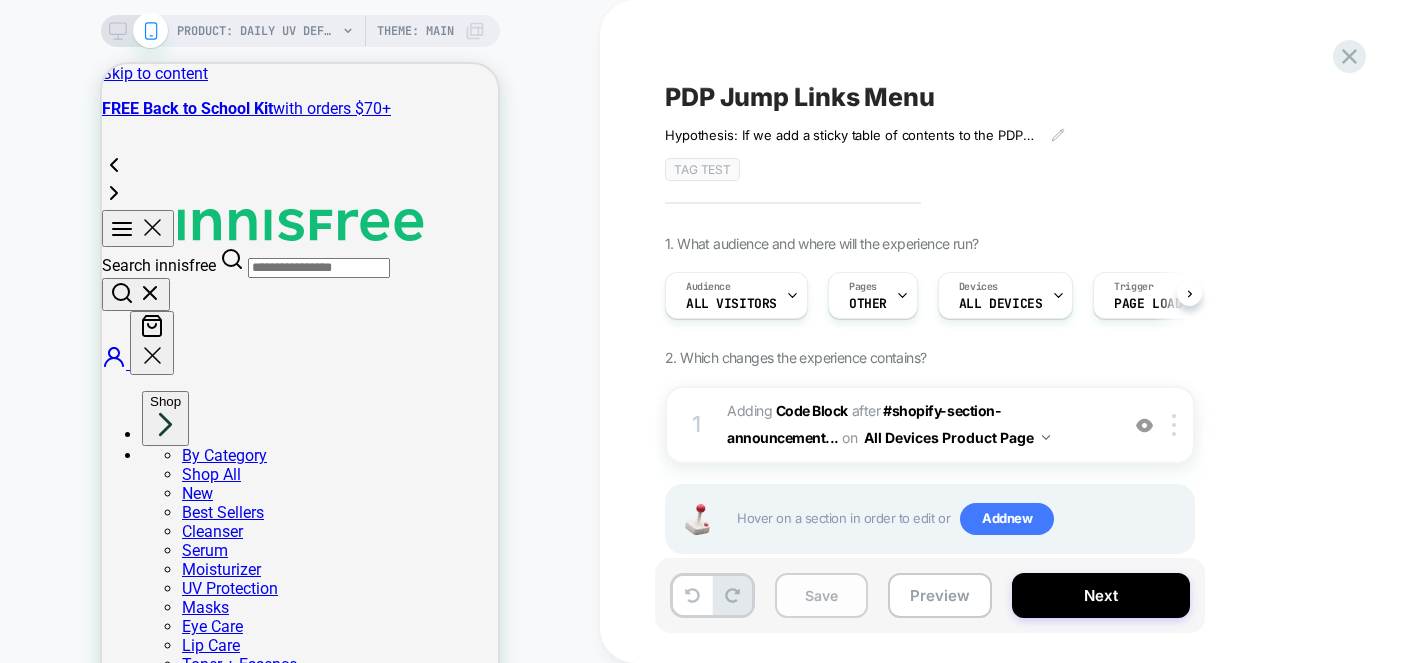scroll, scrollTop: 0, scrollLeft: 1, axis: horizontal 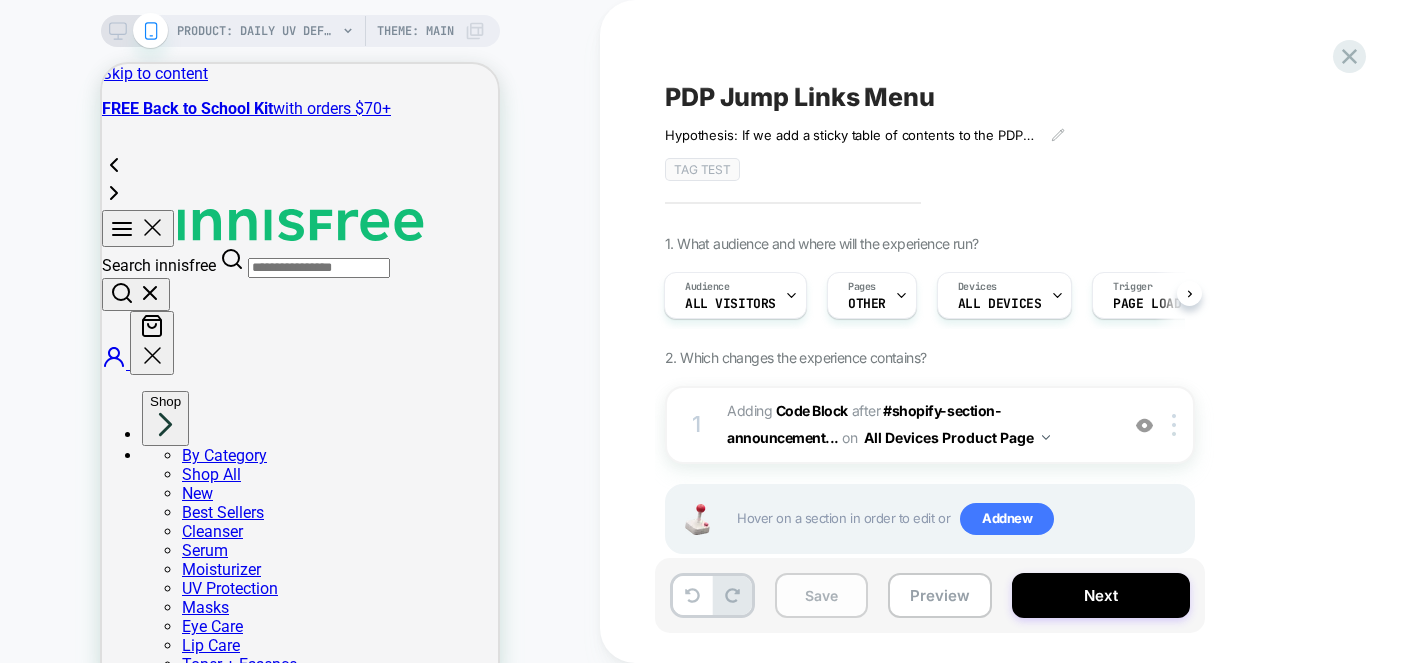 click on "Save" at bounding box center [821, 595] 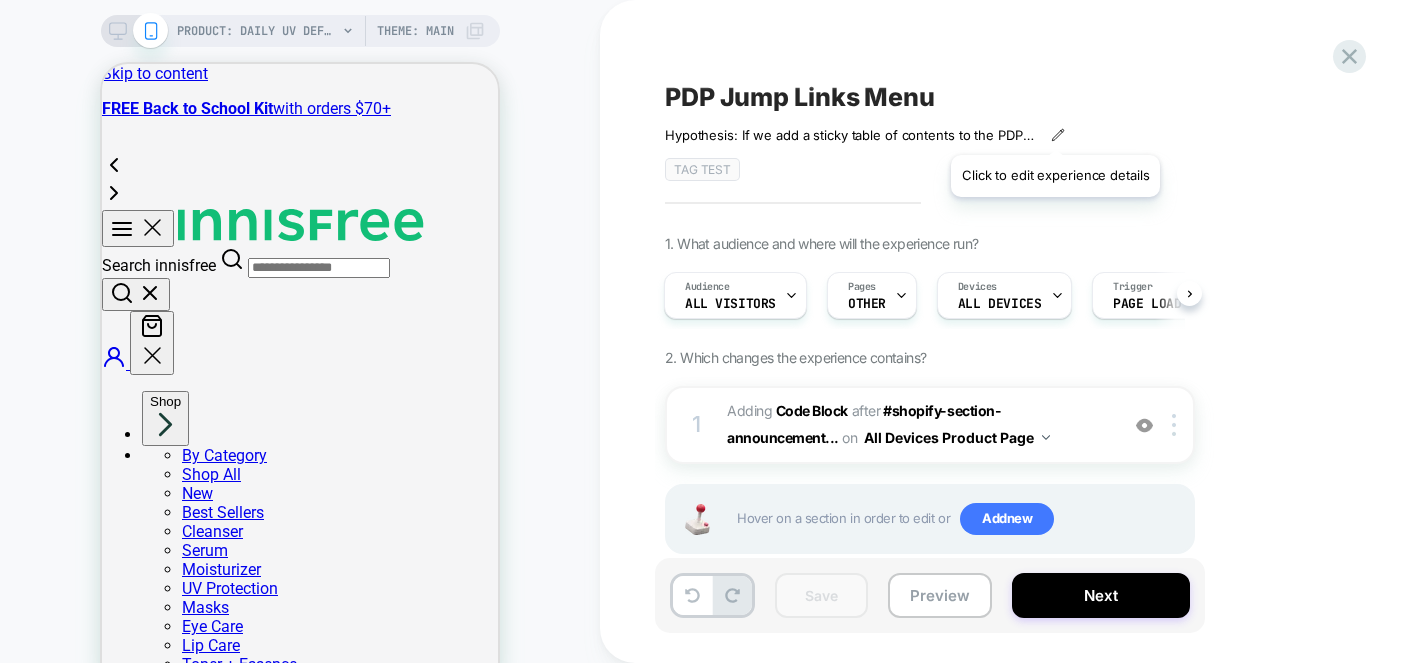 click 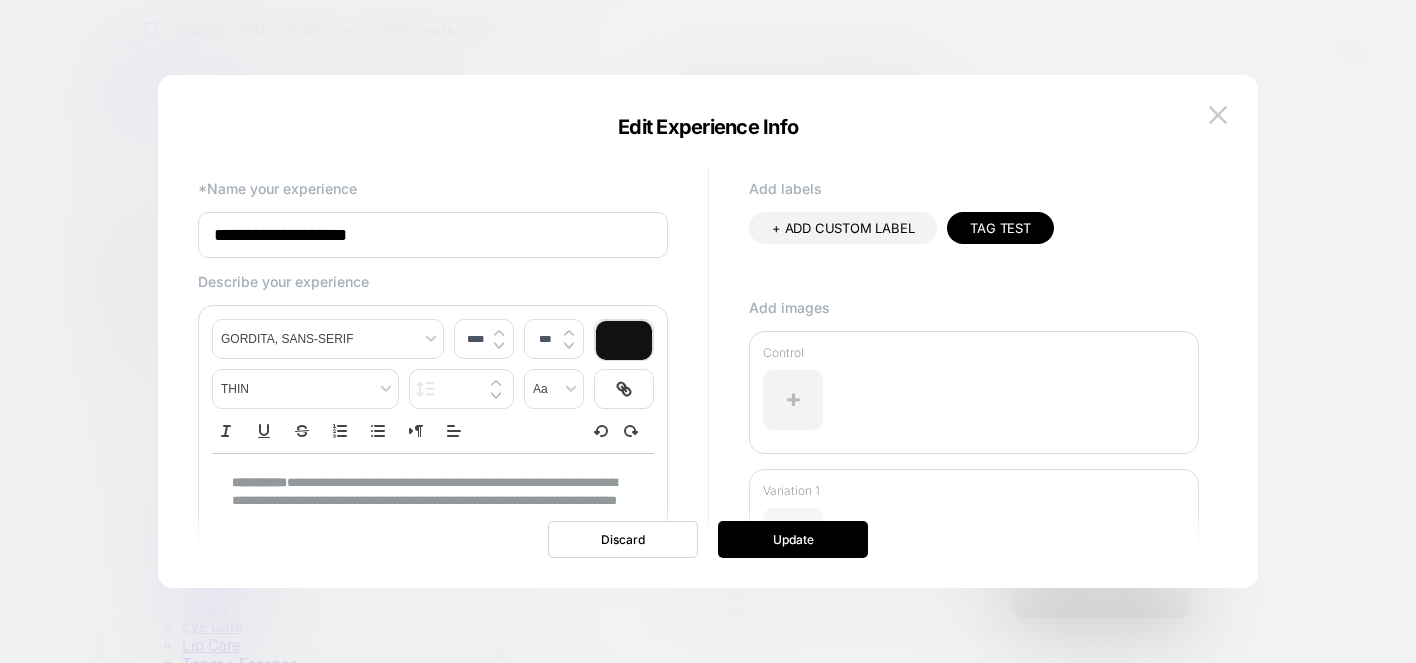 type on "****" 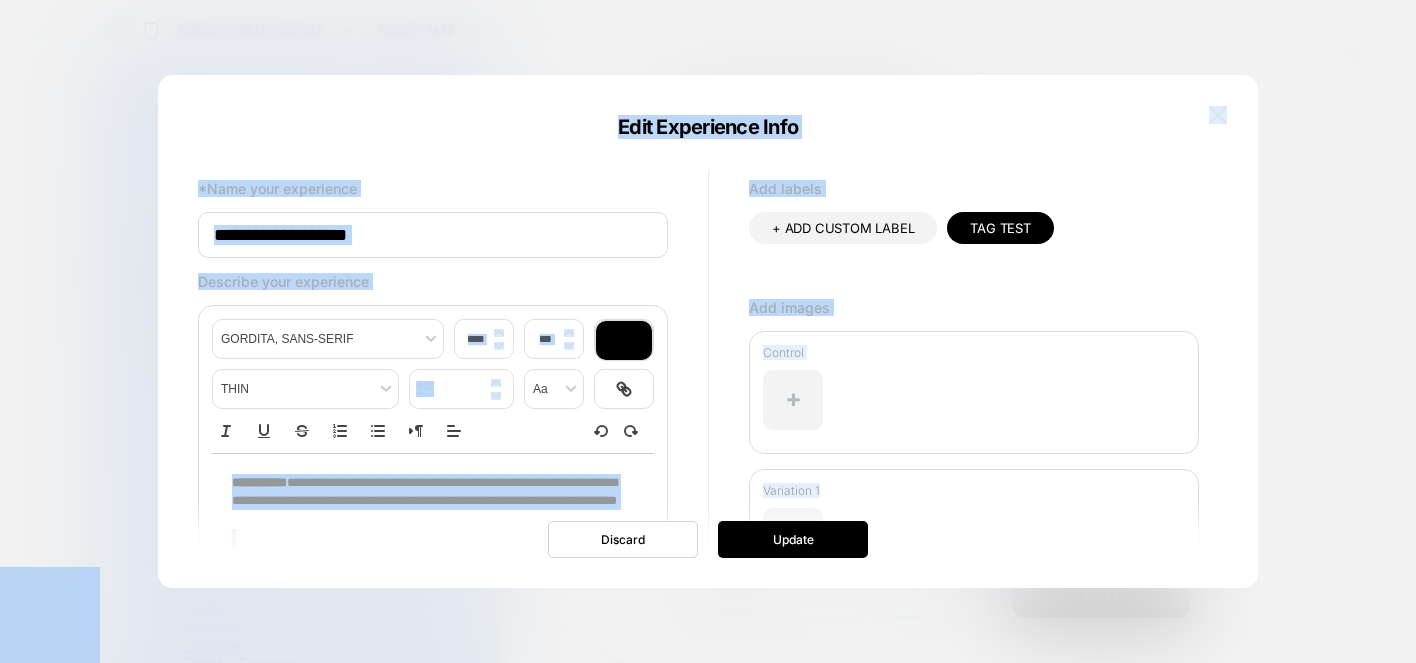 click on "**********" at bounding box center [425, 501] 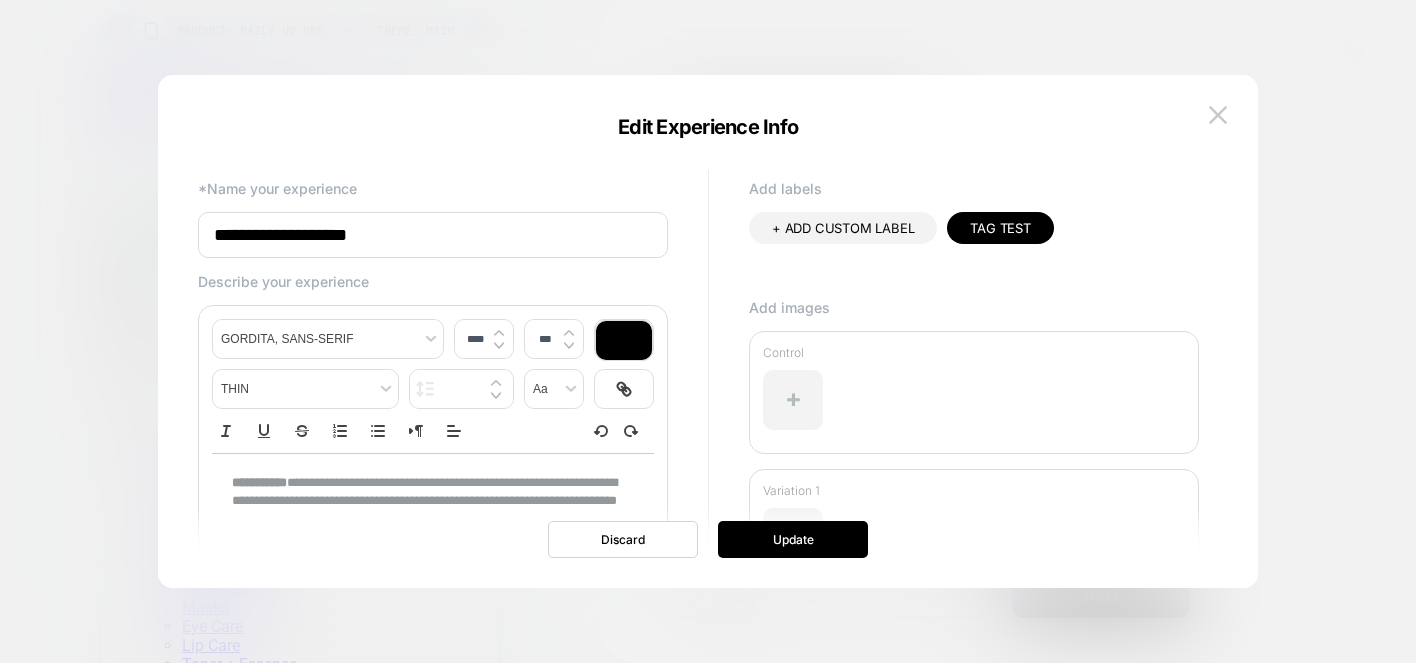 click on "**********" at bounding box center [425, 501] 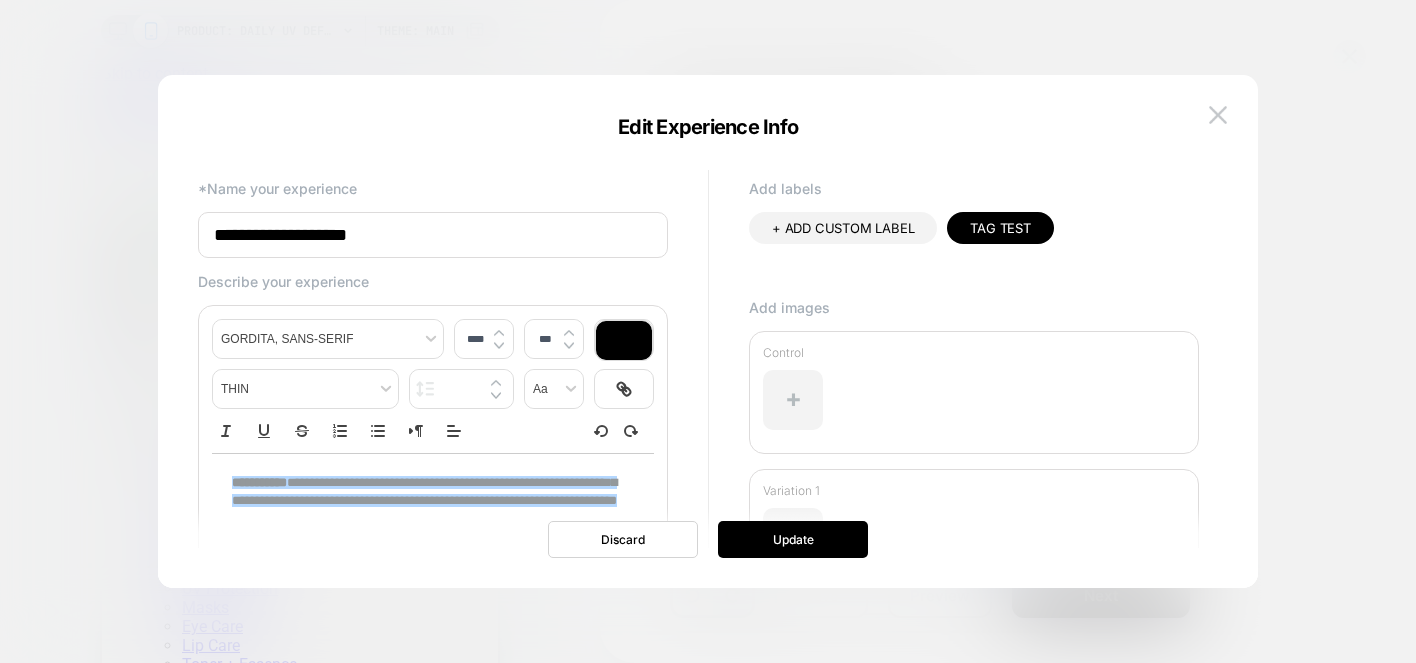 copy on "**********" 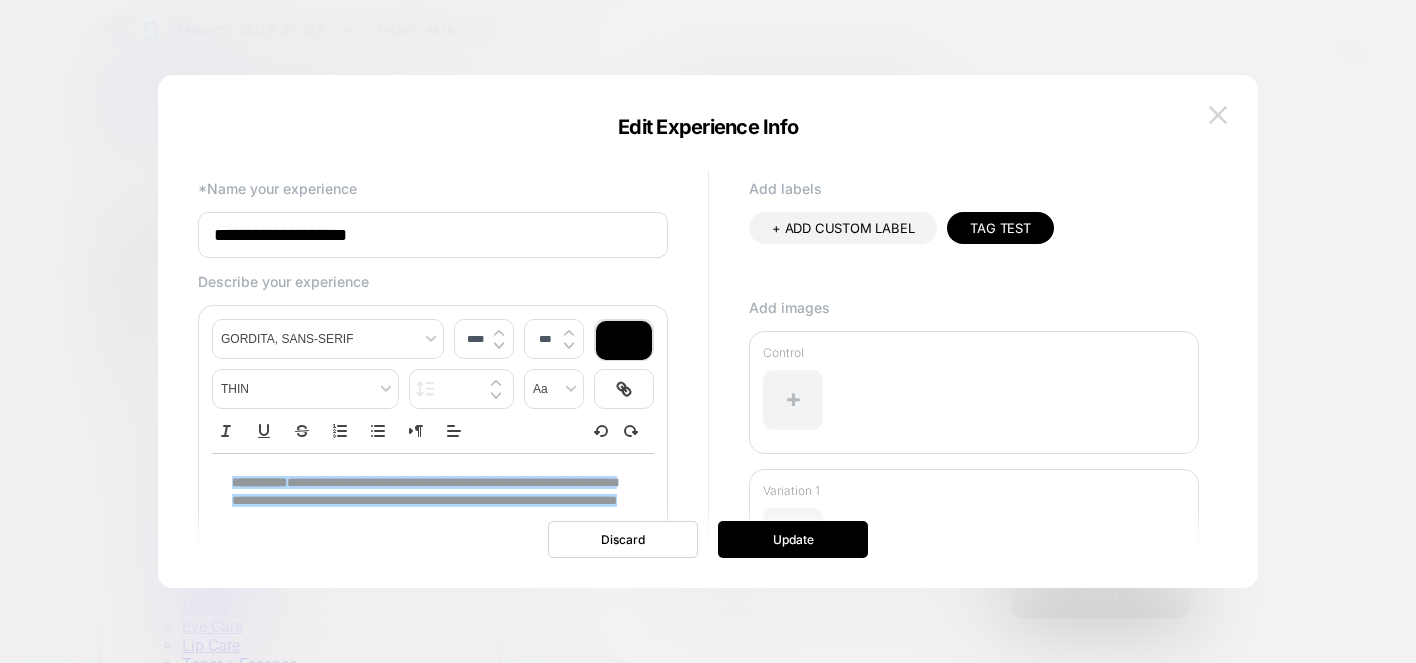 click at bounding box center (1218, 114) 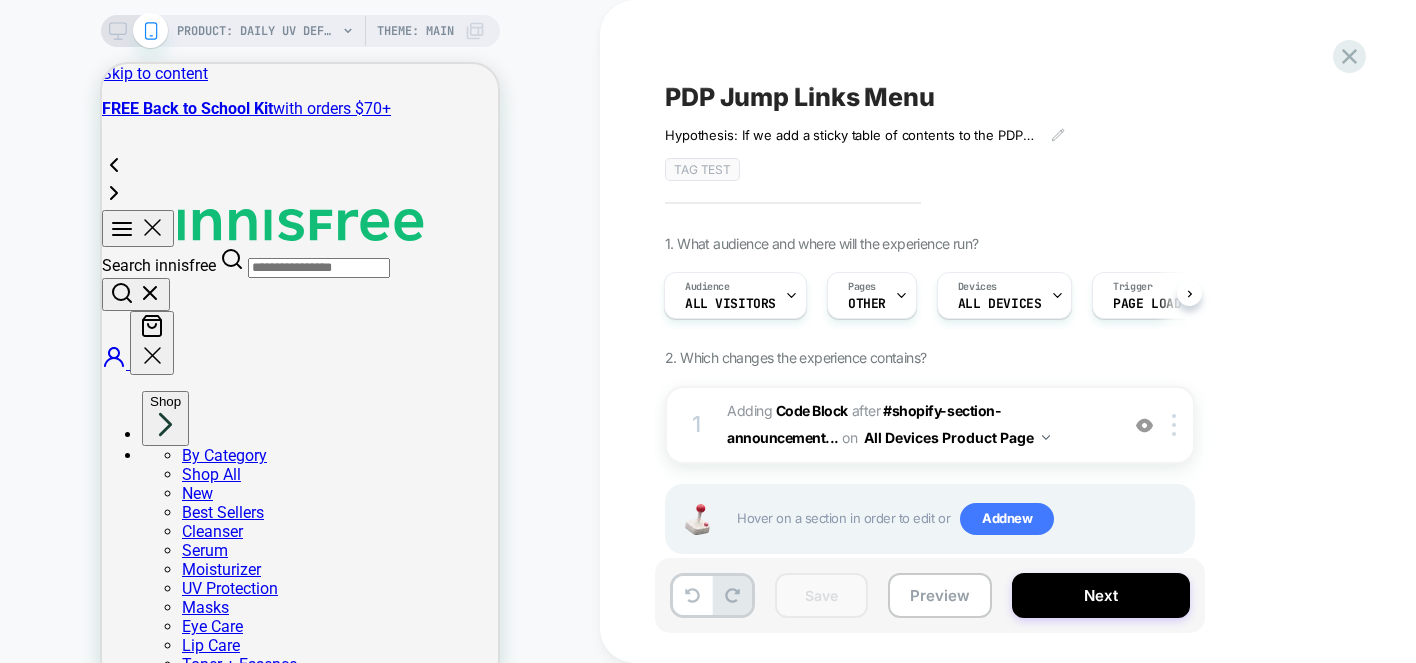 scroll, scrollTop: 0, scrollLeft: 3, axis: horizontal 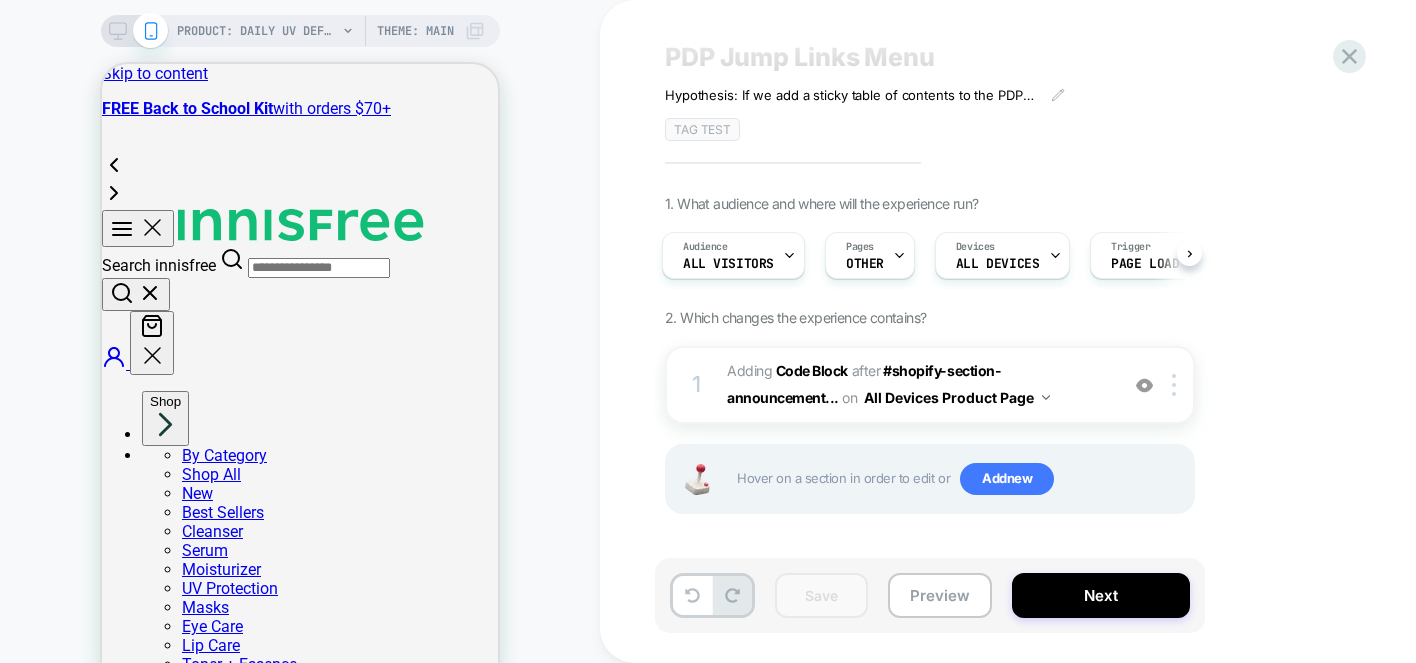 click on "1. What audience and where will the experience run? Audience All Visitors Pages OTHER Devices ALL DEVICES Trigger Page Load 2. Which changes the experience contains? 1 Adding   Code Block   AFTER #shopify-section-announcement... #shopify-section-announcement-bar > swiper-container   on All Devices Product Page Add Before Add After Duplicate Replace Position Copy CSS Selector Rename Target   Mobile Delete Hover on a section in order to edit or  Add  new" at bounding box center [1030, 379] 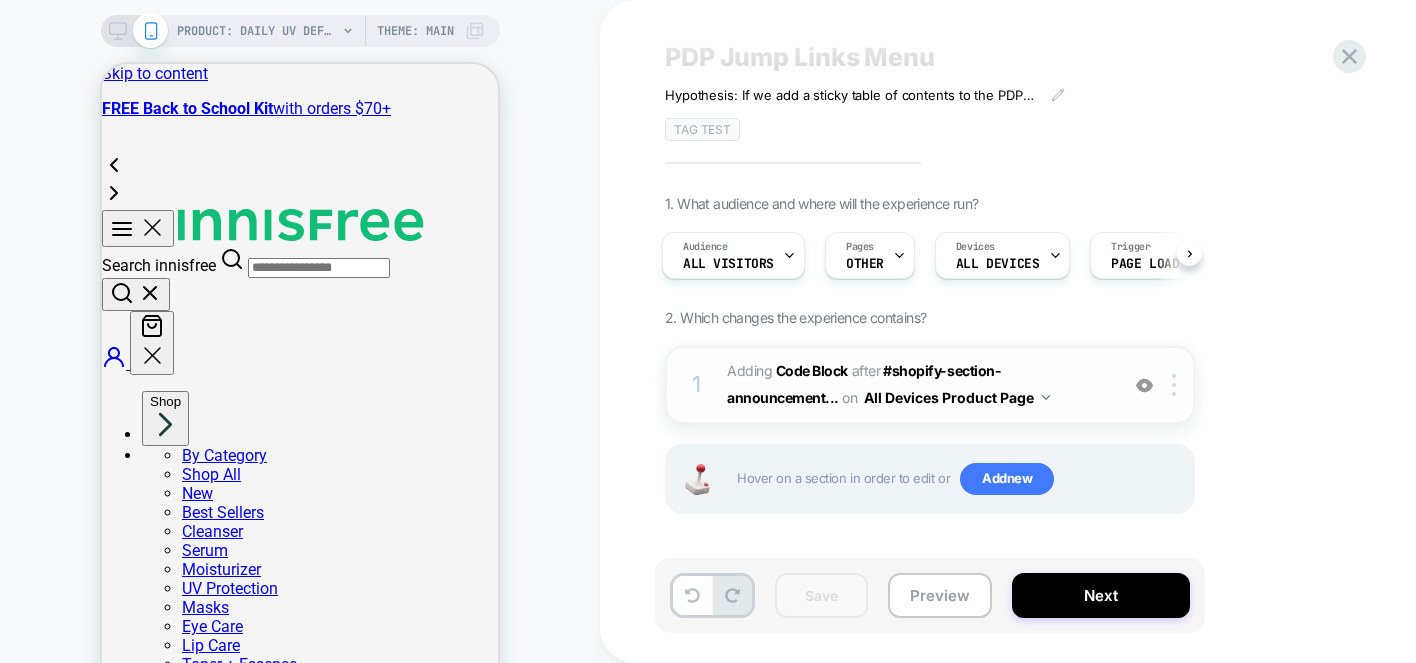 scroll, scrollTop: 0, scrollLeft: 5, axis: horizontal 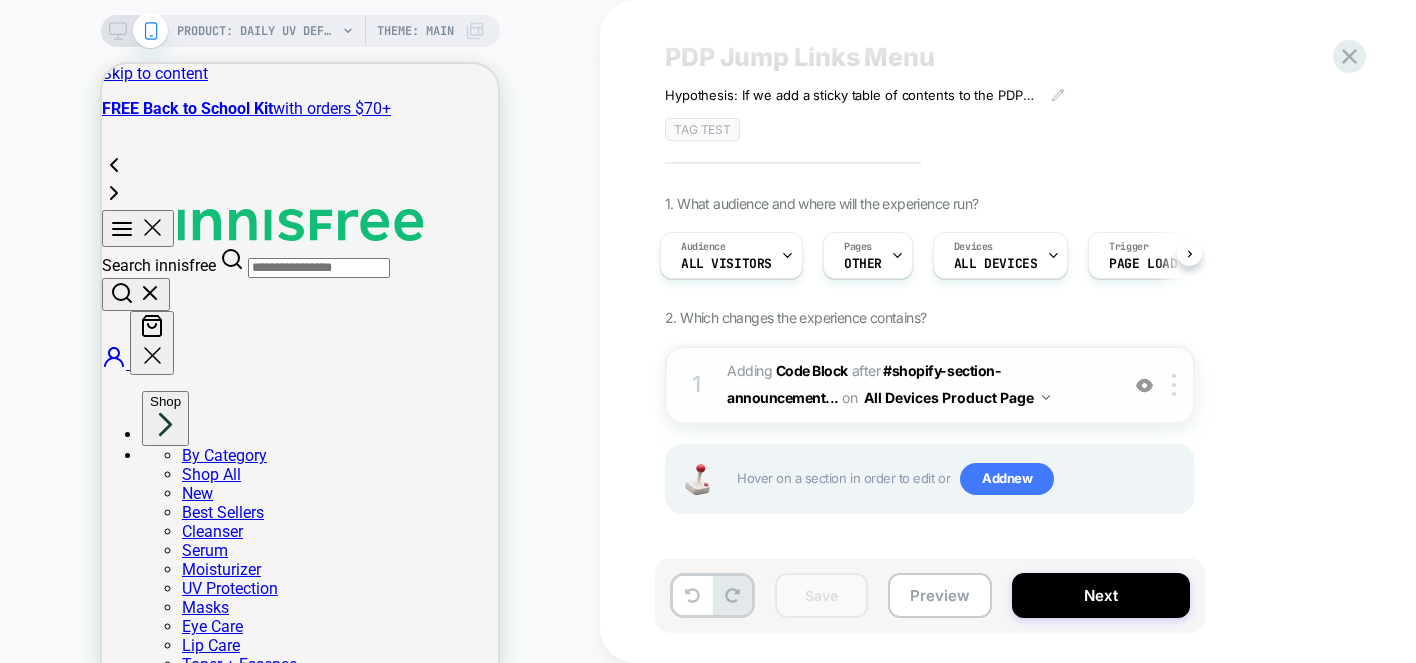 click on "Adding   Code Block   AFTER #shopify-section-announcement... #shopify-section-announcement-bar > swiper-container   on All Devices Product Page" at bounding box center (917, 385) 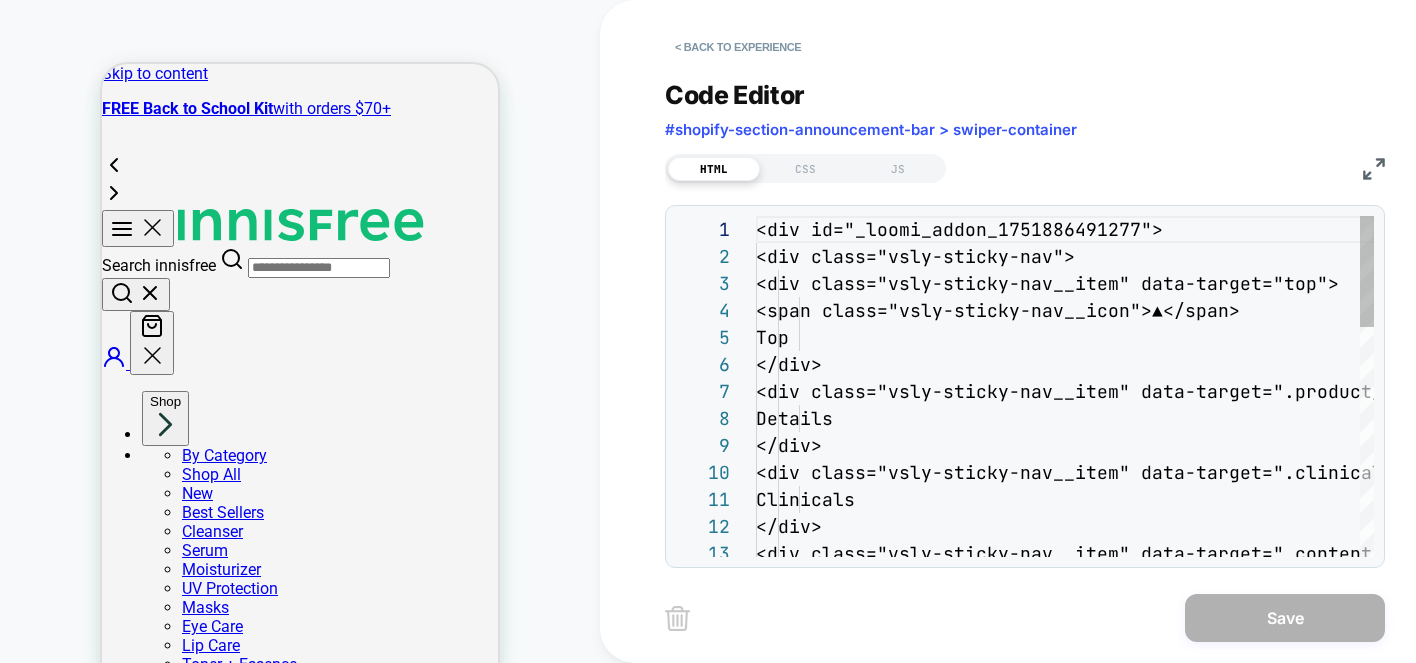 scroll, scrollTop: 270, scrollLeft: 0, axis: vertical 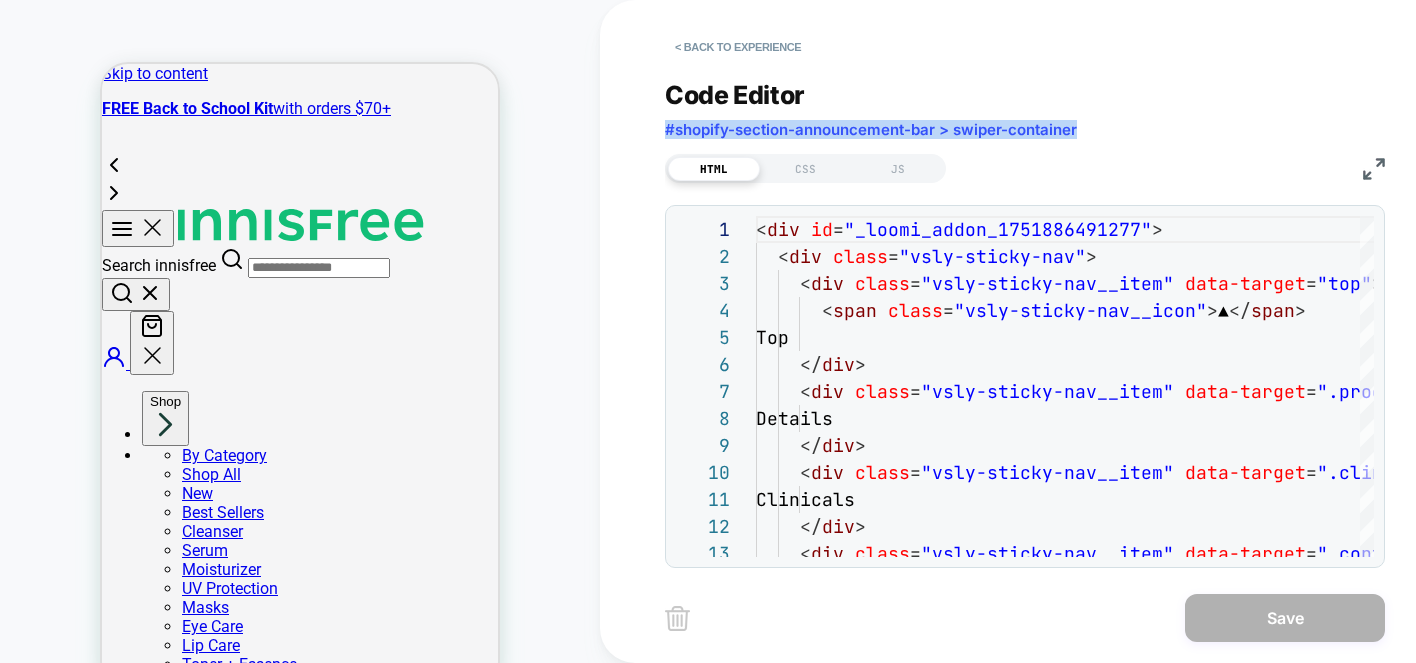 drag, startPoint x: 1096, startPoint y: 127, endPoint x: 663, endPoint y: 130, distance: 433.0104 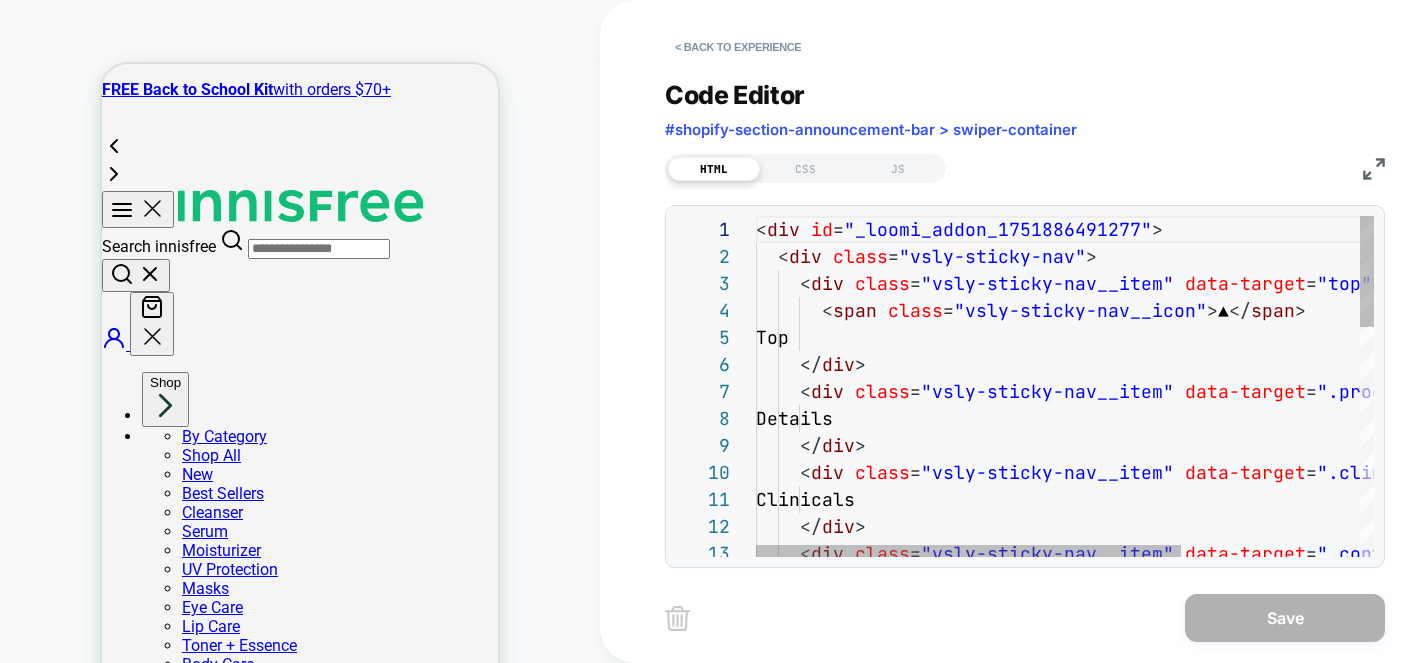 click on "< div   id = "_loomi_addon_1751886491277" >    < div   class = "vsly-sticky-nav" >      < div   class = "vsly-sticky-nav__item"   data-target = "top" >        < span   class = "vsly-sticky-nav__icon" > ▲ </ span >       Top      </ div >      < div   class = "vsly-sticky-nav__item"   data-target = ".product__details" >       Details      </ div >      < div   class = "vsly-sticky-nav__item"   data-target = ".clinical-claims" >       Clinicals      </ div >      < div   class = "vsly-sticky-nav__item"   data-target = ".content-cards__header" >" at bounding box center (1195, 737) 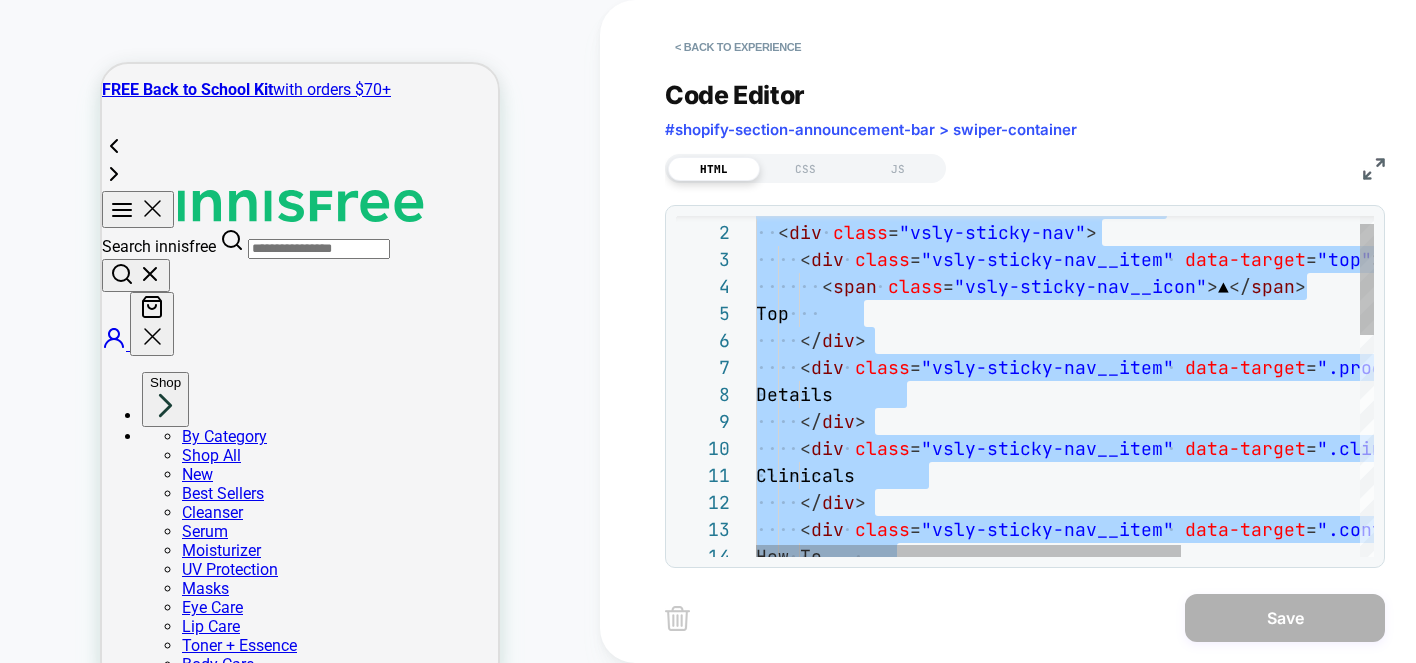 type on "**********" 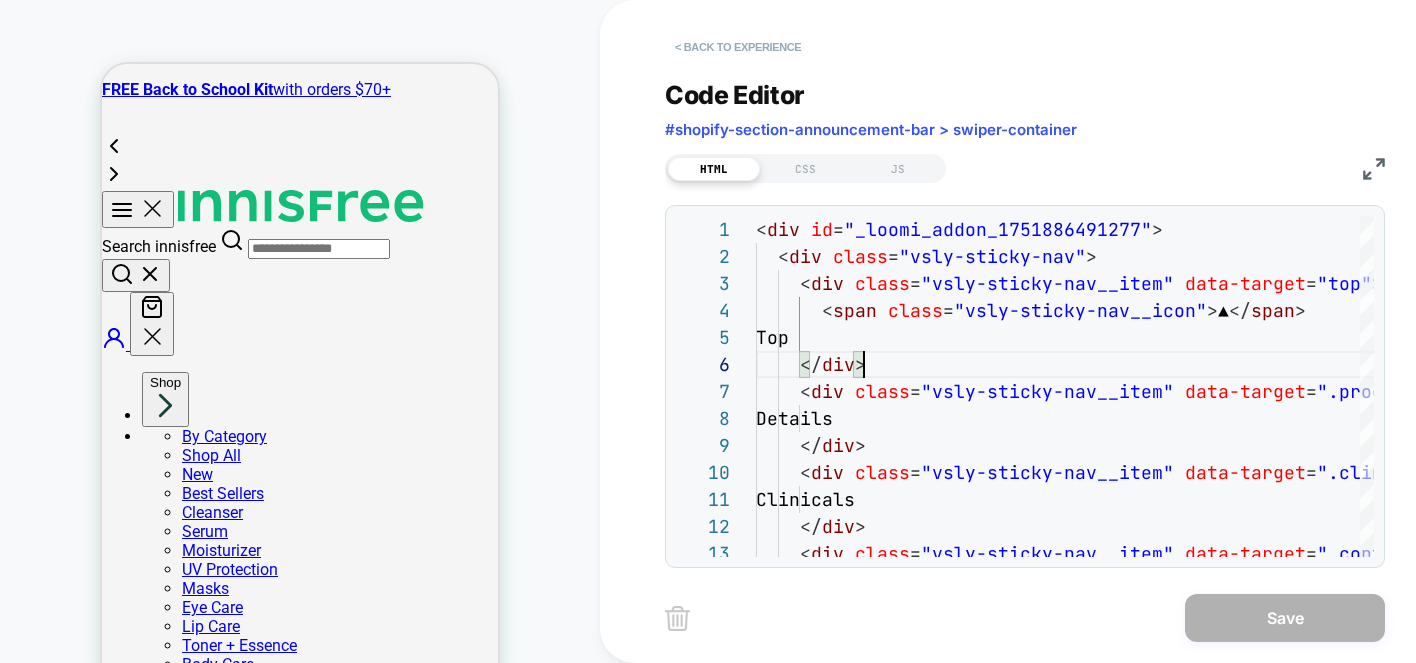 click on "< Back to experience" at bounding box center (738, 47) 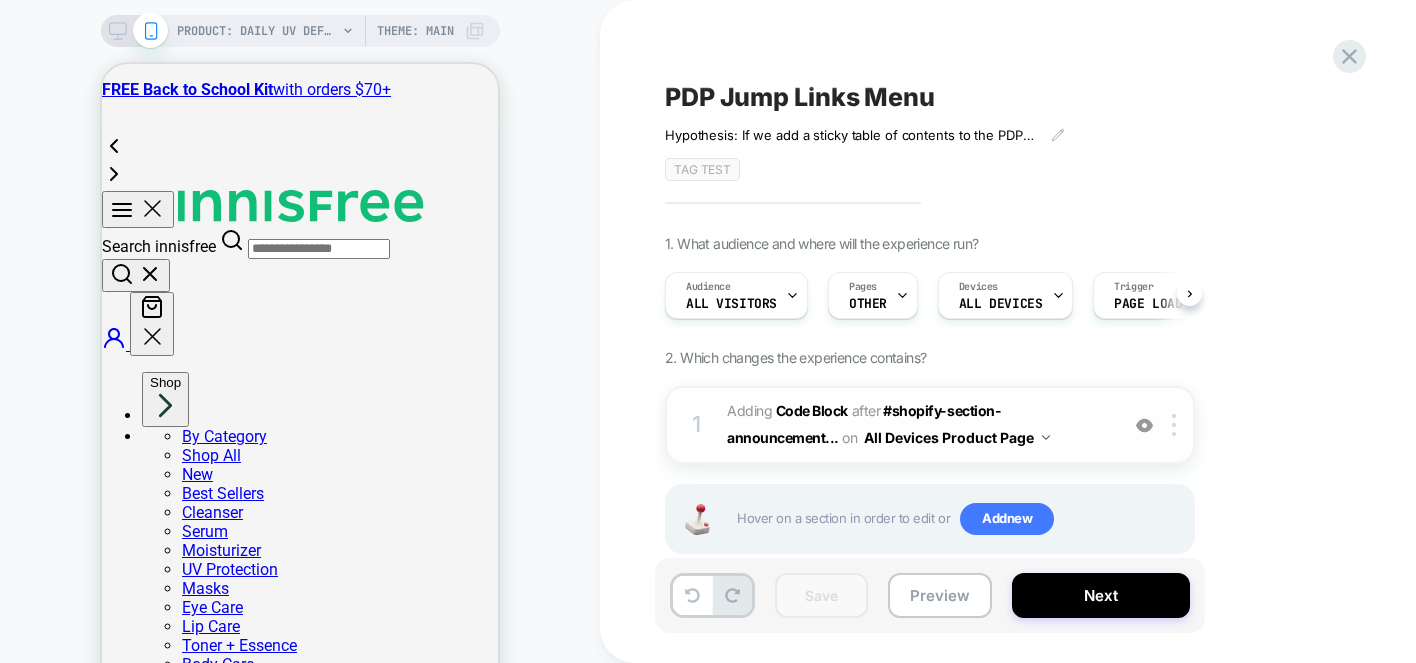 scroll, scrollTop: 0, scrollLeft: 1, axis: horizontal 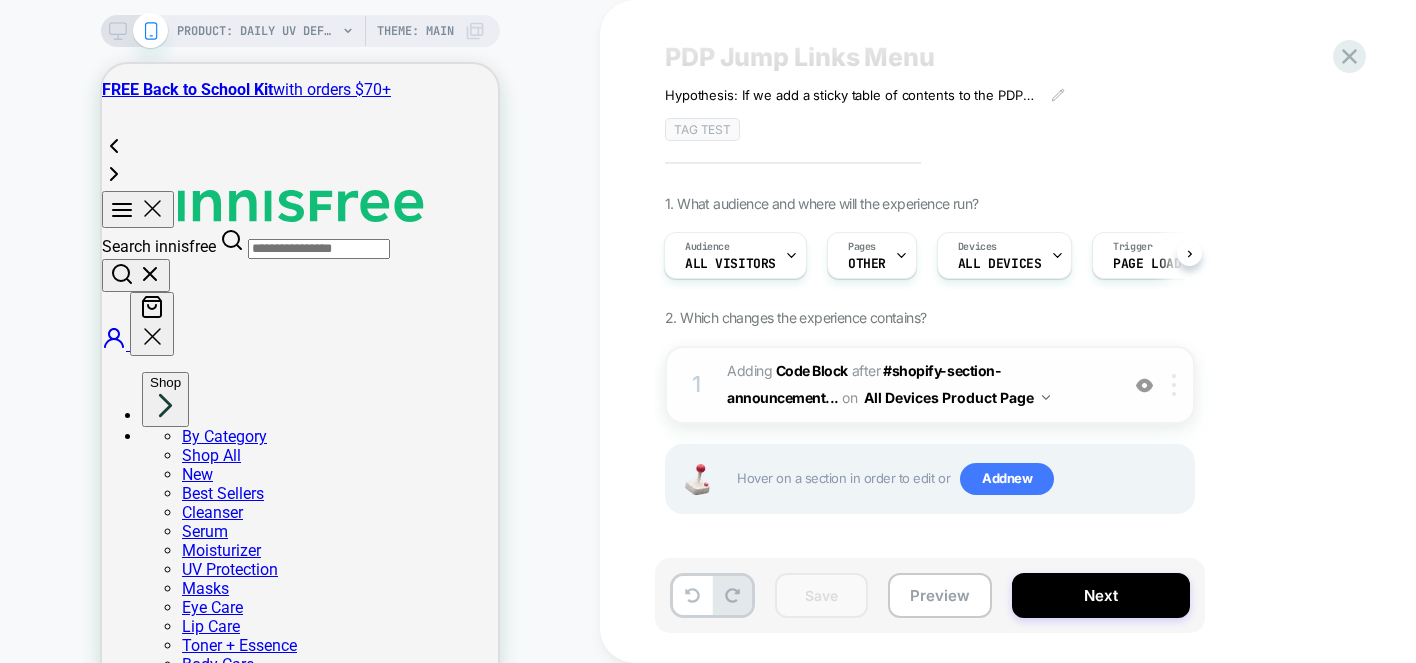 click at bounding box center (1174, 385) 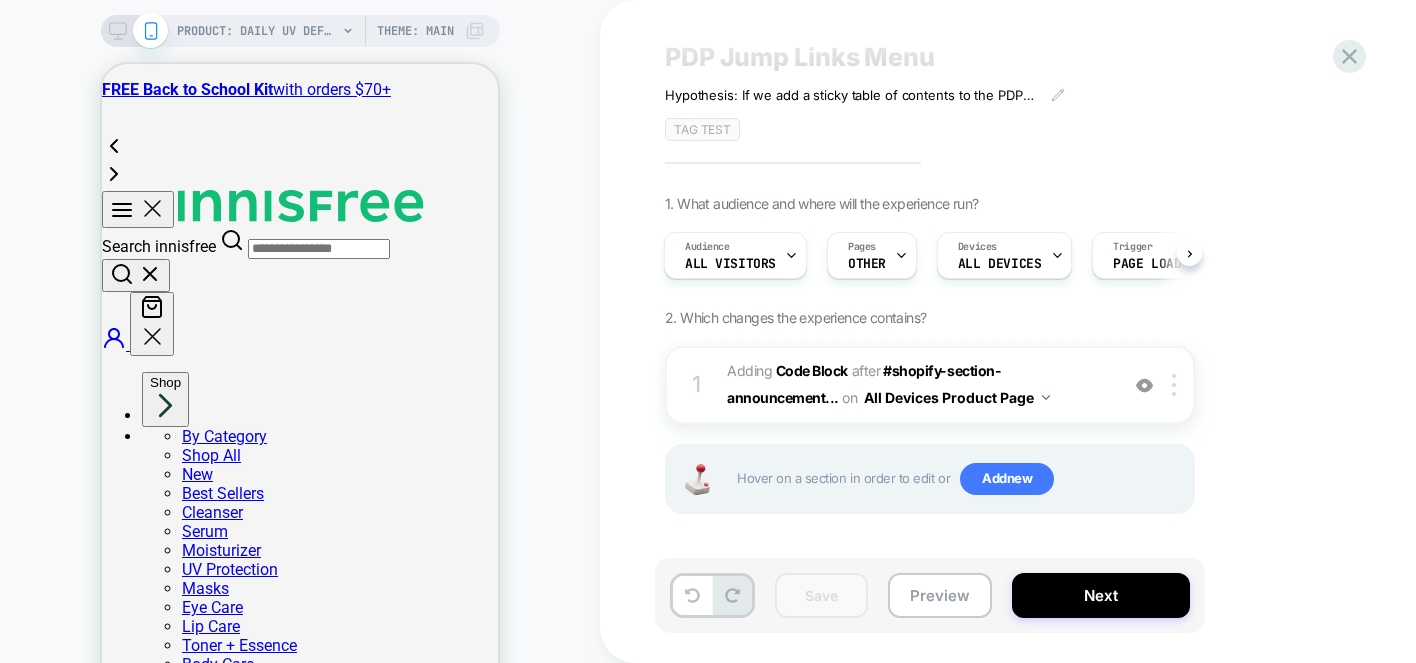 click on "1. What audience and where will the experience run? Audience All Visitors Pages OTHER Devices ALL DEVICES Trigger Page Load 2. Which changes the experience contains? 1 Adding   Code Block   AFTER #shopify-section-announcement... #shopify-section-announcement-bar > swiper-container   on All Devices Product Page Add Before Add After Duplicate Replace Position Copy CSS Selector Rename Target   Mobile Delete Hover on a section in order to edit or  Add  new" at bounding box center (1030, 379) 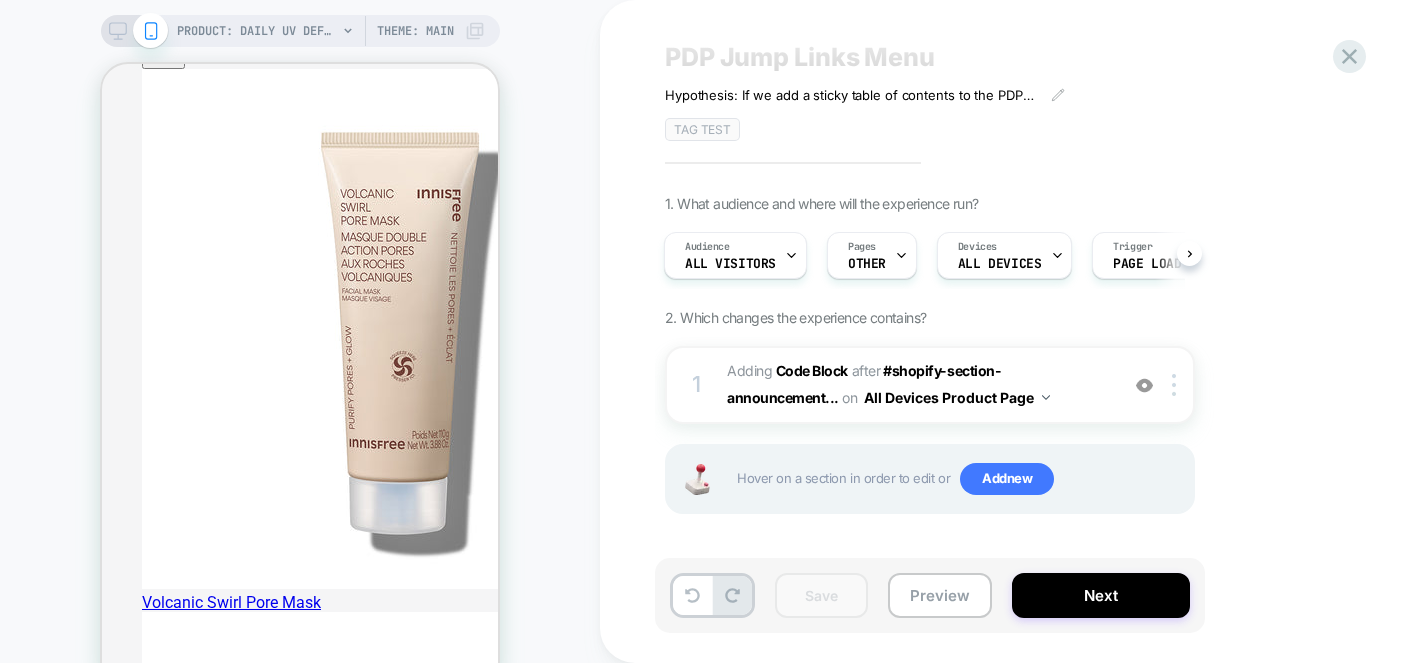 scroll, scrollTop: 1143, scrollLeft: 0, axis: vertical 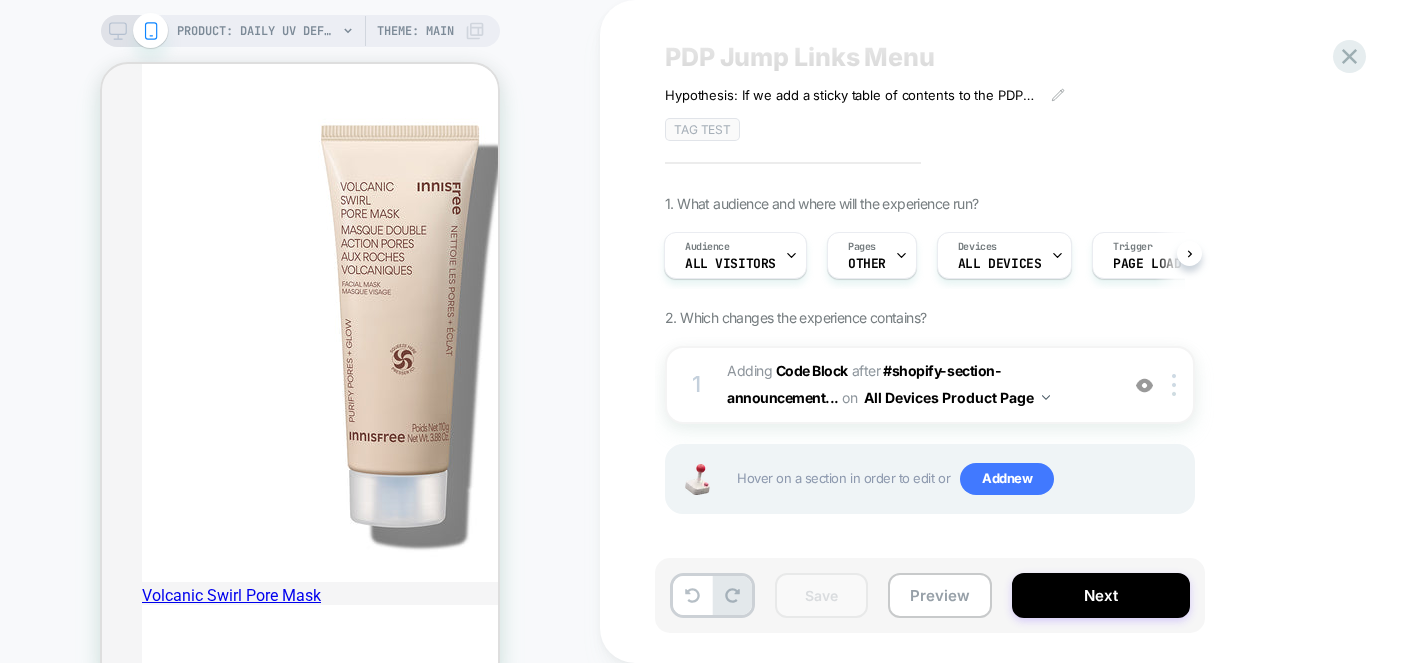 click at bounding box center (134, 31) 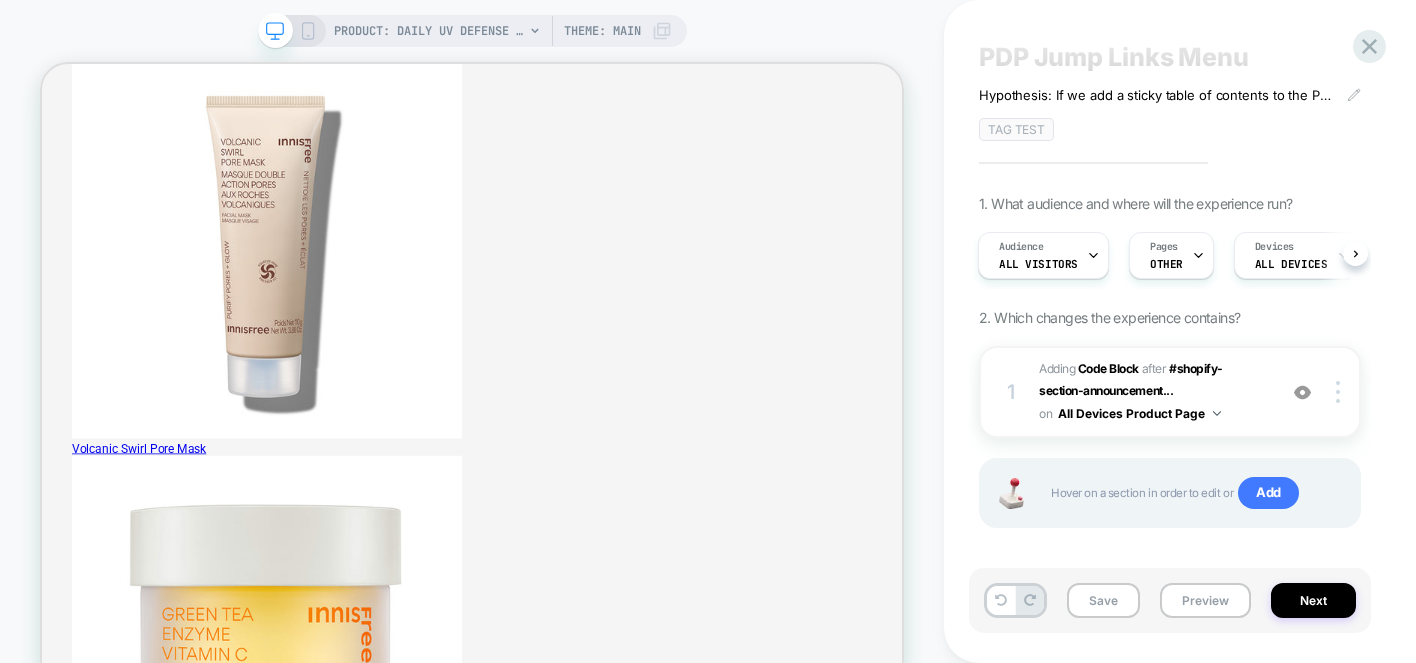 scroll, scrollTop: 0, scrollLeft: 0, axis: both 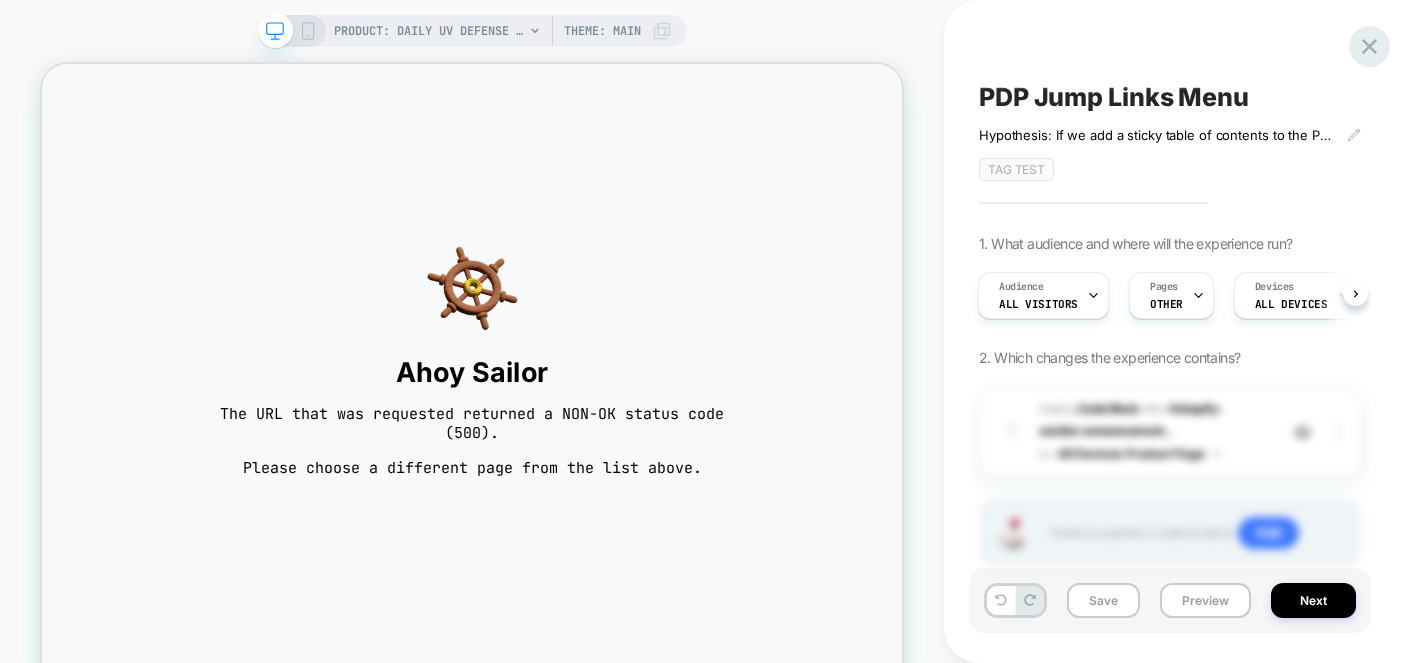 click 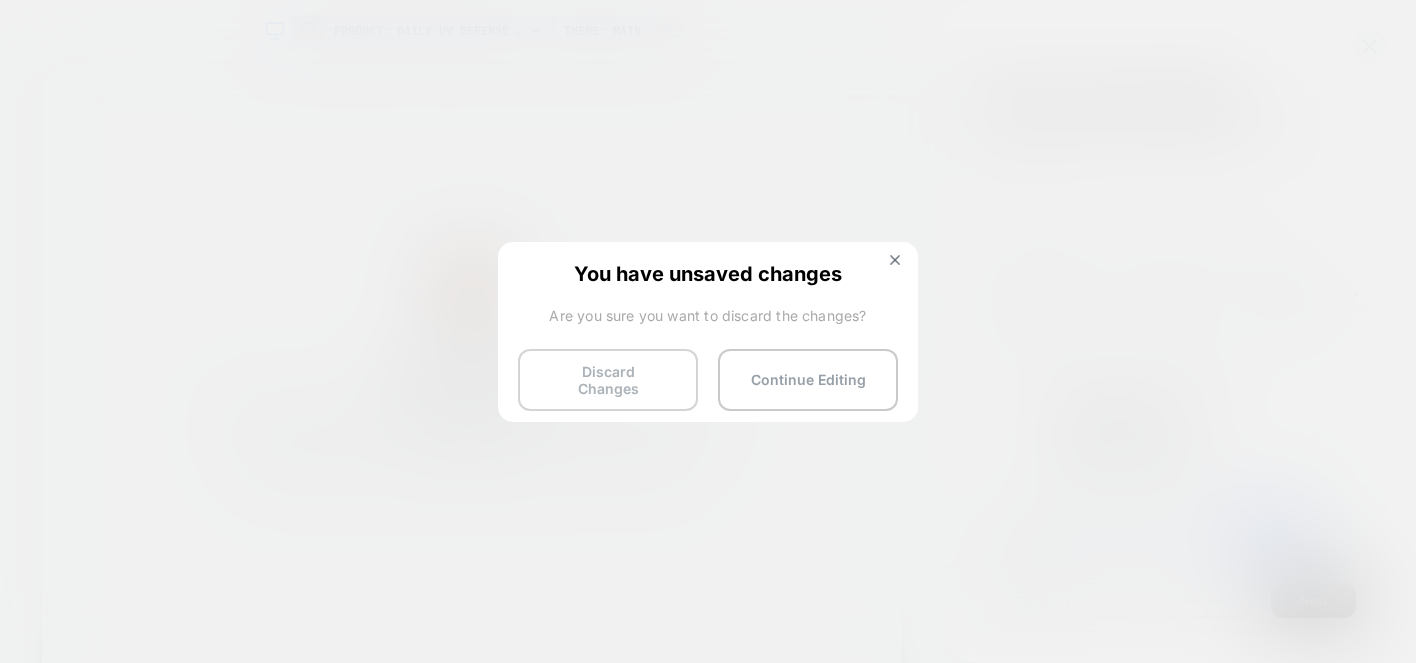 click on "Discard Changes" at bounding box center (608, 380) 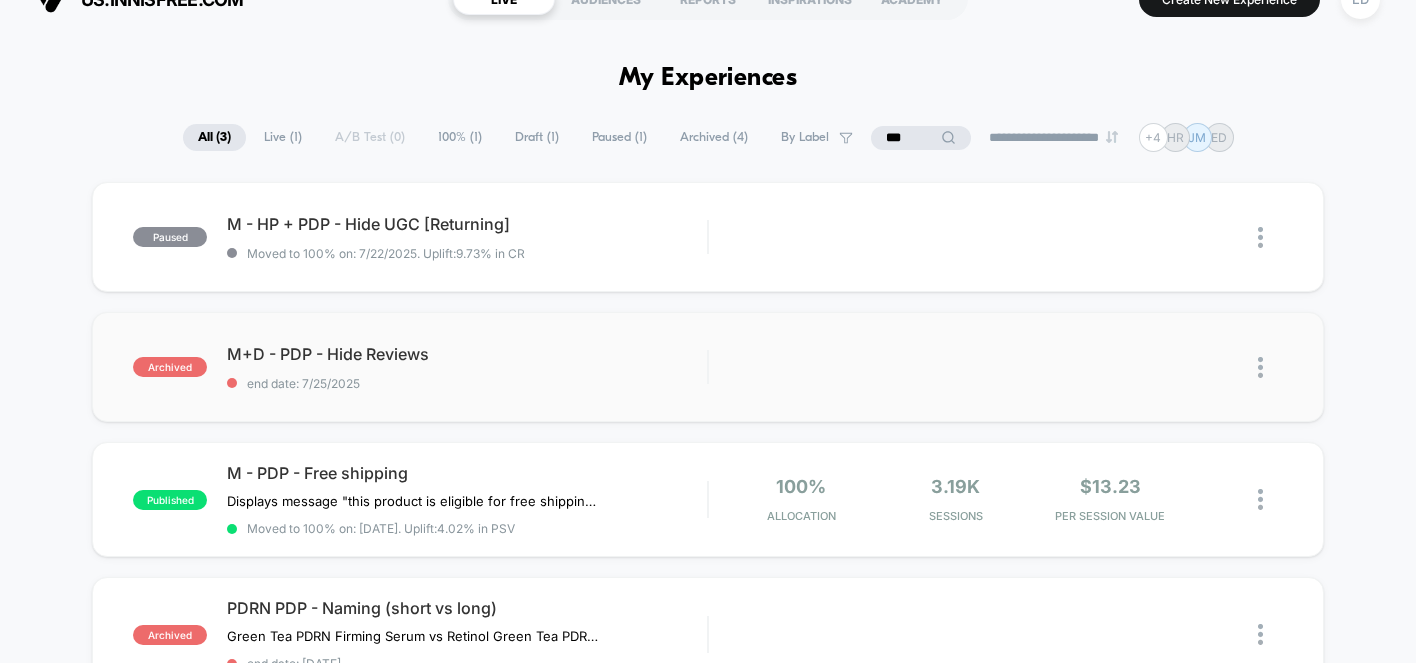 scroll, scrollTop: 41, scrollLeft: 0, axis: vertical 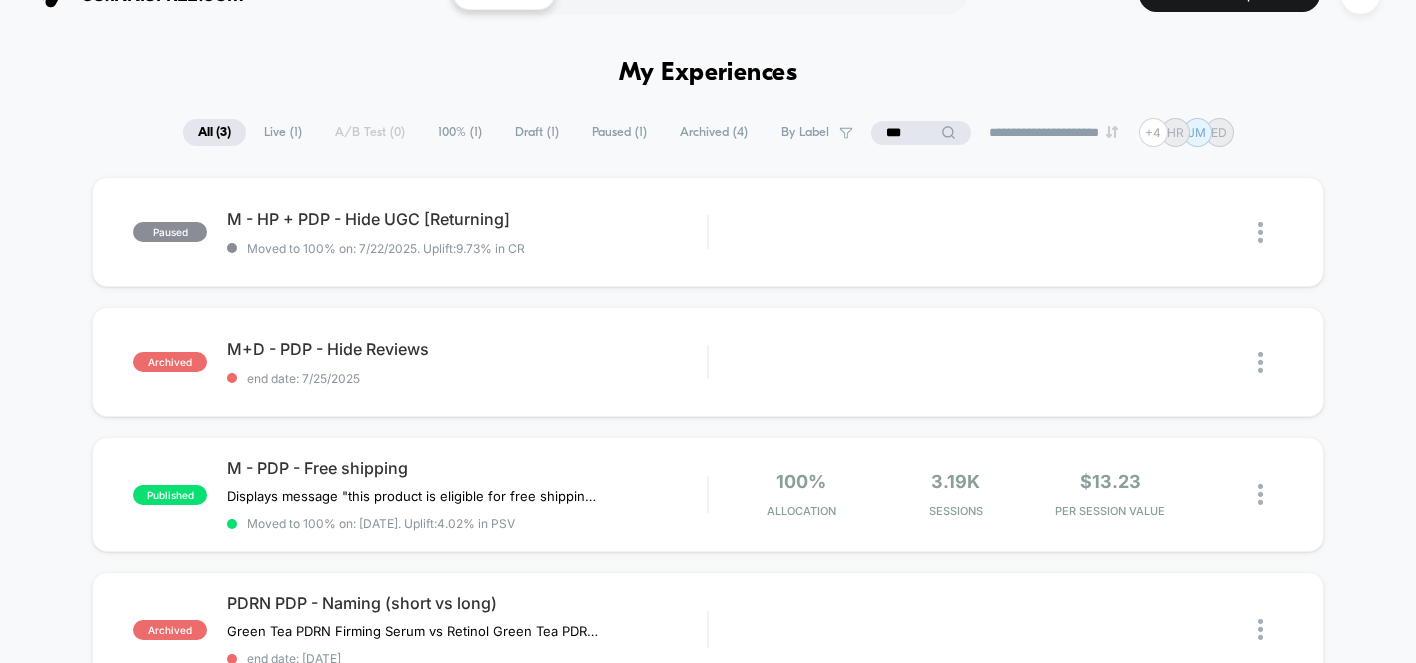 click on "***" at bounding box center (921, 133) 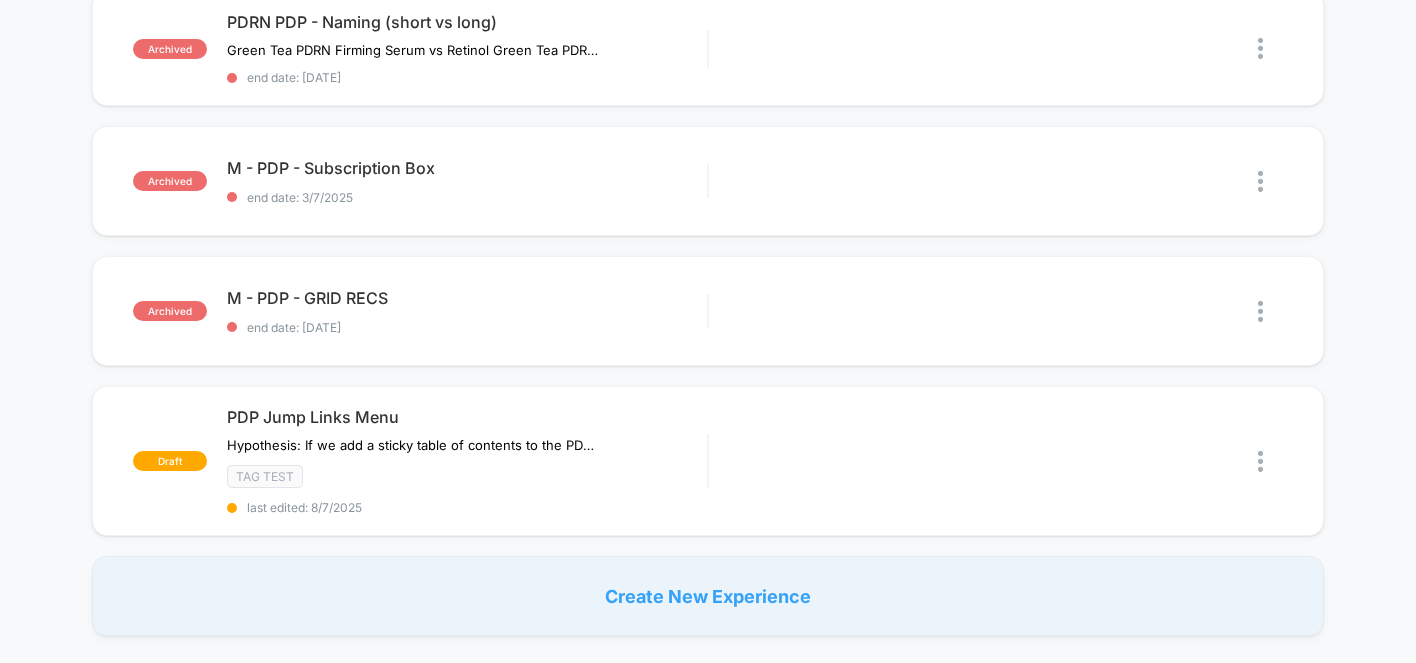 scroll, scrollTop: 657, scrollLeft: 0, axis: vertical 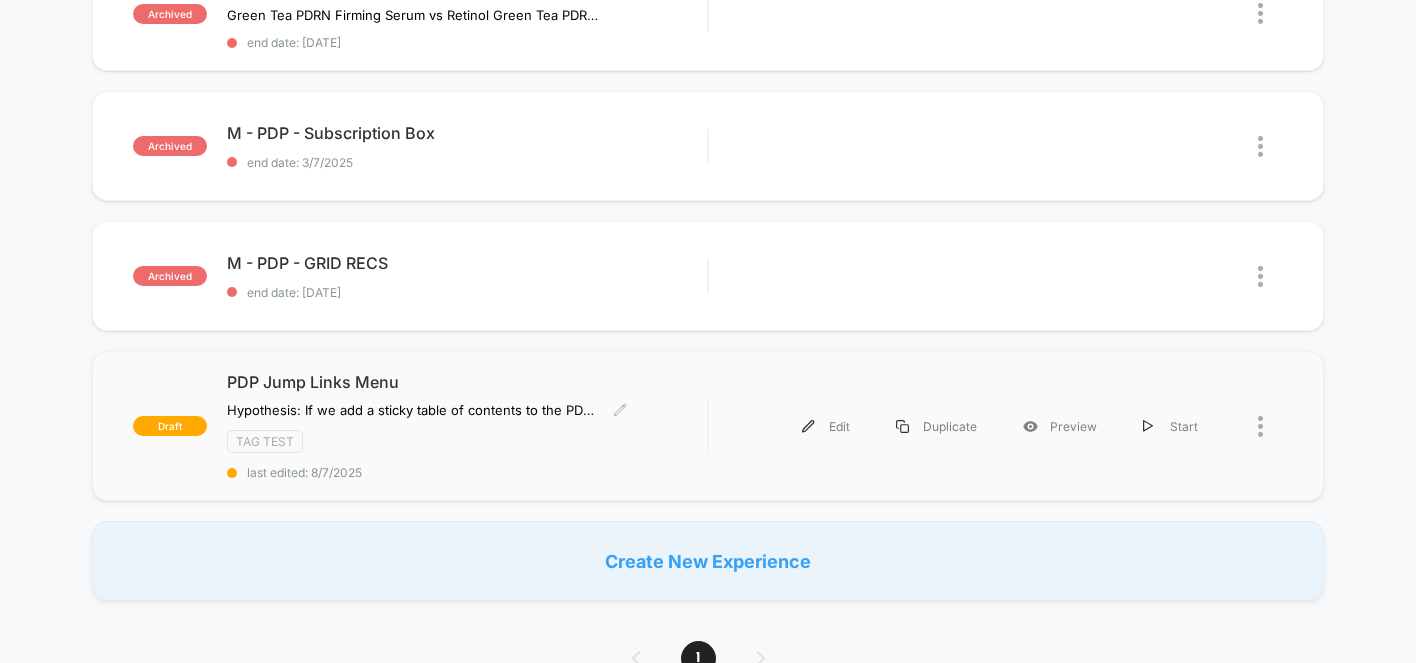 click on "PDP Jump Links Menu" at bounding box center (467, 382) 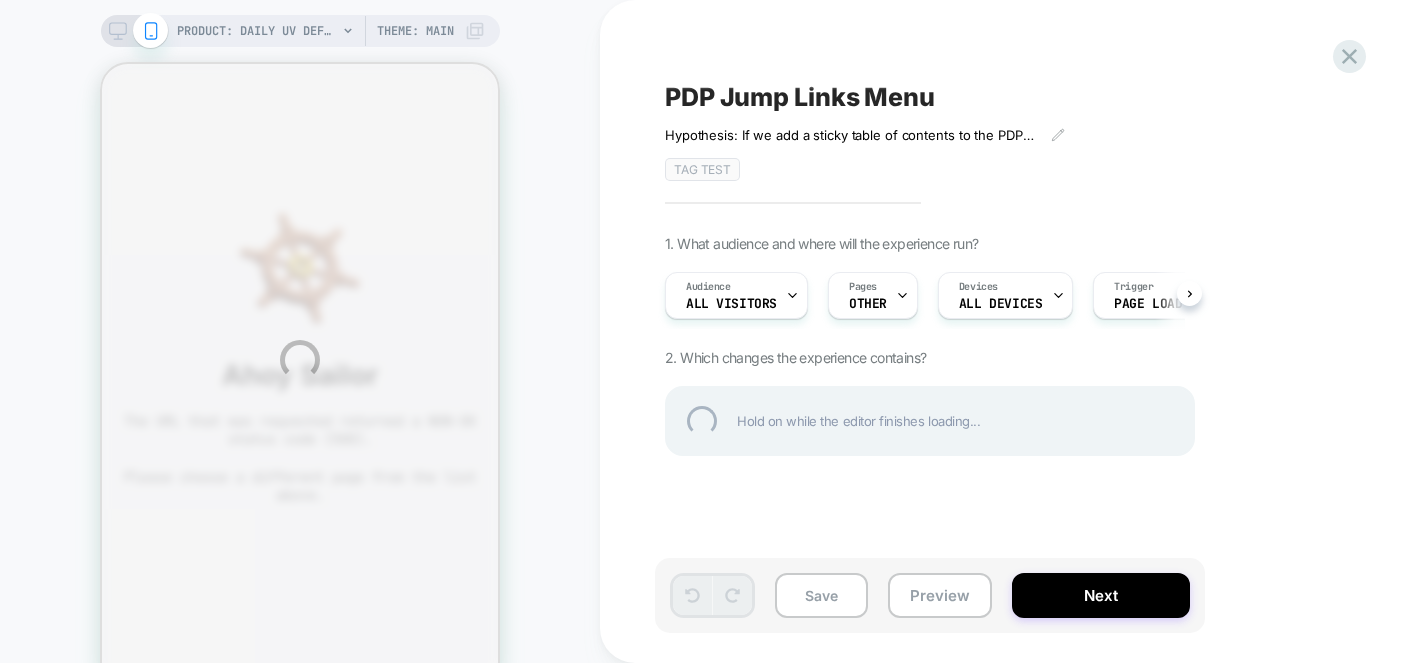 scroll, scrollTop: 0, scrollLeft: 0, axis: both 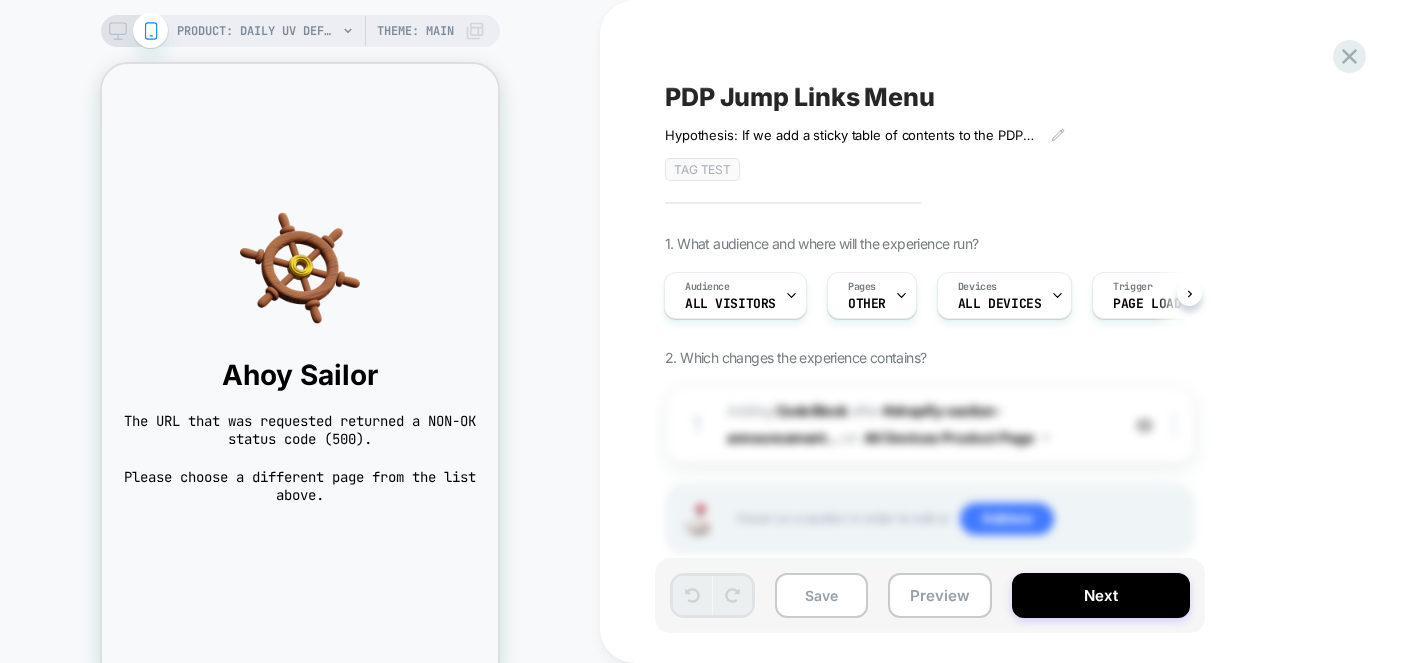 click at bounding box center (134, 31) 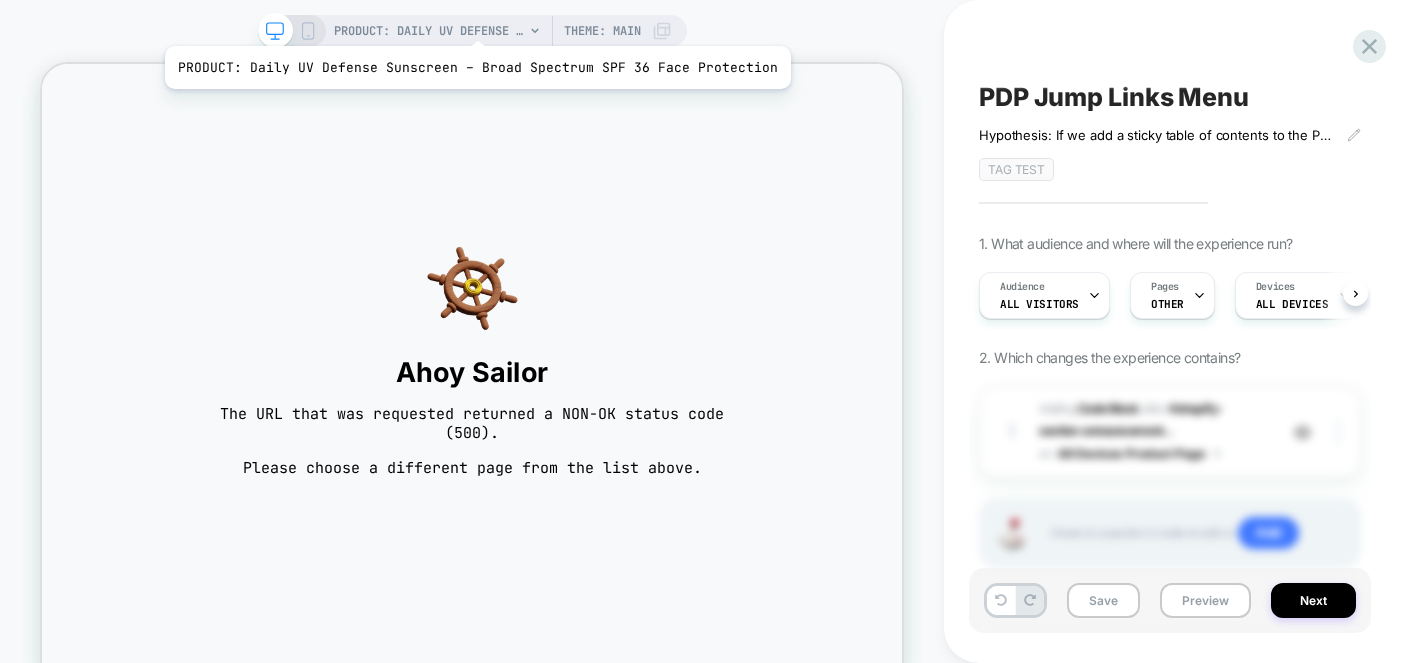 click on "PRODUCT: Daily UV Defense Sunscreen – Broad Spectrum SPF 36 Face Protection" at bounding box center (429, 31) 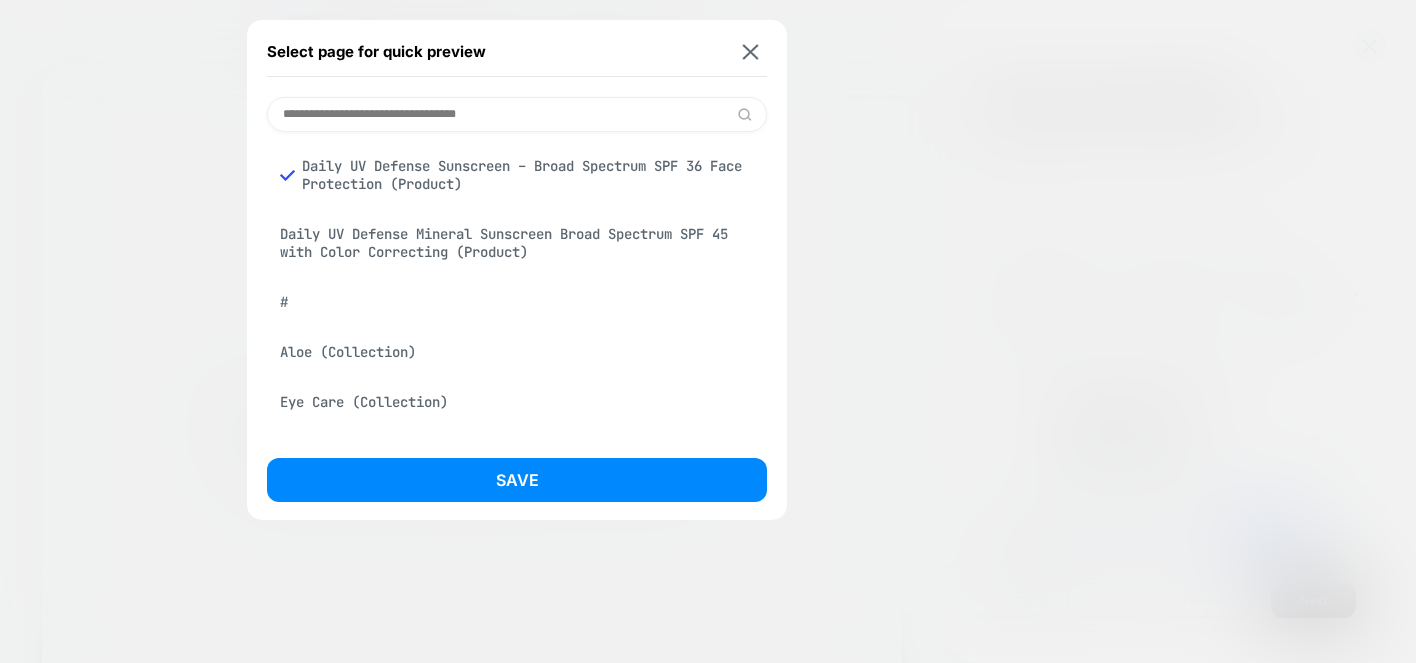 click on "Daily UV Defense Sunscreen – Broad Spectrum SPF 36 Face Protection (Product)" at bounding box center (517, 175) 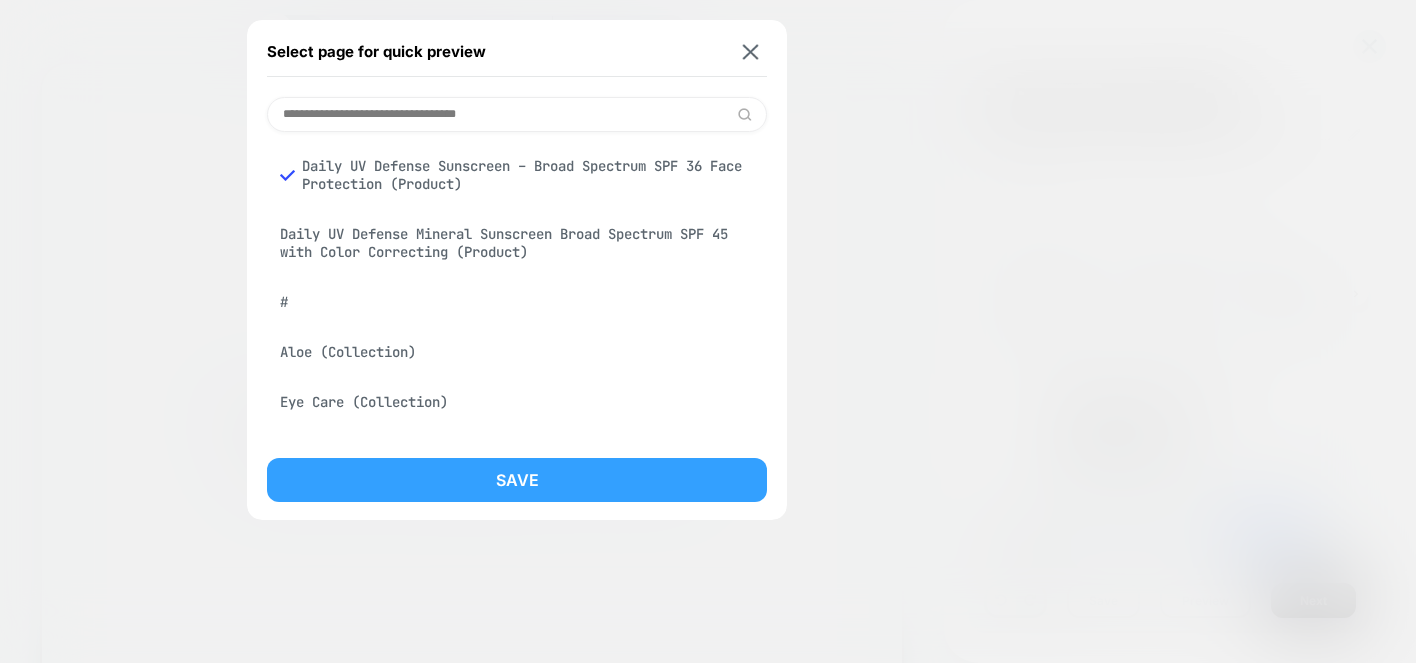 click on "Save" at bounding box center (517, 480) 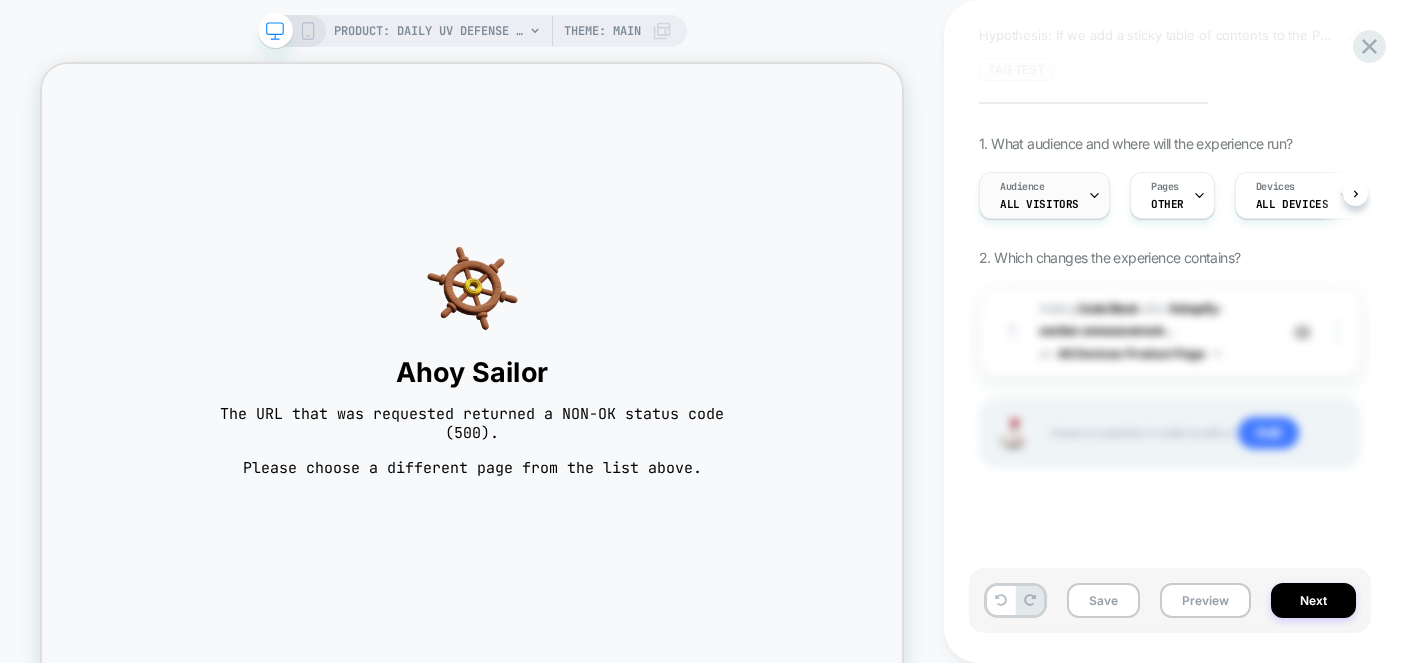 scroll, scrollTop: 0, scrollLeft: 0, axis: both 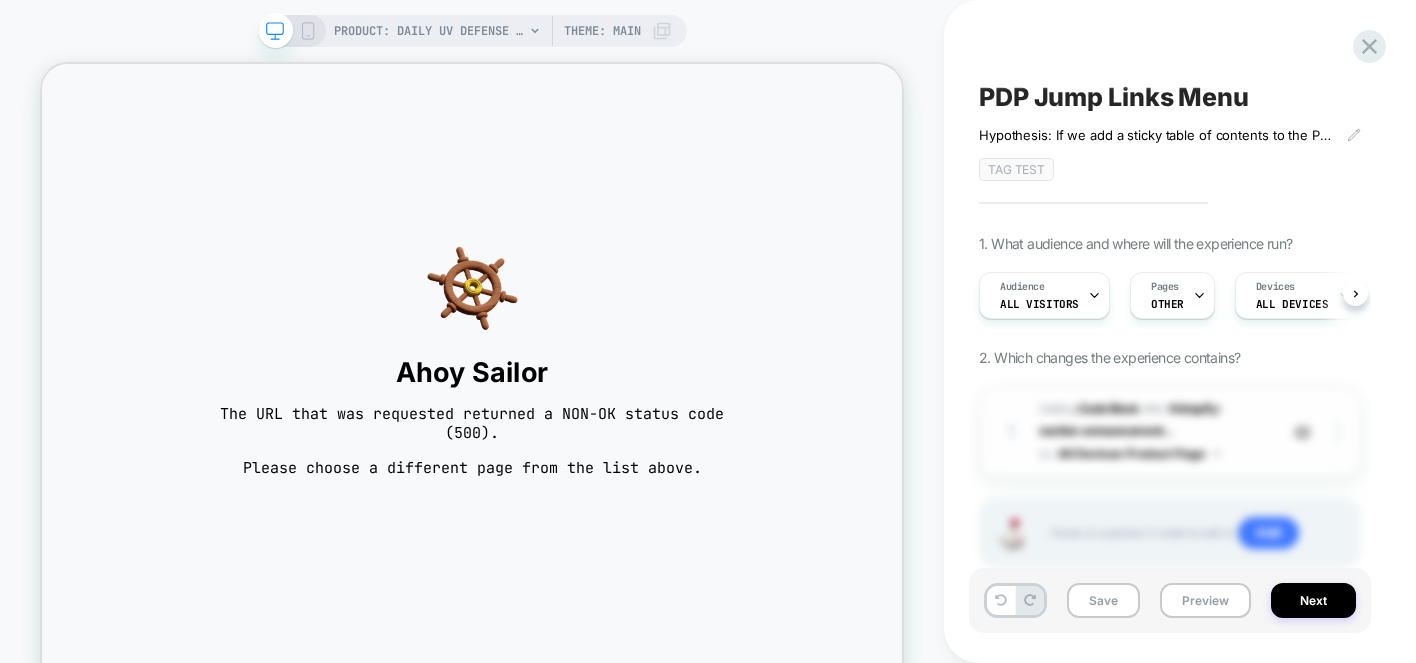 click on "Adding   Code Block   AFTER #shopify-section-announcement... #shopify-section-announcement-bar > swiper-container   on All Devices Product Page" at bounding box center (1152, 432) 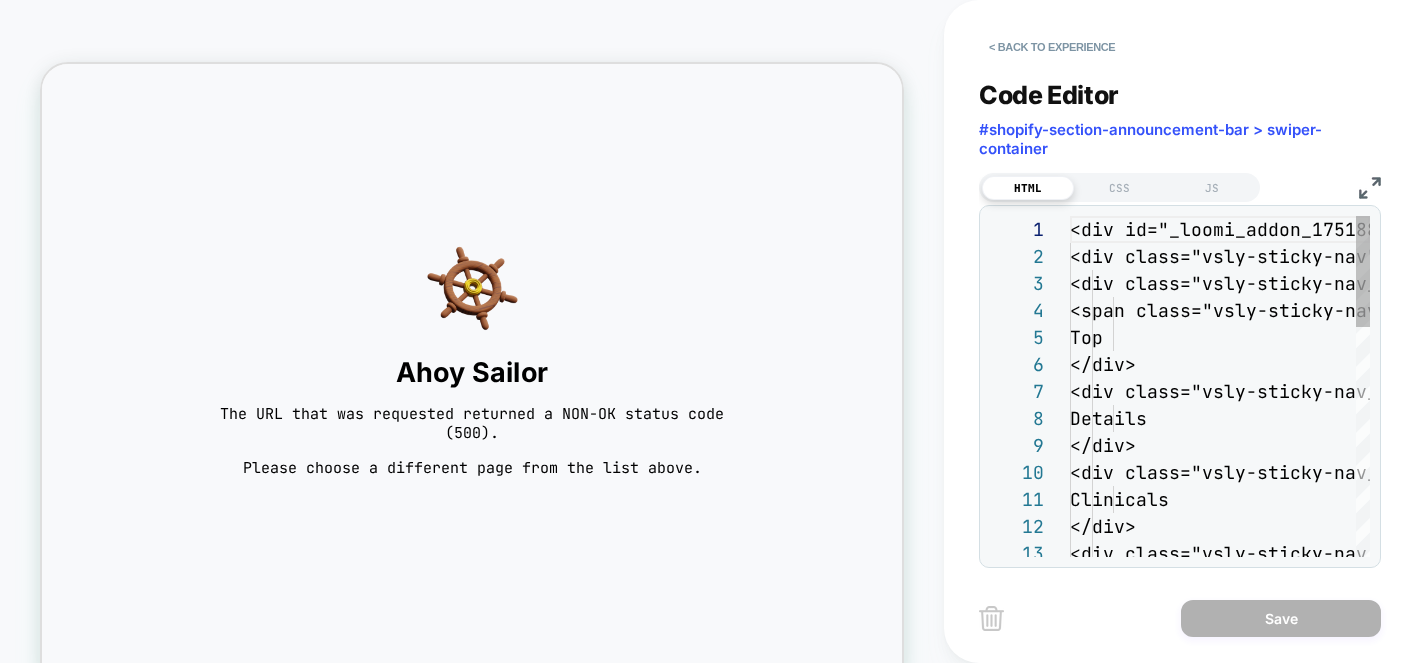 scroll, scrollTop: 270, scrollLeft: 0, axis: vertical 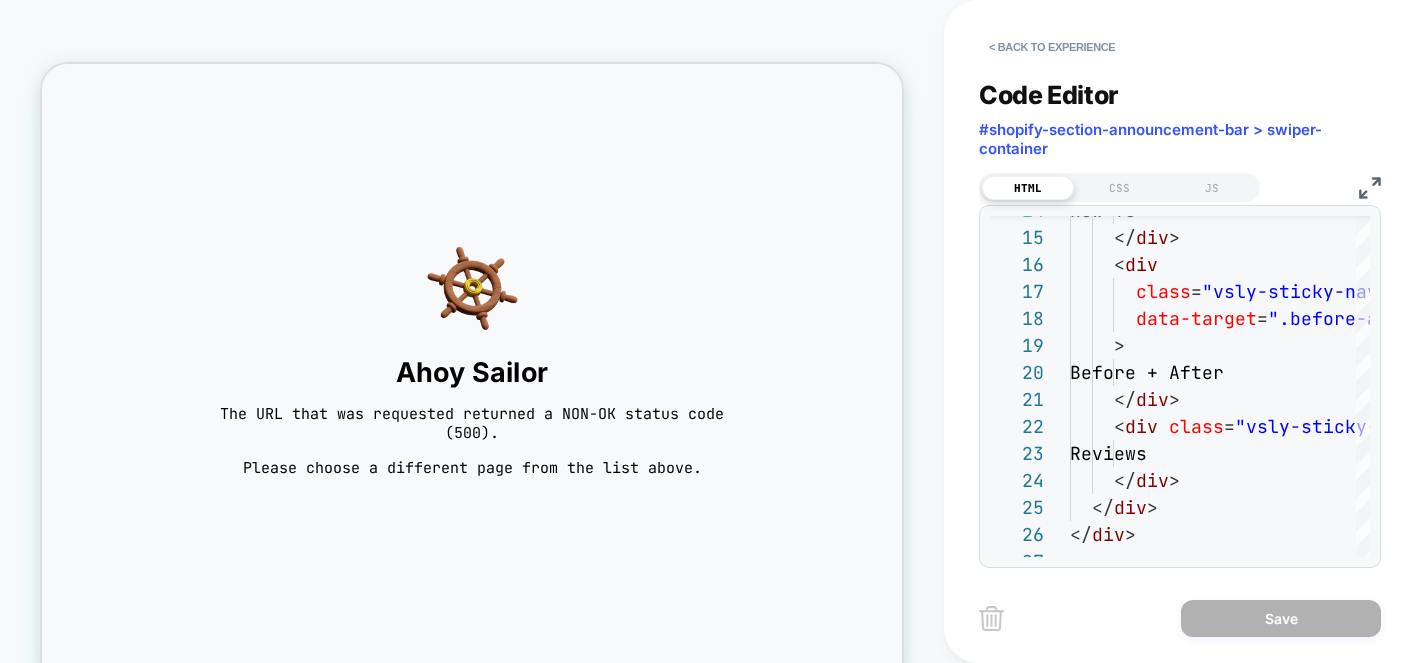 click at bounding box center (1370, 188) 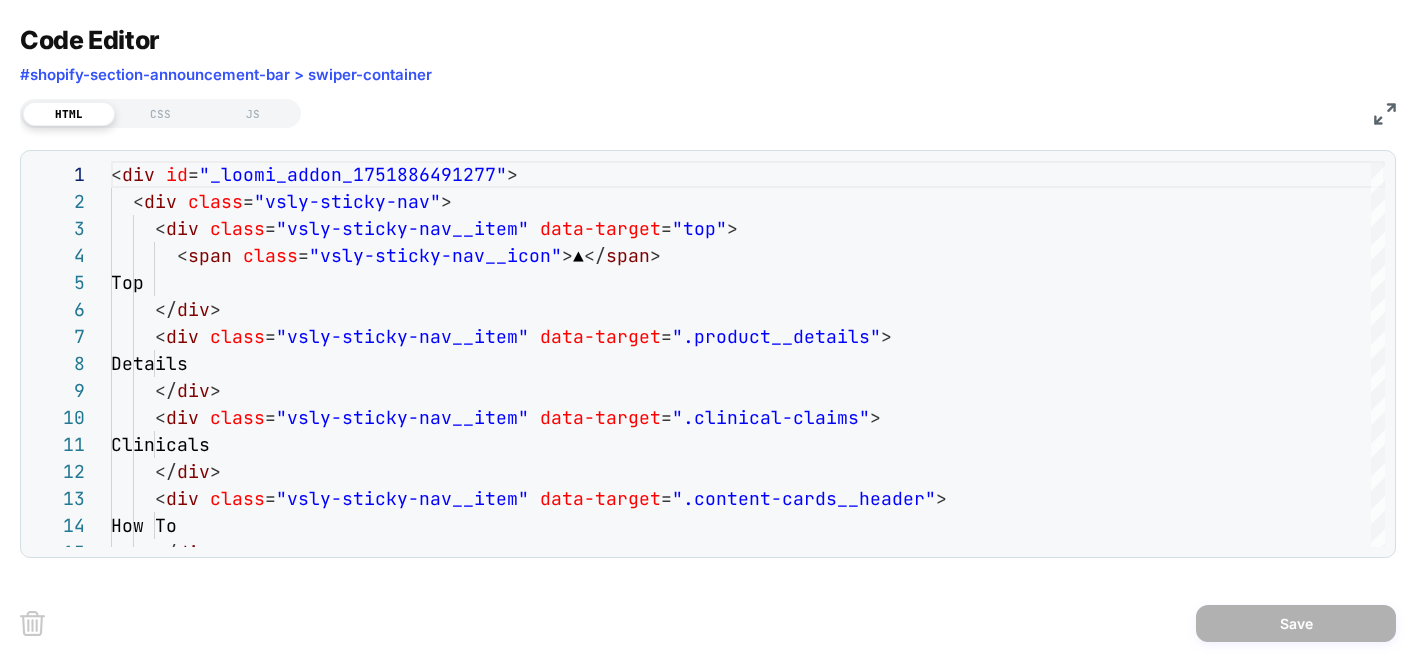 click at bounding box center (1385, 114) 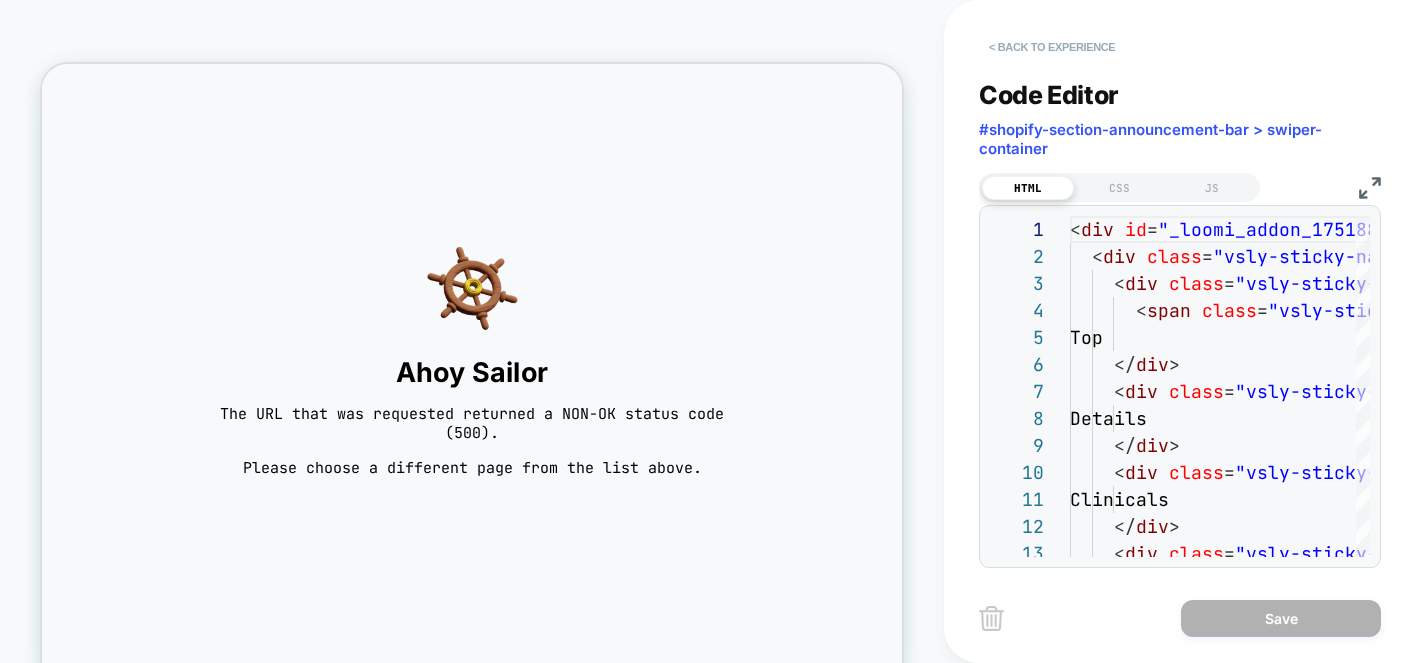 click on "< Back to experience" at bounding box center [1052, 47] 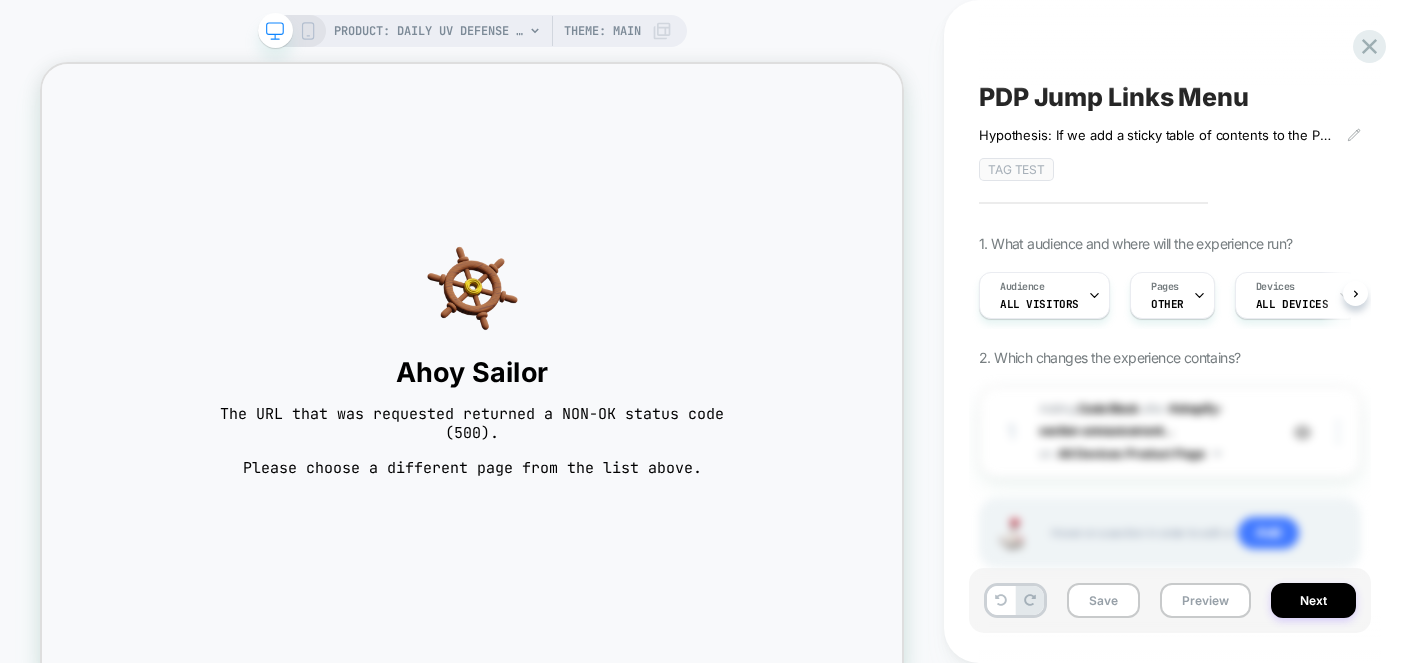 scroll, scrollTop: 0, scrollLeft: 1, axis: horizontal 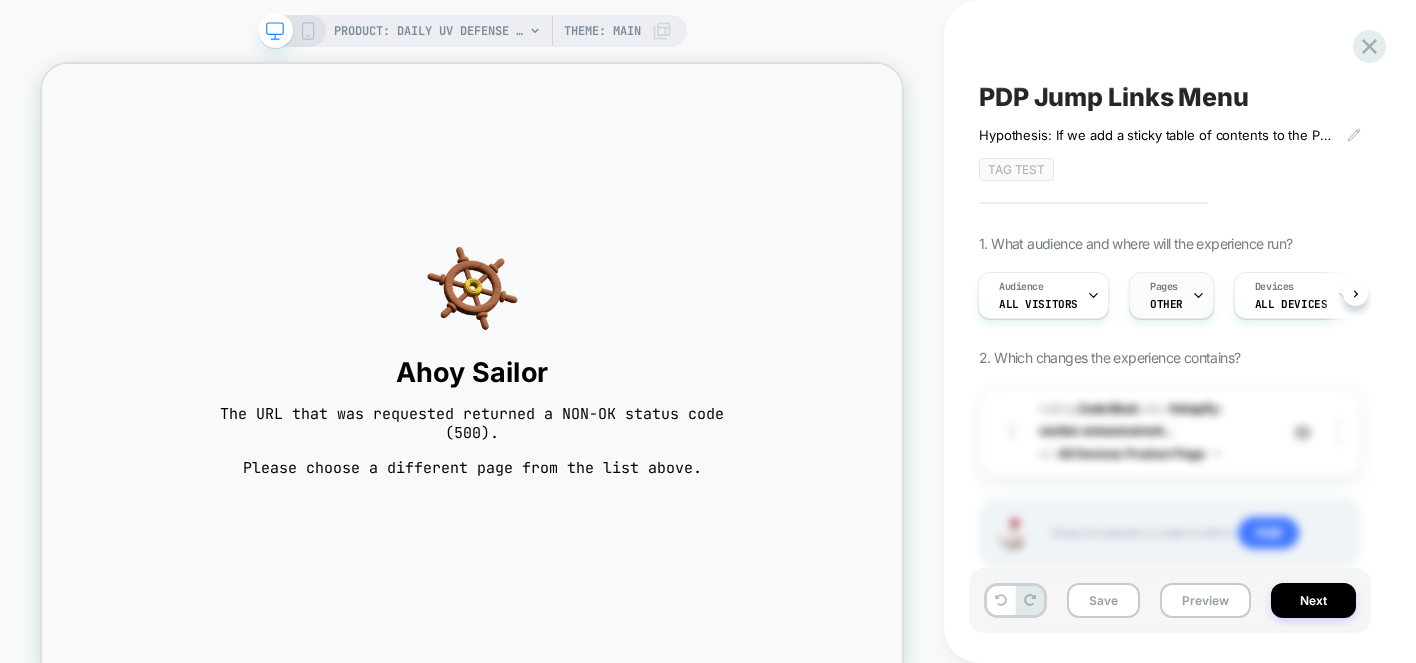 click on "Pages" at bounding box center (1164, 287) 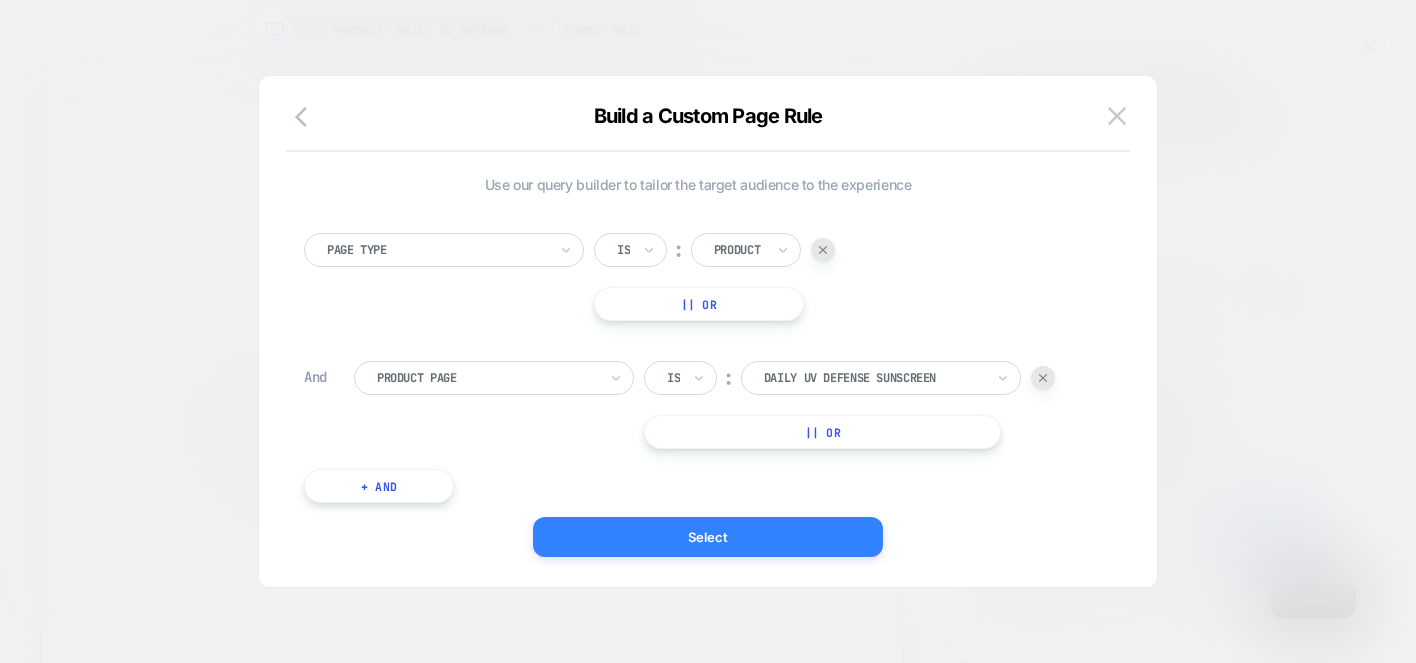 click on "Select" at bounding box center [708, 537] 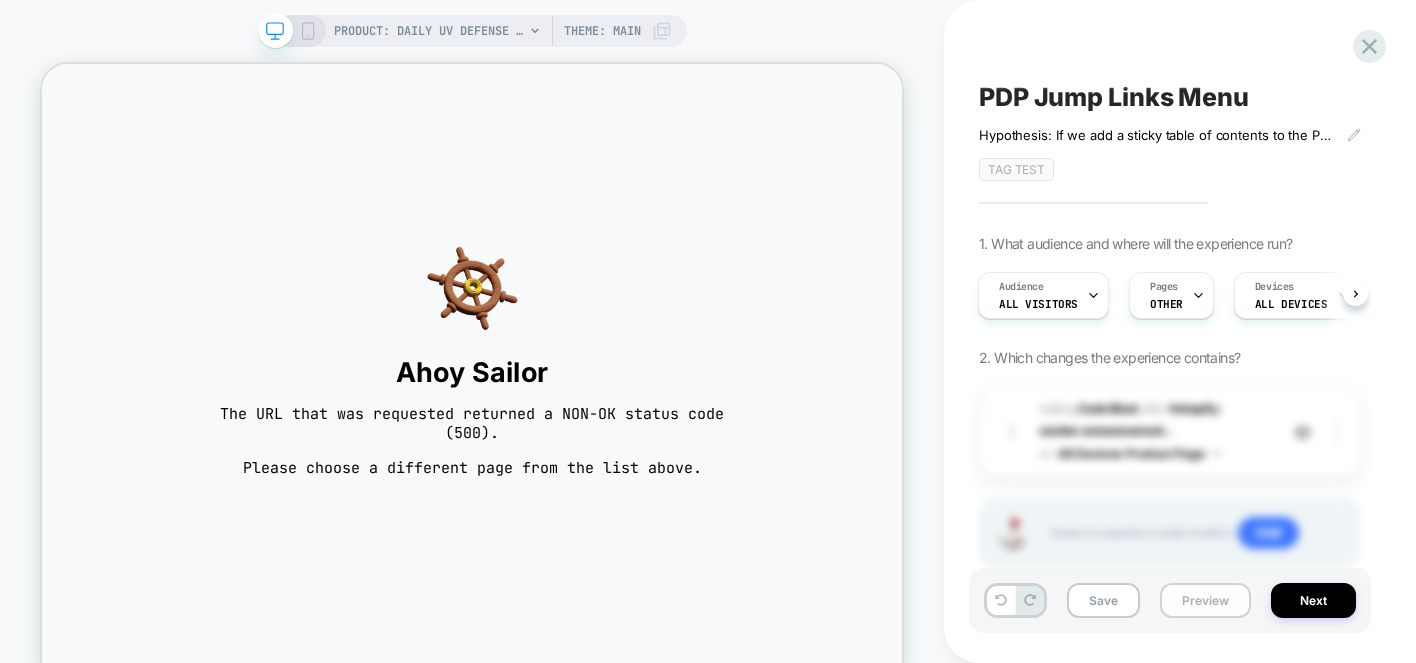 click on "Preview" at bounding box center (1205, 600) 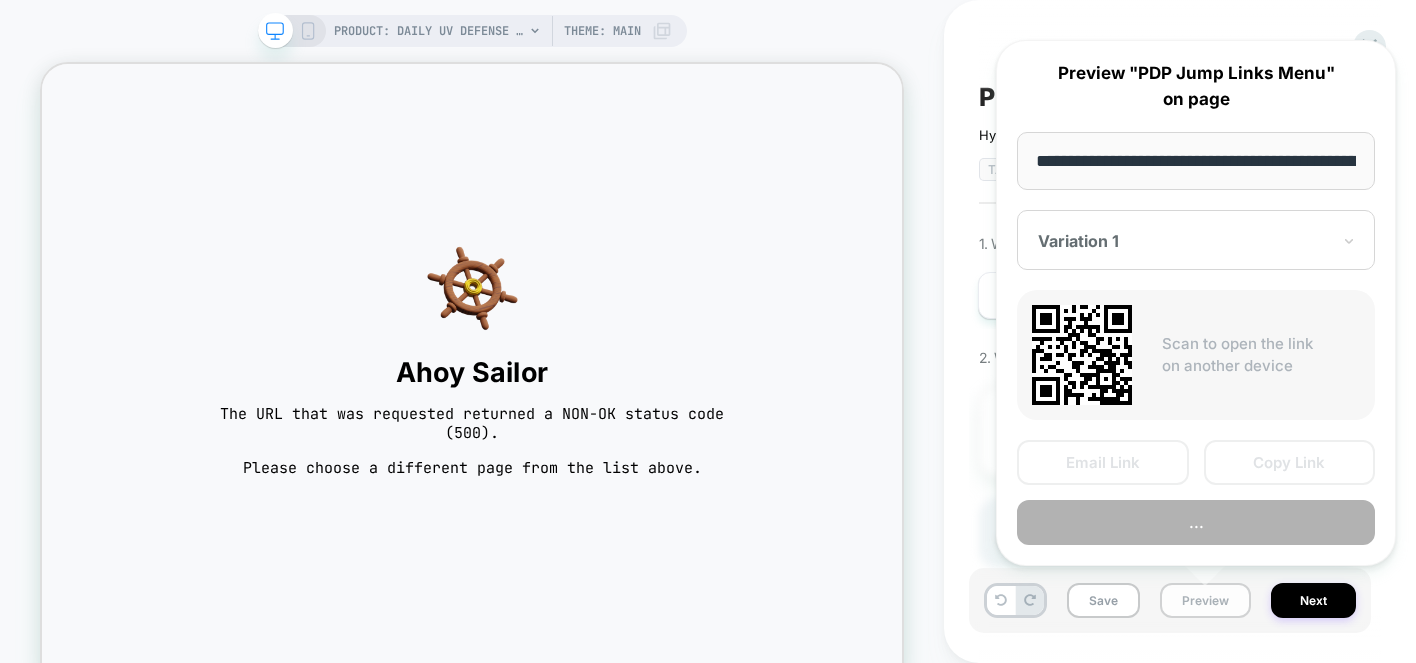 scroll, scrollTop: 0, scrollLeft: 331, axis: horizontal 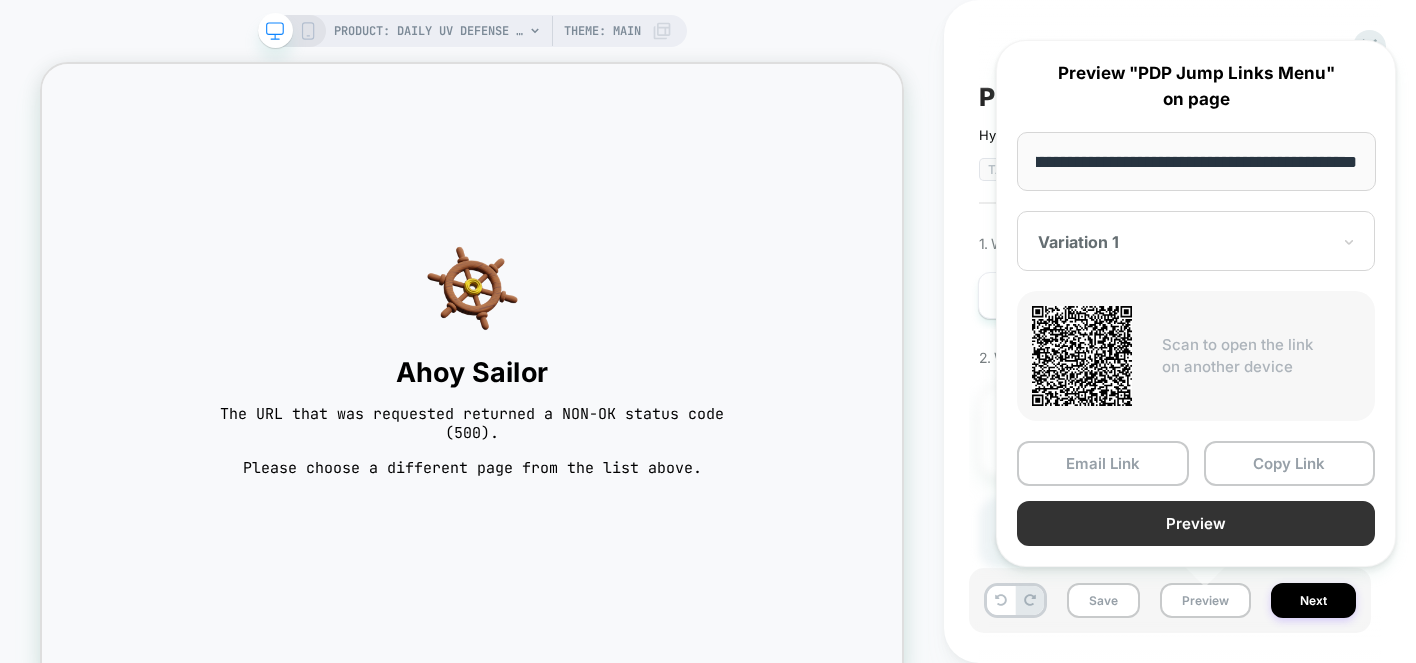 click on "Preview" at bounding box center (1196, 523) 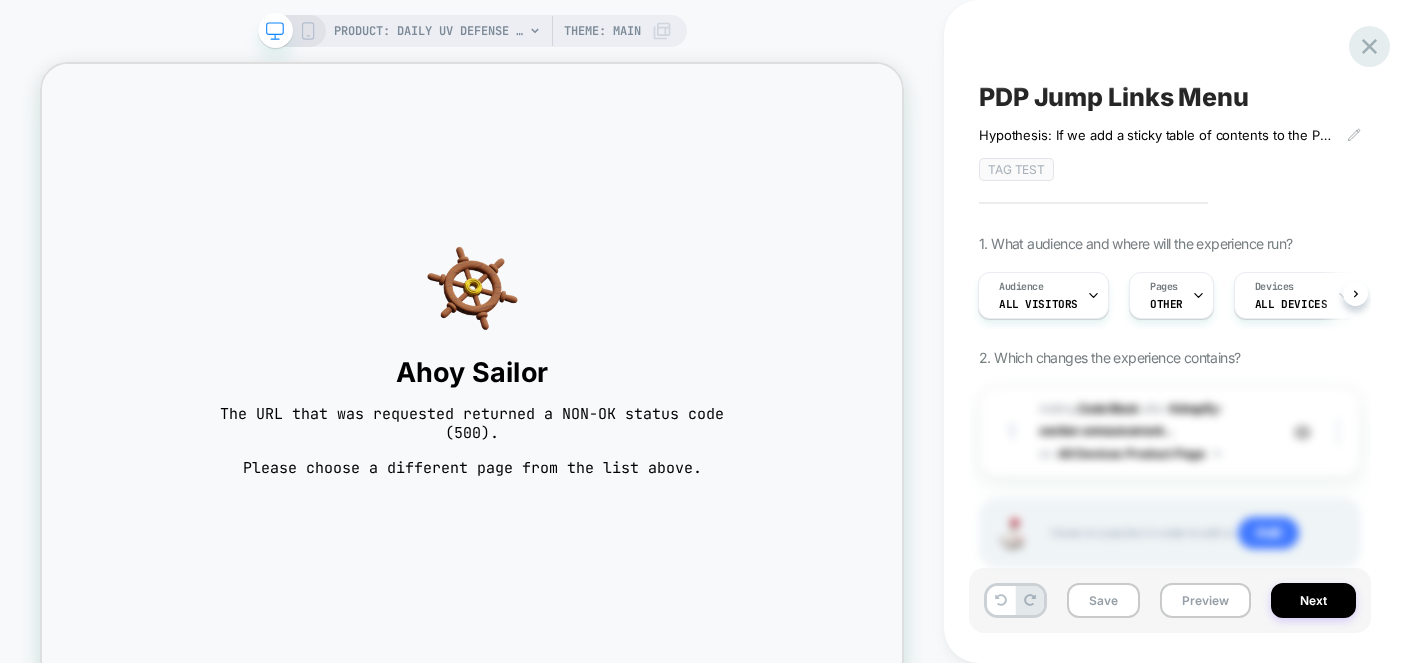 click 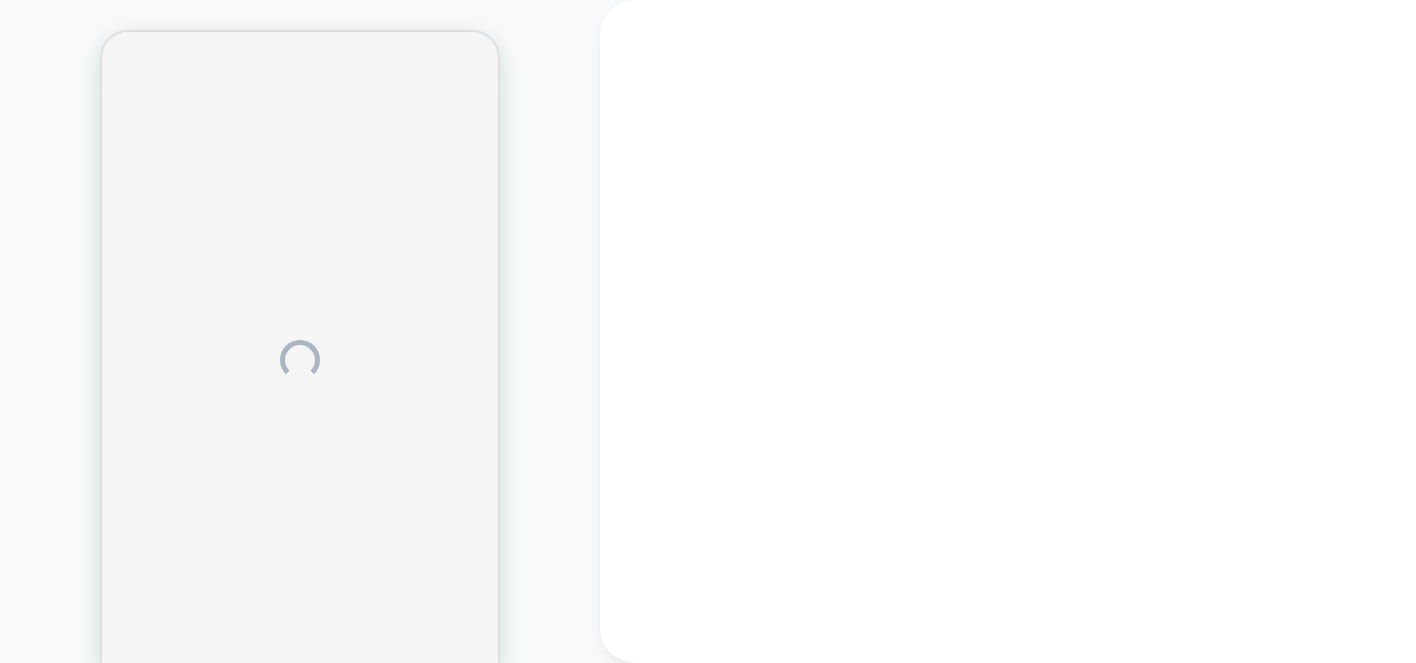 scroll, scrollTop: 0, scrollLeft: 0, axis: both 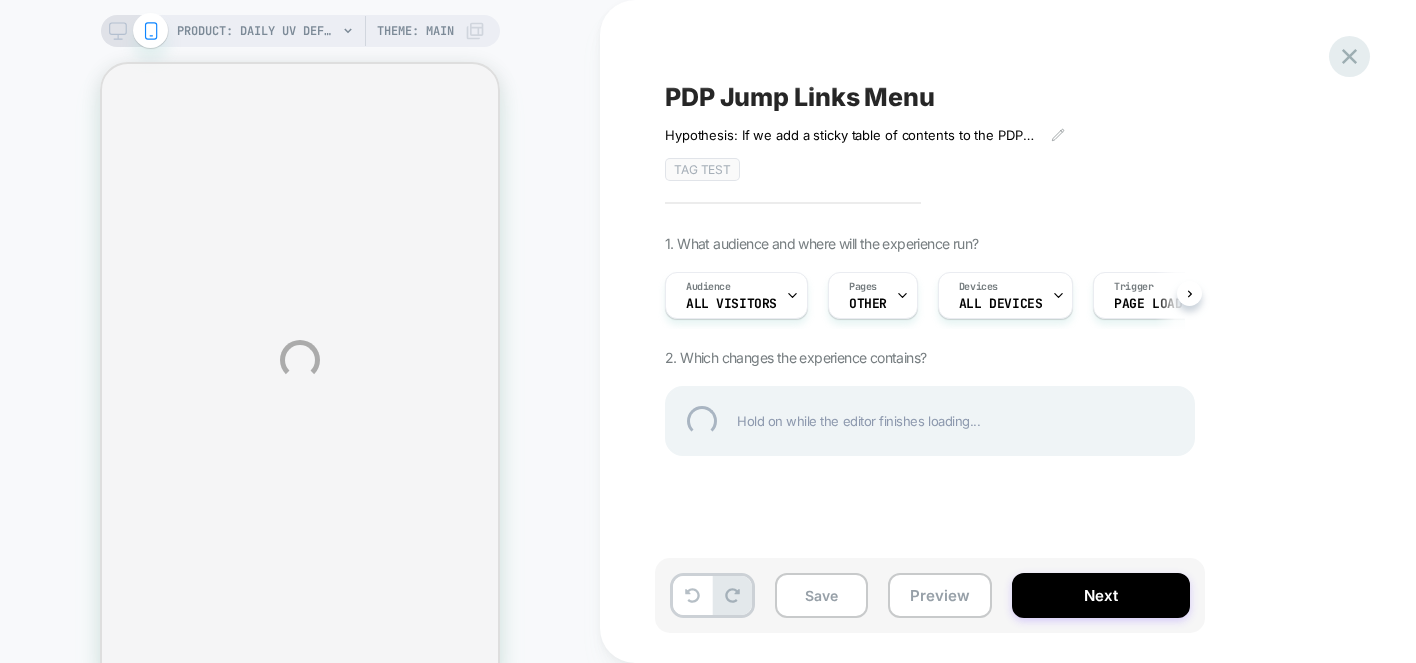 click at bounding box center [1349, 56] 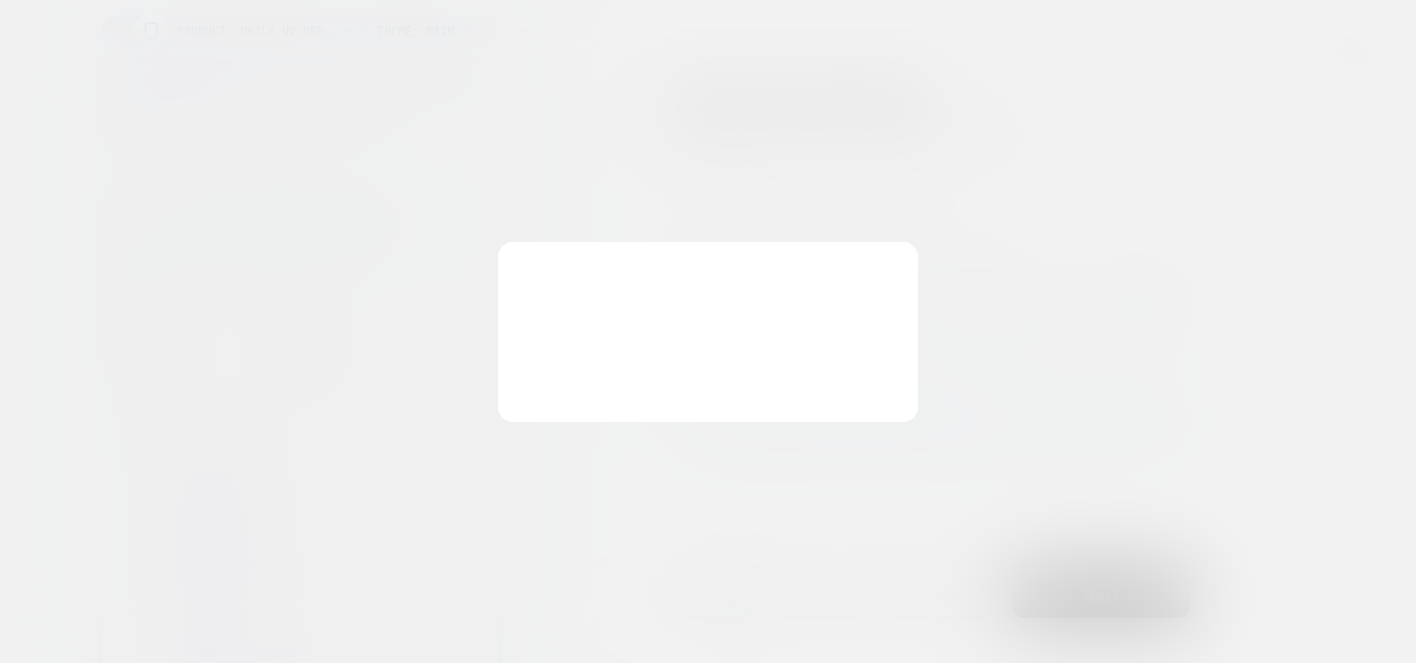 scroll, scrollTop: 0, scrollLeft: 0, axis: both 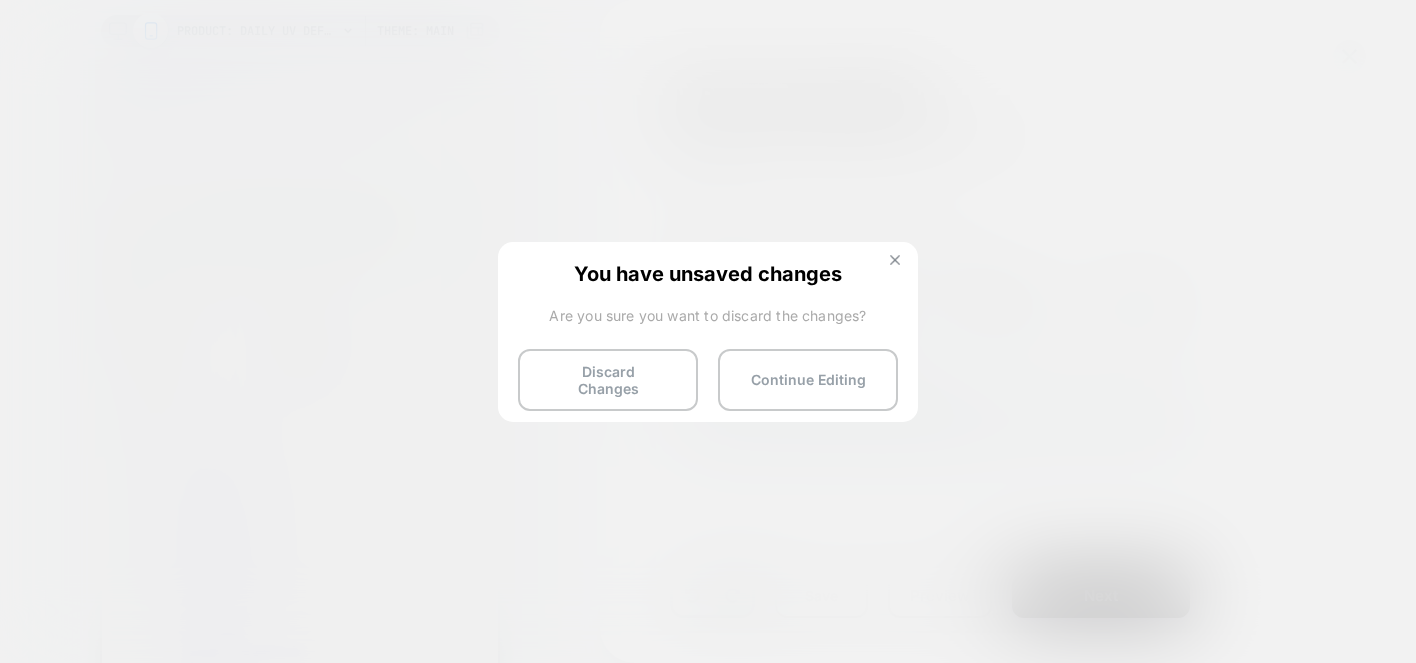 click at bounding box center (895, 262) 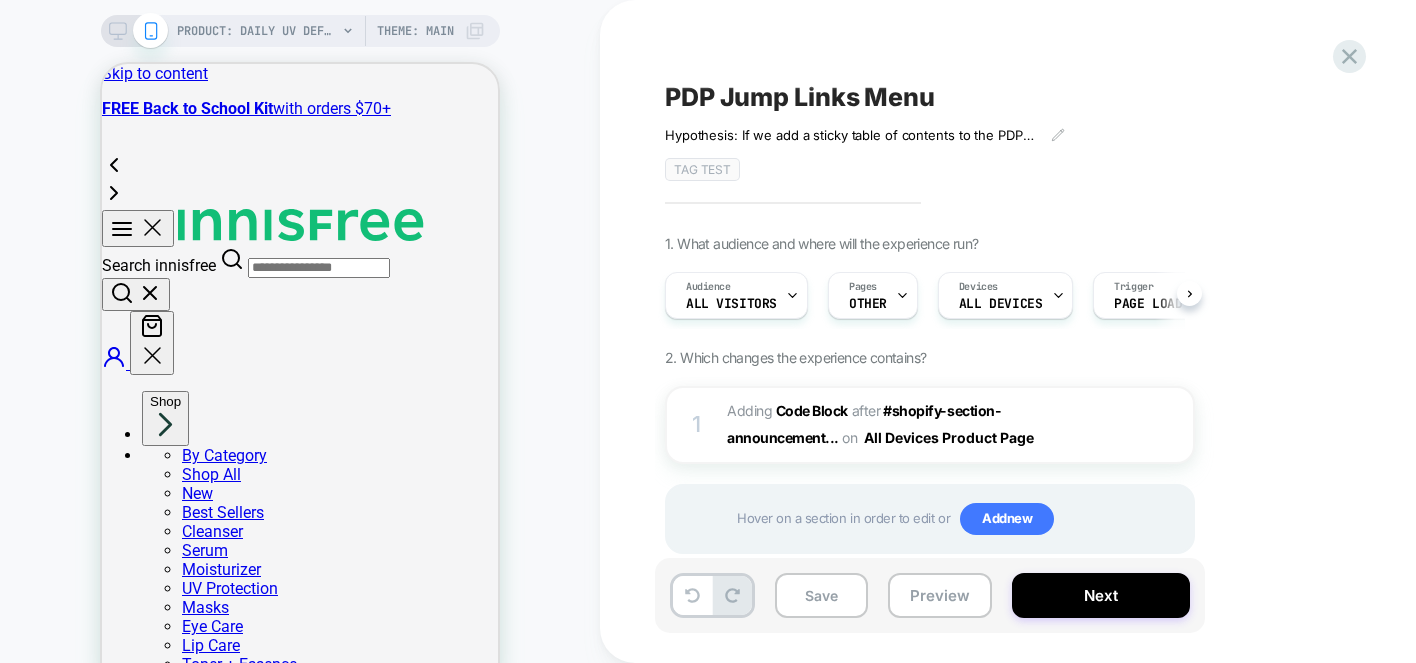 scroll, scrollTop: 0, scrollLeft: 1, axis: horizontal 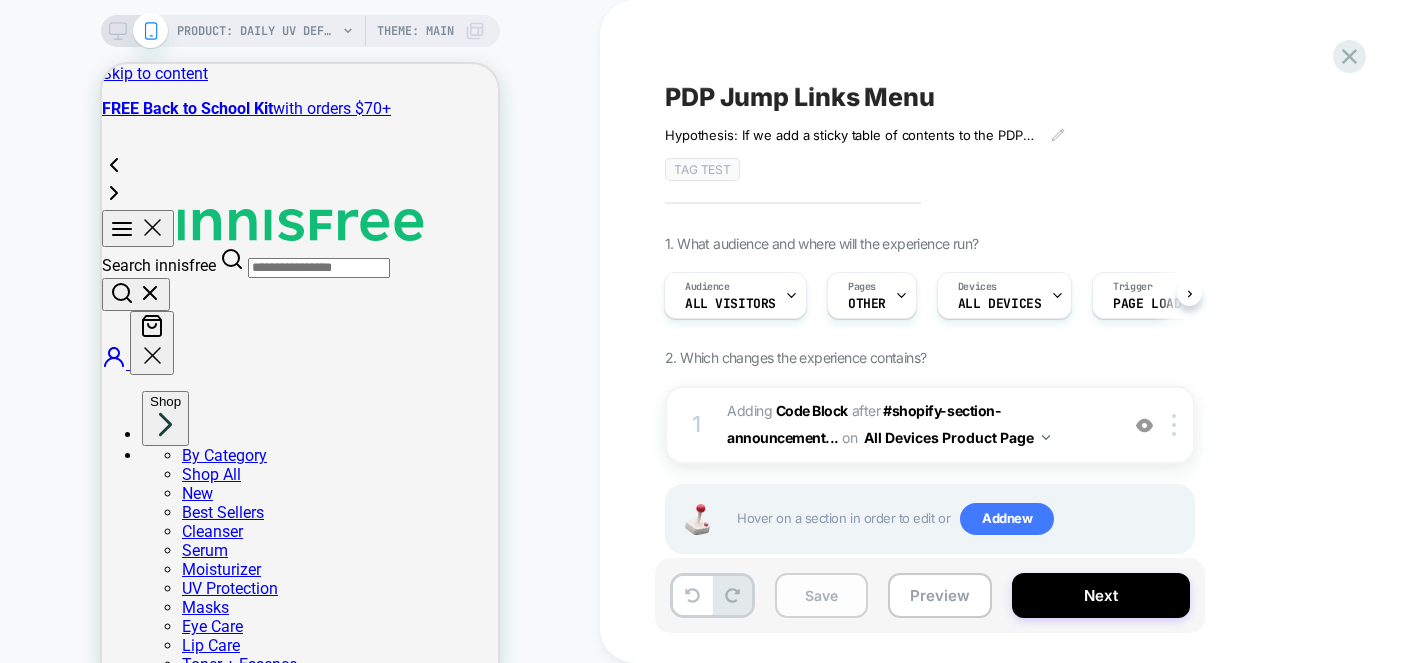 click on "Save" at bounding box center [821, 595] 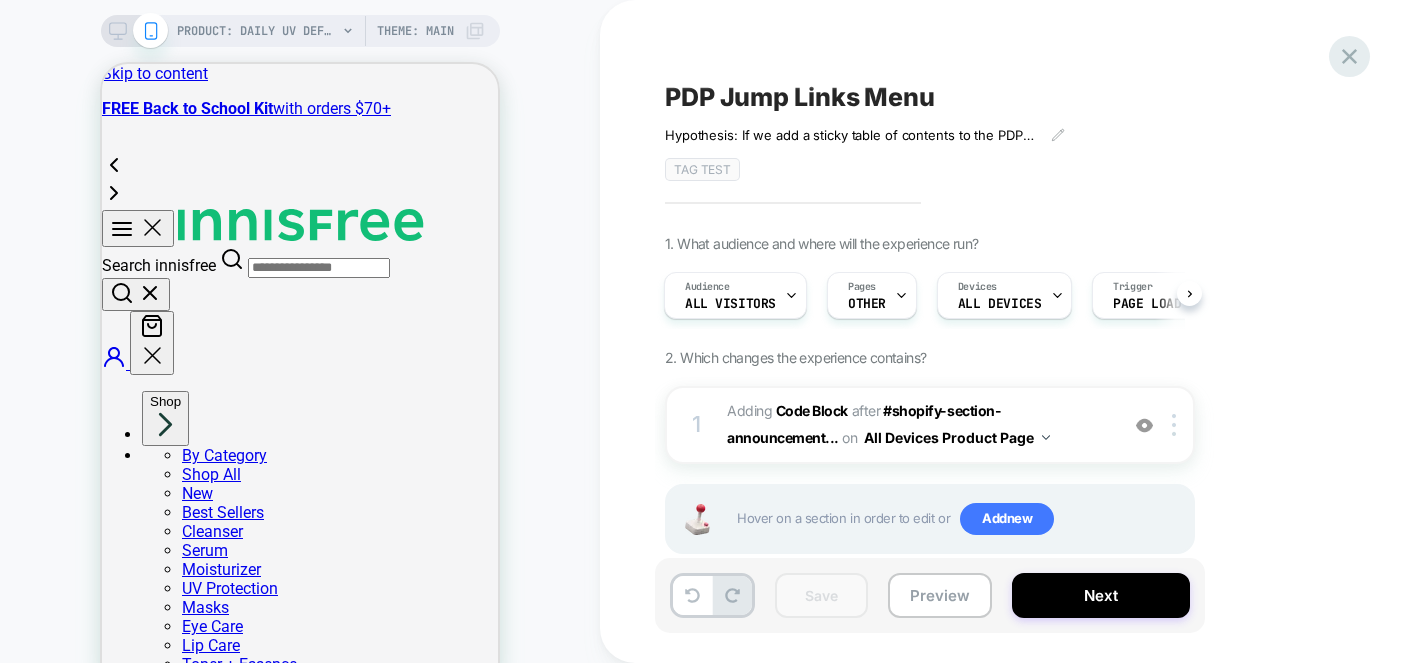 click 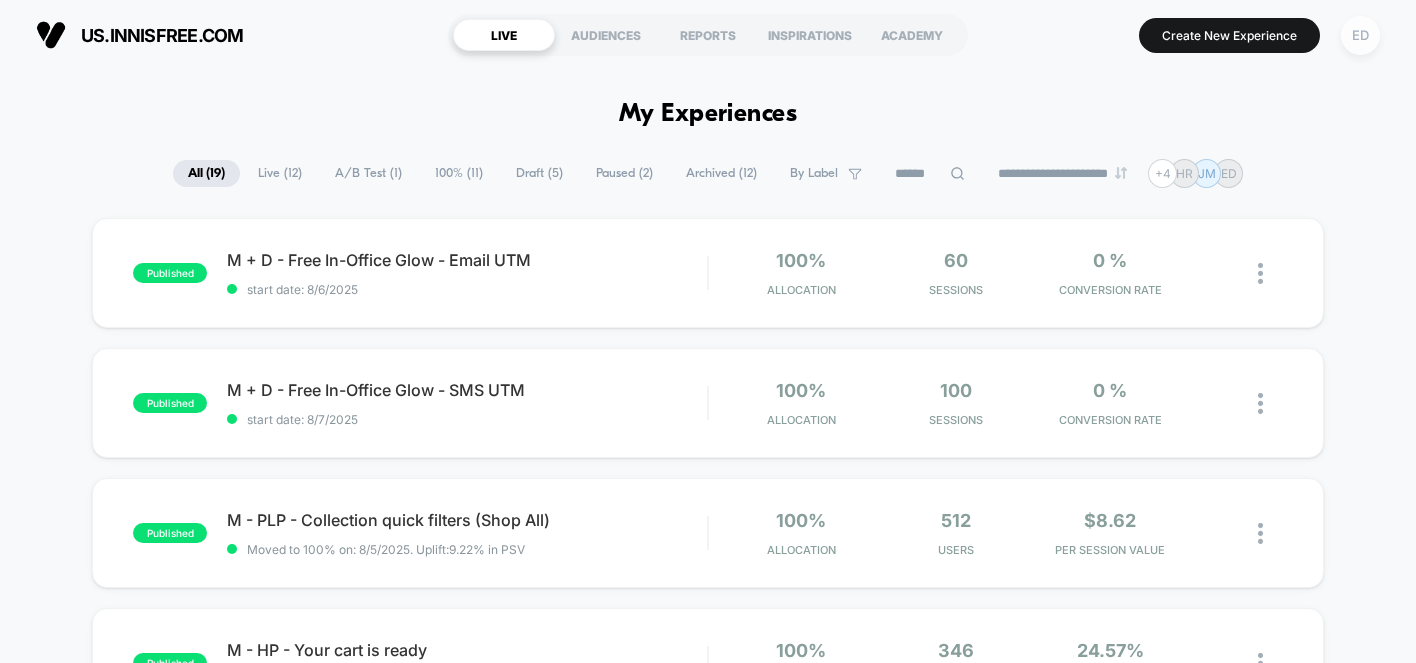 click on "ED" at bounding box center (1360, 35) 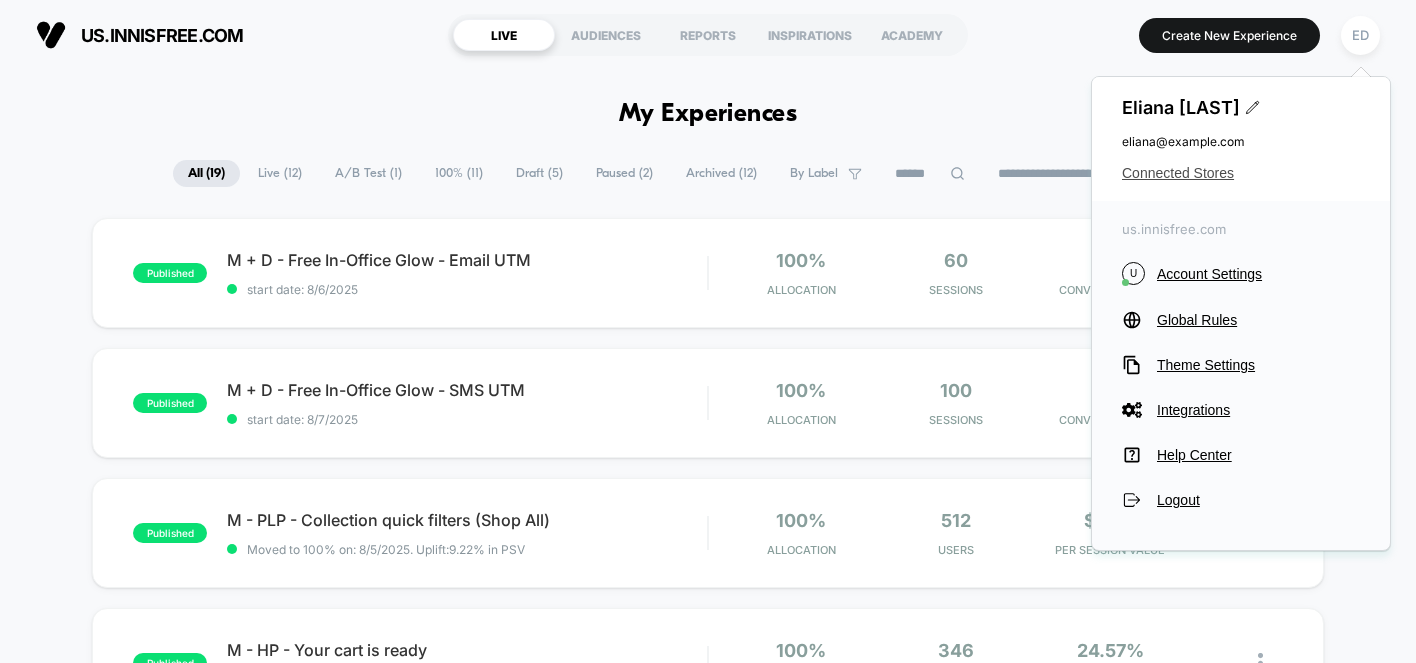 click on "Connected Stores" at bounding box center (1241, 173) 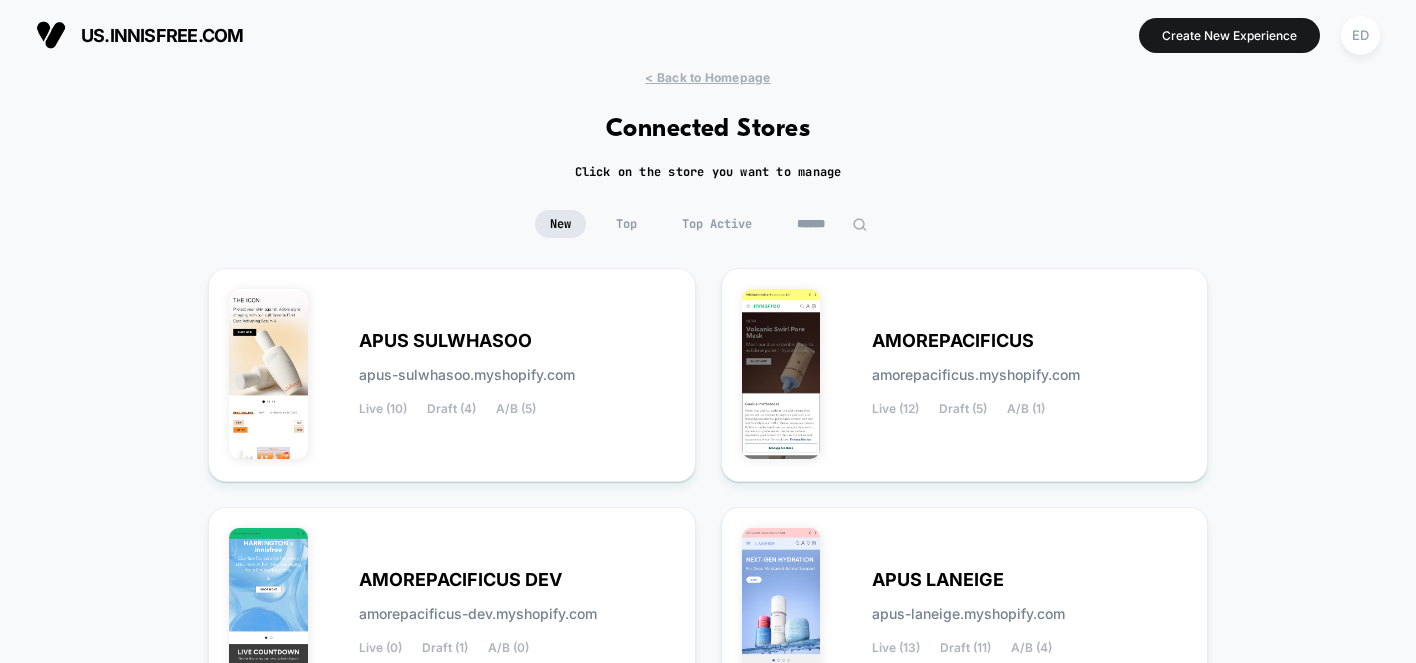 click on "< Back to Homepage Connected Stores Click on the store you want to manage New Top Top Active APUS SULWHASOO apus-sulwhasoo.myshopify.com Live (10) Draft (4) A/B (5) AMOREPACIFICUS amorepacificus.myshopify.com Live (12) Draft (5) A/B (1) AMOREPACIFICUS DEV amorepacificus-dev.myshopify.com Live (0) Draft (1) A/B (0) APUS LANEIGE apus-laneige.myshopify.com Live (13) Draft (11) A/B (4) 1 1  -   4  of  4   stores 1 1  -   4  of  4   stores" at bounding box center [708, 466] 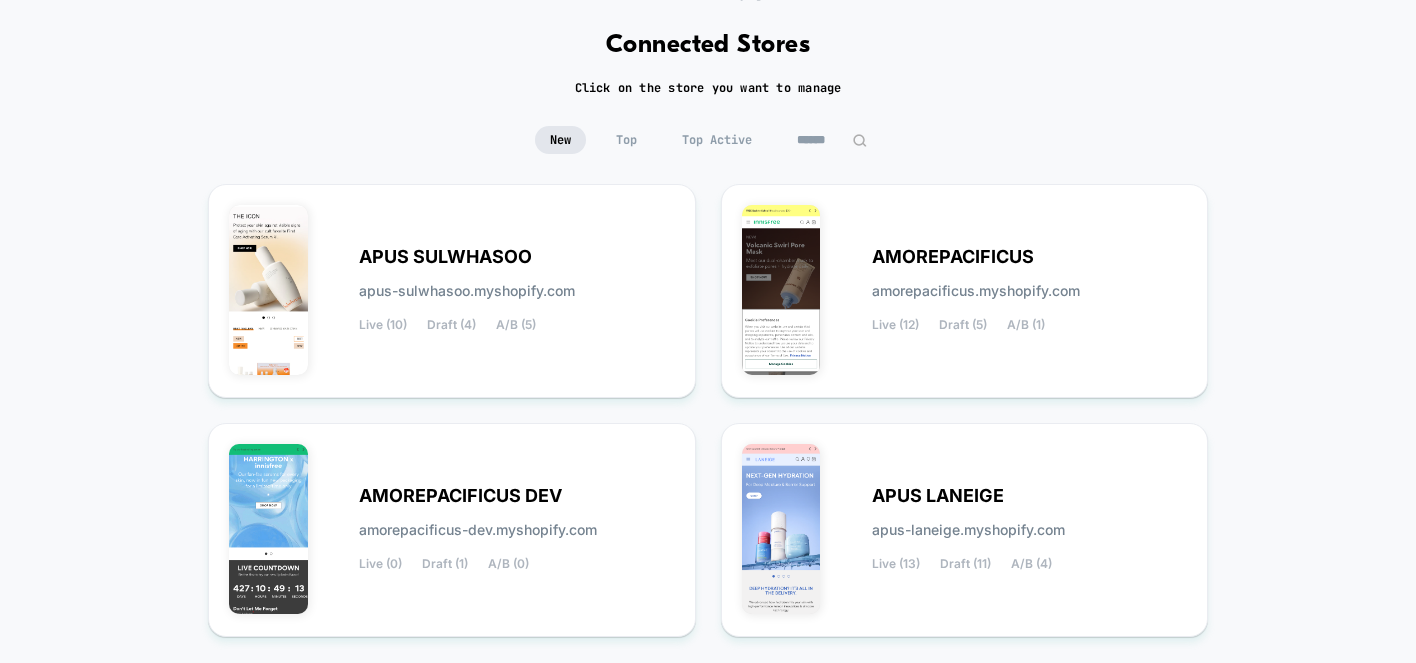 scroll, scrollTop: 100, scrollLeft: 0, axis: vertical 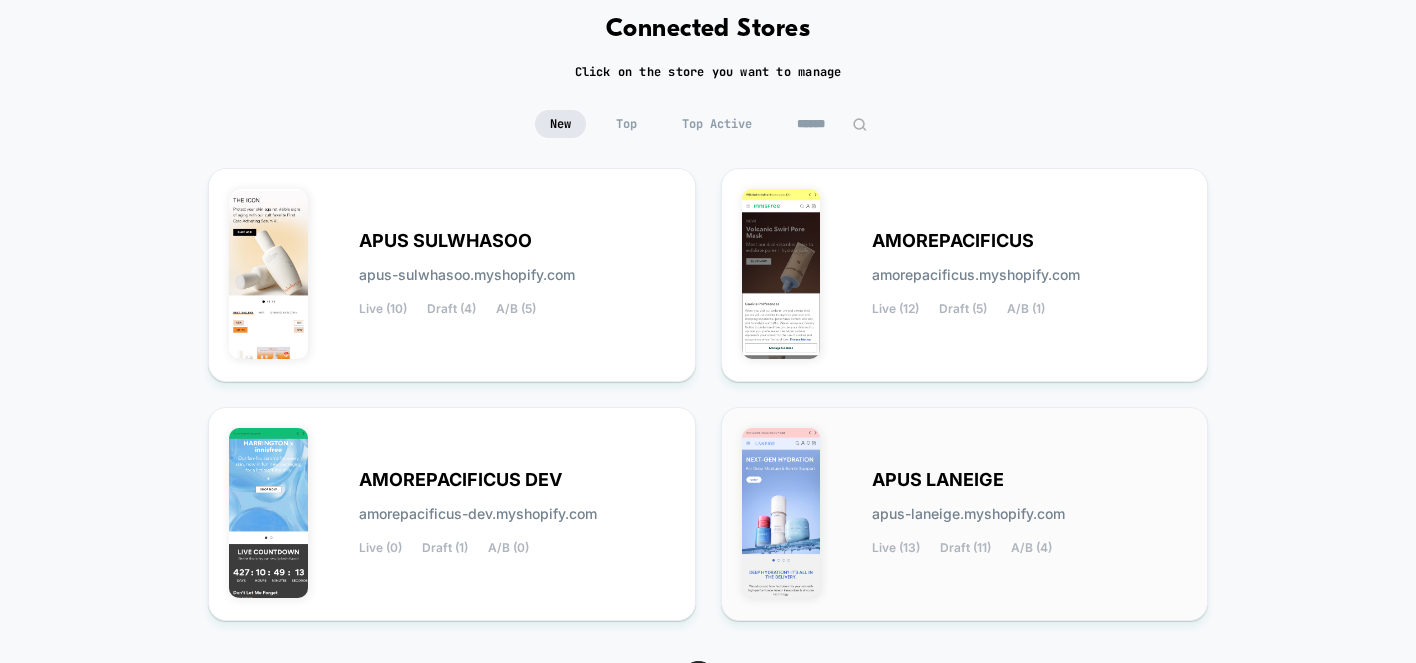 click on "APUS LANEIGE apus-laneige.myshopify.com Live (13) Draft (11) A/B (4)" at bounding box center [965, 514] 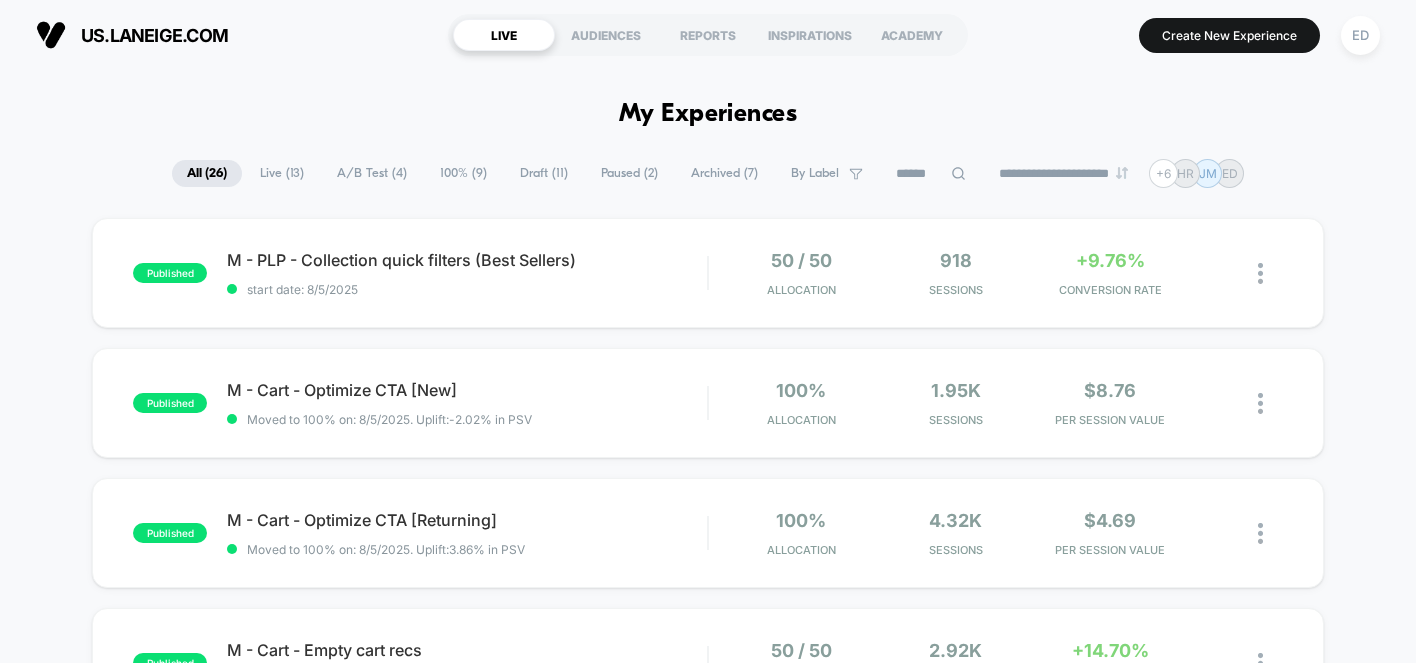click on "**********" at bounding box center [708, 1867] 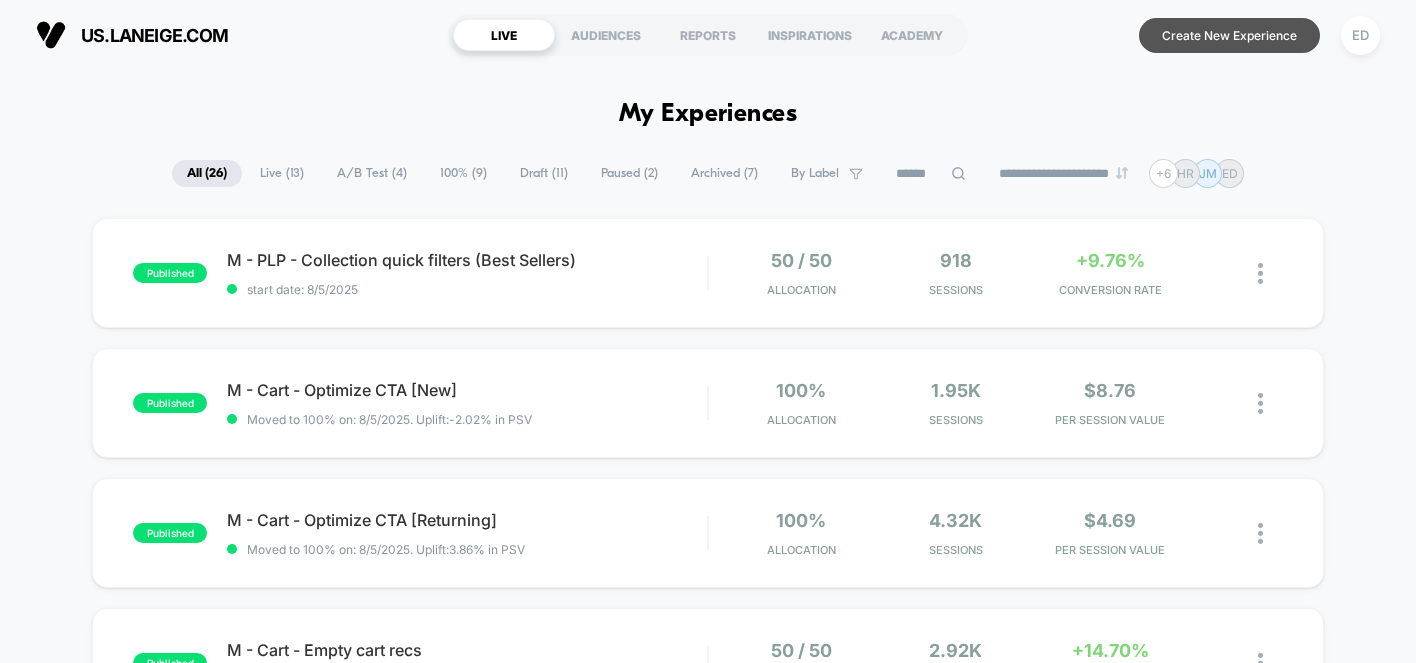click on "Create New Experience" at bounding box center [1229, 35] 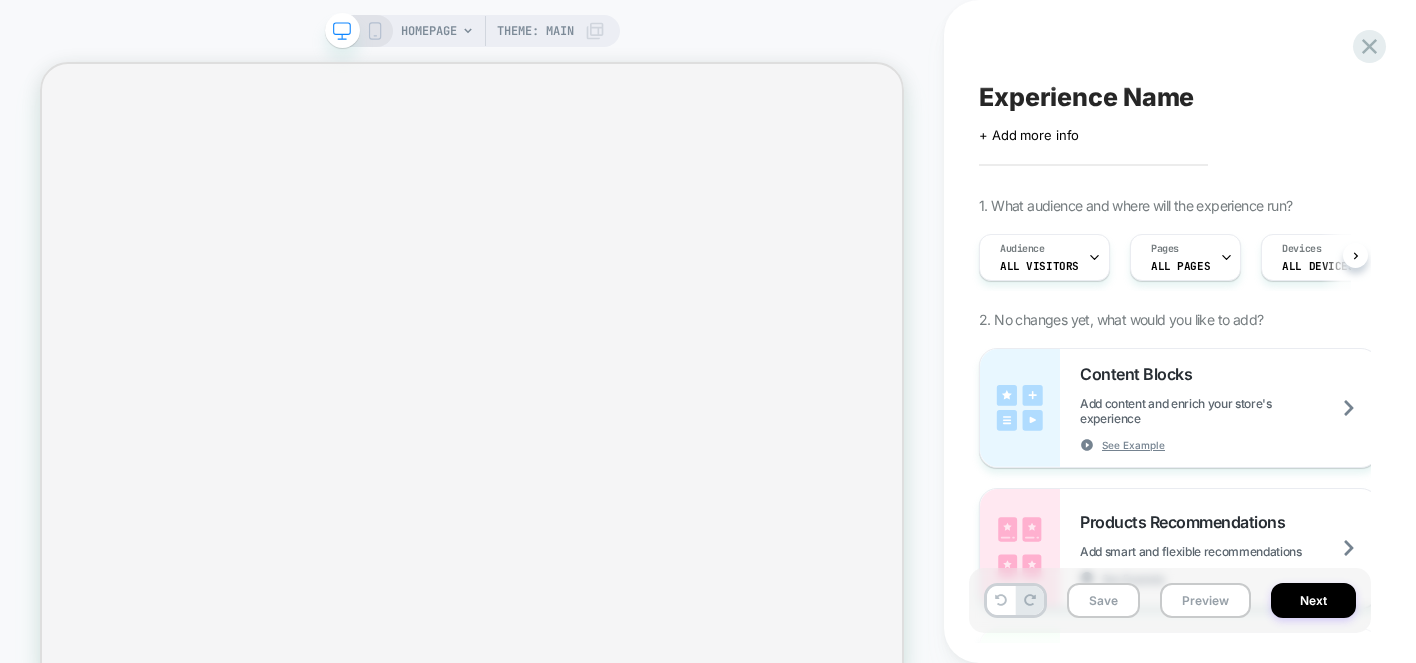 scroll, scrollTop: 0, scrollLeft: 1, axis: horizontal 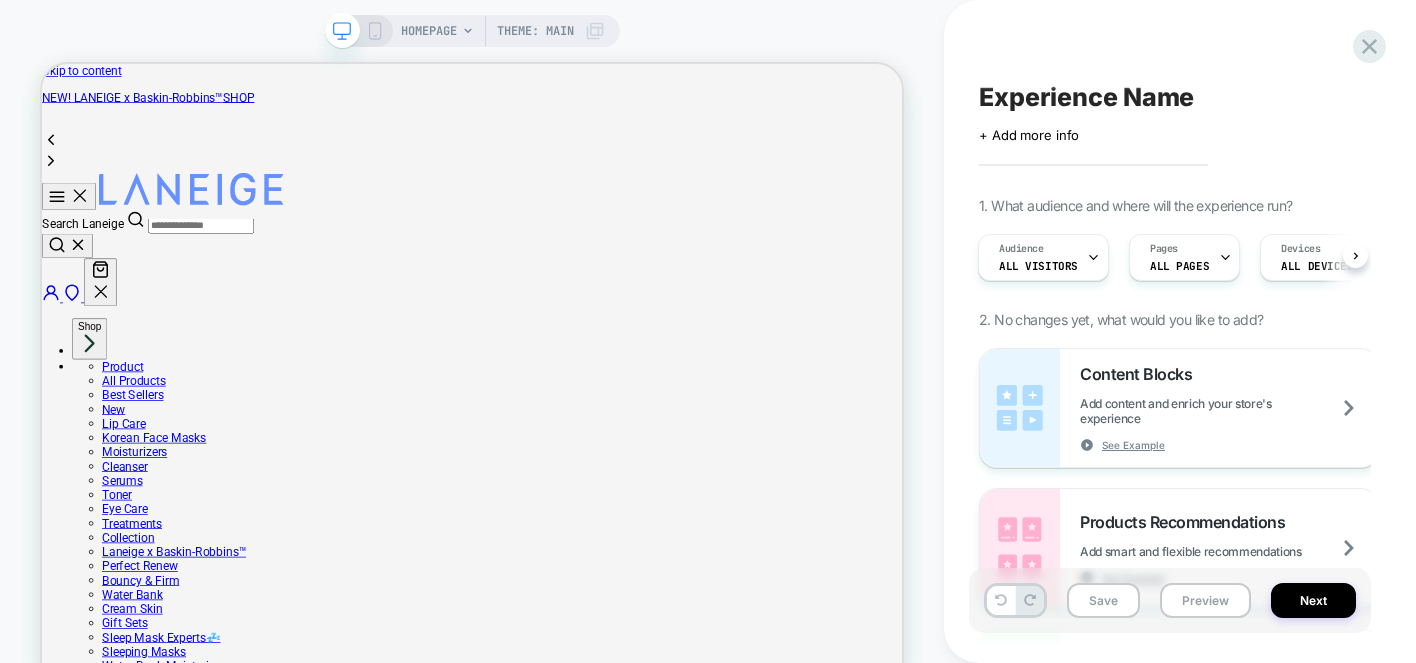 click on "Experience Name" at bounding box center [1086, 97] 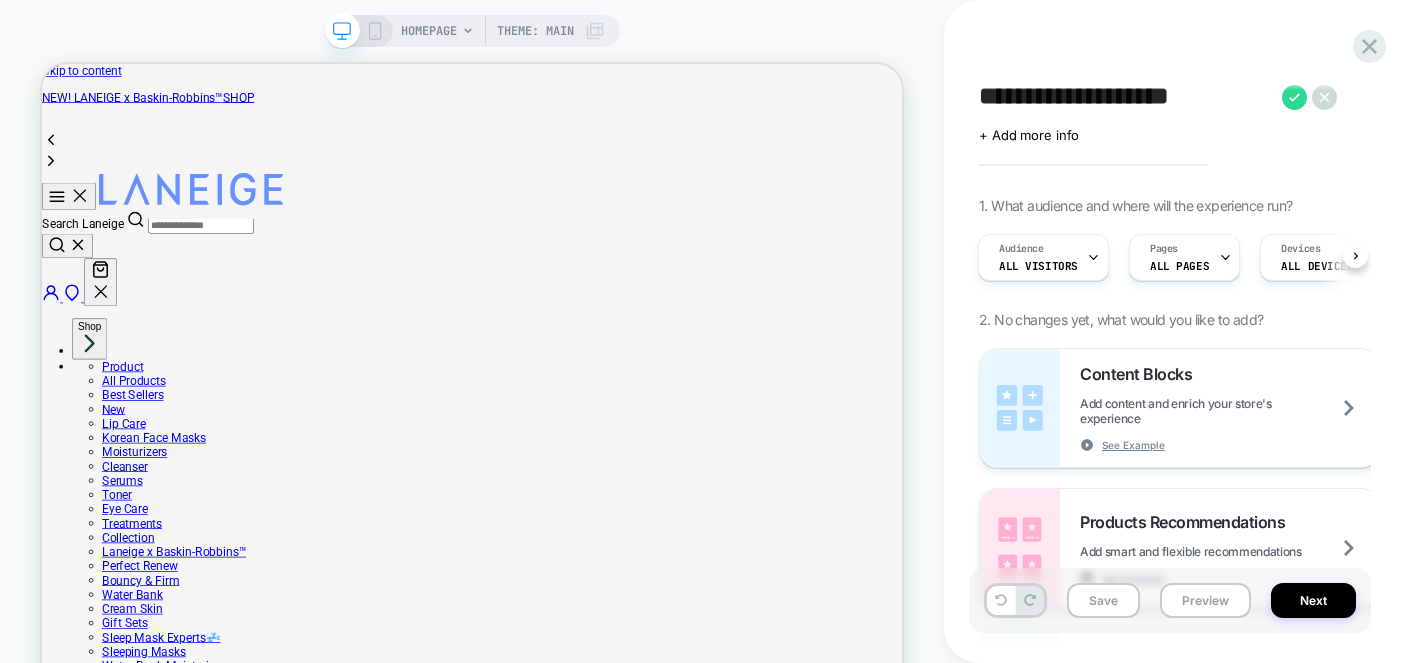 scroll, scrollTop: 0, scrollLeft: 0, axis: both 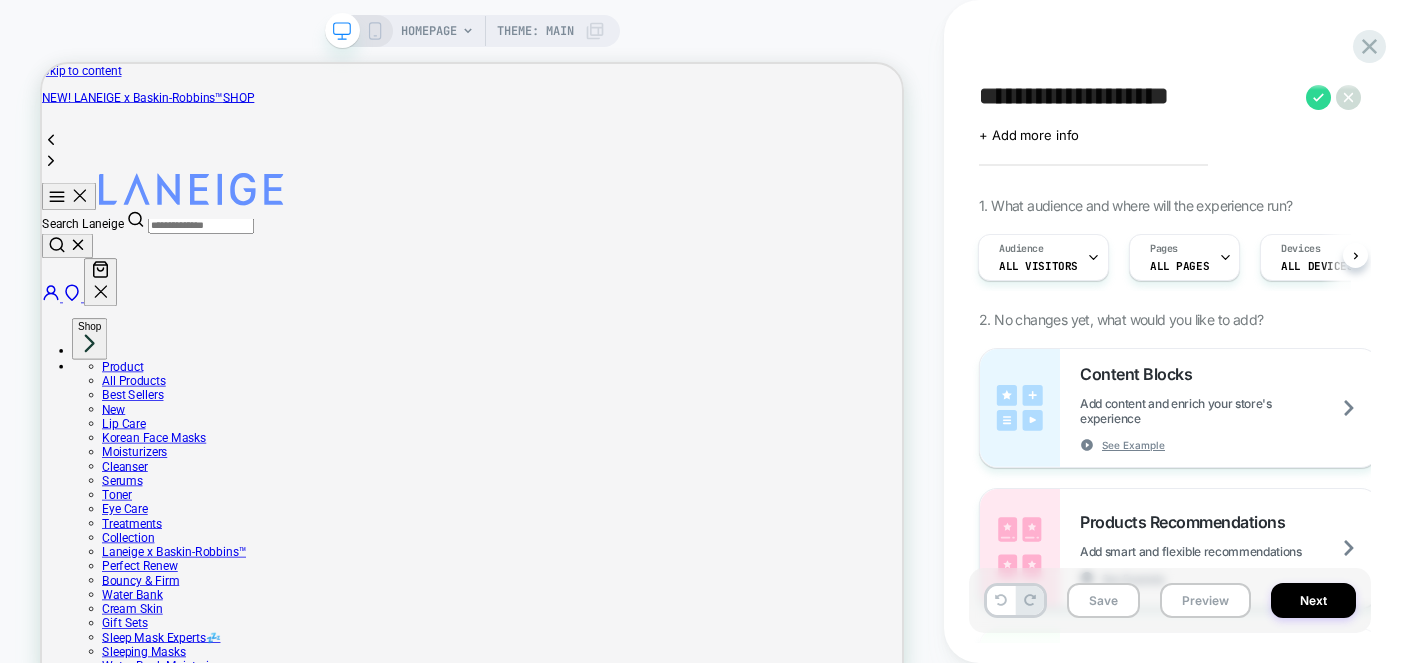 type on "**********" 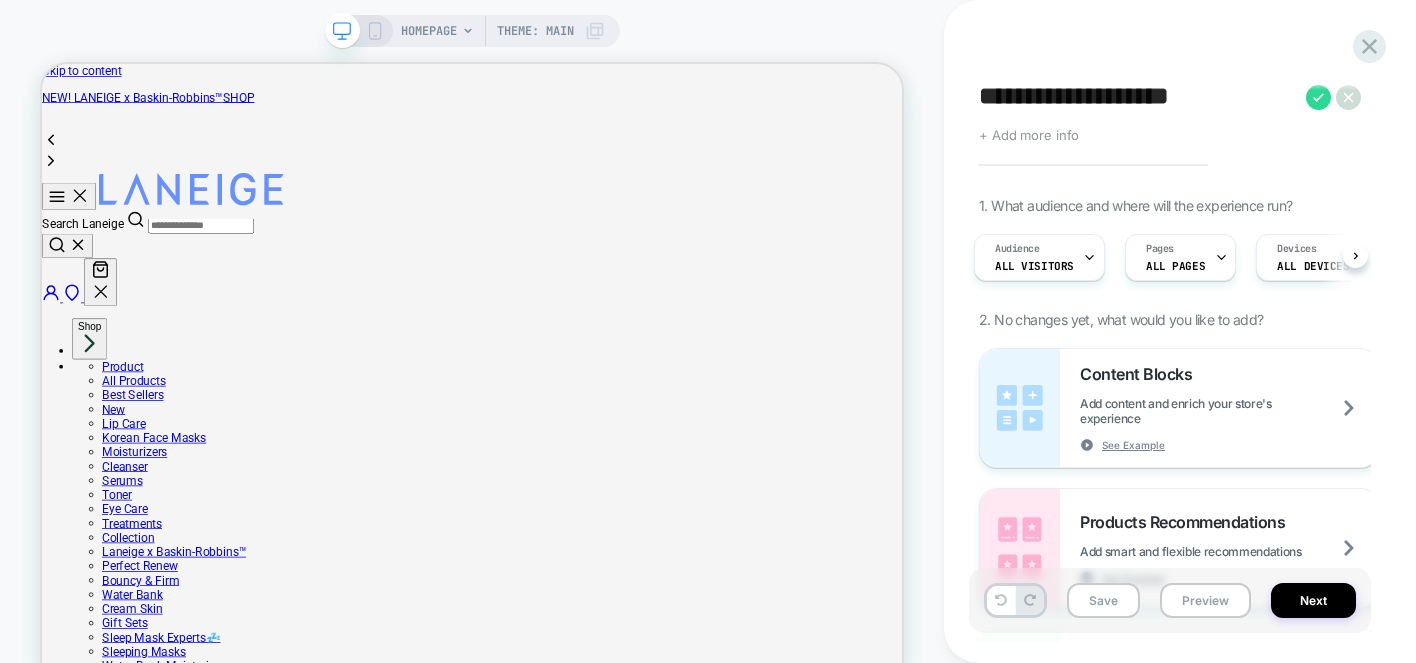 click on "+ Add more info" at bounding box center [1029, 135] 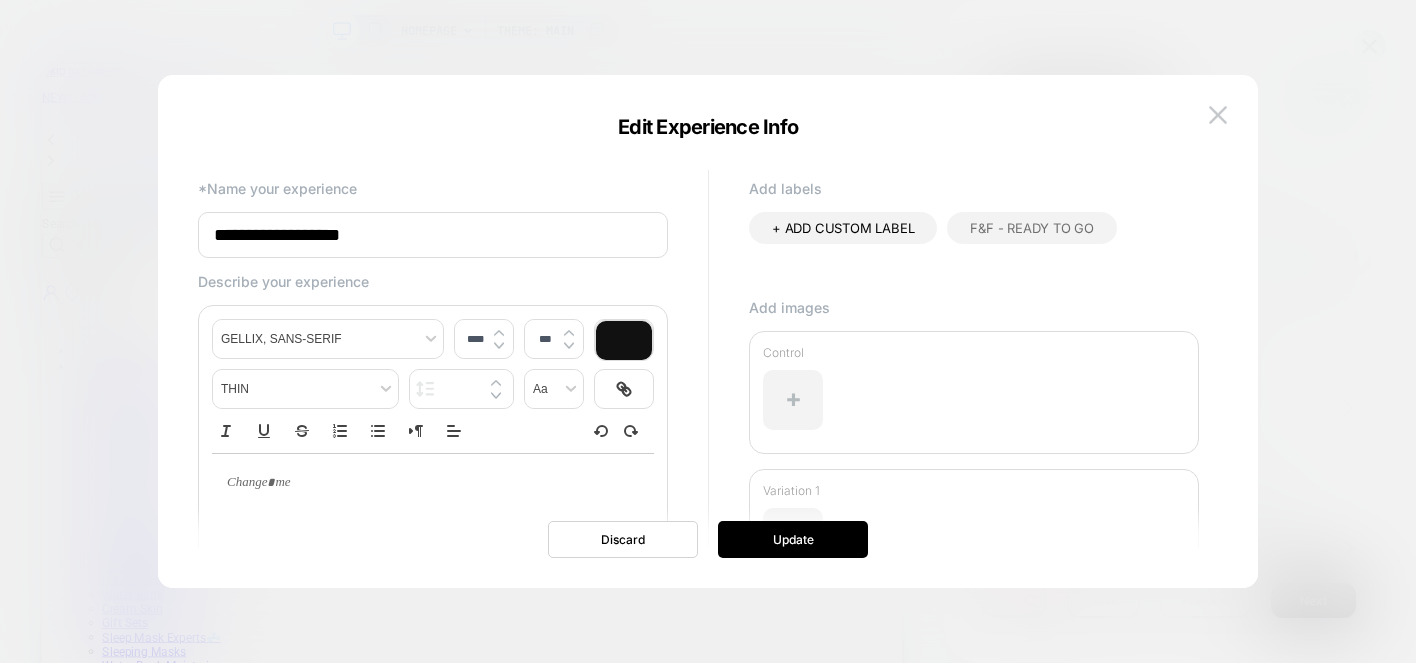 type on "****" 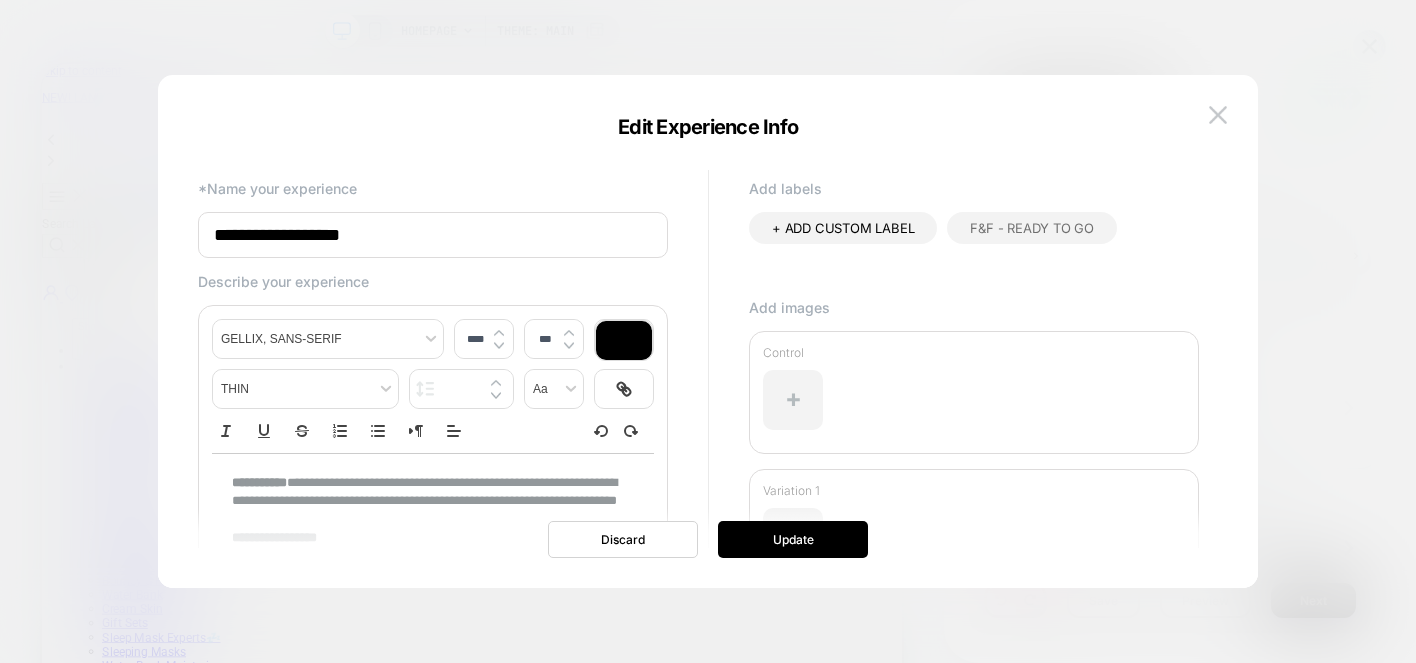 scroll, scrollTop: 0, scrollLeft: 0, axis: both 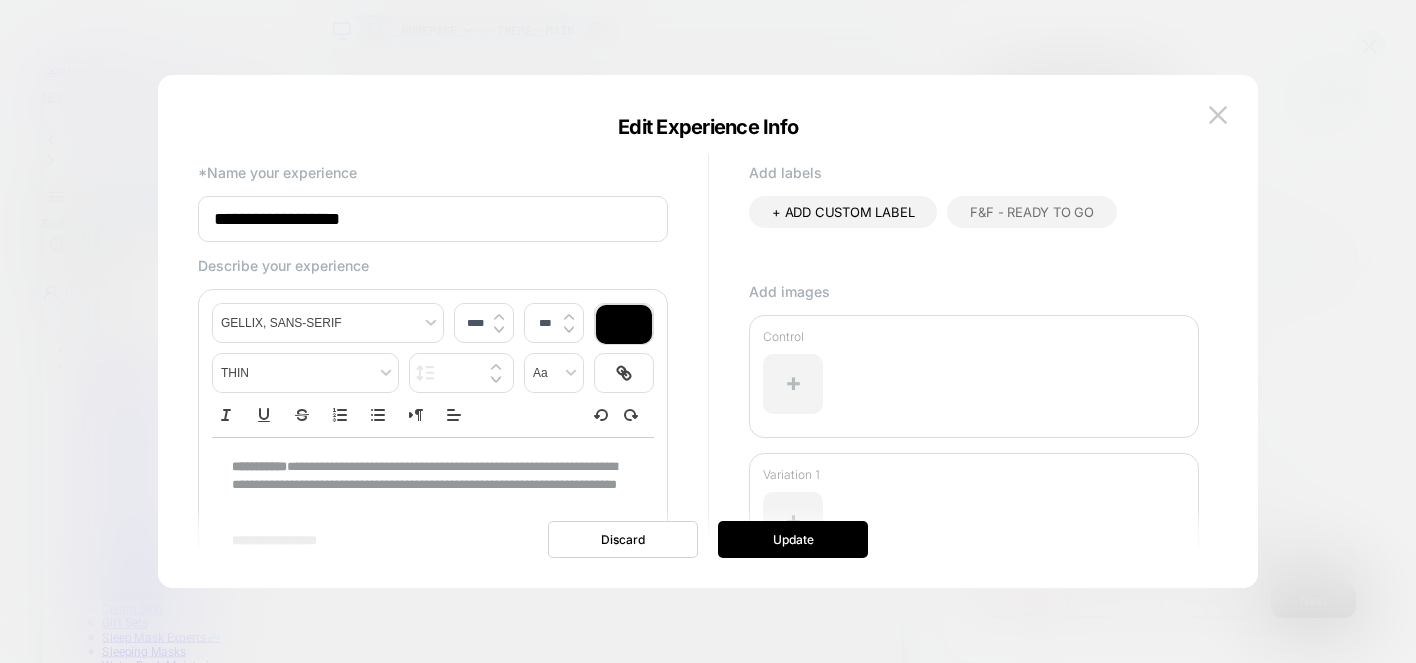 click on "+ ADD CUSTOM LABEL" at bounding box center (843, 212) 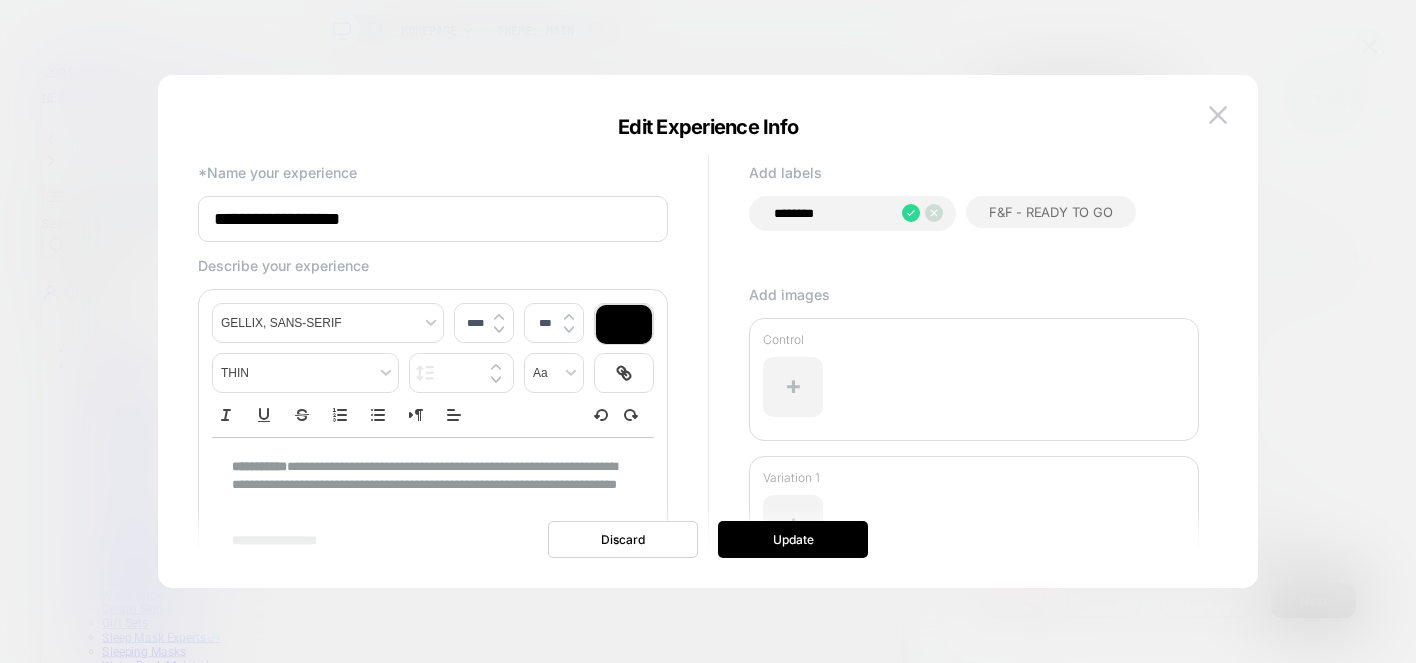 type on "********" 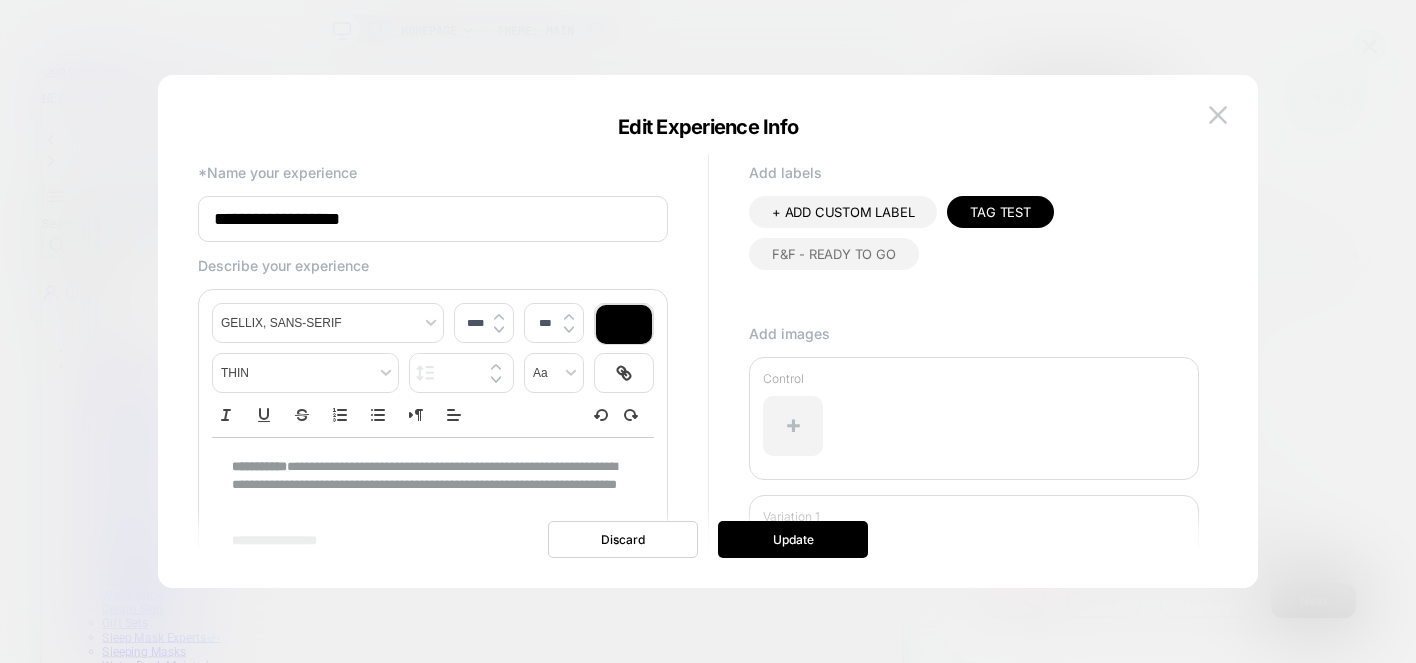 click on "**********" at bounding box center (433, 219) 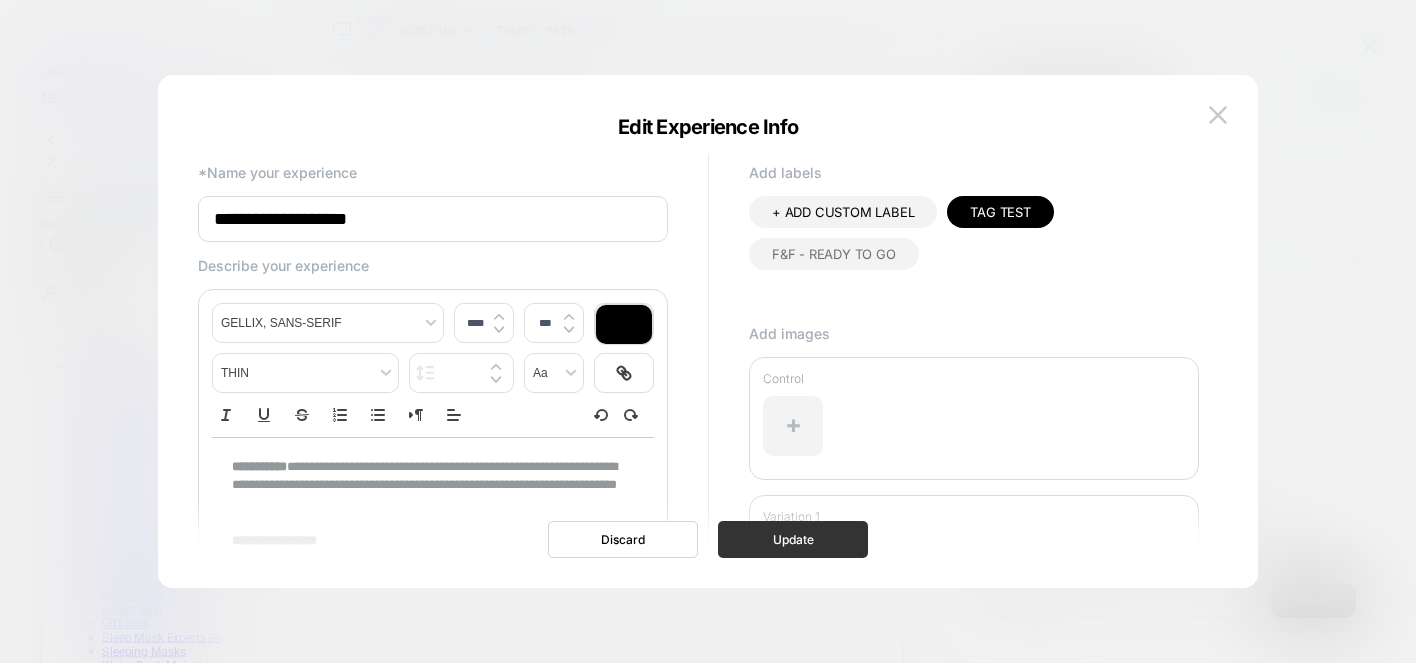 type on "**********" 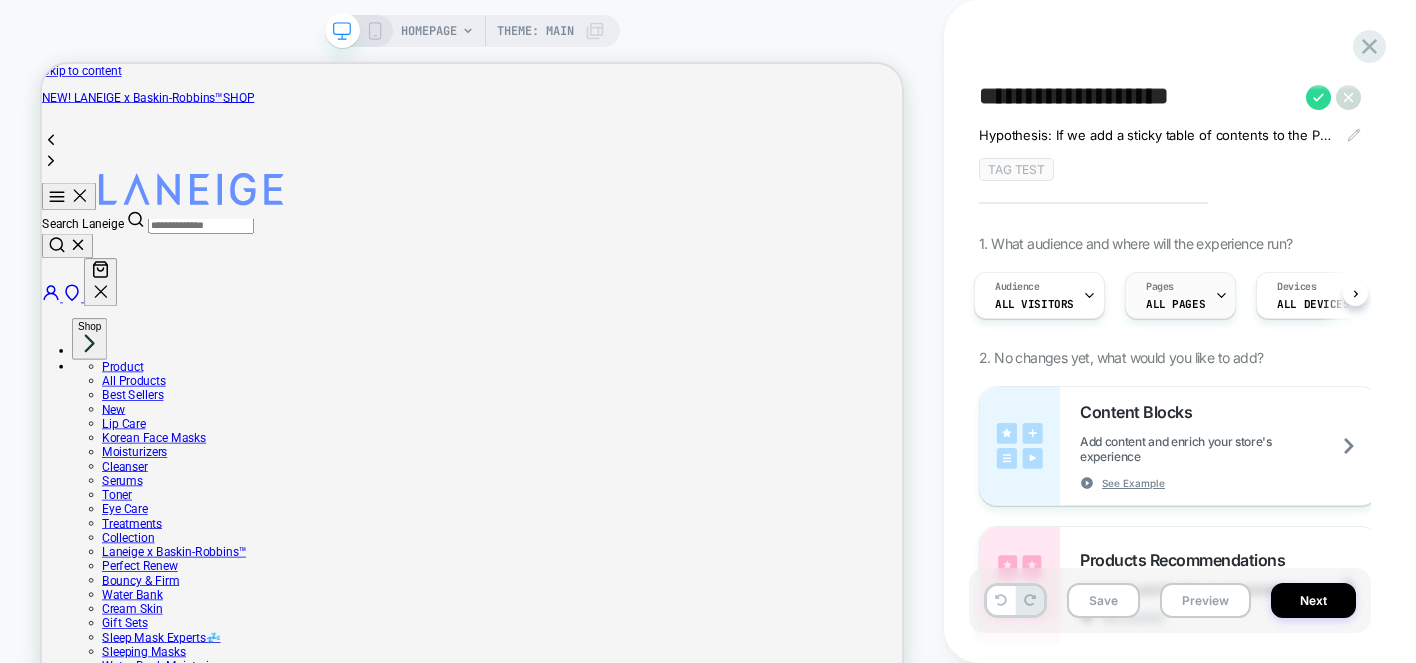 click 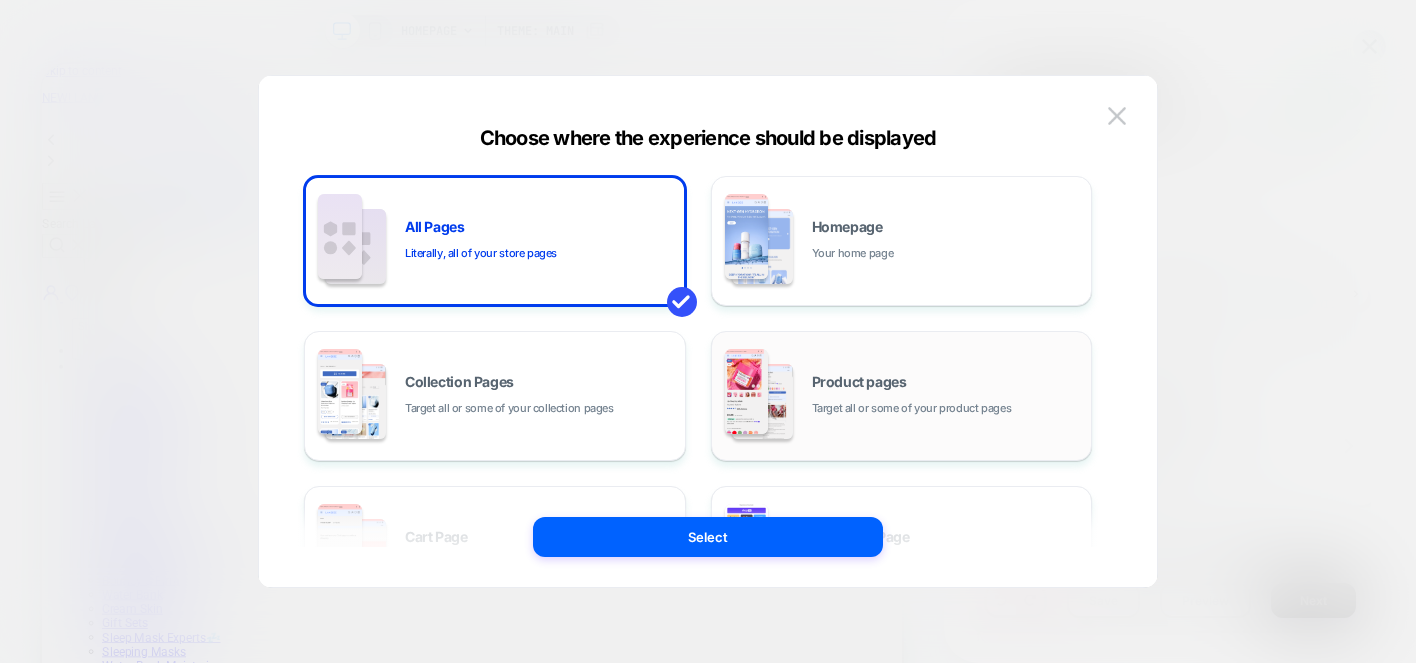 click on "Target all or some of your product pages" at bounding box center [912, 408] 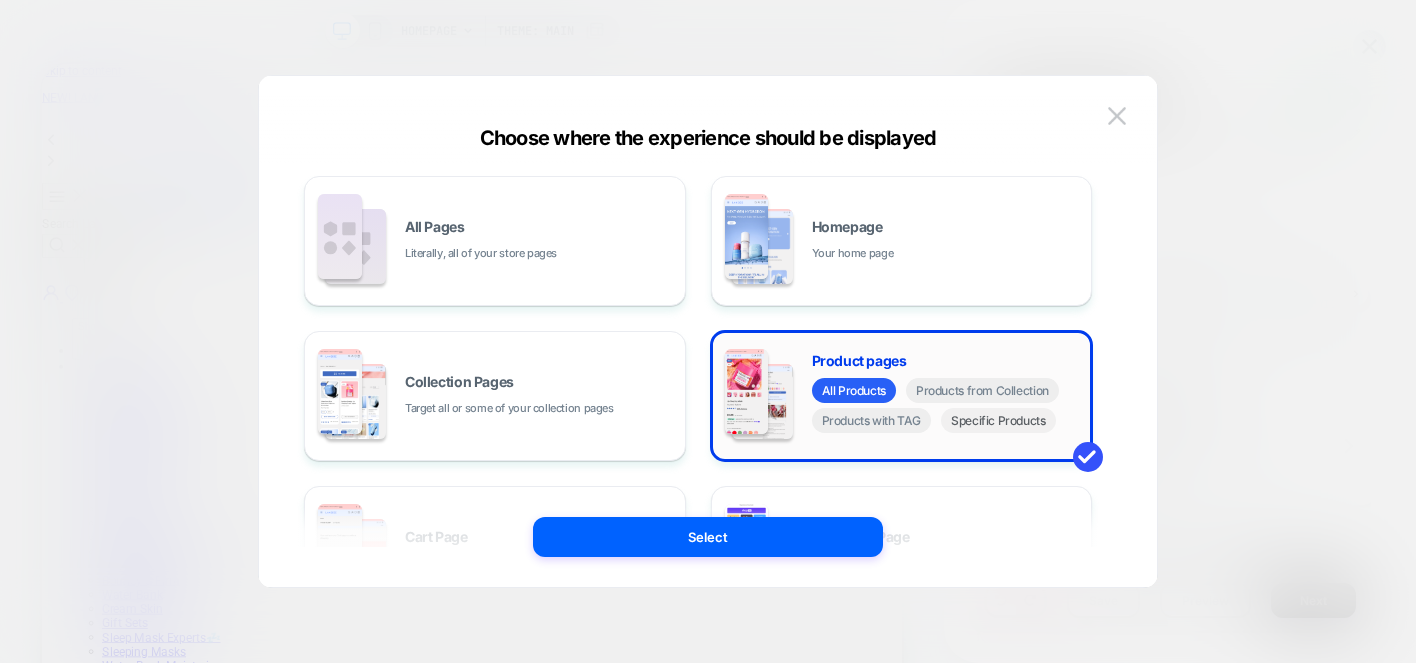 click on "Specific Products" at bounding box center (998, 420) 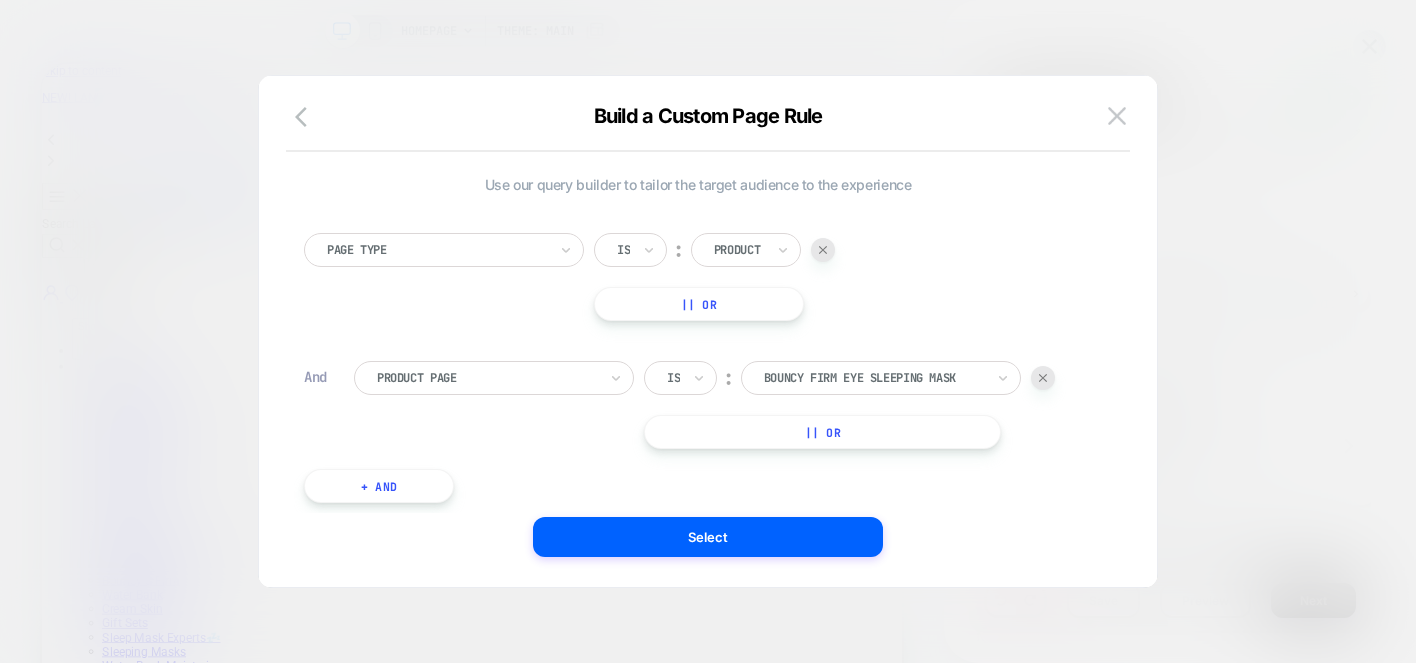 scroll, scrollTop: 20, scrollLeft: 0, axis: vertical 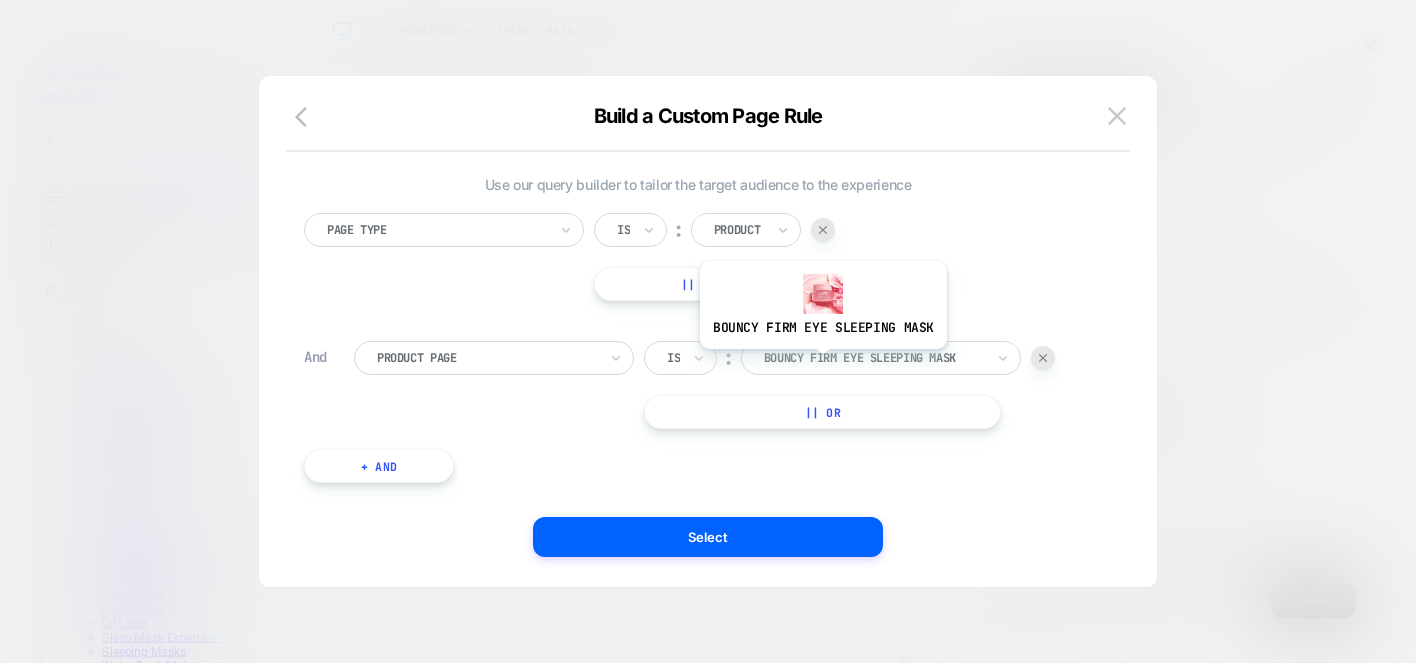 click at bounding box center [874, 358] 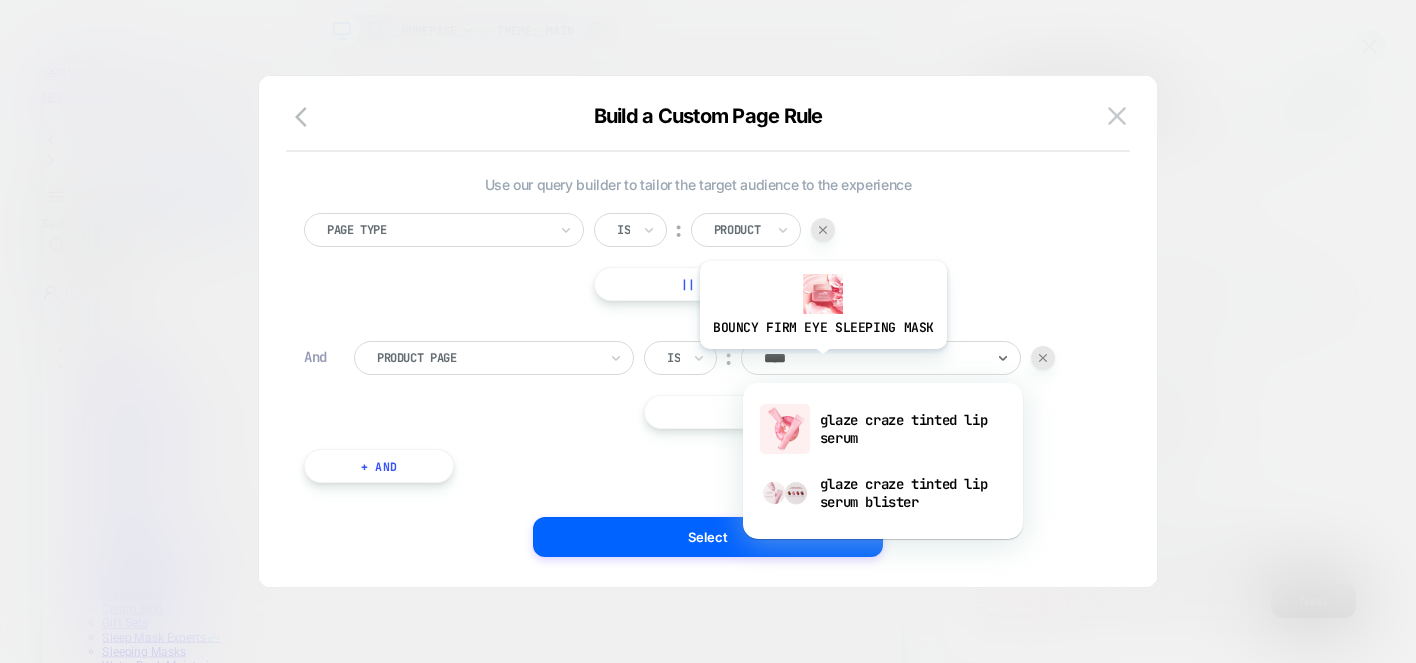 type on "*****" 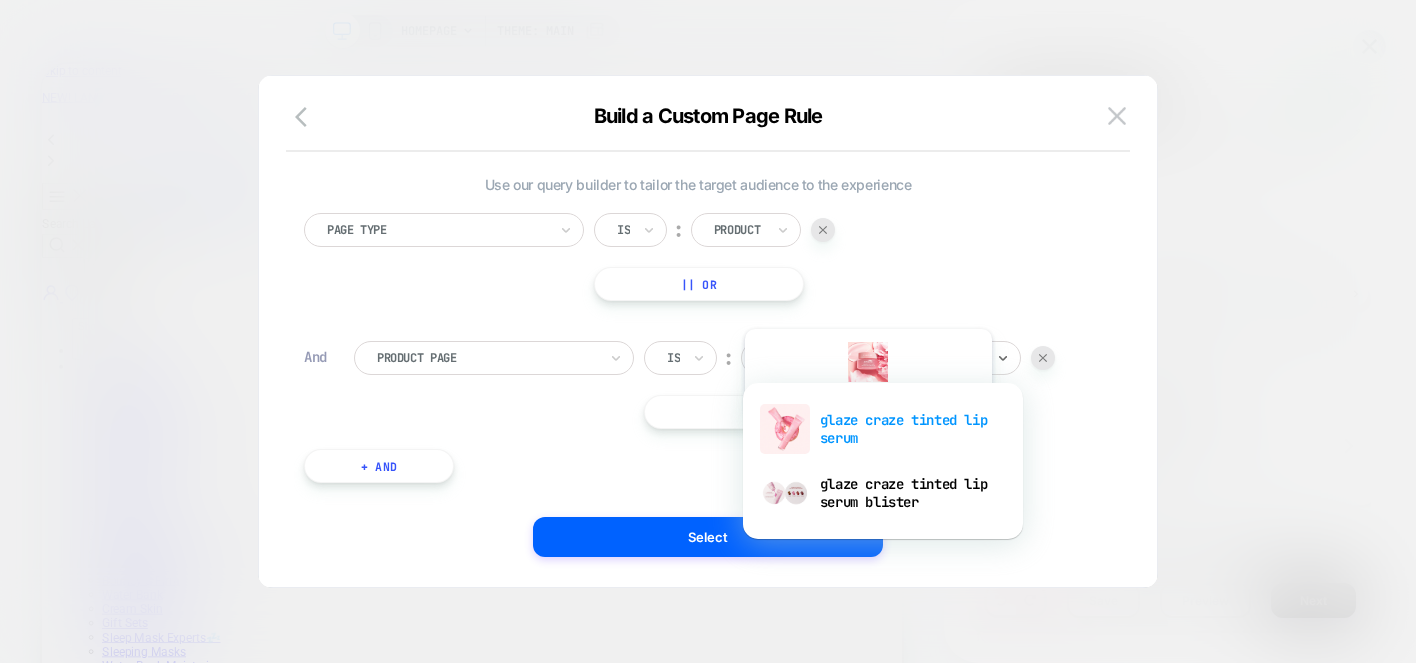 click on "glaze craze tinted lip serum" at bounding box center [883, 429] 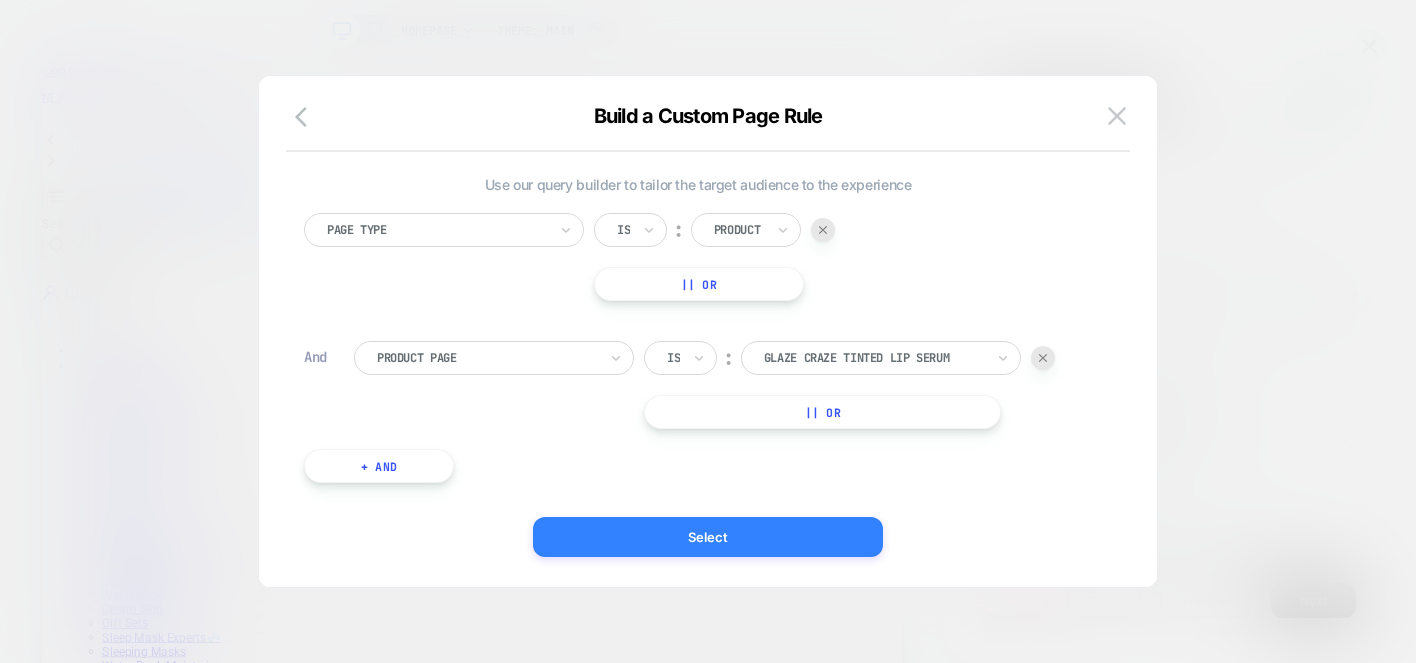 click on "Select" at bounding box center [708, 537] 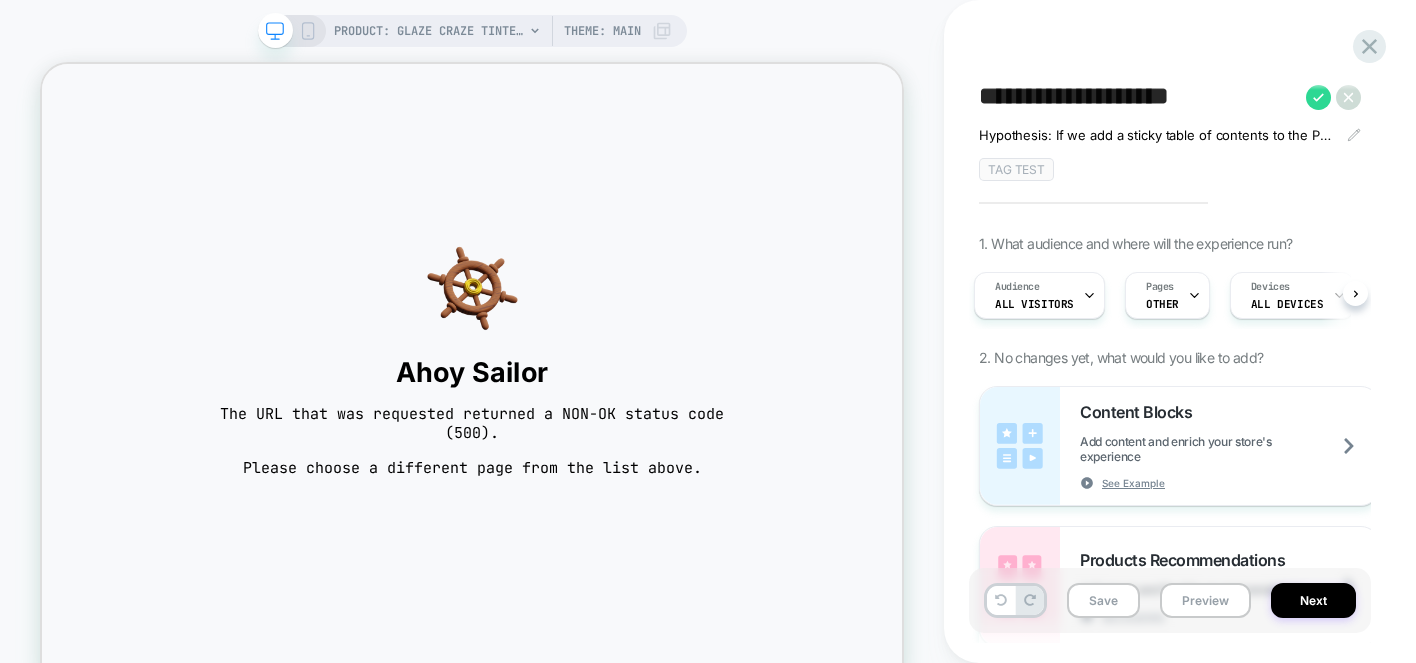 scroll, scrollTop: 0, scrollLeft: 0, axis: both 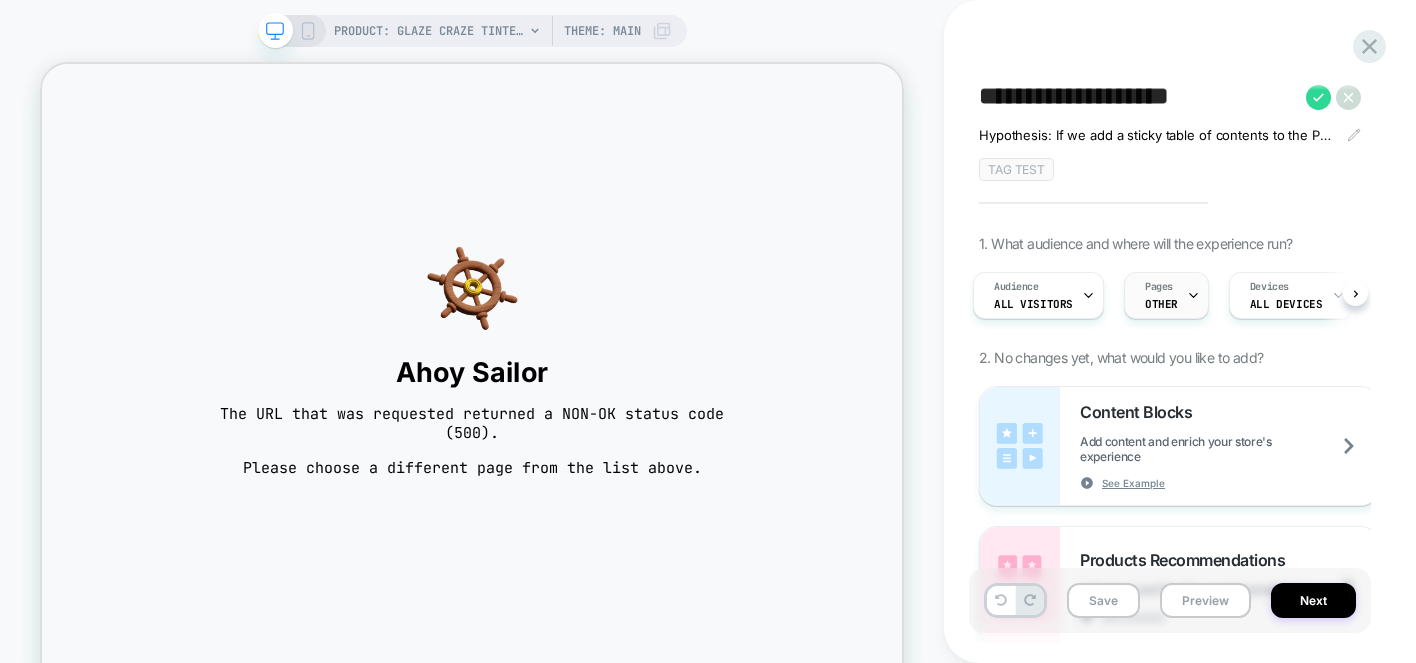 click on "Pages OTHER" at bounding box center (1161, 295) 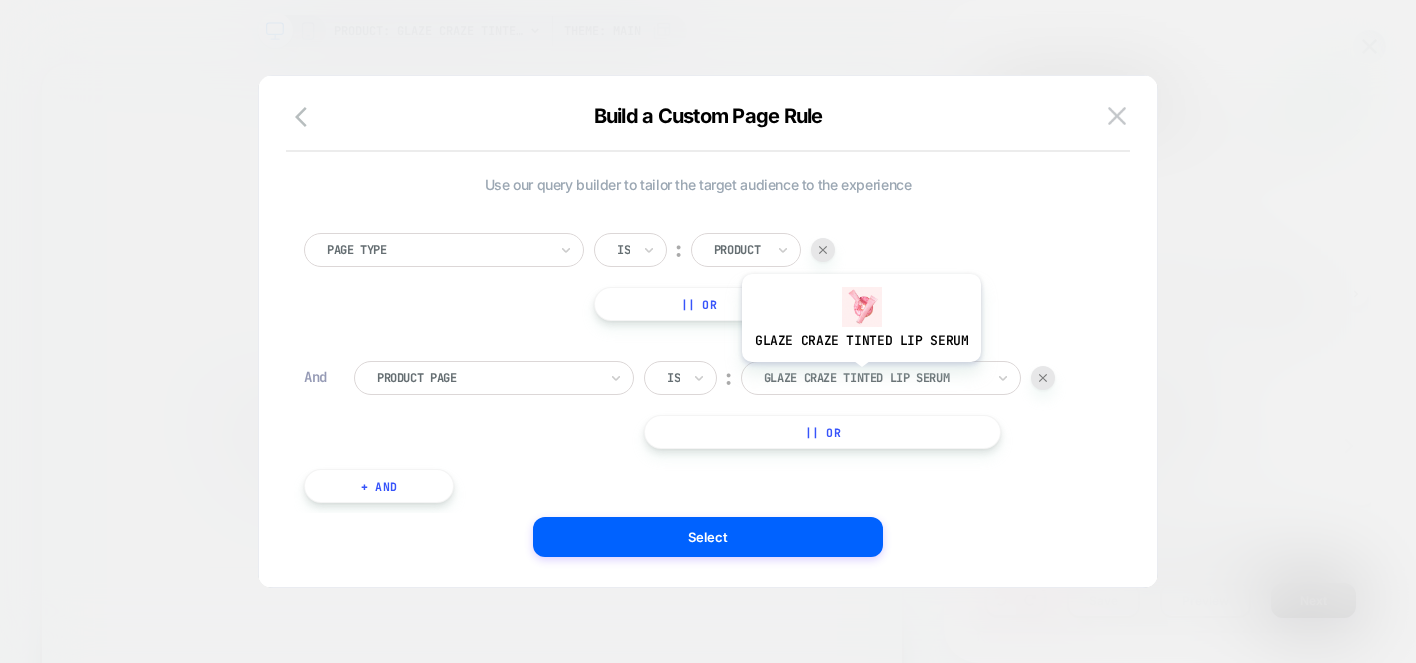 click at bounding box center (874, 378) 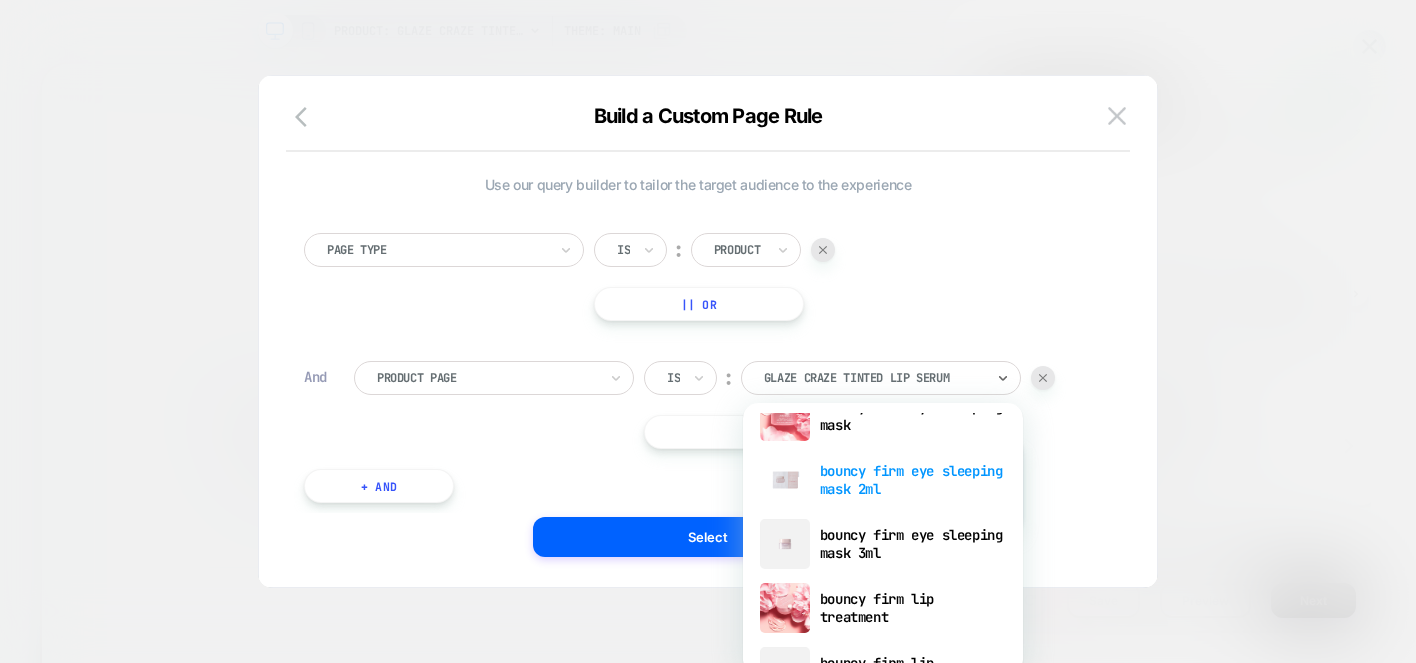 scroll, scrollTop: 37, scrollLeft: 0, axis: vertical 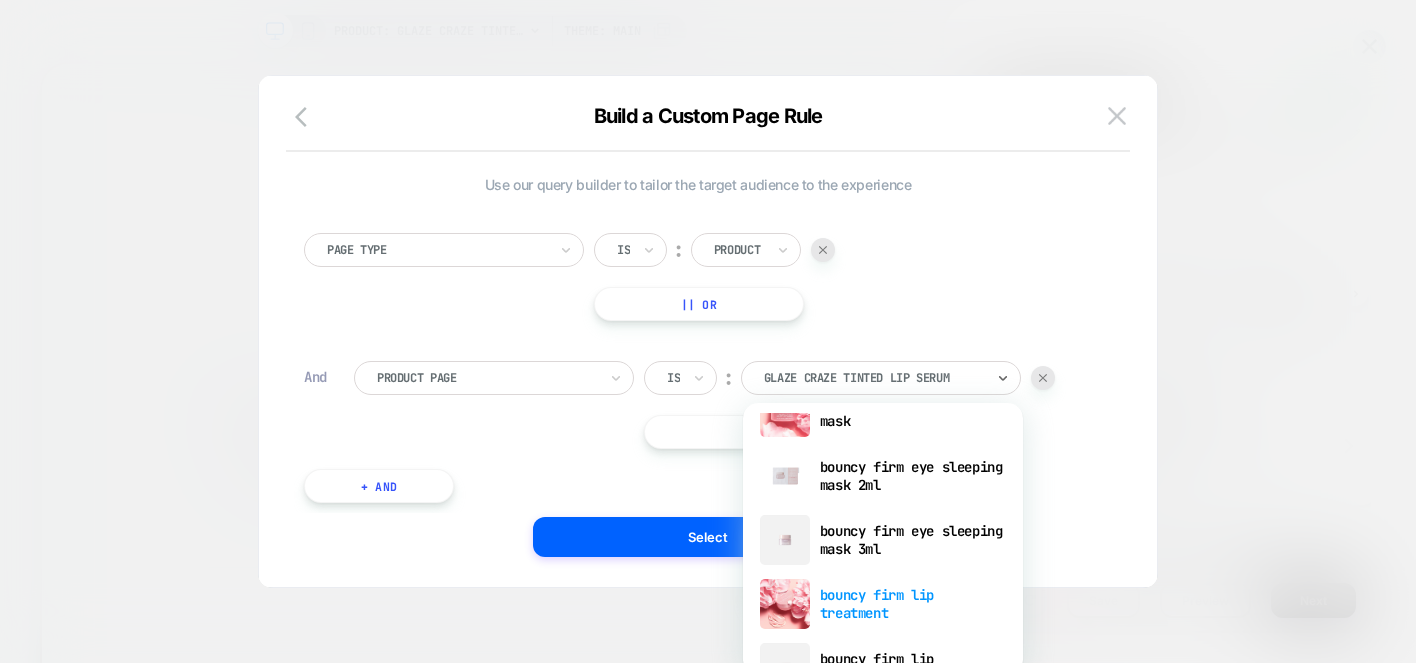 click on "bouncy firm lip treatment" at bounding box center [883, 604] 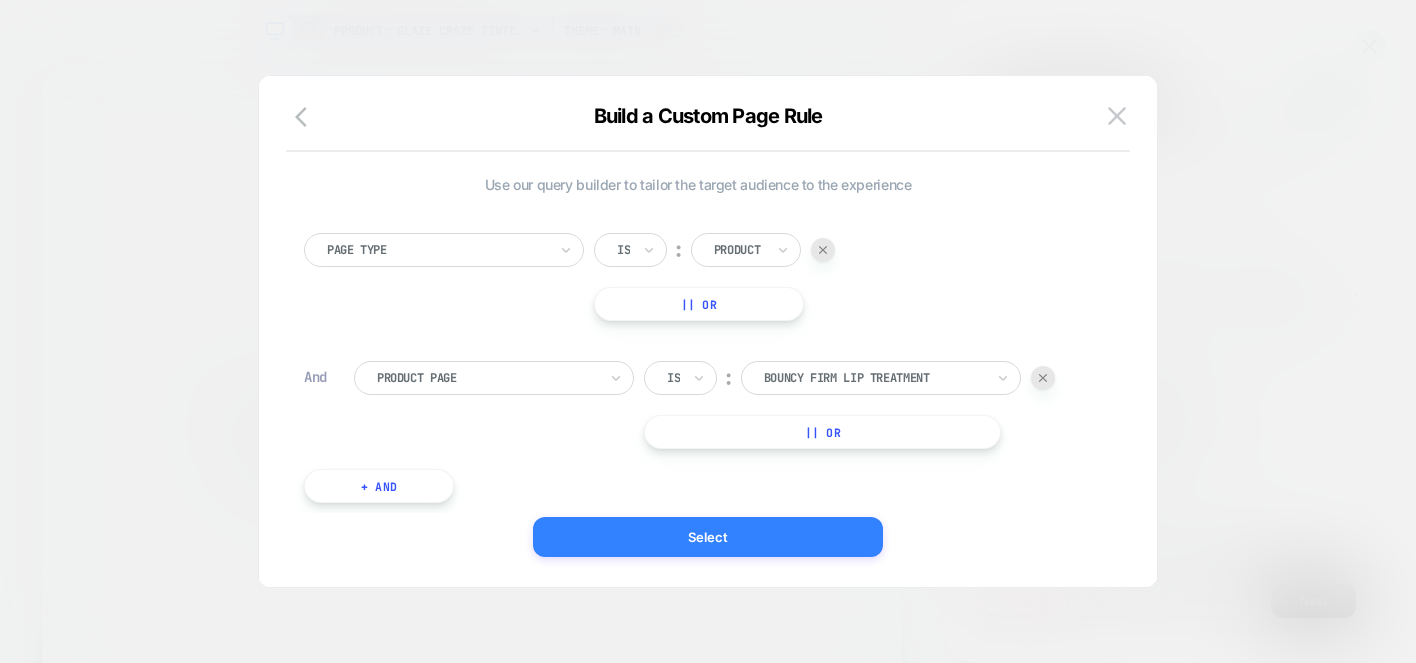 click on "Select" at bounding box center (708, 537) 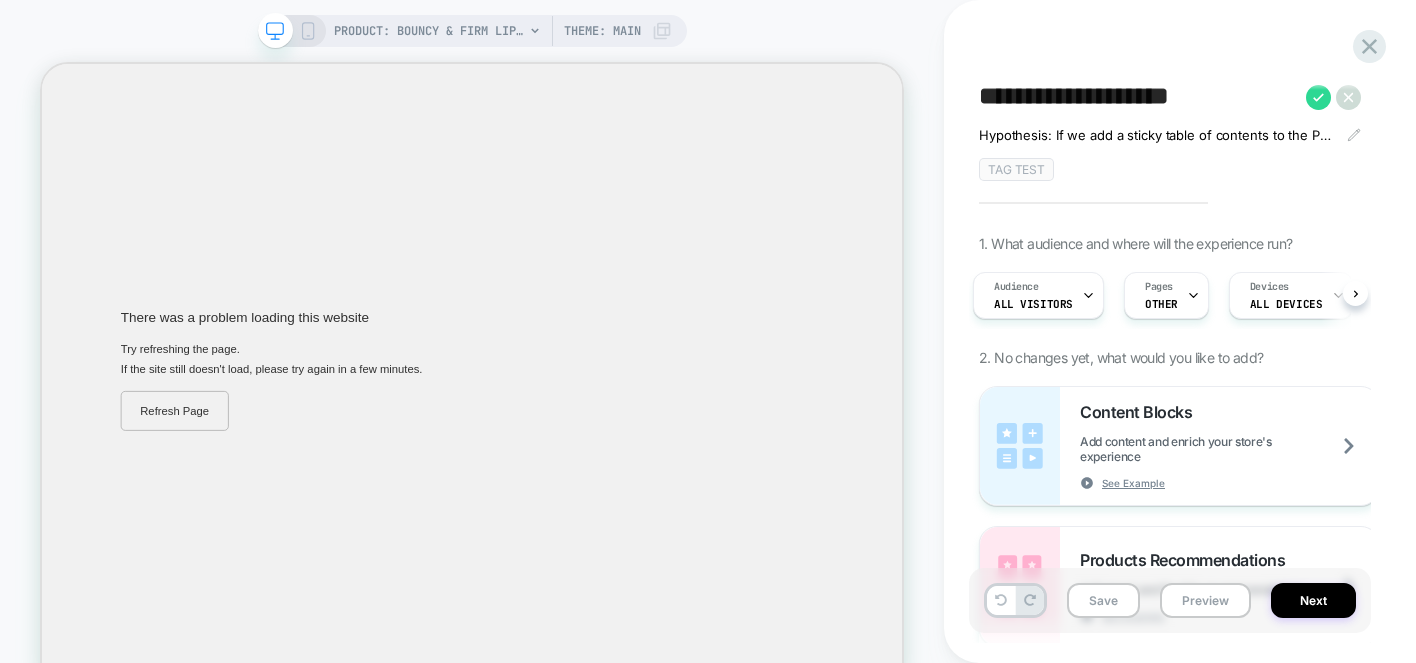 scroll, scrollTop: 0, scrollLeft: 0, axis: both 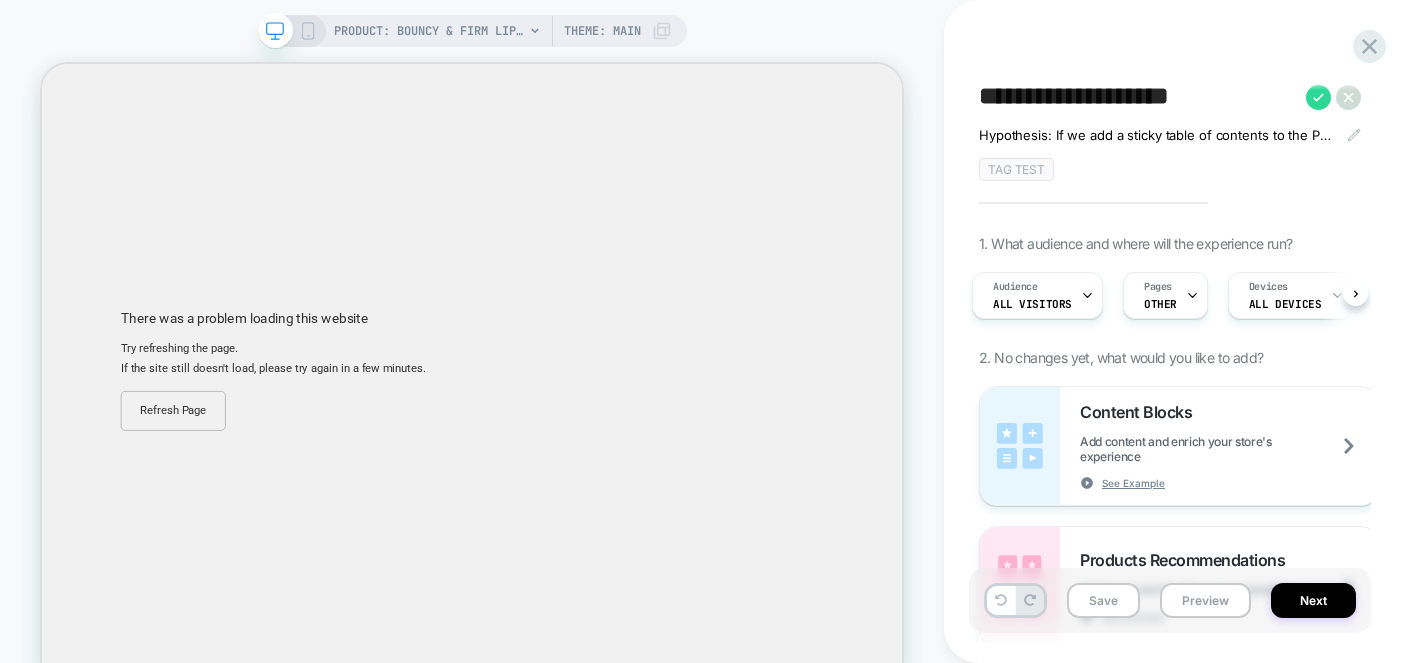 click 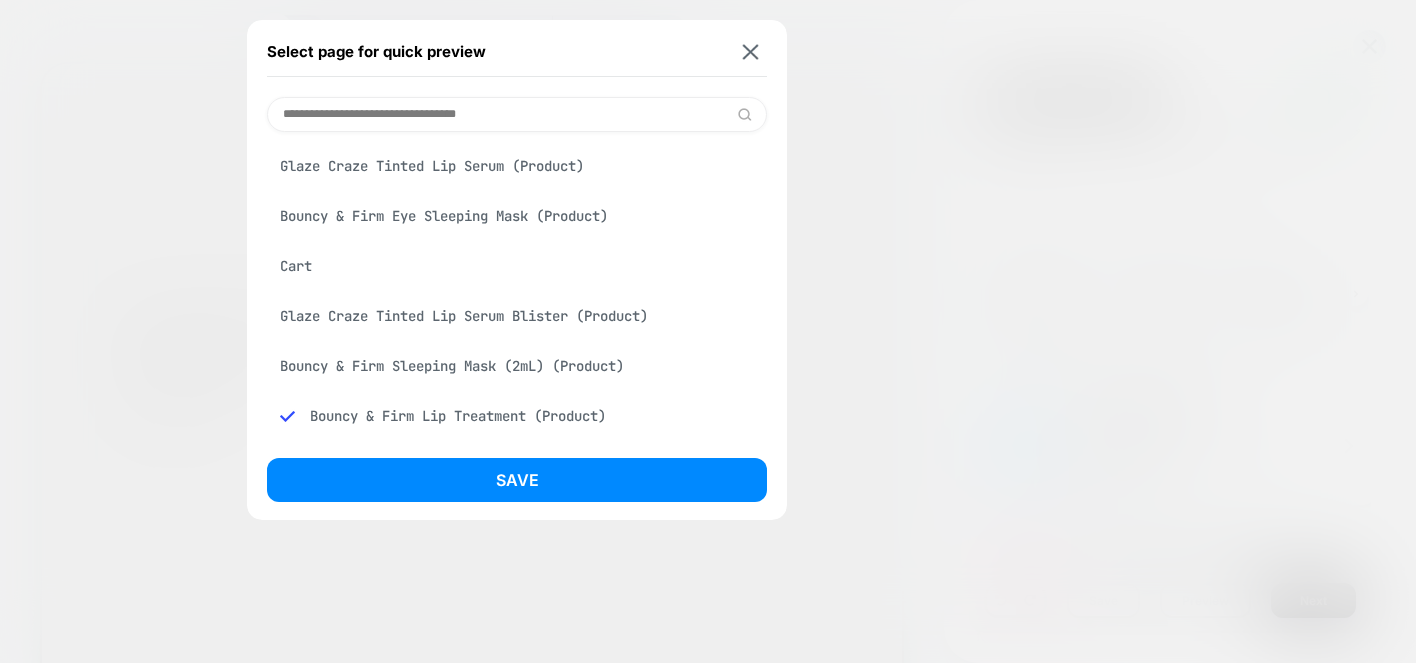 click on "Glaze Craze Tinted Lip Serum (Product)" at bounding box center [517, 166] 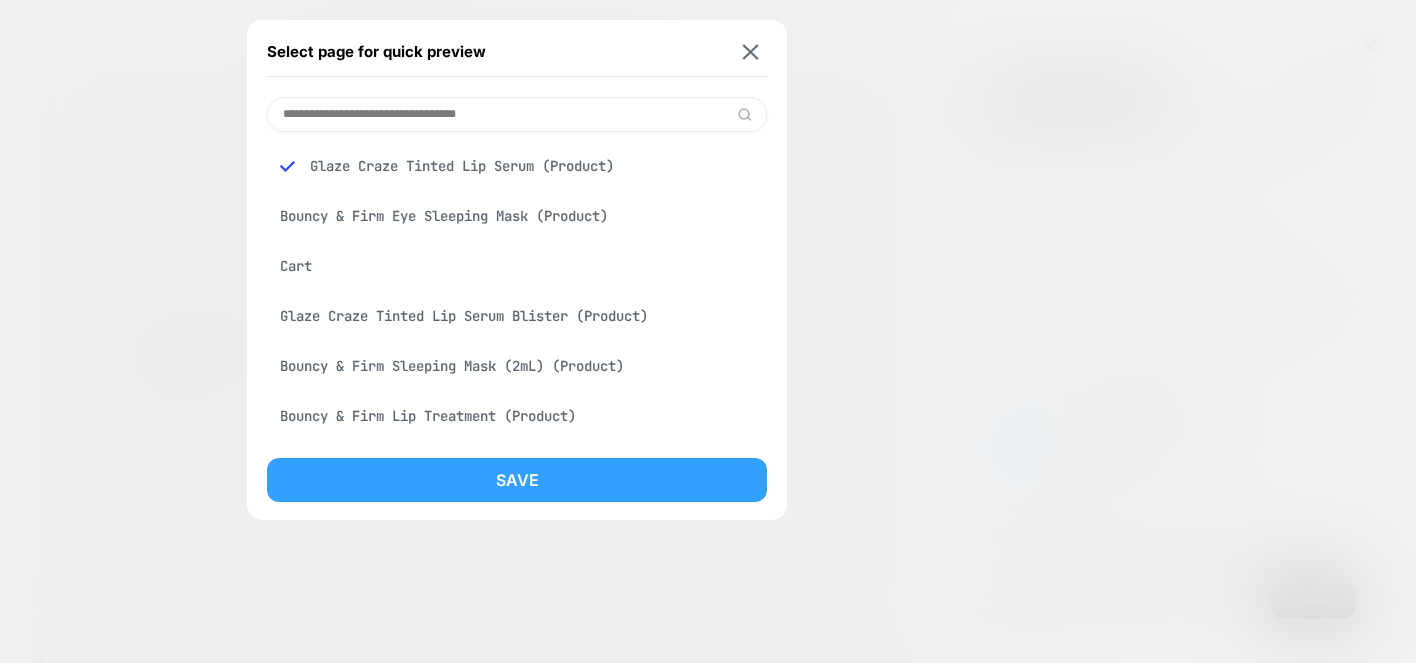 click on "Save" at bounding box center [517, 480] 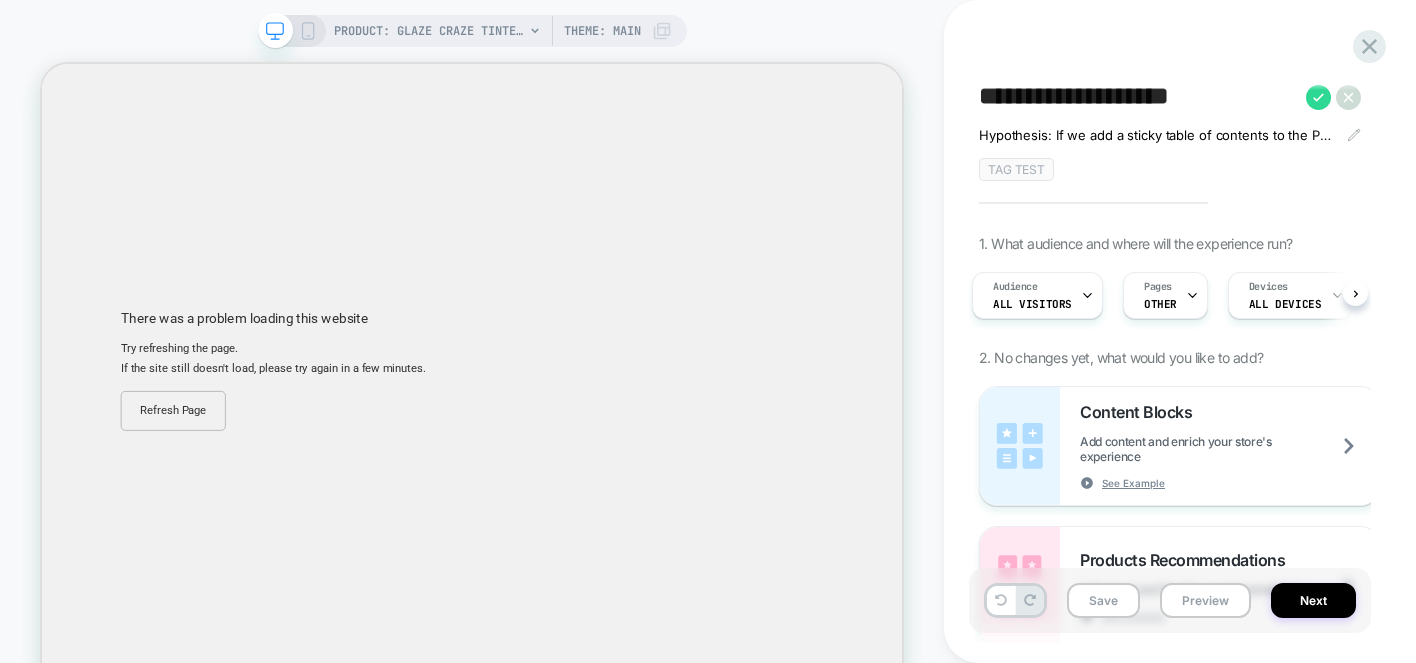 scroll, scrollTop: 0, scrollLeft: 8, axis: horizontal 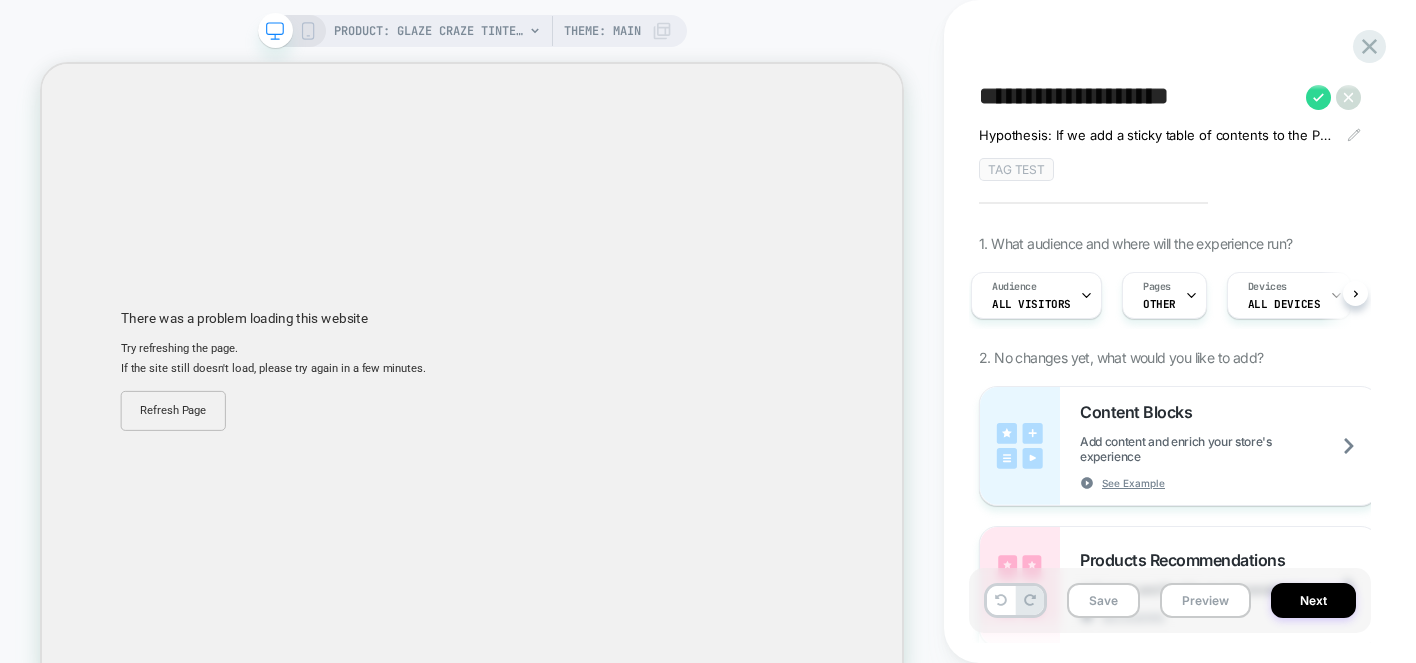 click 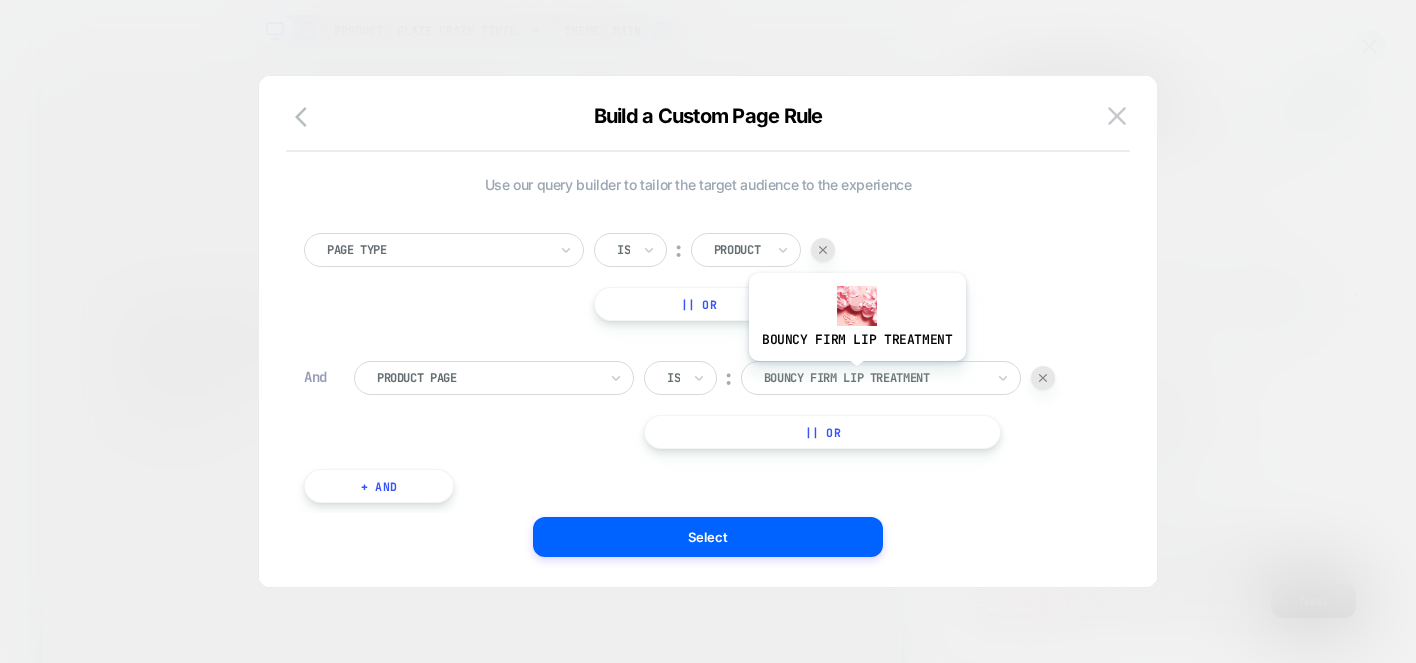 click at bounding box center [874, 378] 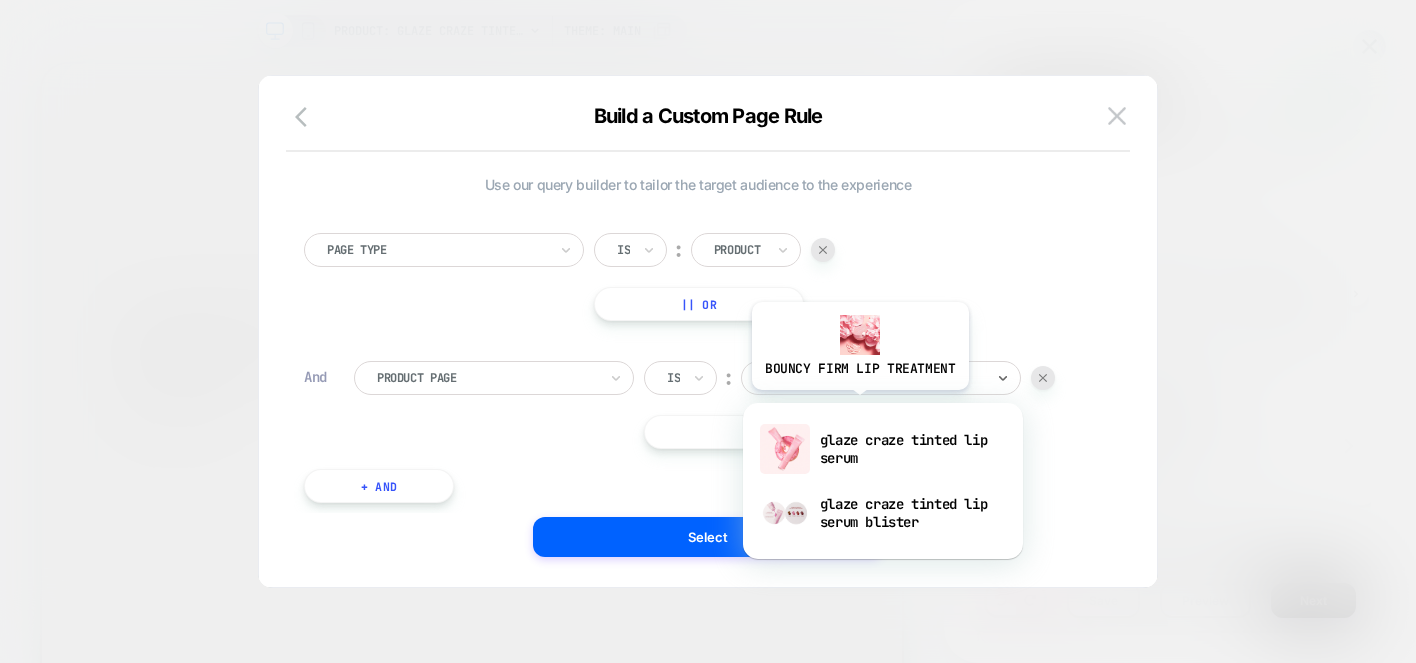 type on "*****" 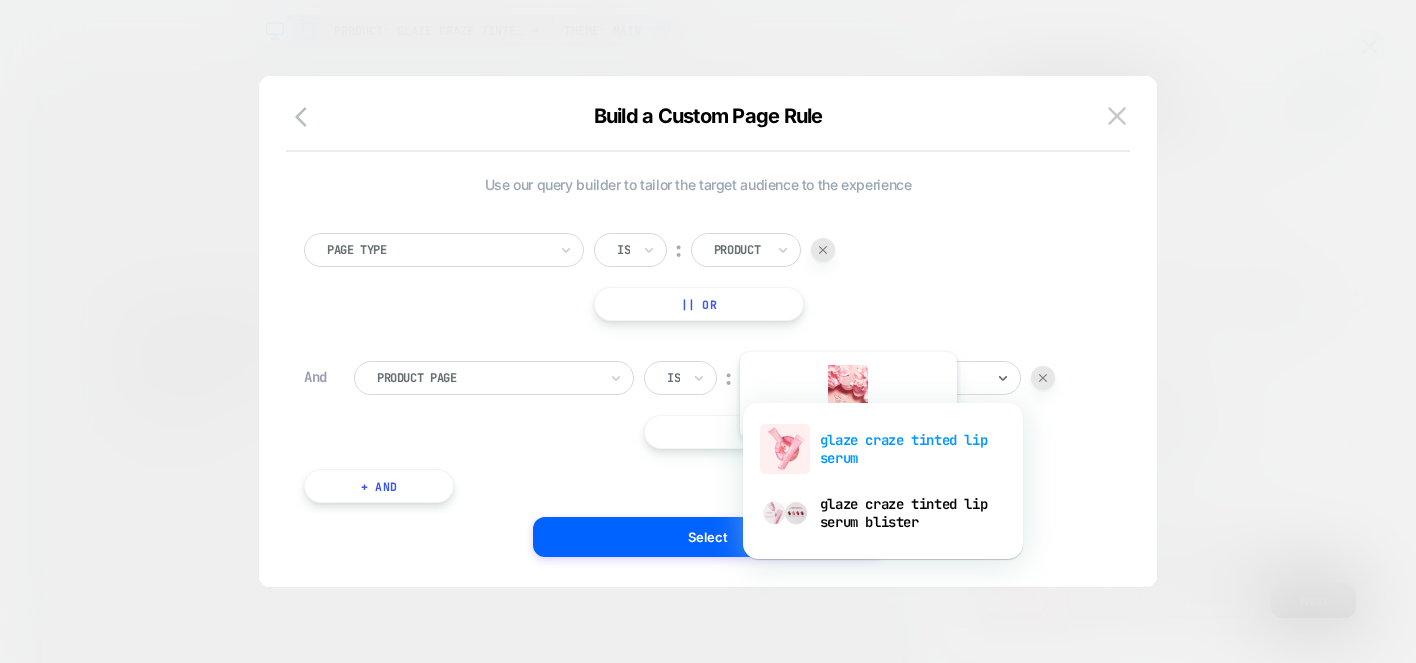 click on "glaze craze tinted lip serum" at bounding box center (883, 449) 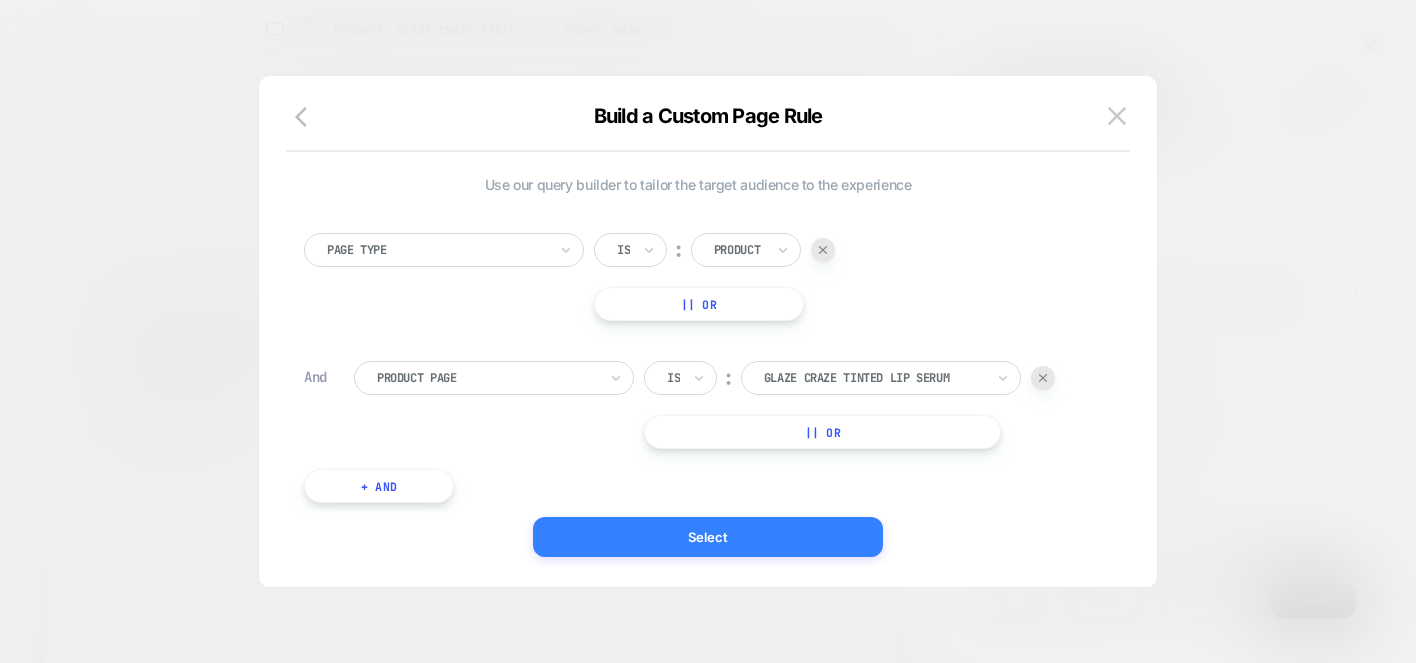 click on "Select" at bounding box center (708, 537) 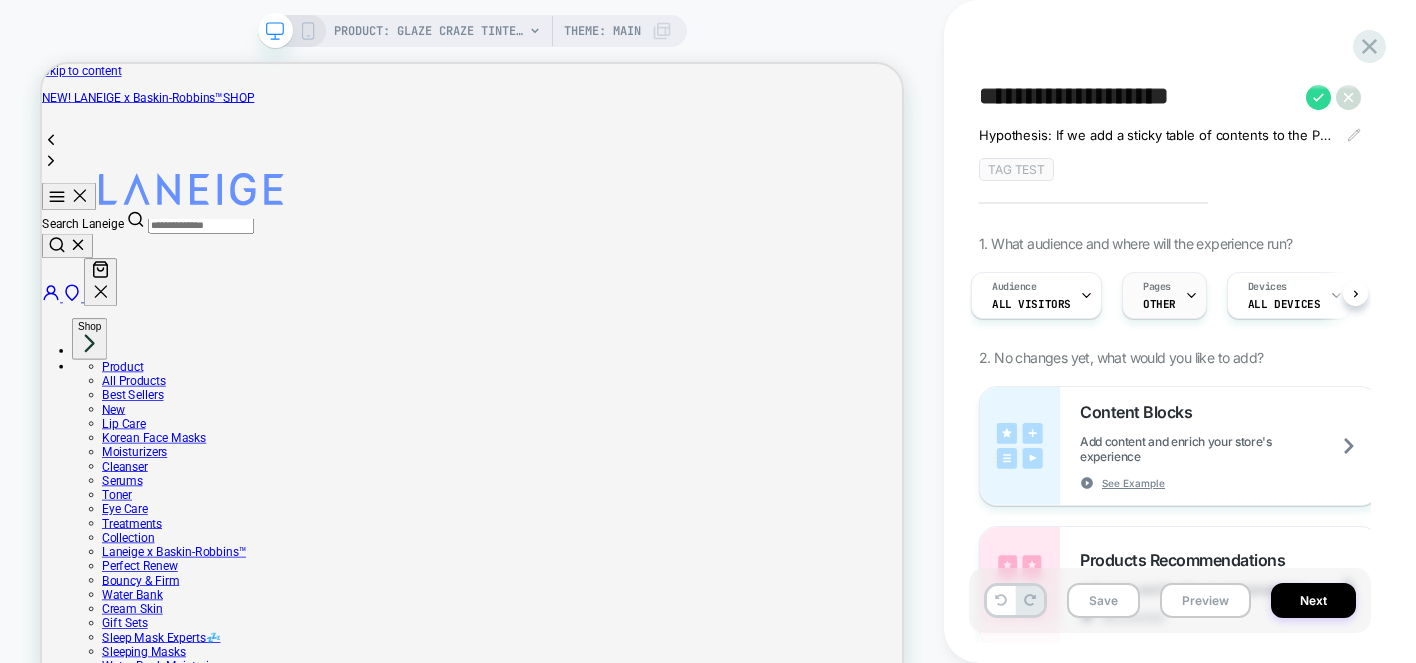 scroll, scrollTop: 0, scrollLeft: 0, axis: both 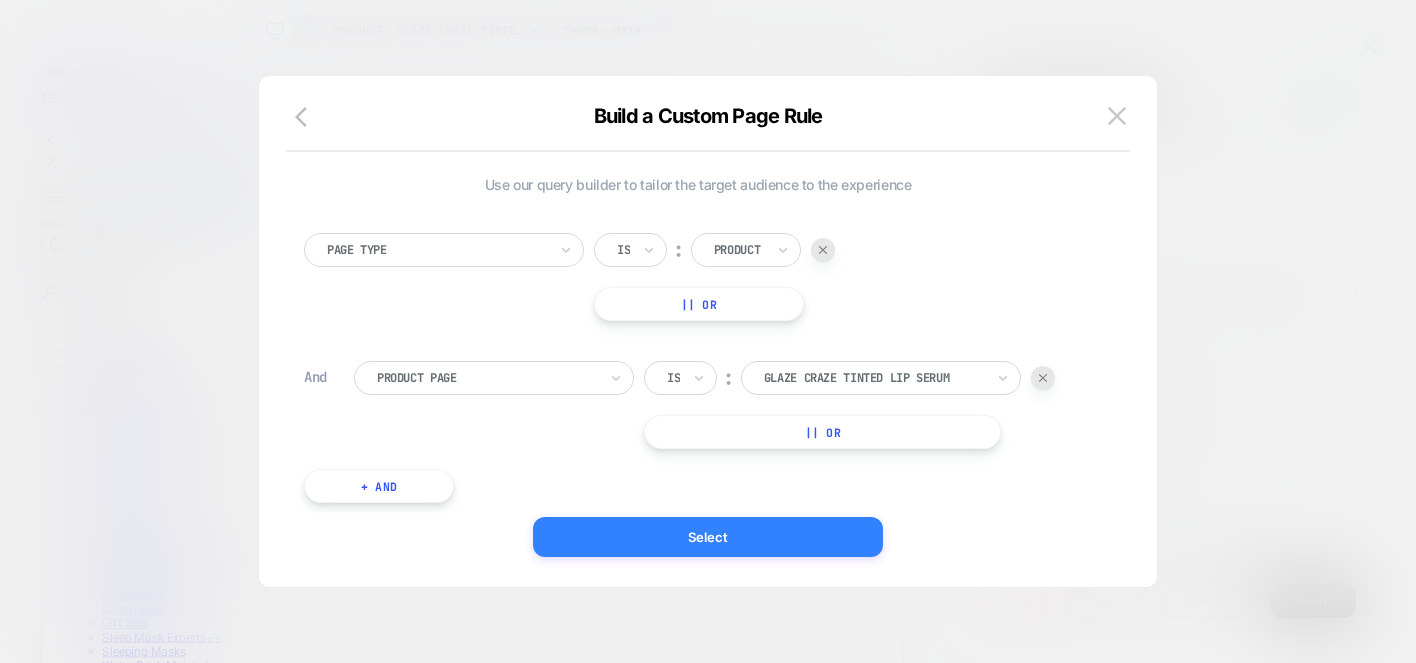 click on "Select" at bounding box center [708, 537] 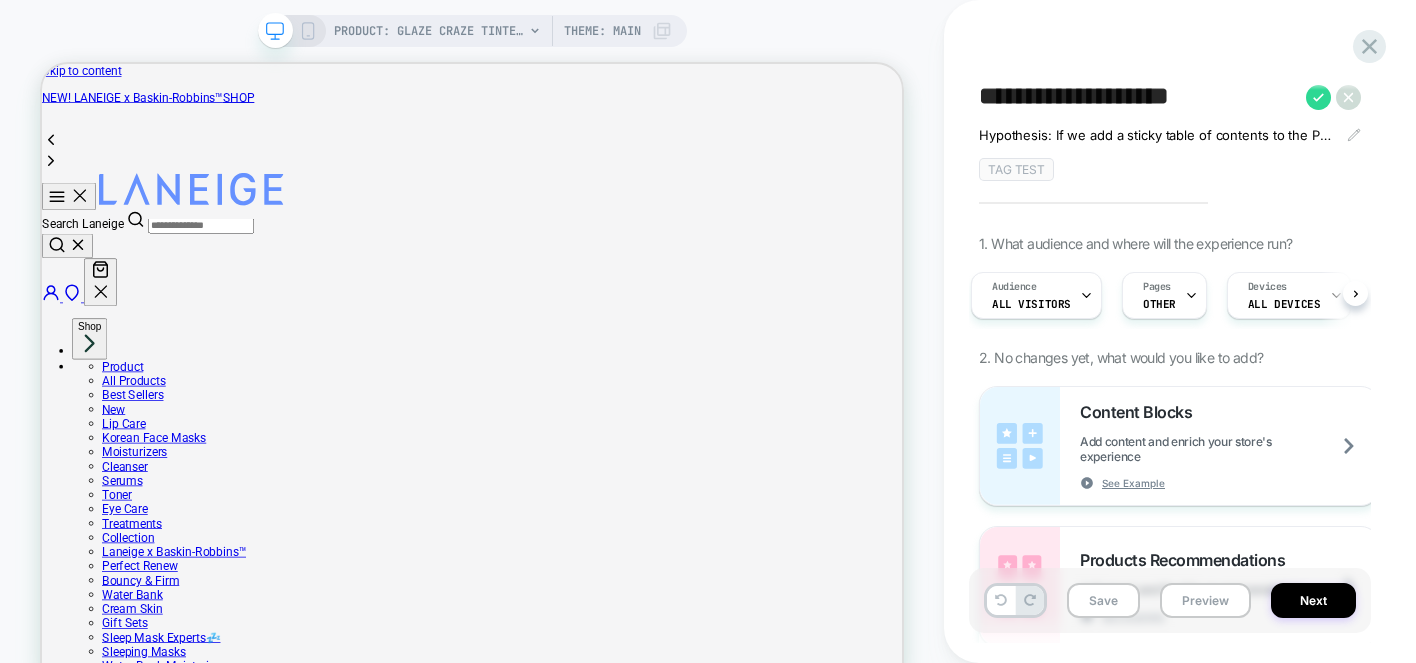 scroll, scrollTop: 0, scrollLeft: 0, axis: both 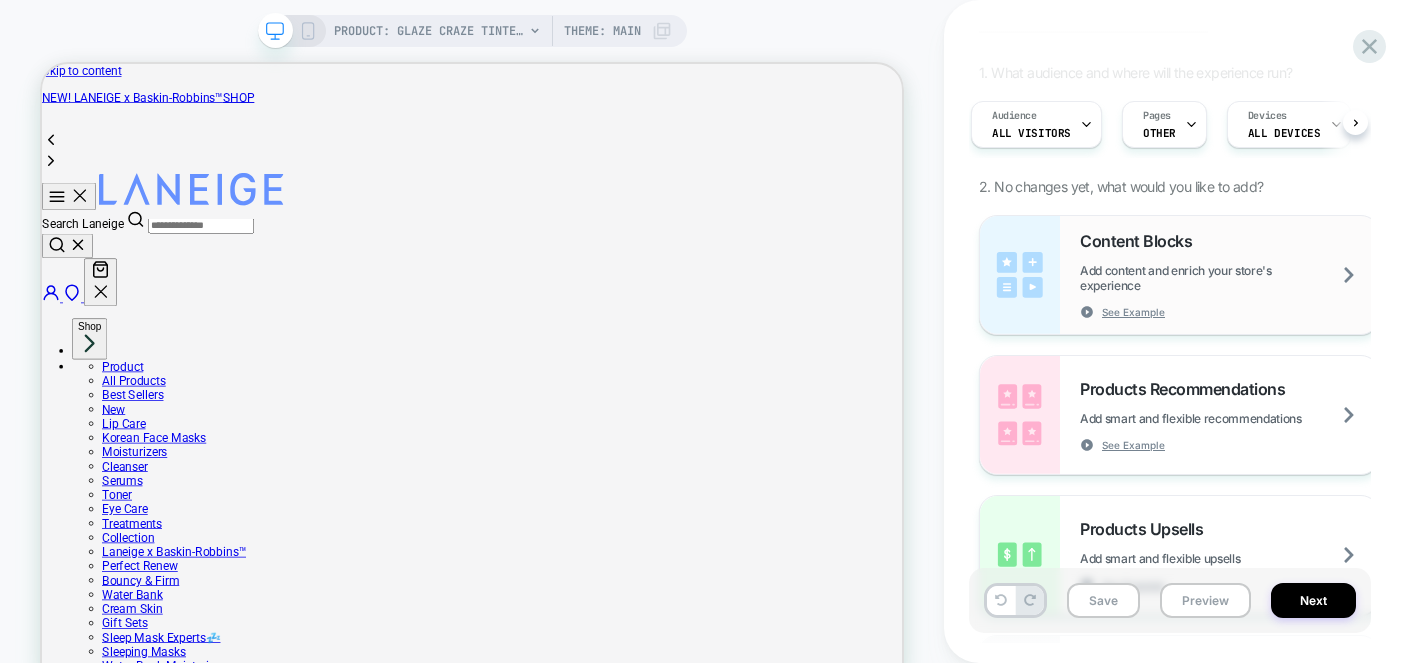 click on "Add content and enrich your store's experience" at bounding box center (1229, 278) 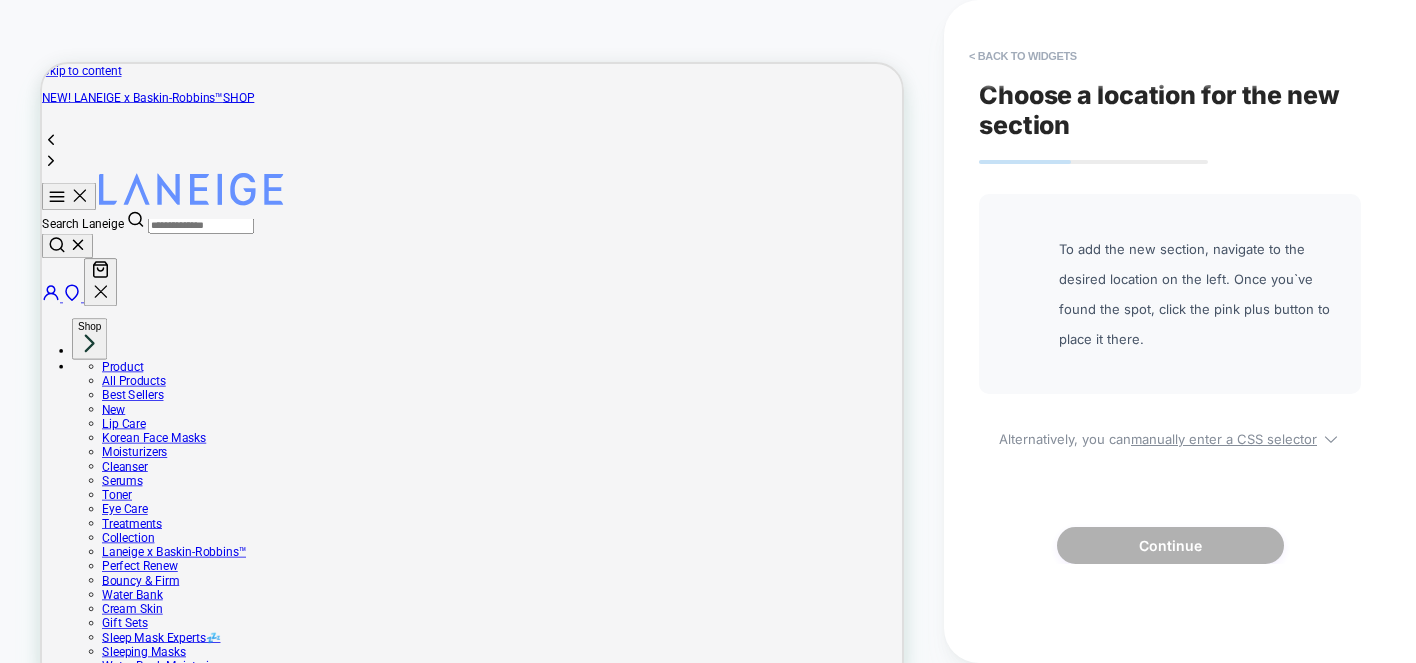 scroll, scrollTop: 0, scrollLeft: 0, axis: both 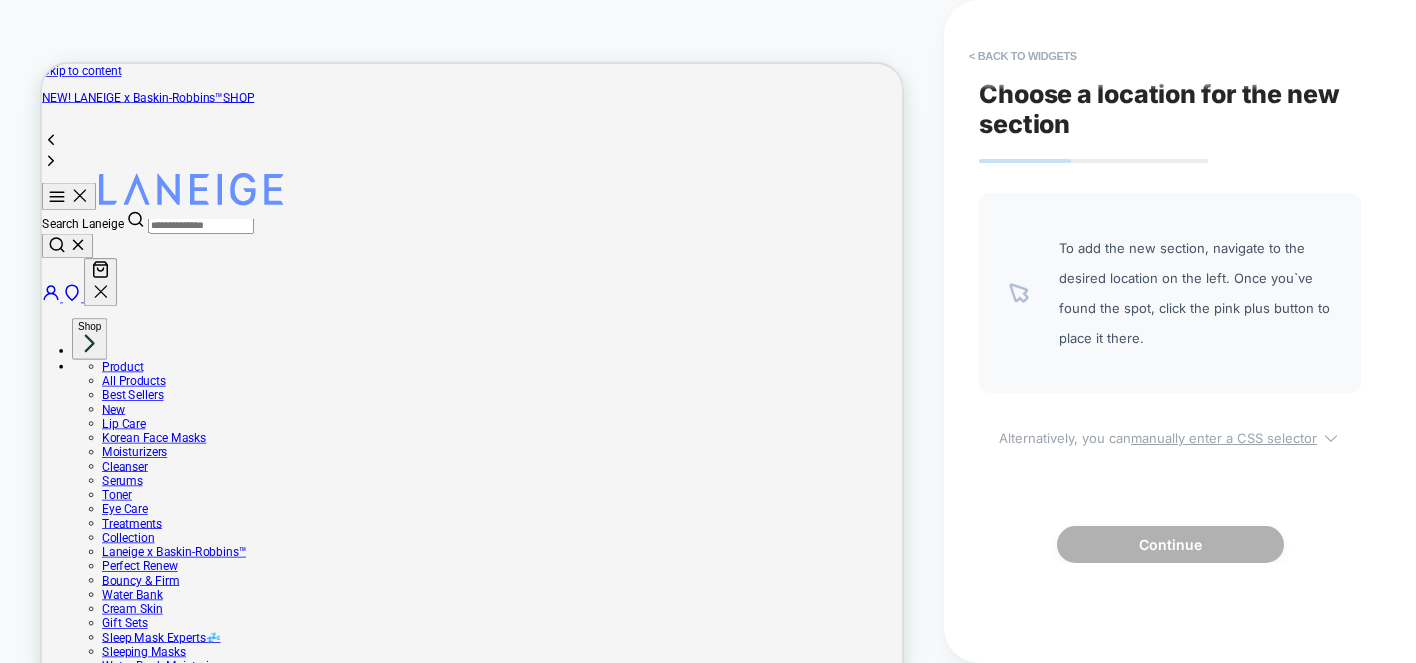 click on "manually enter a CSS selector" at bounding box center [1224, 438] 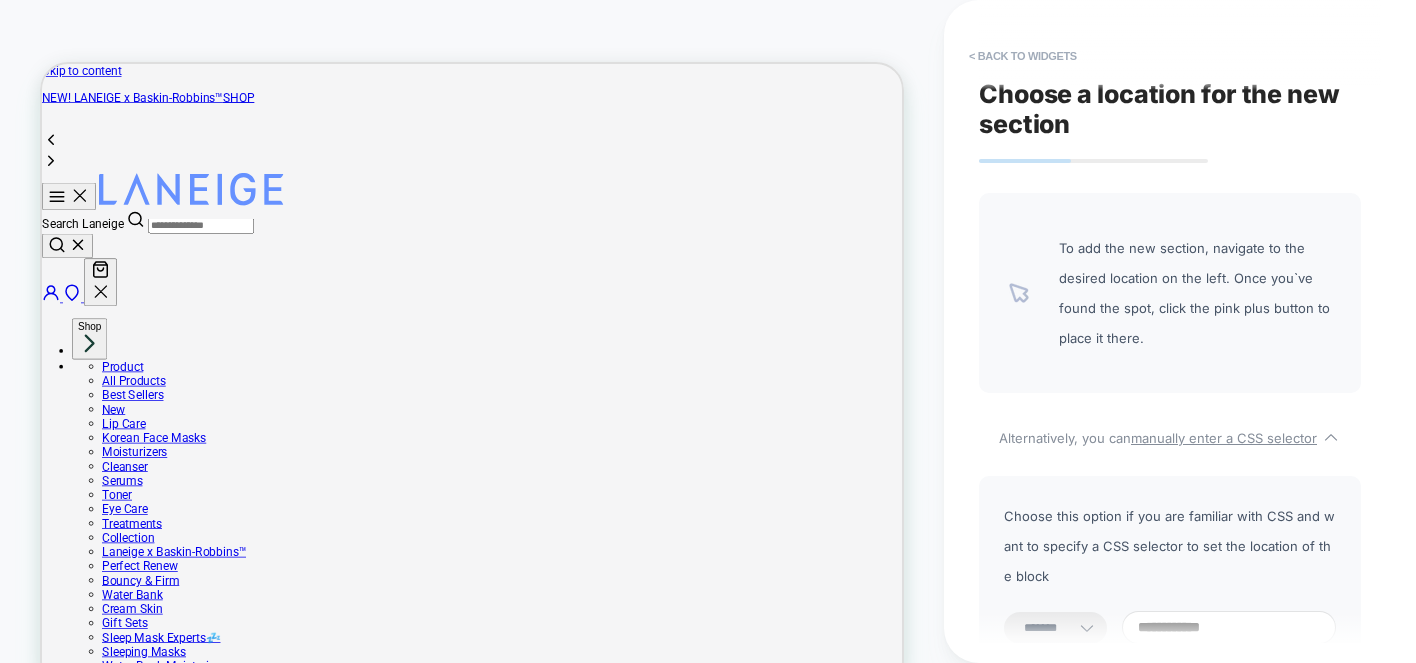 scroll, scrollTop: 0, scrollLeft: 0, axis: both 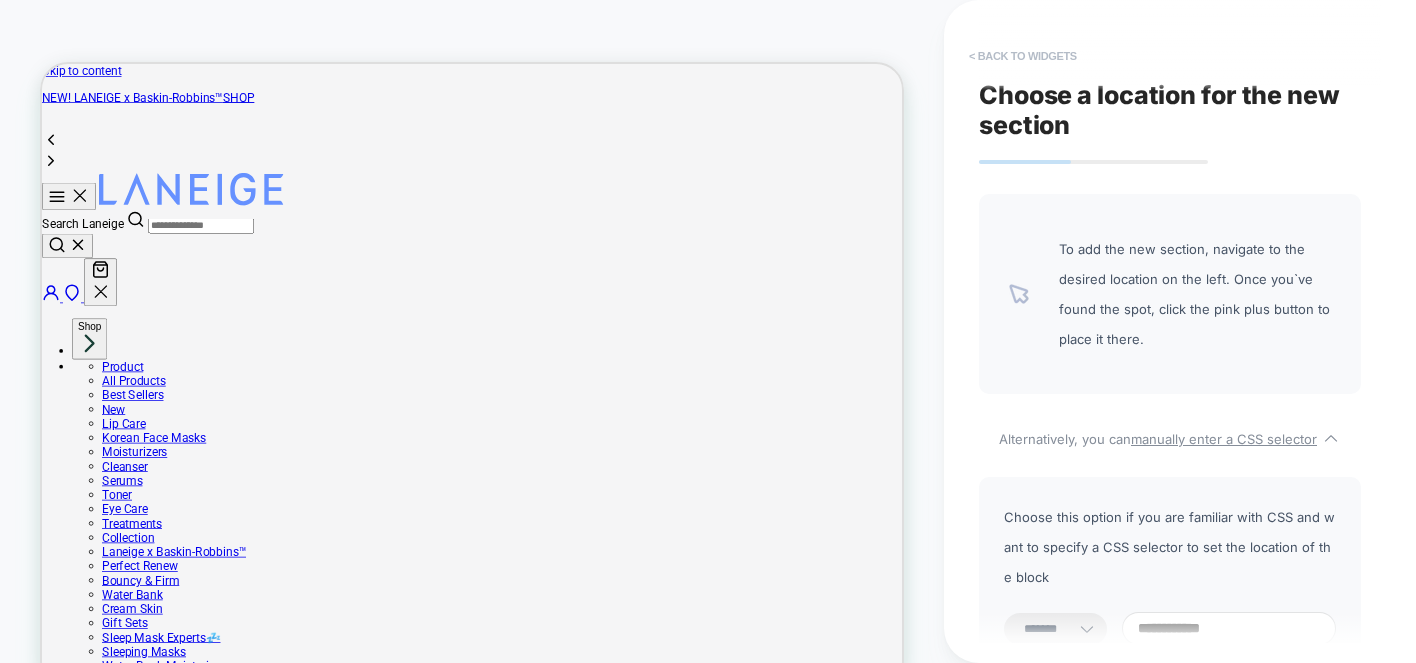 click on "< Back to widgets" at bounding box center [1023, 56] 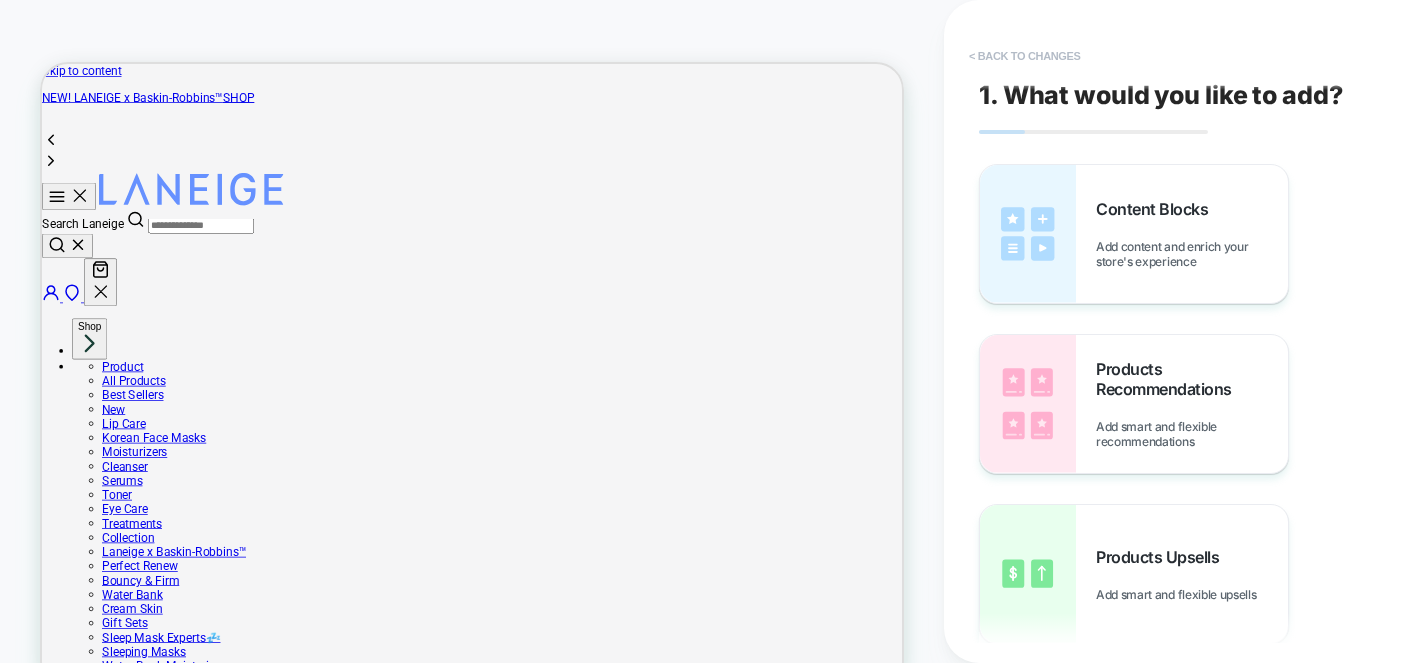 click on "< Back to changes" at bounding box center (1025, 56) 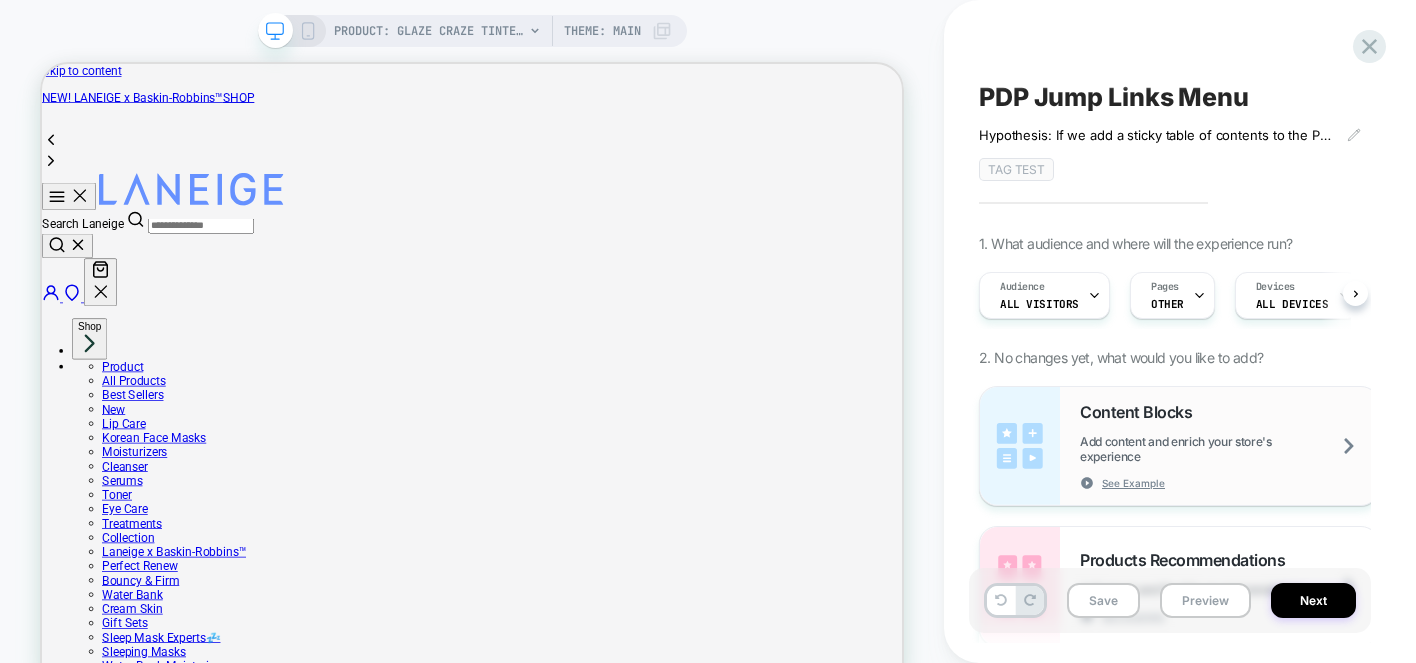 scroll, scrollTop: 0, scrollLeft: 1, axis: horizontal 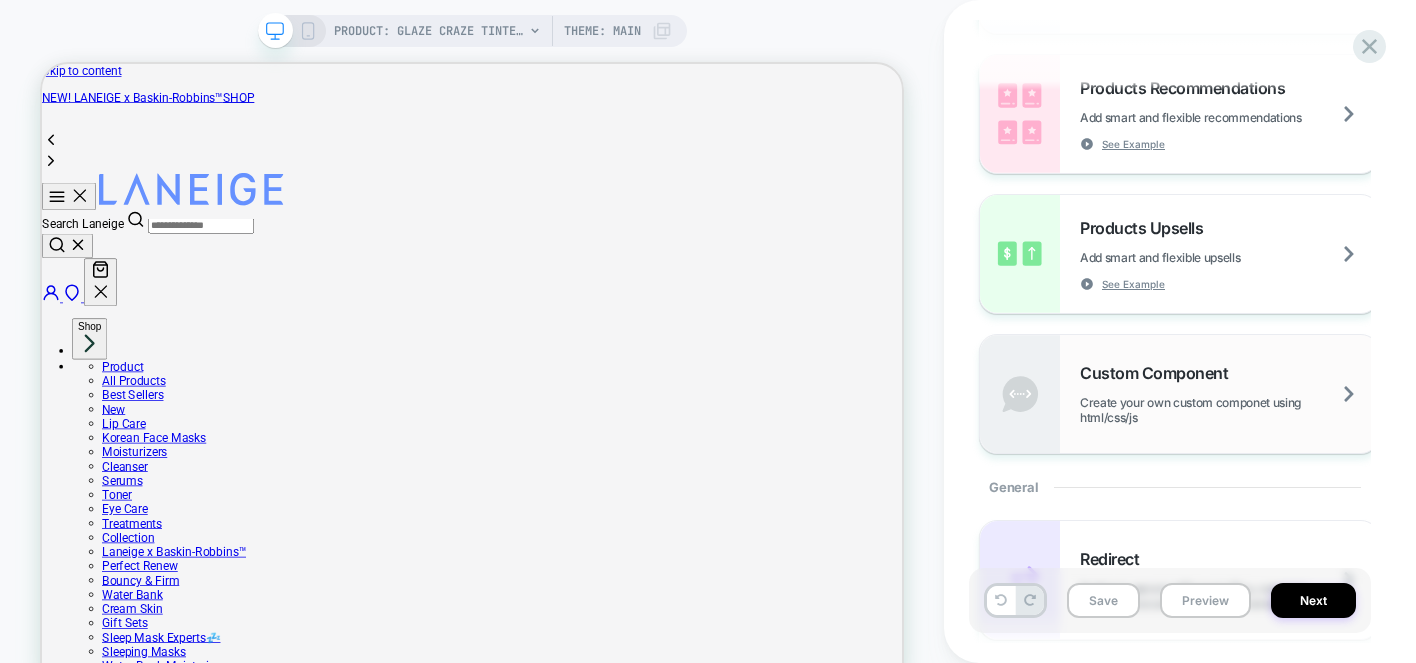 click on "Create your own custom componet using html/css/js" at bounding box center [1229, 410] 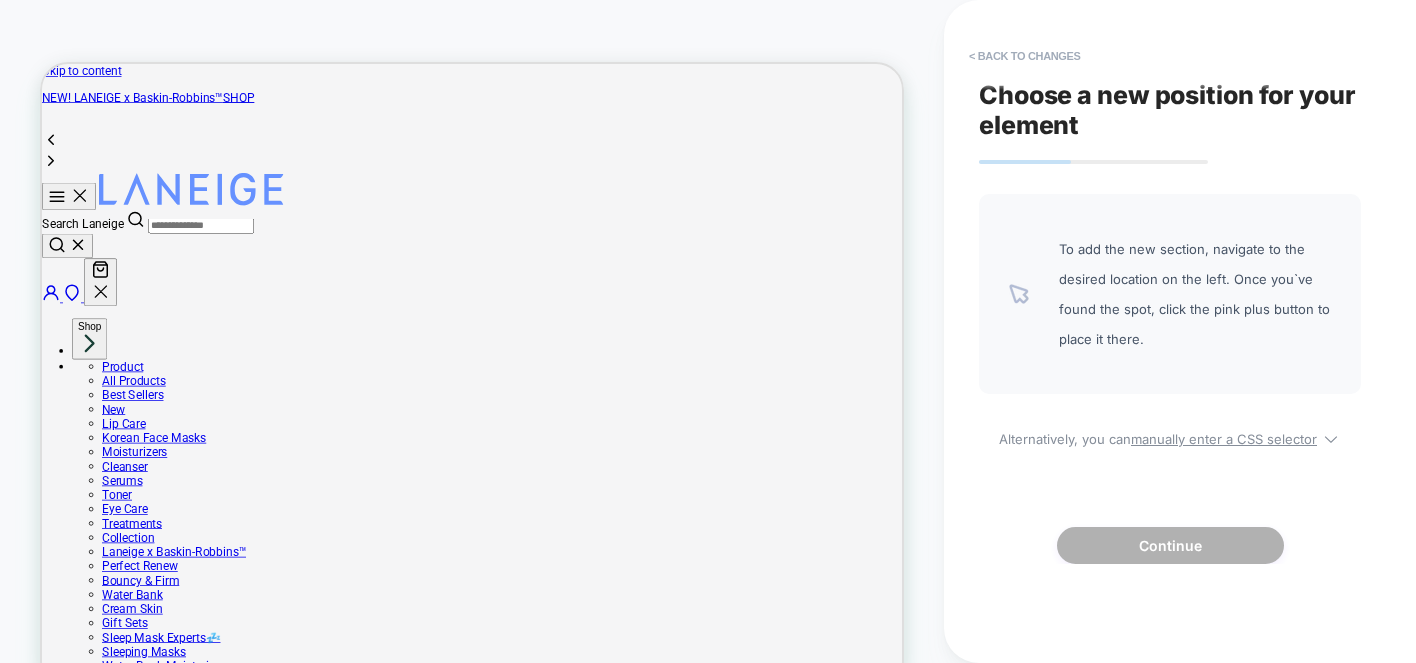 click on "To add the new section, navigate to the desired location on the
left. Once you`ve found the spot, click the pink plus button to
place it there." at bounding box center (1195, 294) 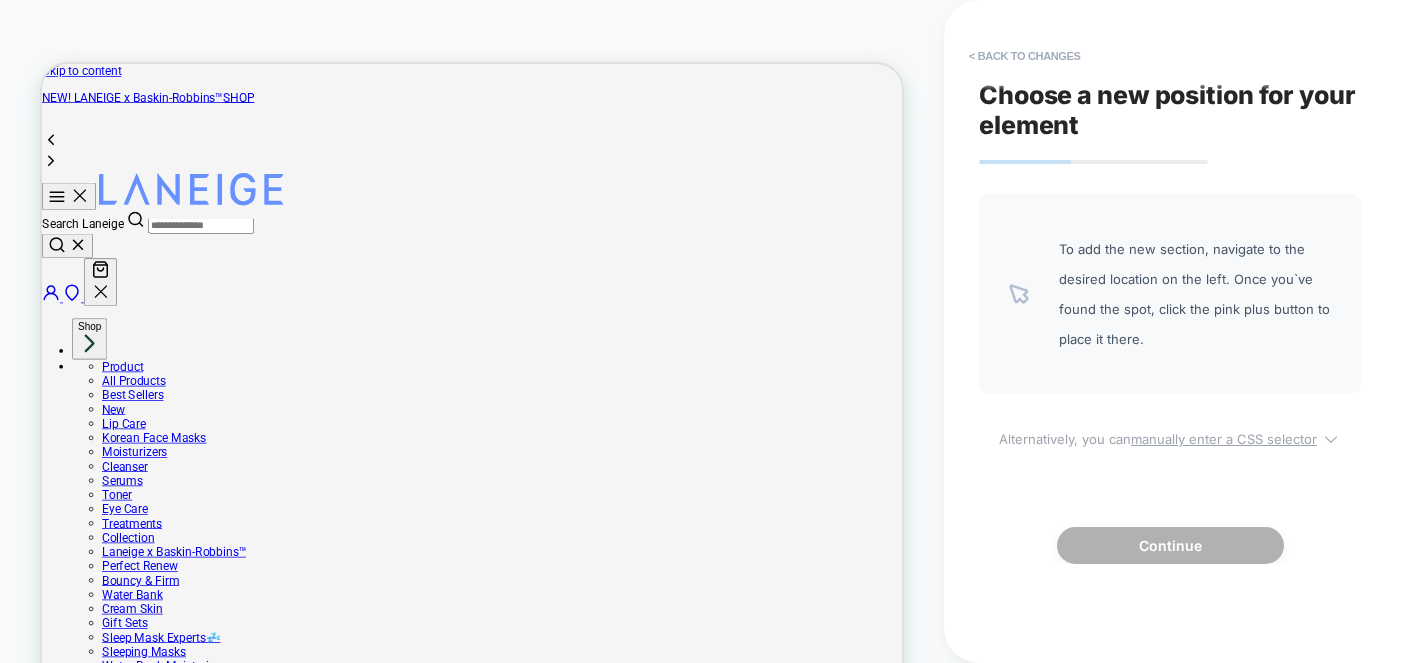click on "manually enter a CSS selector" at bounding box center (1224, 439) 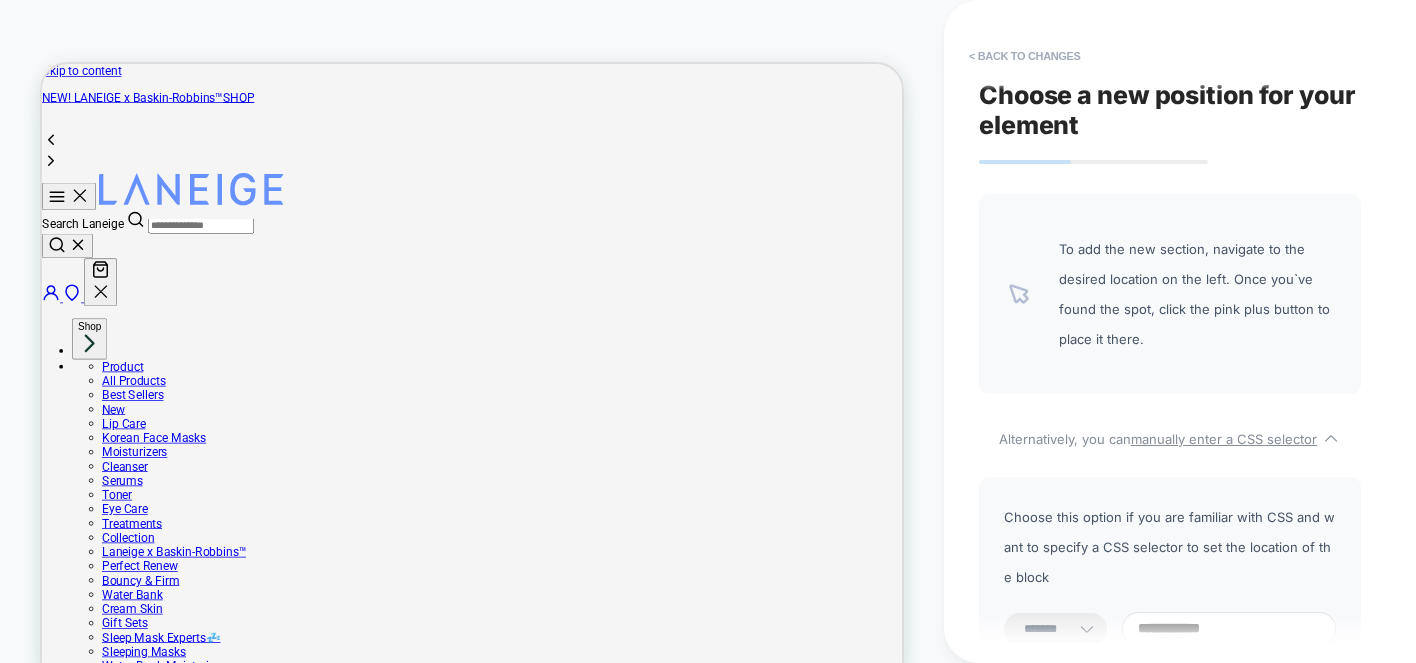 scroll, scrollTop: 0, scrollLeft: 125, axis: horizontal 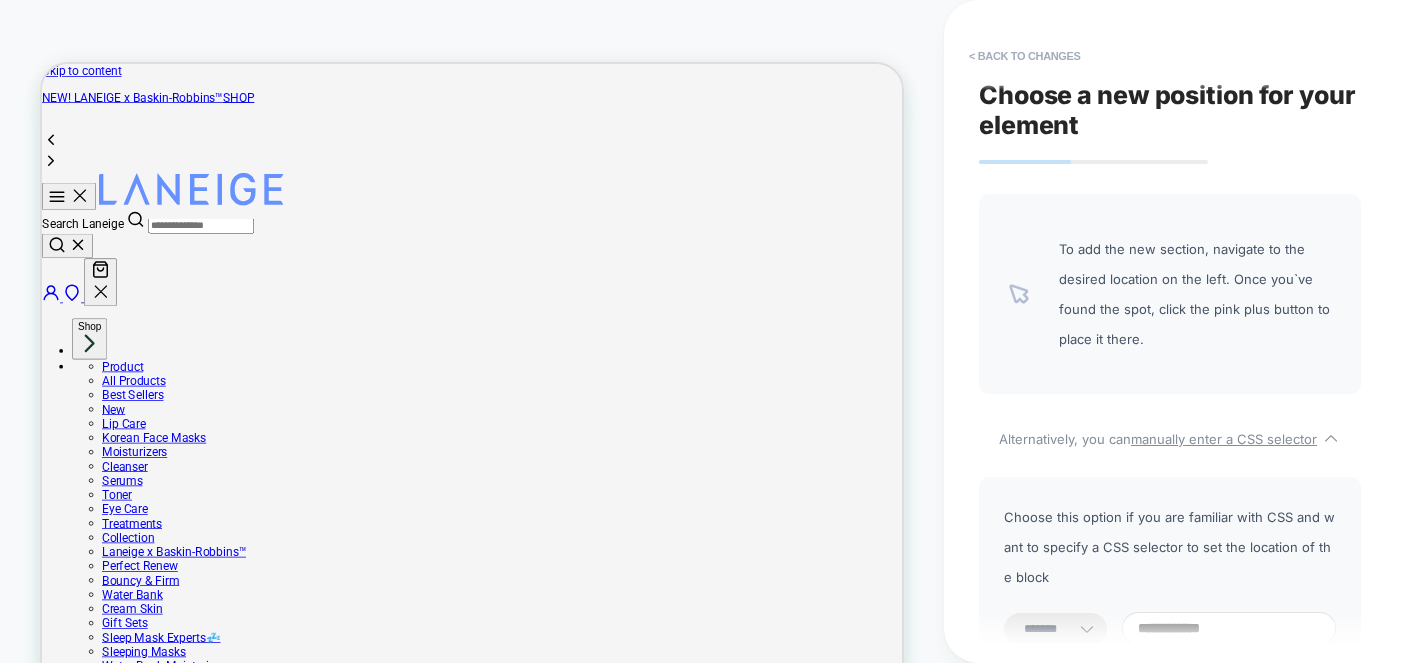 click on "**********" at bounding box center (1055, 629) 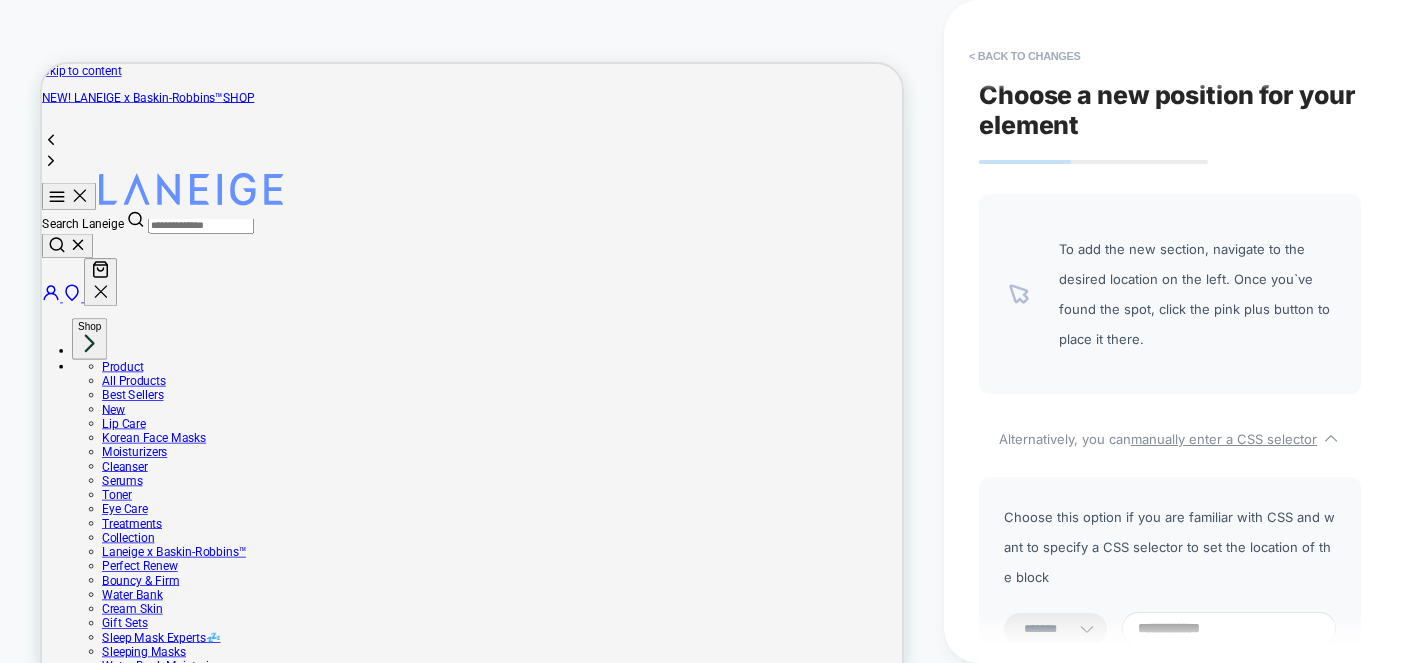 click 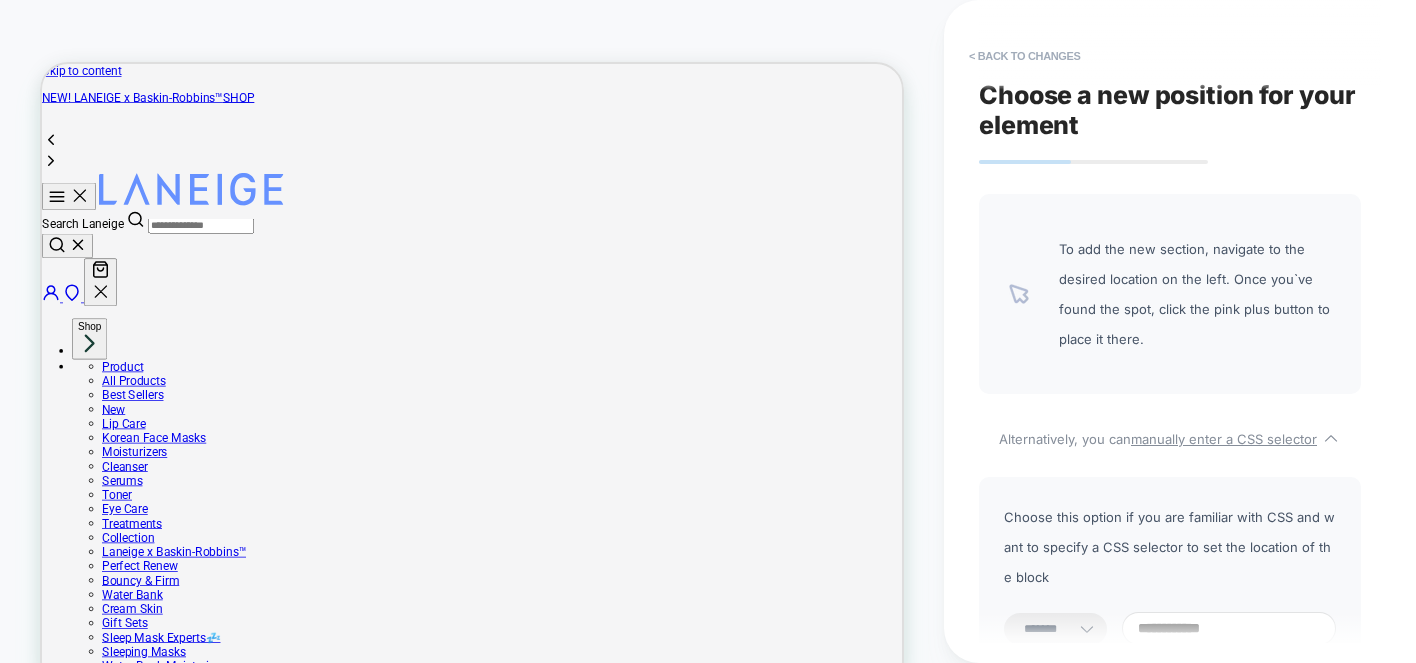select on "*********" 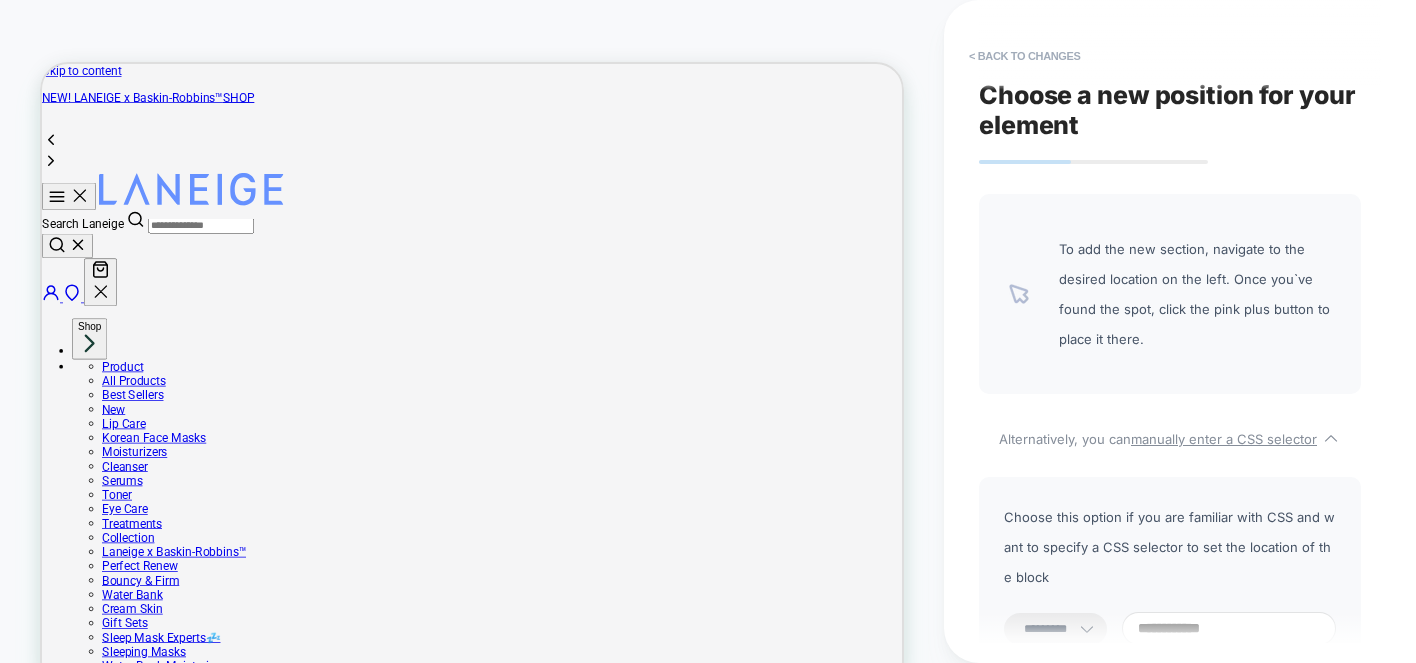 click at bounding box center (1229, 628) 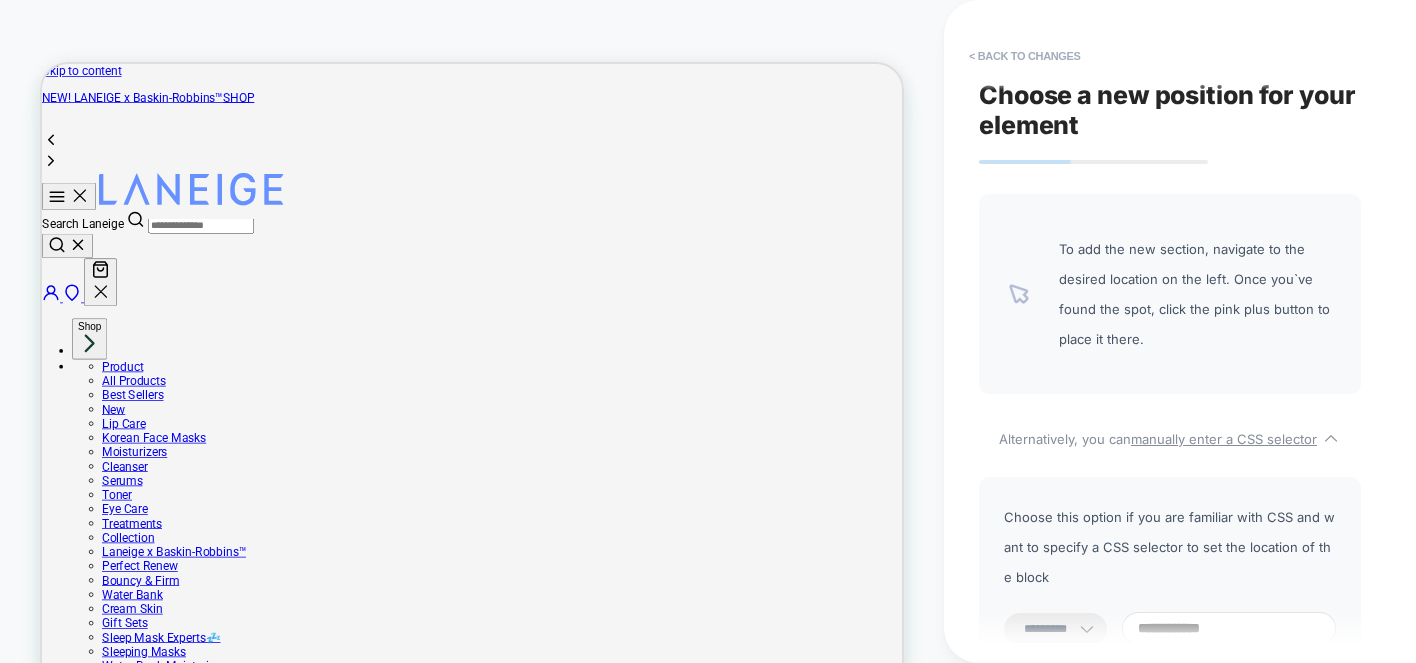 click at bounding box center (1229, 628) 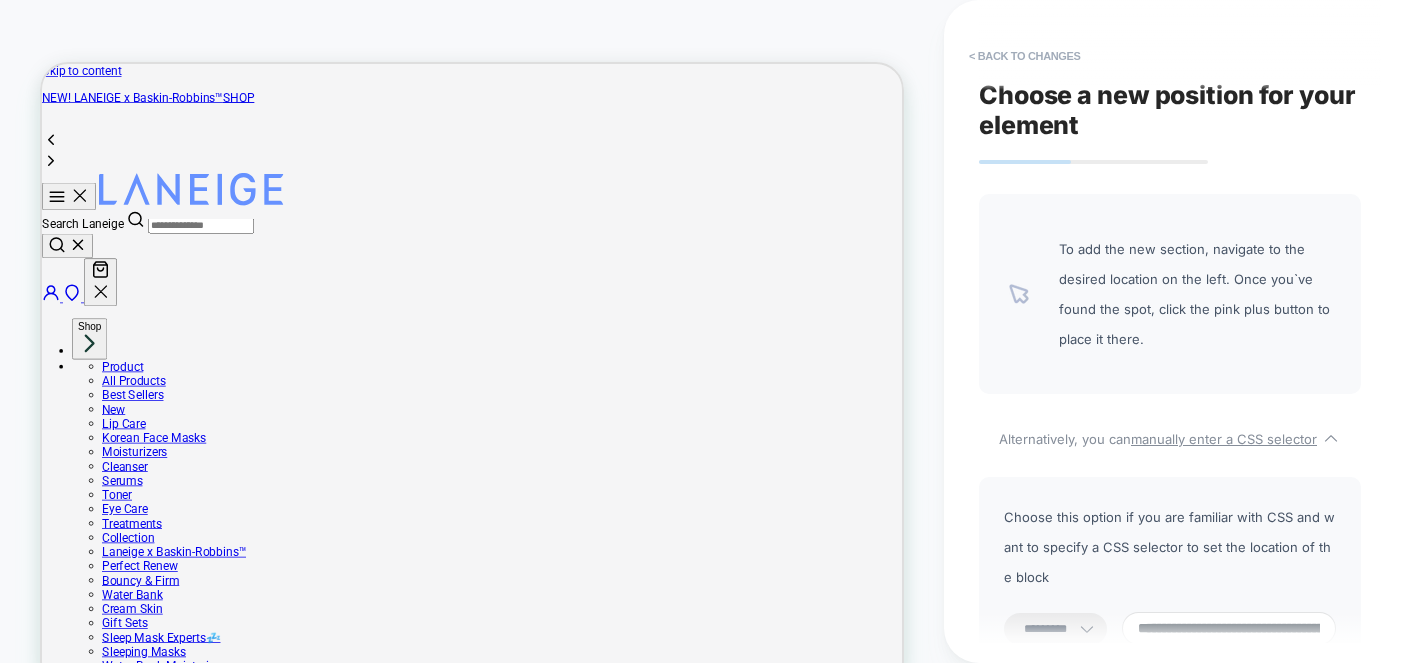 scroll, scrollTop: 0, scrollLeft: 261, axis: horizontal 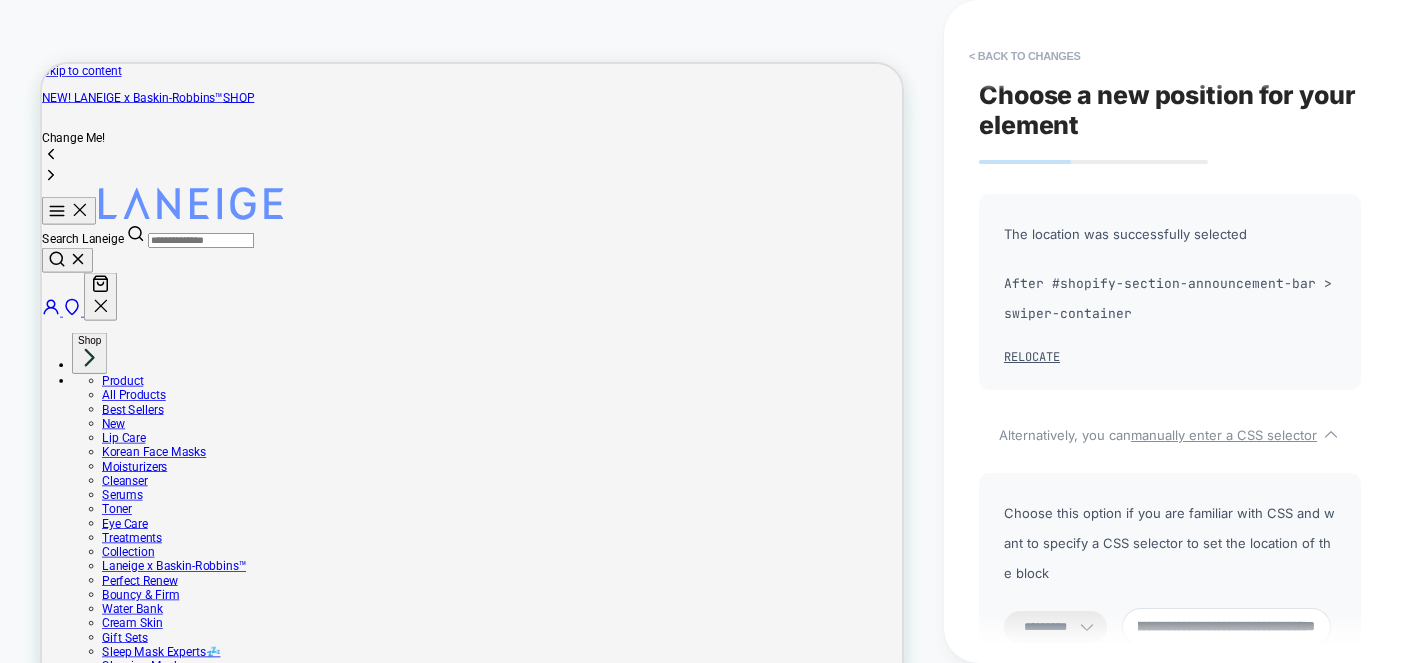 type on "**********" 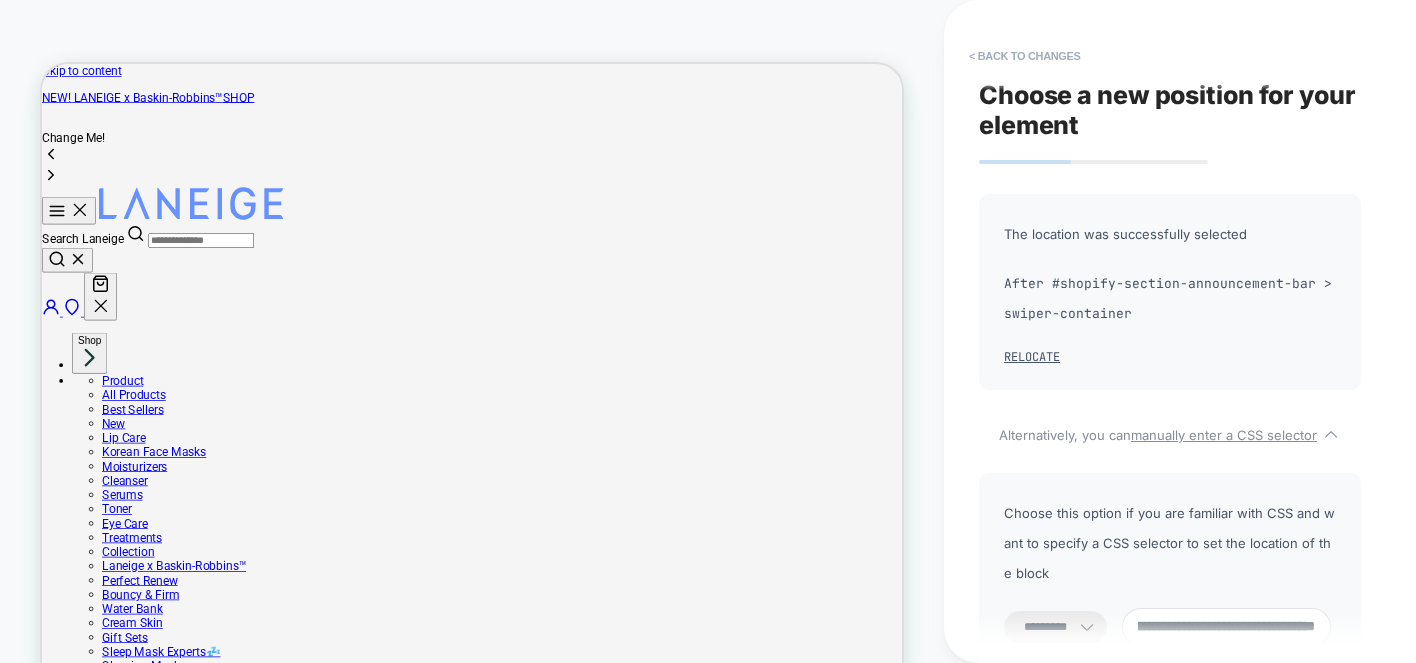 scroll, scrollTop: 0, scrollLeft: 0, axis: both 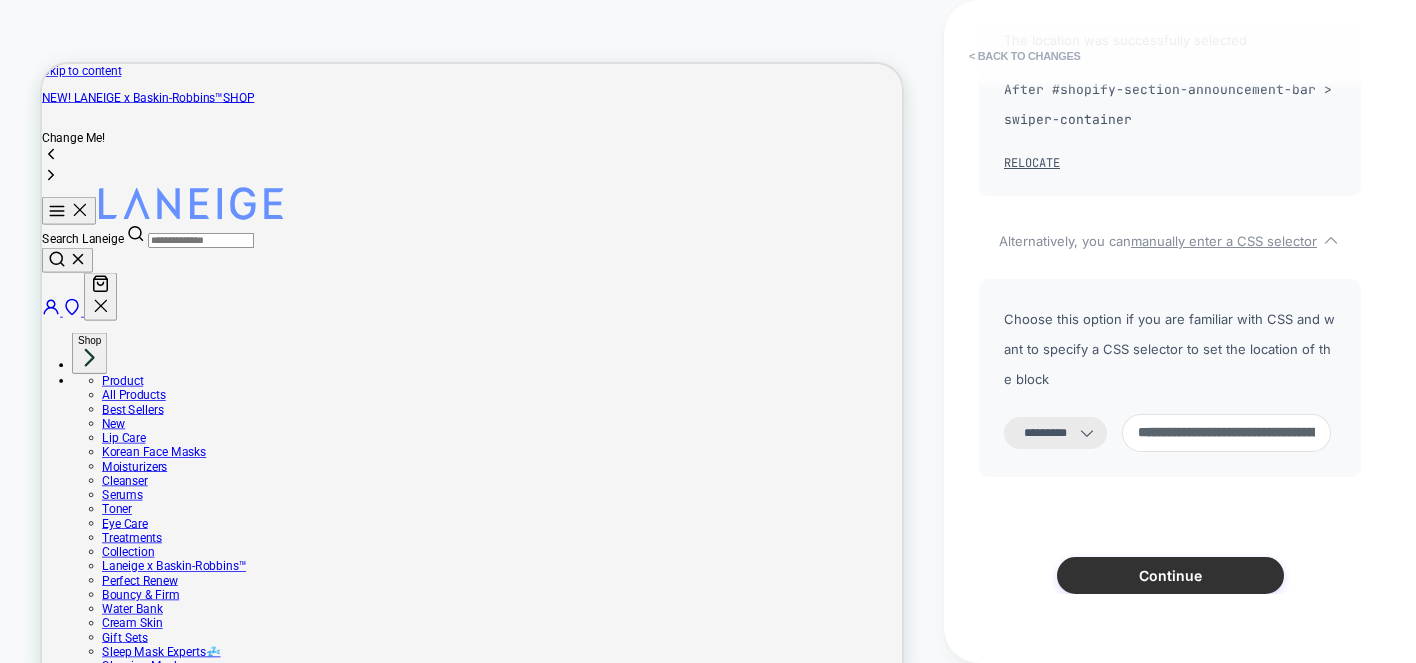 click on "Continue" at bounding box center (1170, 575) 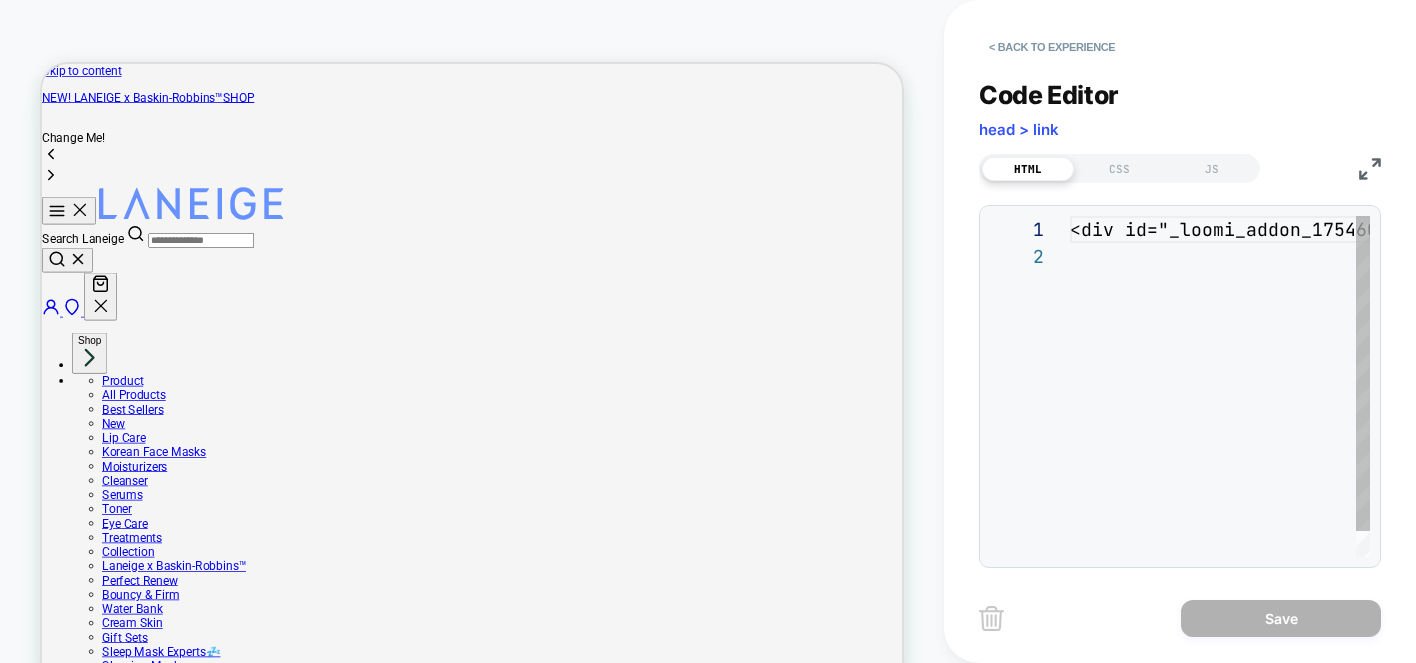 scroll, scrollTop: 27, scrollLeft: 0, axis: vertical 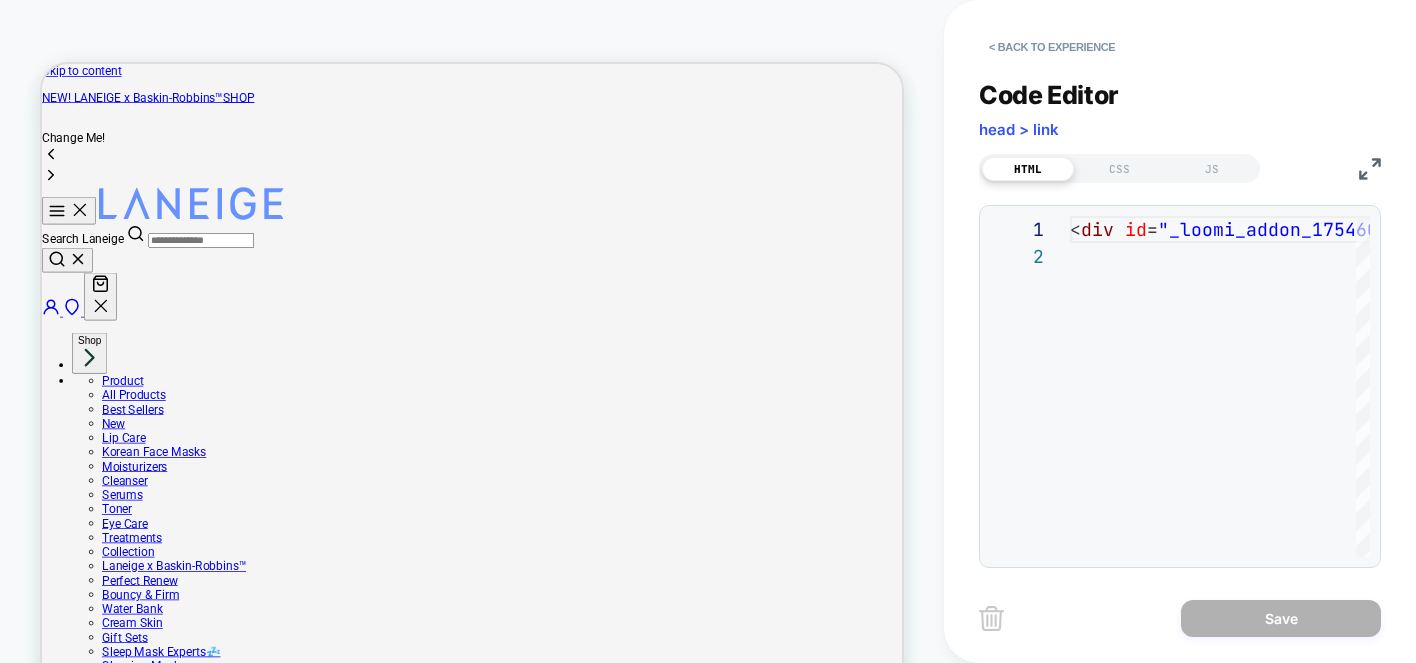 click at bounding box center [1370, 169] 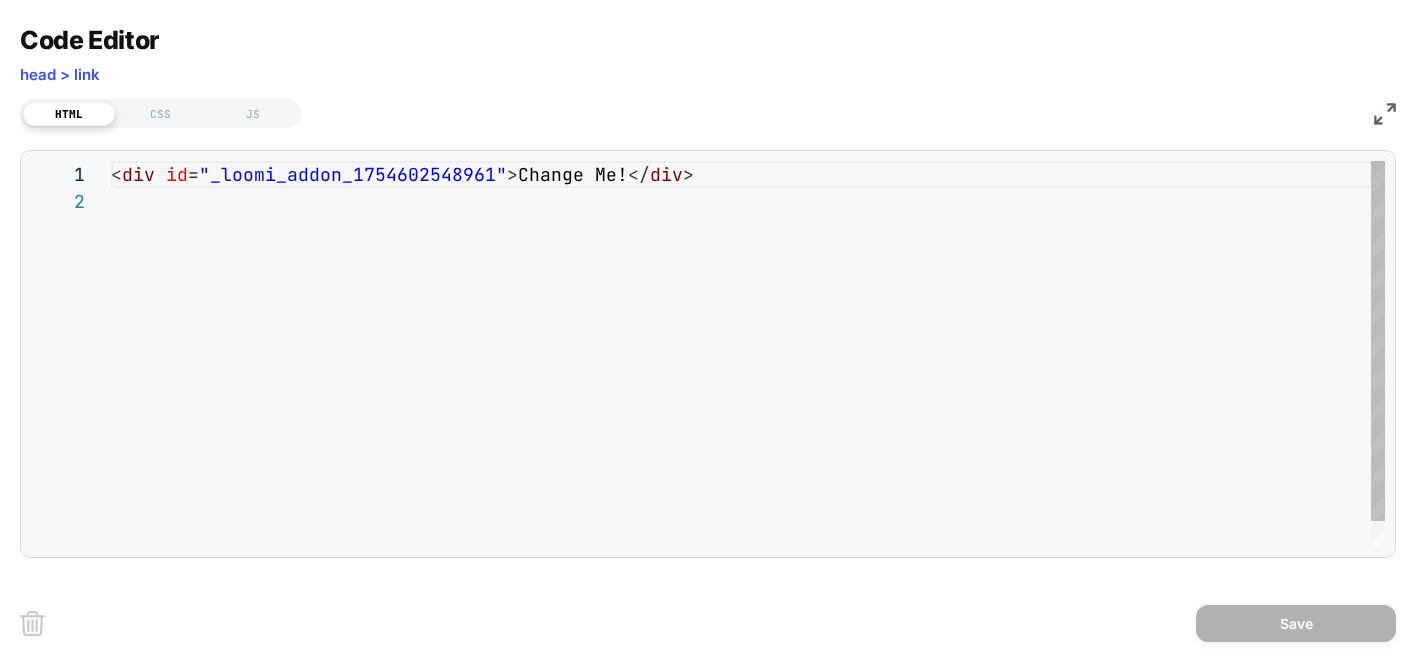 click on "< div   id = "_loomi_addon_1754602548961" > Change Me! </ div >" at bounding box center [748, 367] 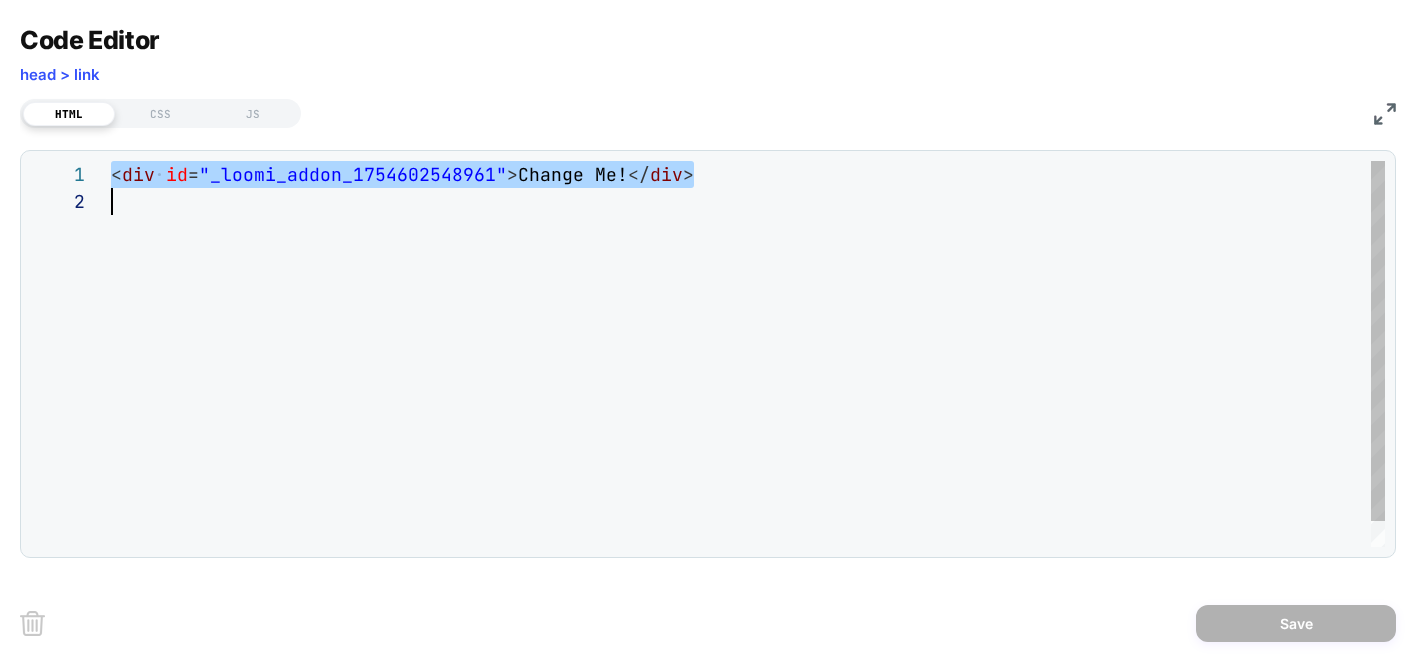 scroll, scrollTop: 0, scrollLeft: 0, axis: both 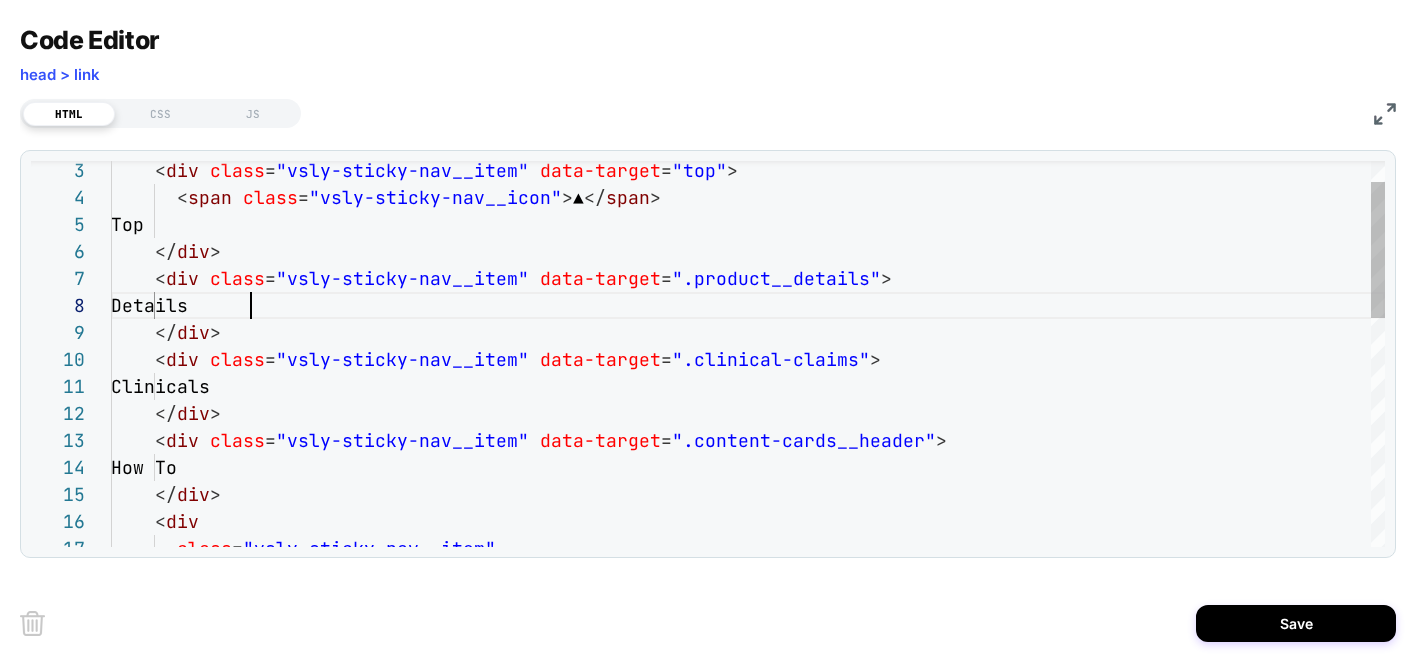 click on "How To      </ div >      < div   class = "vsly-sticky-nav__item"   data-target = ".content-cards__header" >      </ div >      < div   class = "vsly-sticky-nav__item"   data-target = ".clinical-claims" >       Clinicals       Details      </ div >      </ div >      < div   class = "vsly-sticky-nav__item"   data-target = ".product__details" >        < span   class = "vsly-sticky-nav__icon" > ▲ </ span >       Top      < div   class = "vsly-sticky-nav__item"   data-target = "top" >      < div        class = "vsly-sticky-nav__item"" at bounding box center (748, 647) 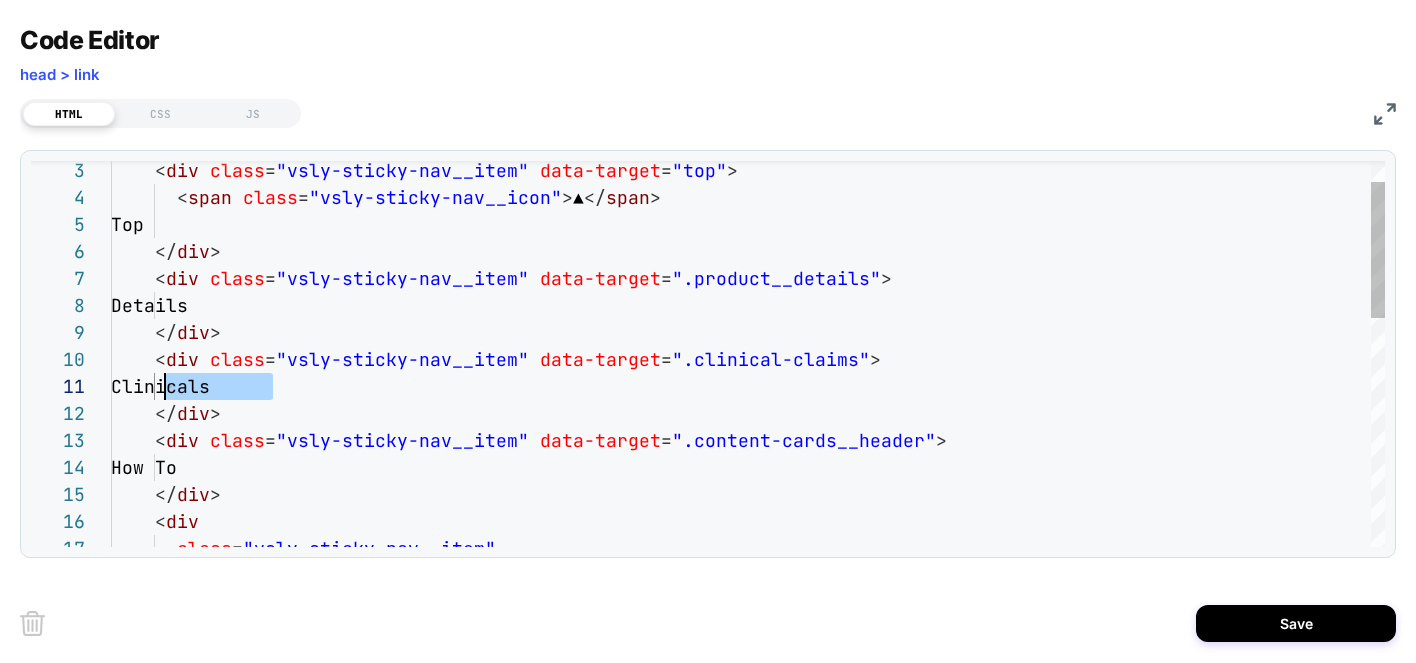 scroll, scrollTop: 0, scrollLeft: 65, axis: horizontal 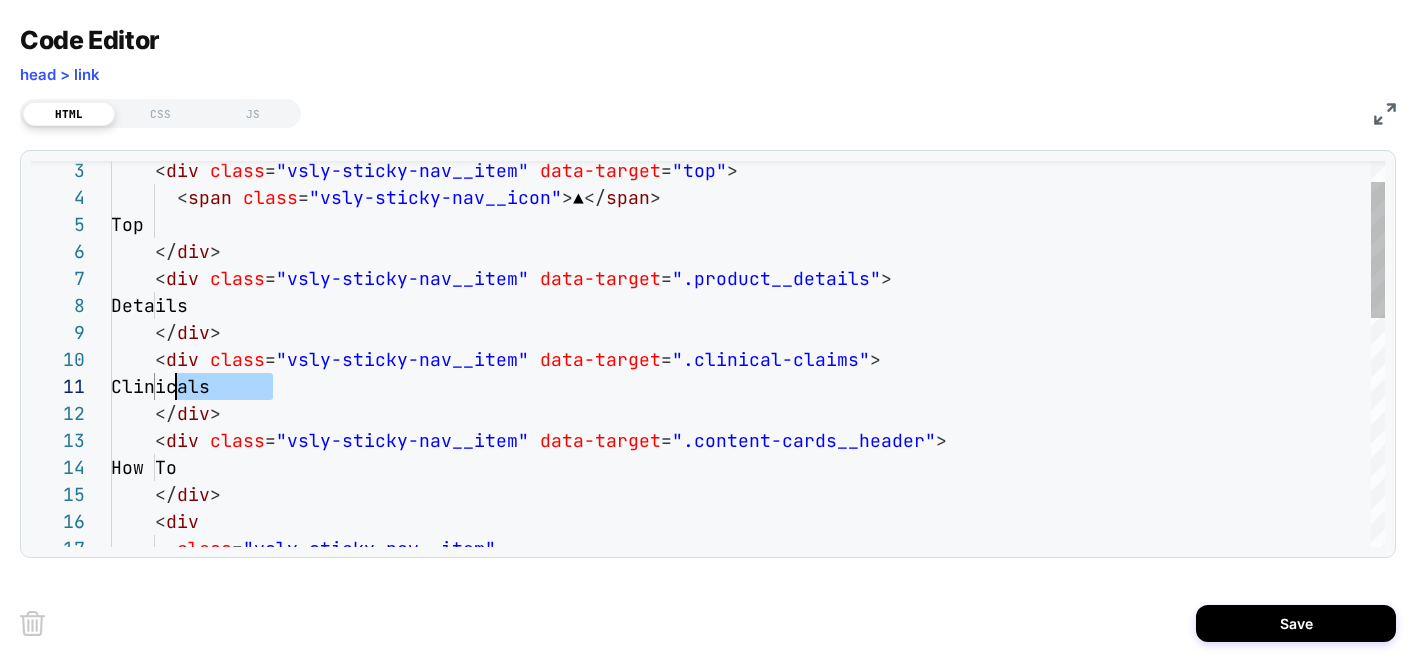 drag, startPoint x: 275, startPoint y: 389, endPoint x: 176, endPoint y: 382, distance: 99.24717 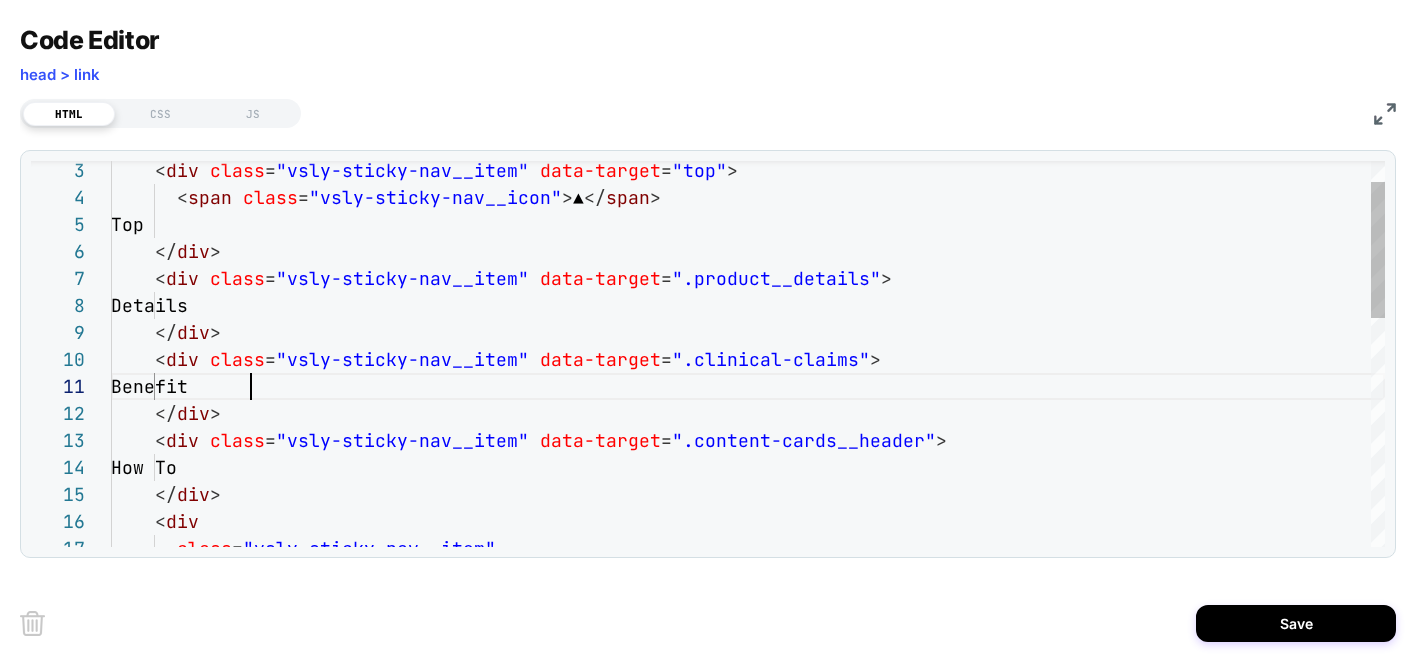 scroll, scrollTop: 0, scrollLeft: 151, axis: horizontal 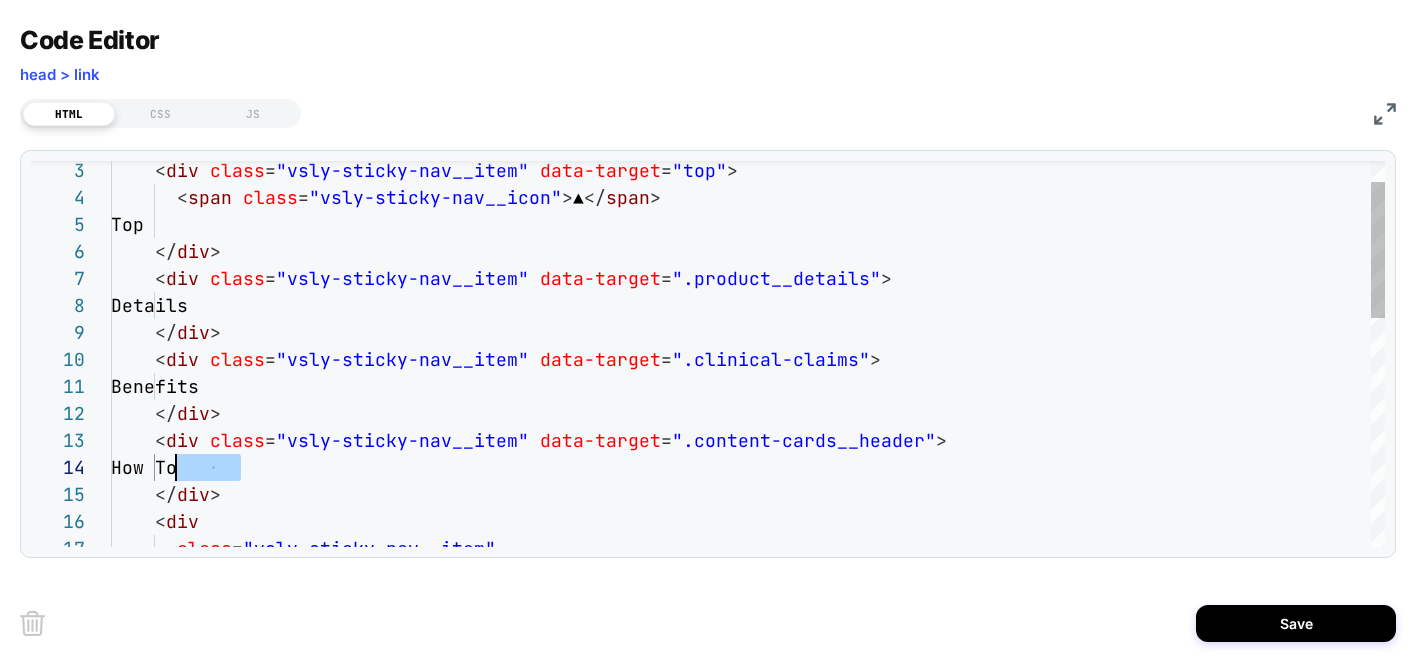 drag, startPoint x: 237, startPoint y: 468, endPoint x: 181, endPoint y: 468, distance: 56 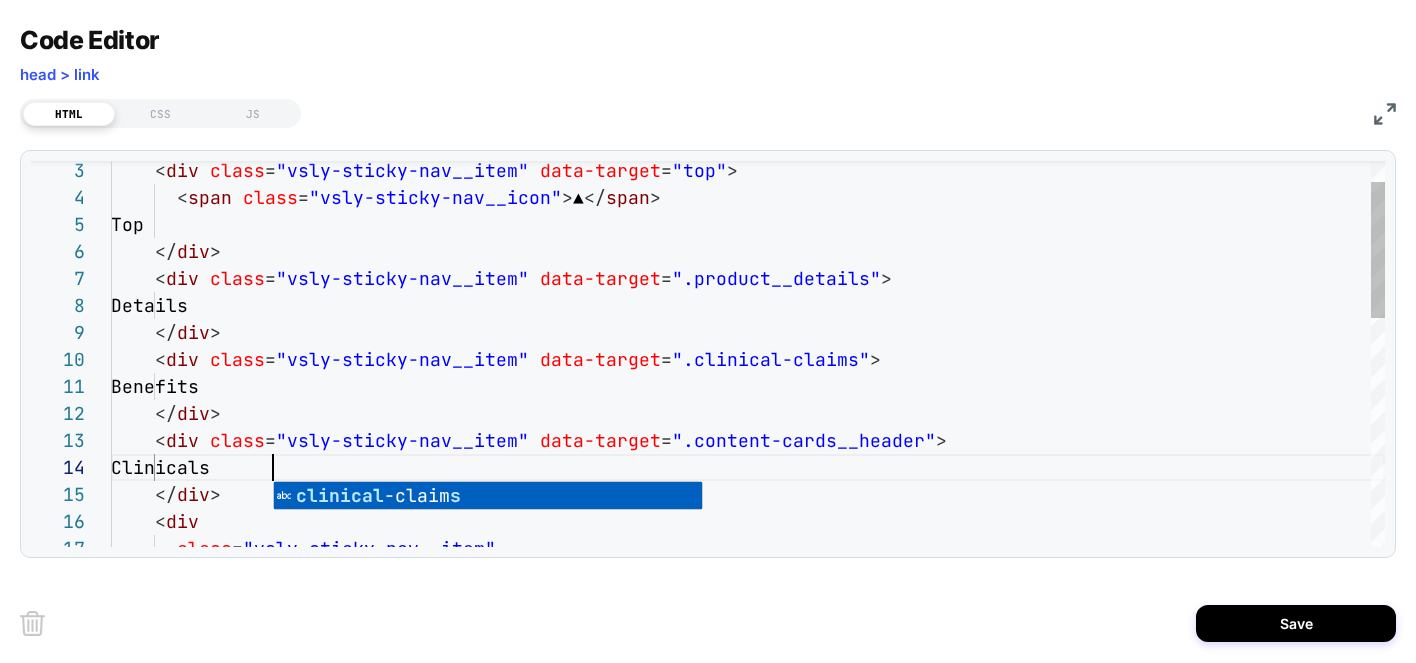 scroll, scrollTop: 81, scrollLeft: 162, axis: both 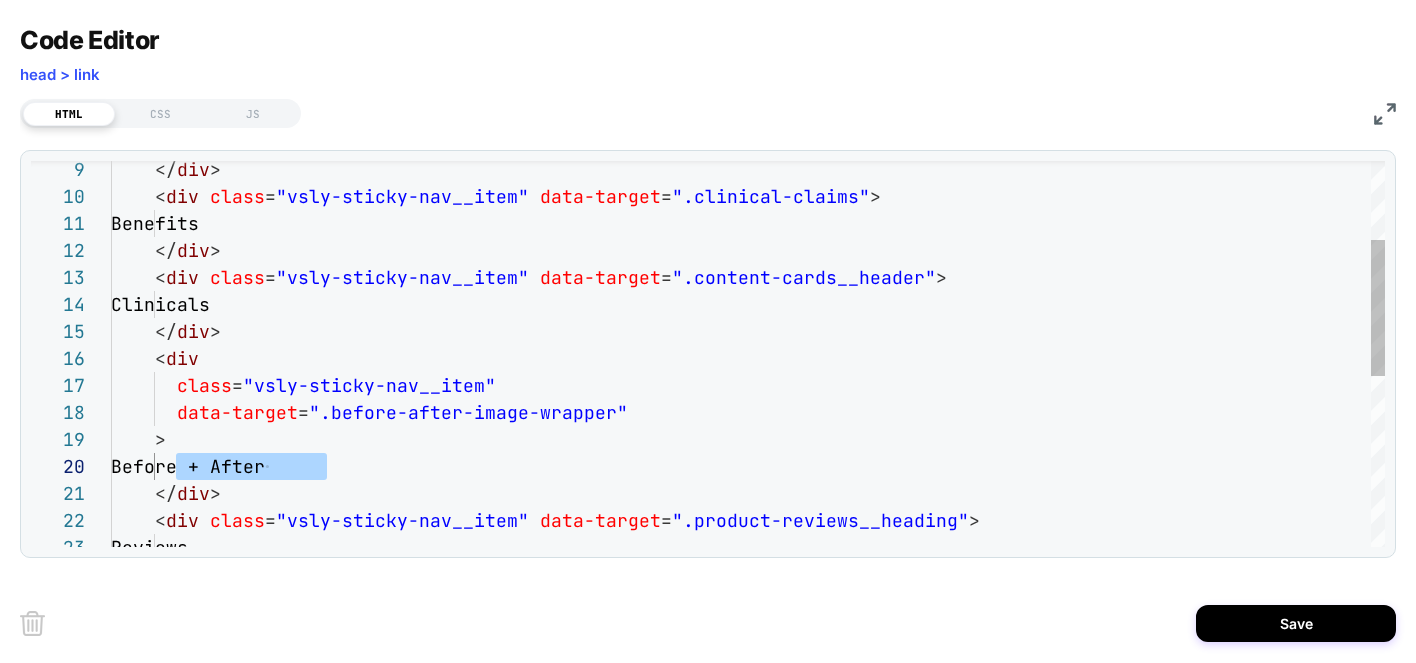 drag, startPoint x: 328, startPoint y: 464, endPoint x: 179, endPoint y: 464, distance: 149 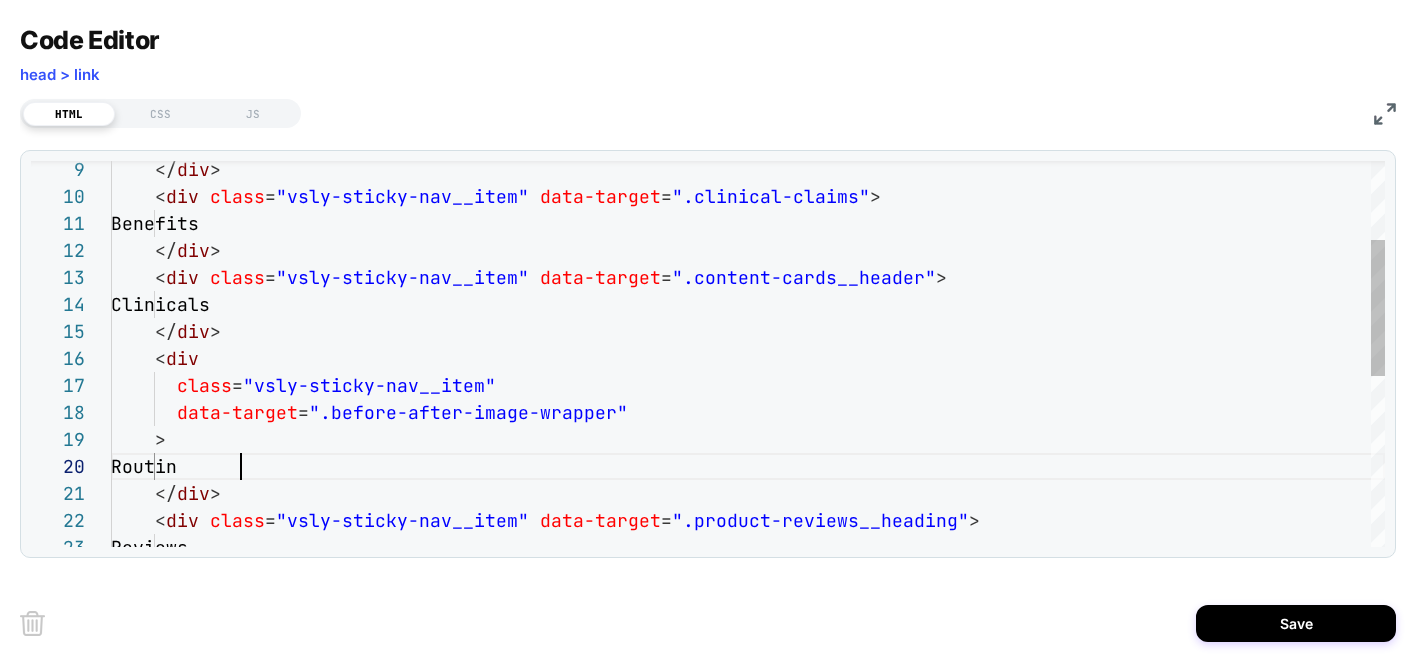 scroll, scrollTop: 243, scrollLeft: 140, axis: both 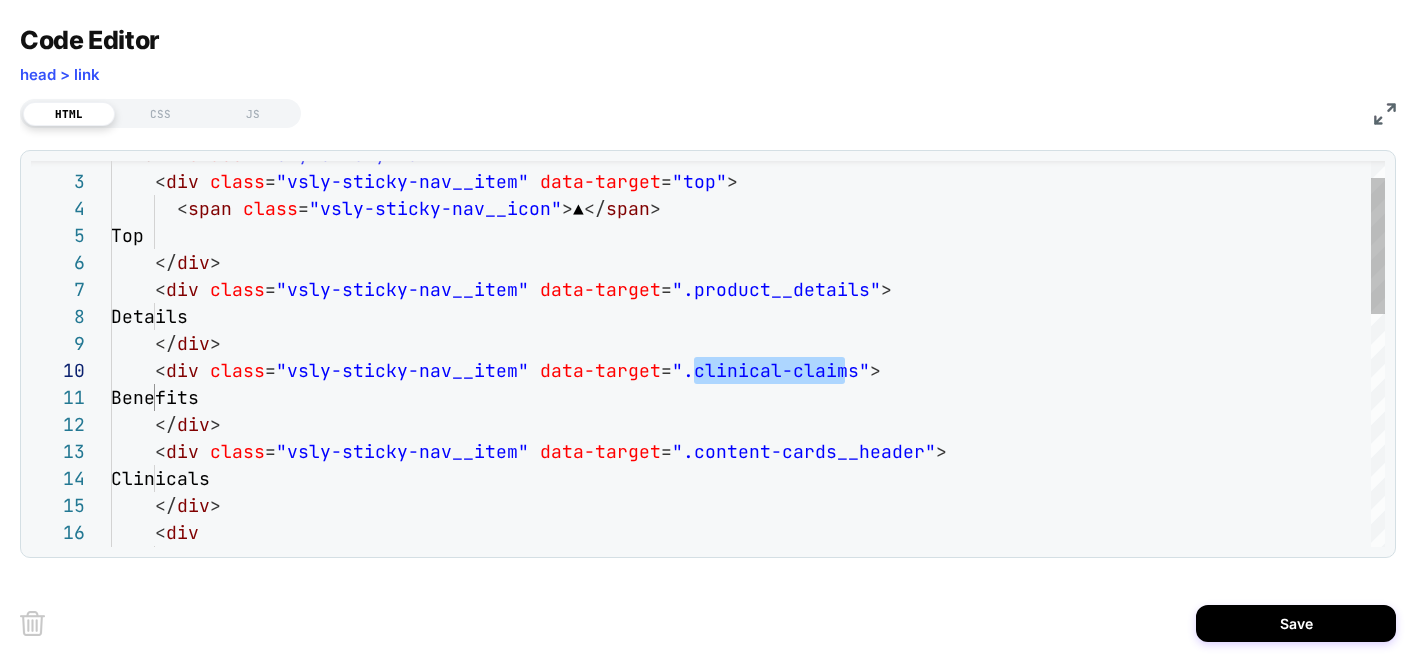 drag, startPoint x: 841, startPoint y: 380, endPoint x: 690, endPoint y: 367, distance: 151.55856 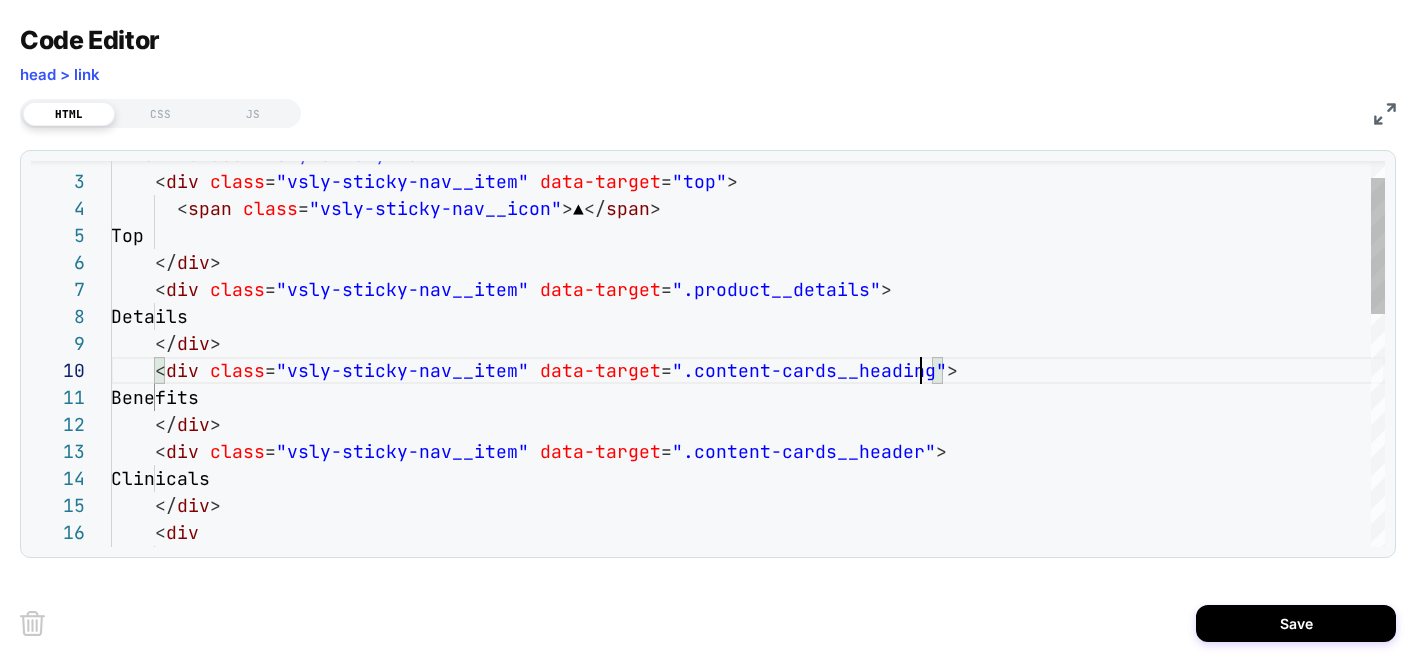 scroll, scrollTop: 243, scrollLeft: 810, axis: both 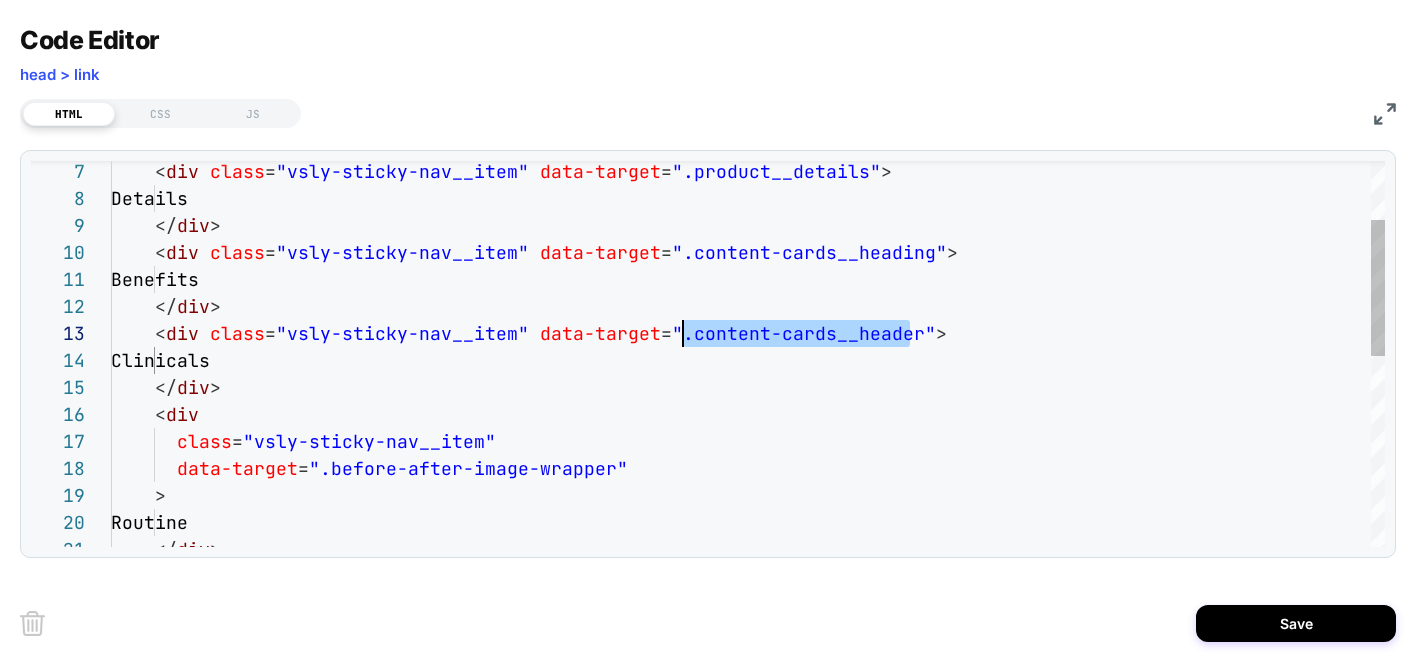 drag, startPoint x: 909, startPoint y: 334, endPoint x: 687, endPoint y: 343, distance: 222.18236 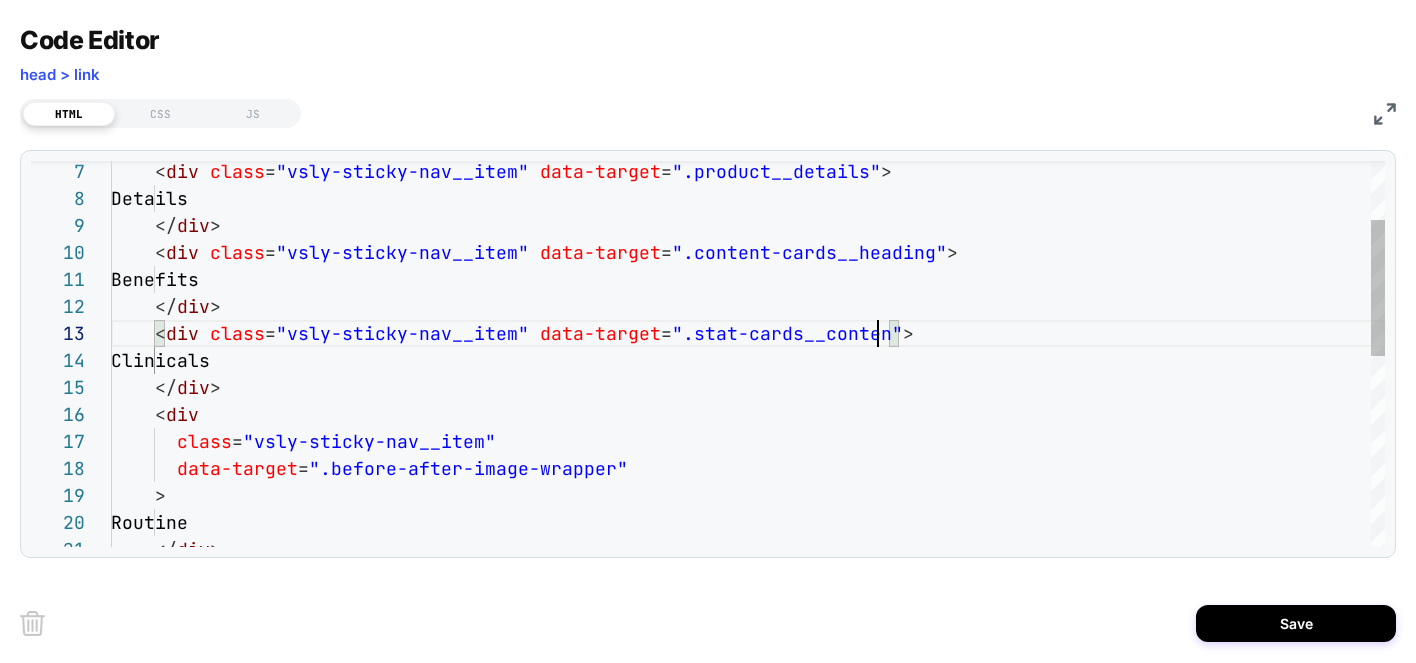 scroll, scrollTop: 54, scrollLeft: 778, axis: both 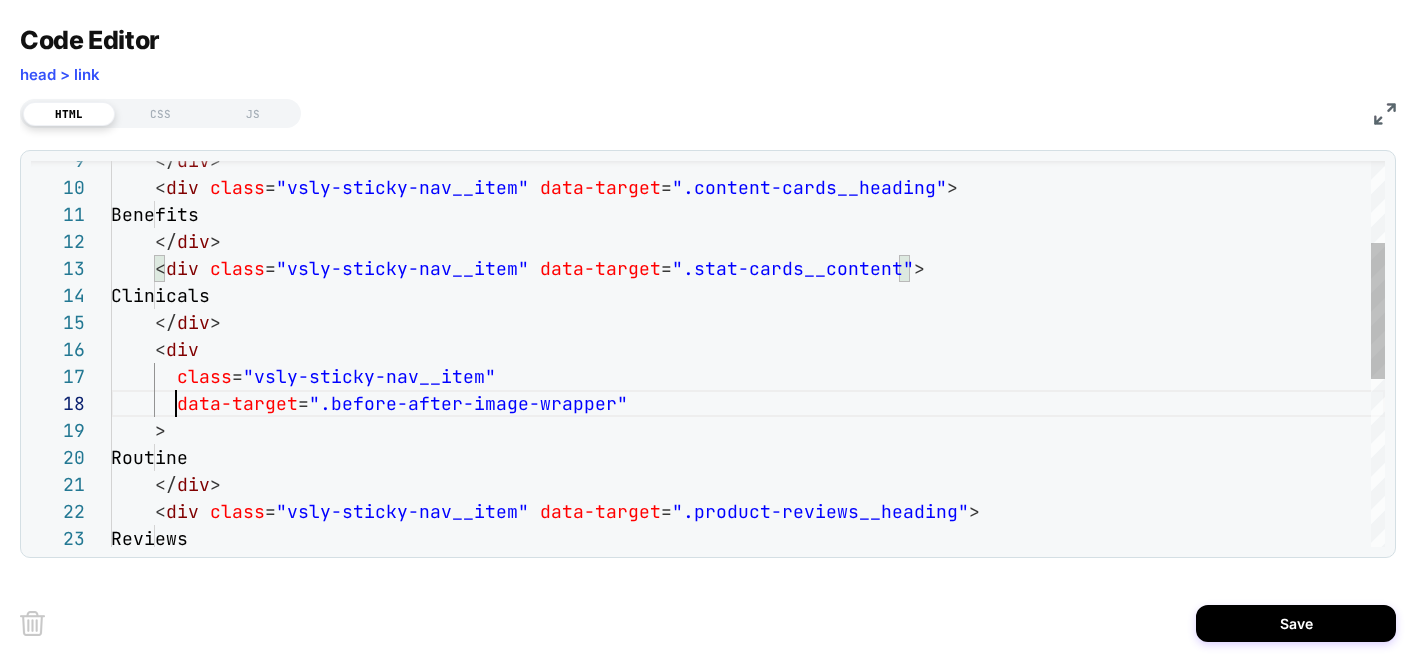 click on "</ div >       Clinicals      < div   class = "vsly-sticky-nav__item"   data-target = ".stat-cards__content" >      </ div >       Benefits      < div   class = "vsly-sticky-nav__item"   data-target = ".content-cards__heading" >      </ div >      < div        class = "vsly-sticky-nav__item"        data-target = ".before-after-image-wrapper"      >       Routine      </ div >      < div   class = "vsly-sticky-nav__item"   data-target = ".product-reviews__heading" >       Reviews" at bounding box center (748, 475) 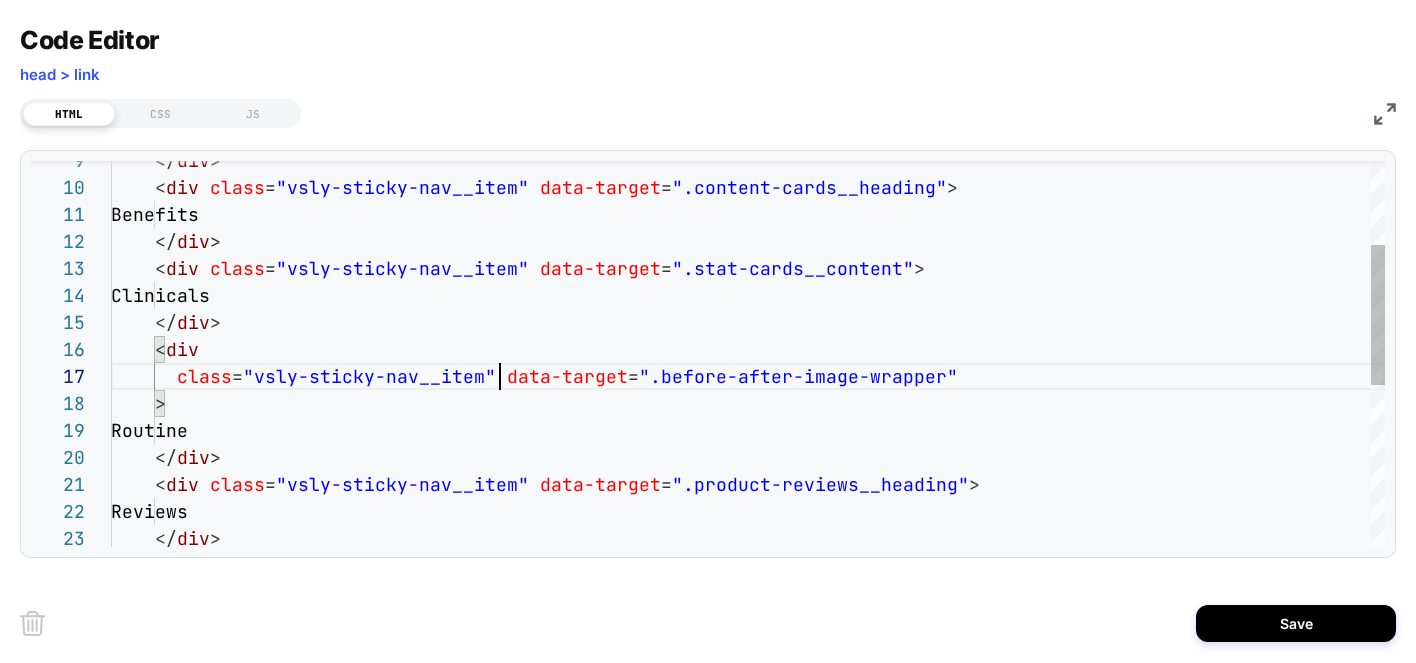 scroll, scrollTop: 162, scrollLeft: 389, axis: both 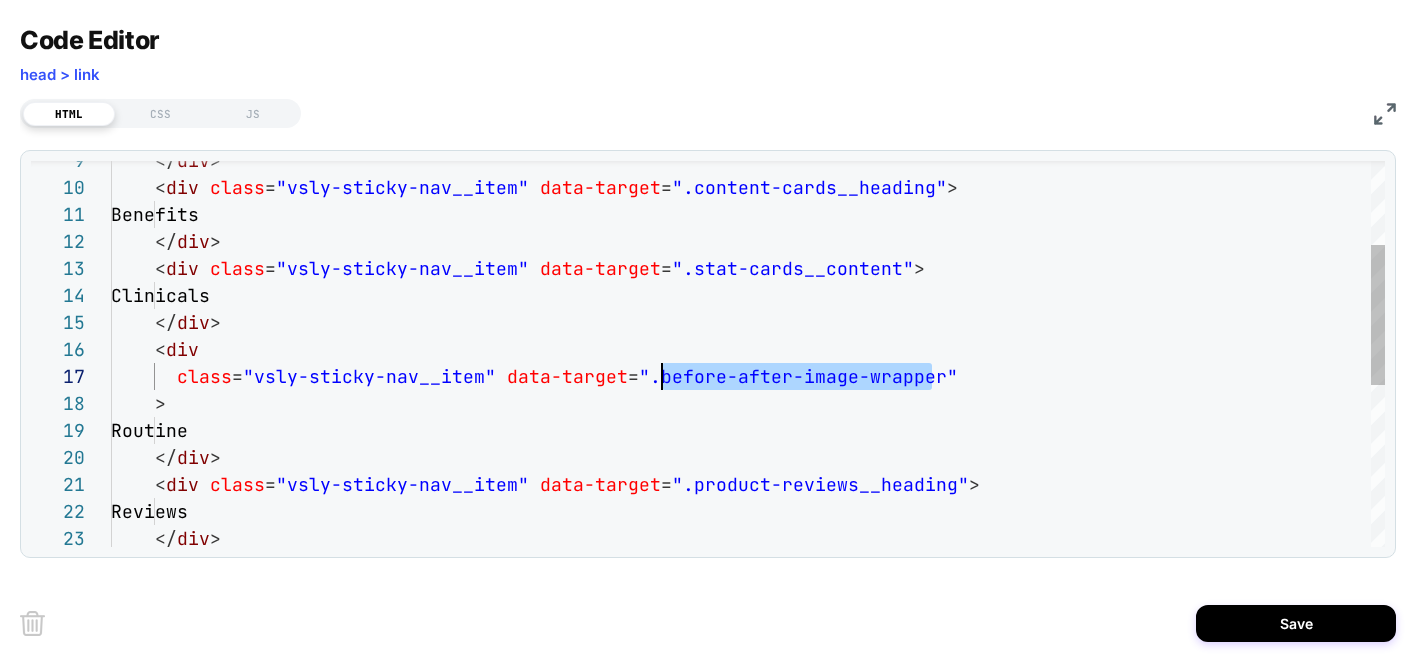 drag, startPoint x: 927, startPoint y: 377, endPoint x: 657, endPoint y: 368, distance: 270.14996 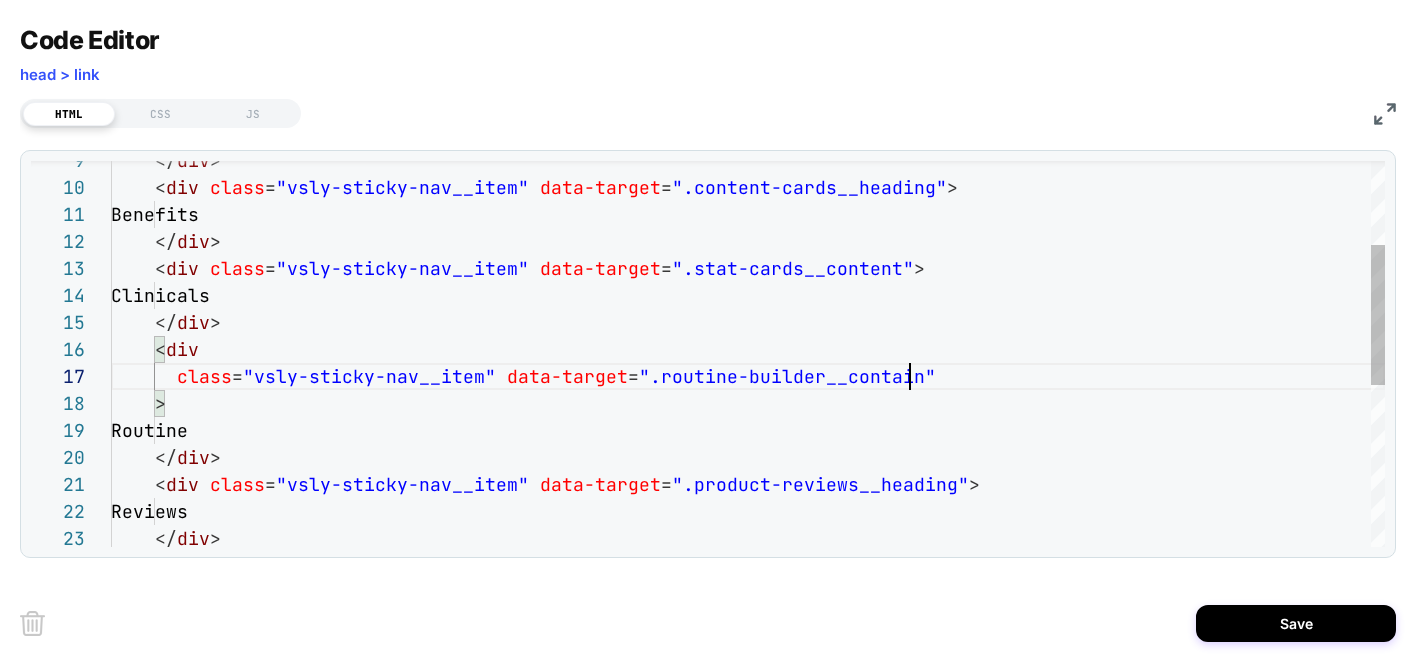scroll, scrollTop: 162, scrollLeft: 821, axis: both 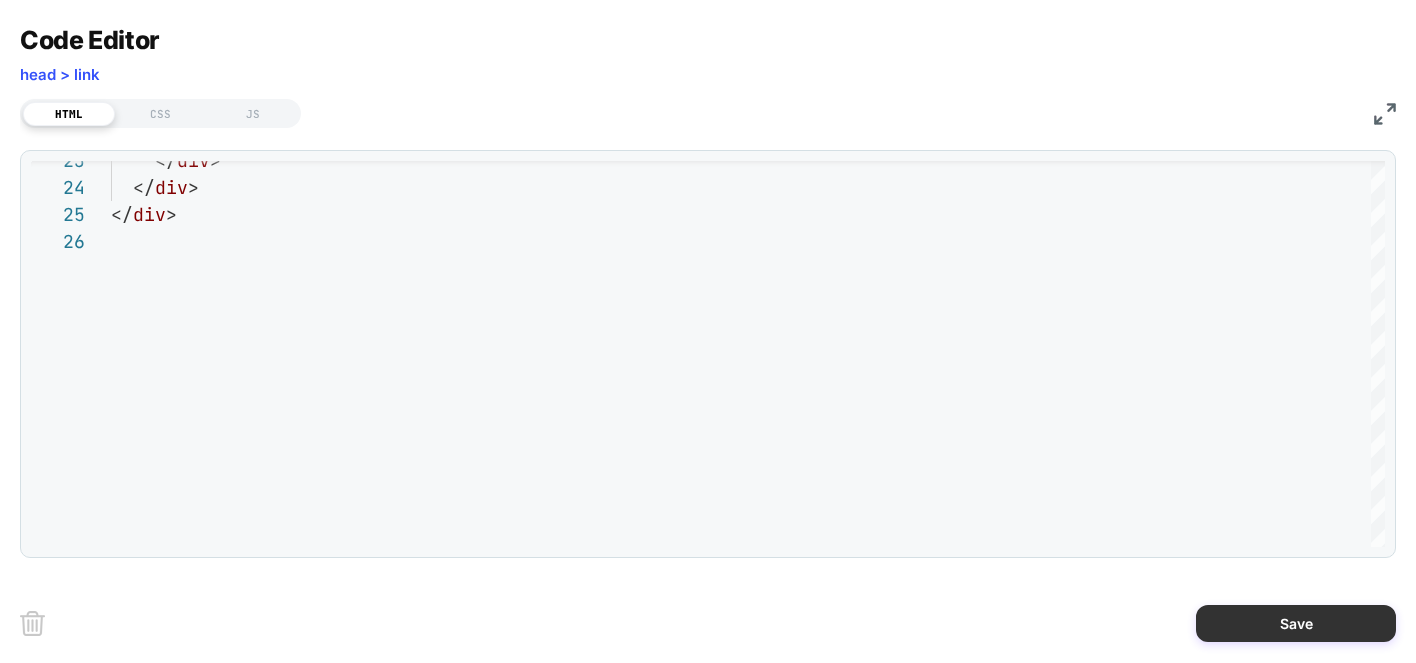 type on "**********" 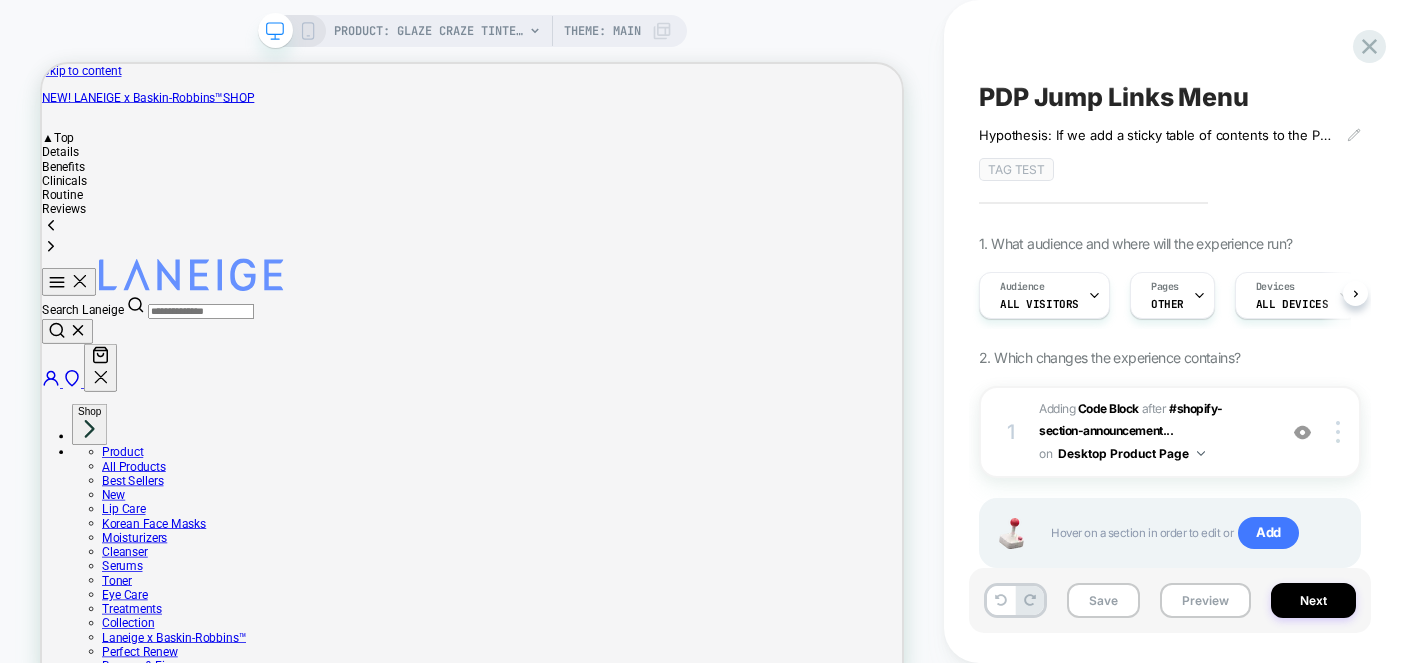 scroll, scrollTop: 0, scrollLeft: 1, axis: horizontal 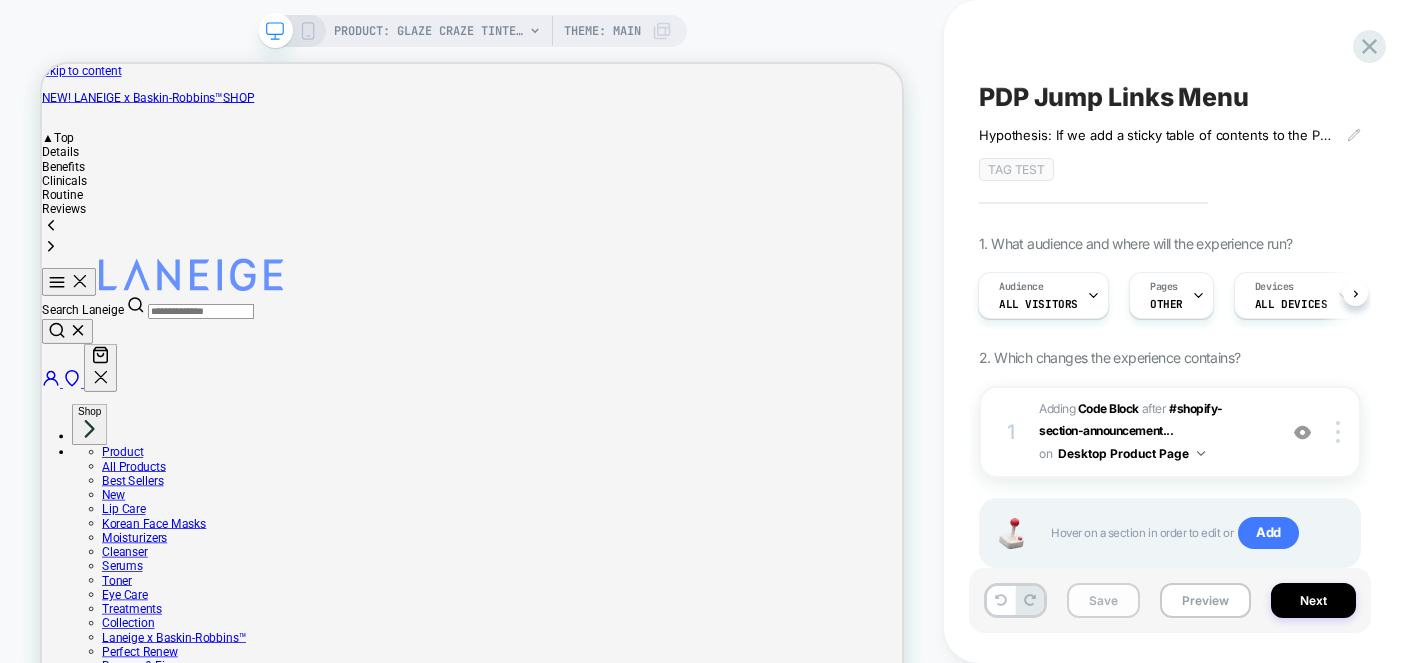 click on "Save" at bounding box center [1103, 600] 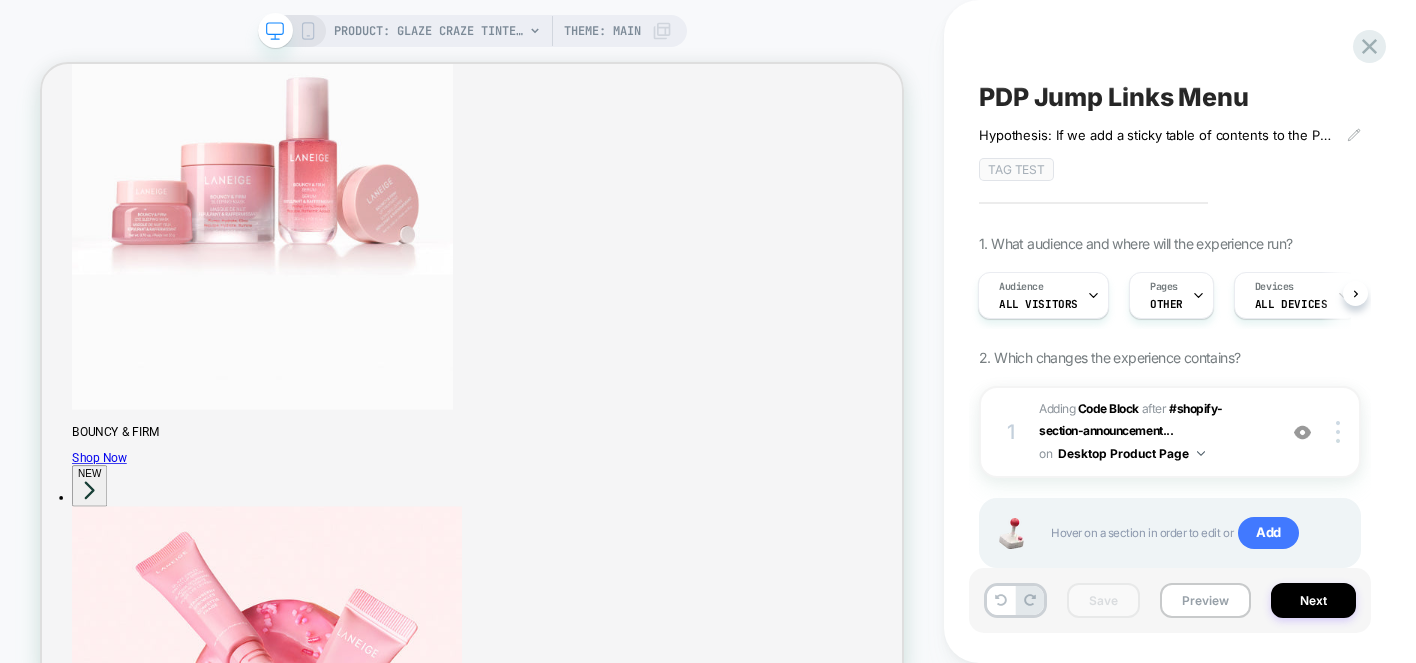 scroll, scrollTop: 2123, scrollLeft: 0, axis: vertical 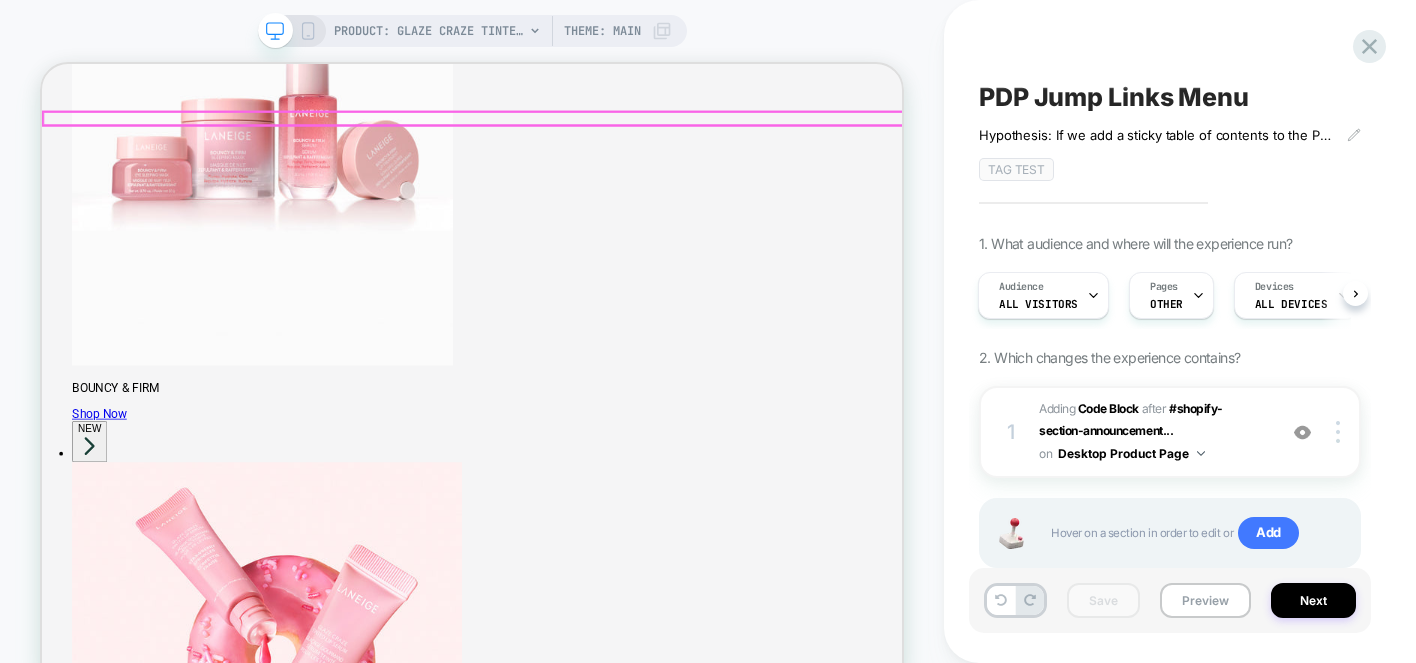 click on "Details" at bounding box center (615, -1942) 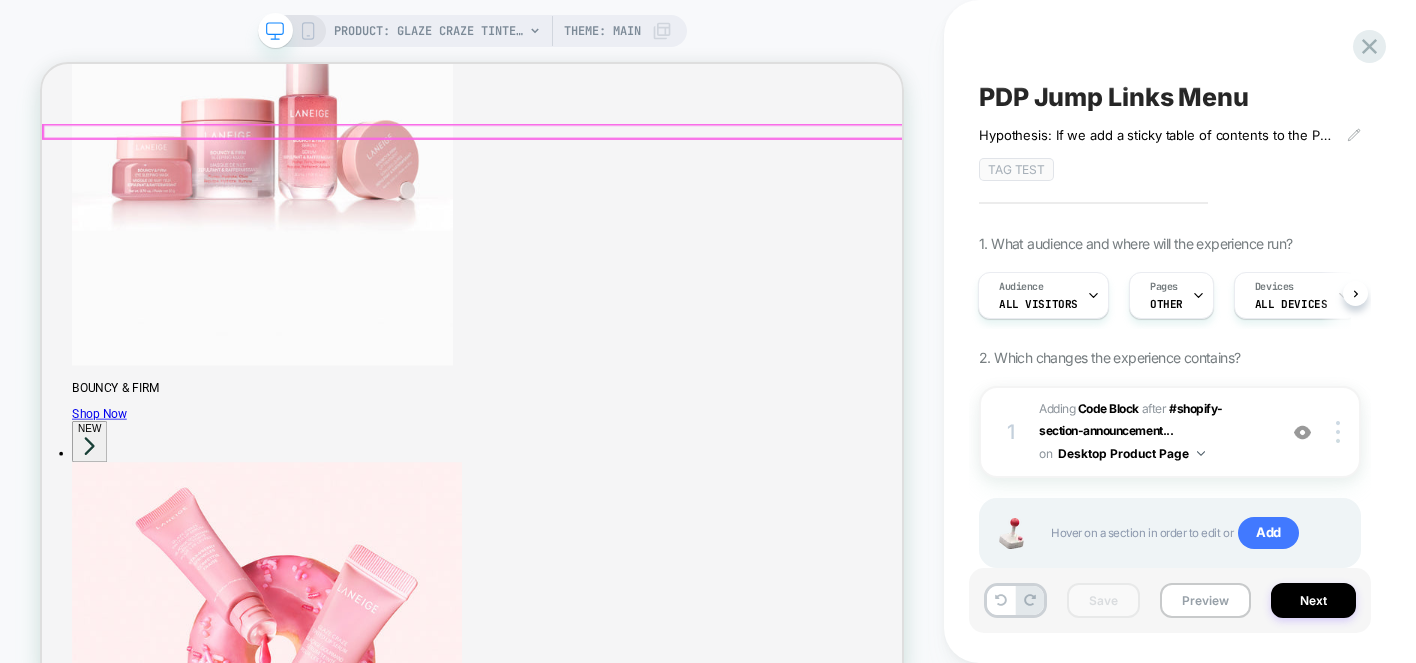 click on "Benefits" at bounding box center [615, -1923] 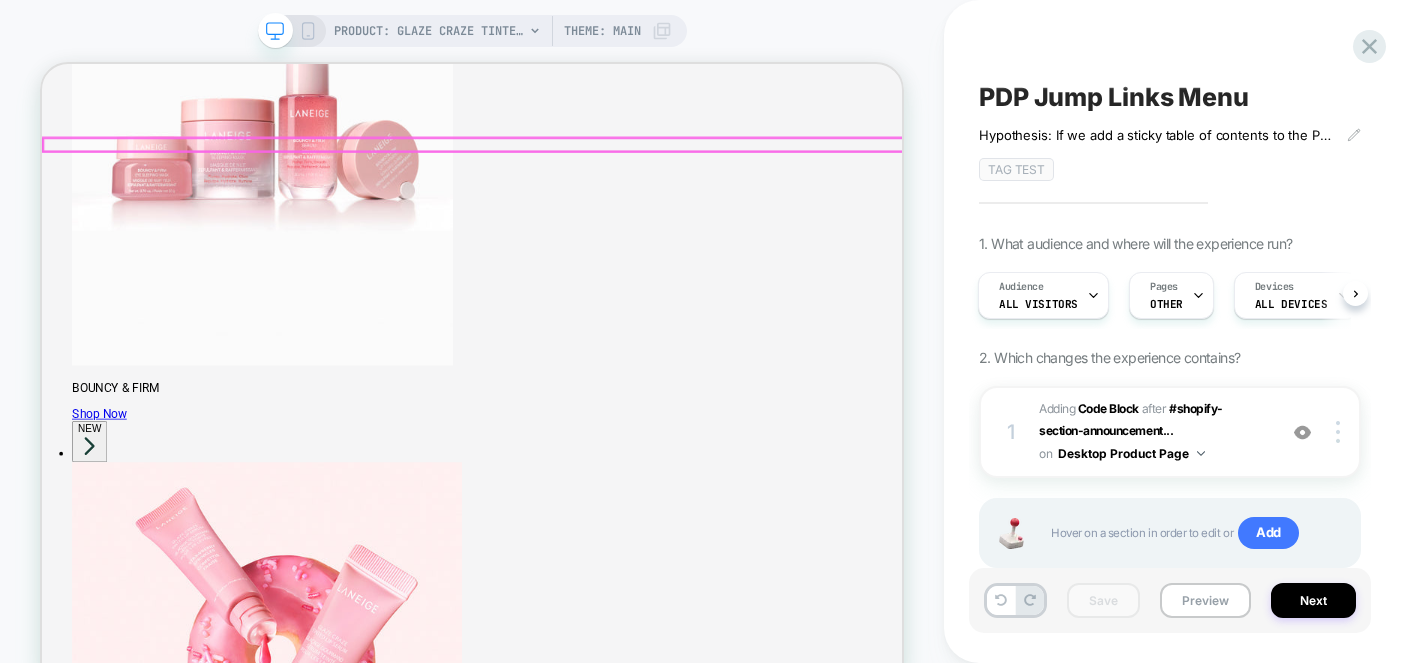 click on "Clinicals" at bounding box center (615, -1904) 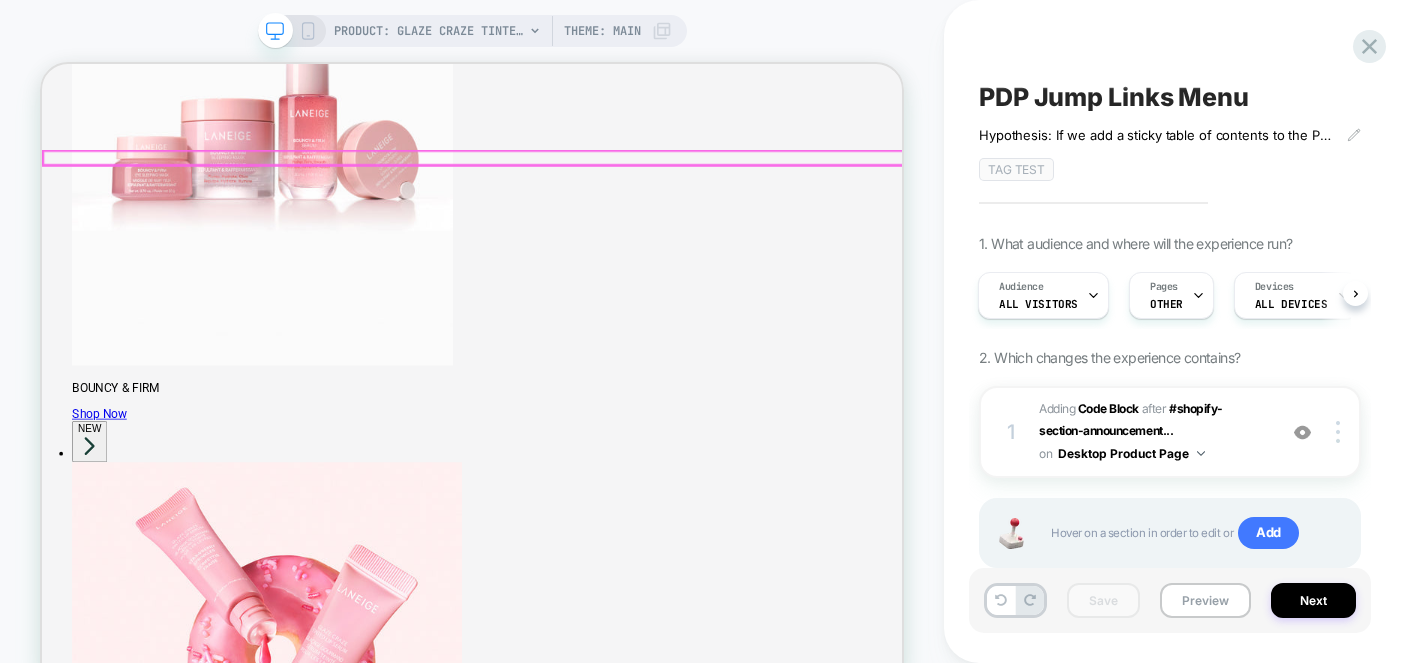 click on "Routine" at bounding box center [615, -1885] 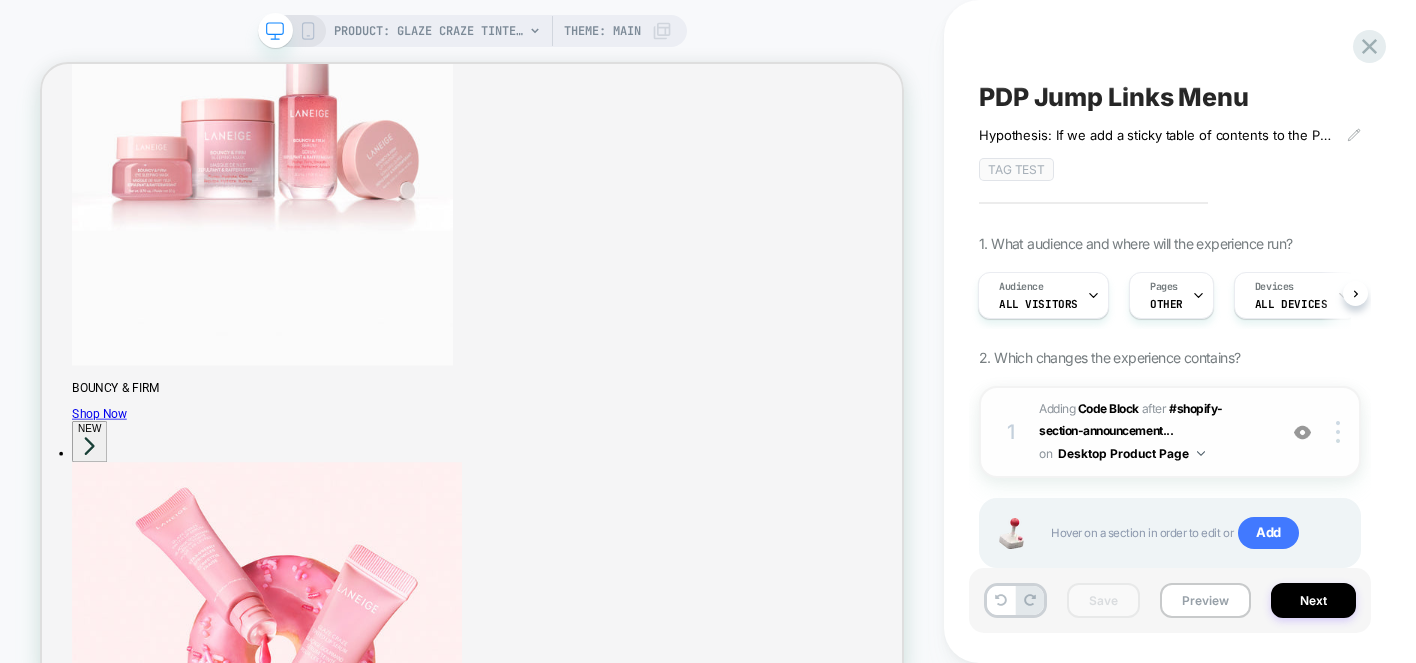 click on "Adding   Code Block   AFTER #shopify-section-announcement... #shopify-section-announcement-bar > swiper-container   on Desktop Product Page" at bounding box center [1152, 432] 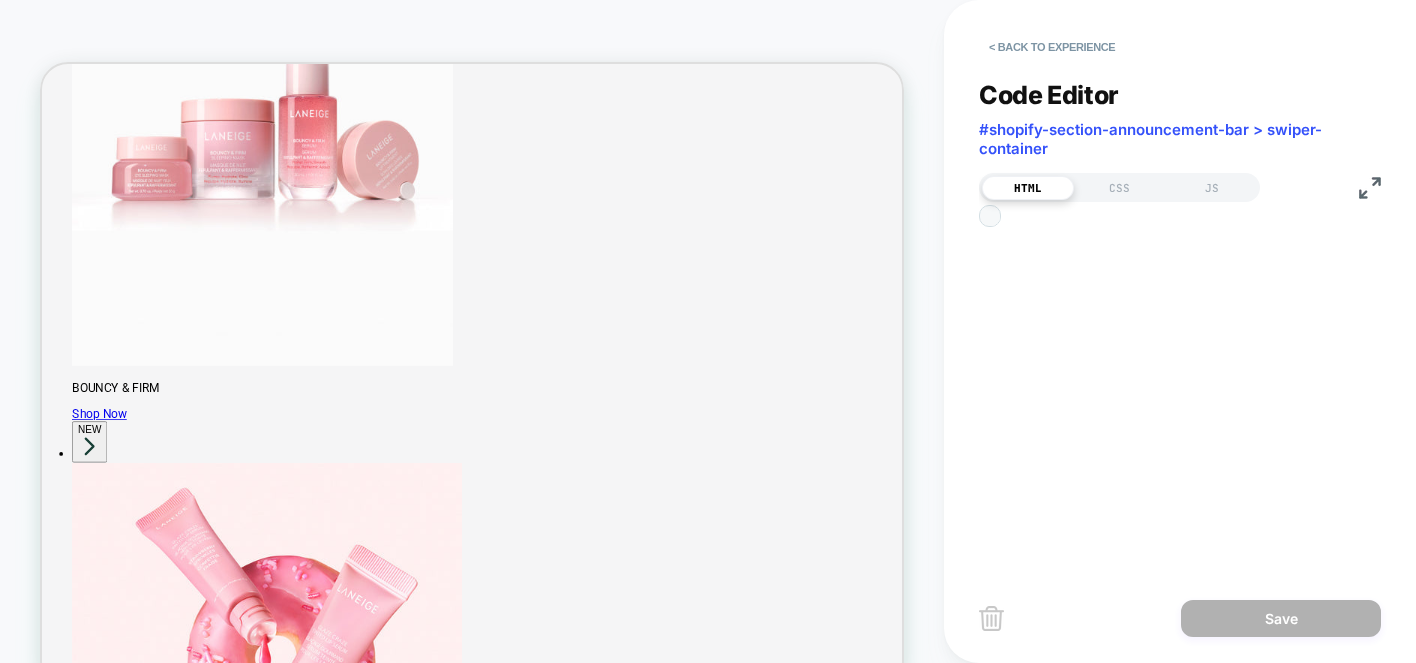 scroll, scrollTop: 270, scrollLeft: 0, axis: vertical 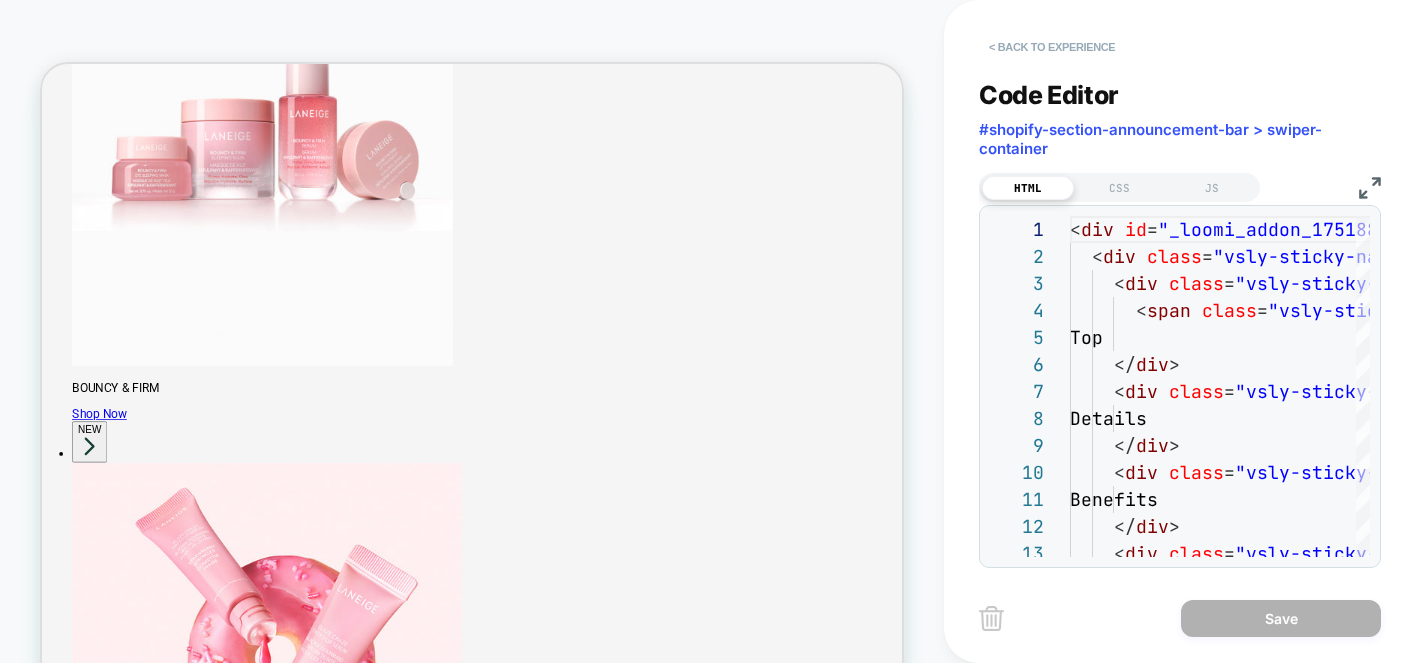 click on "< Back to experience" at bounding box center (1052, 47) 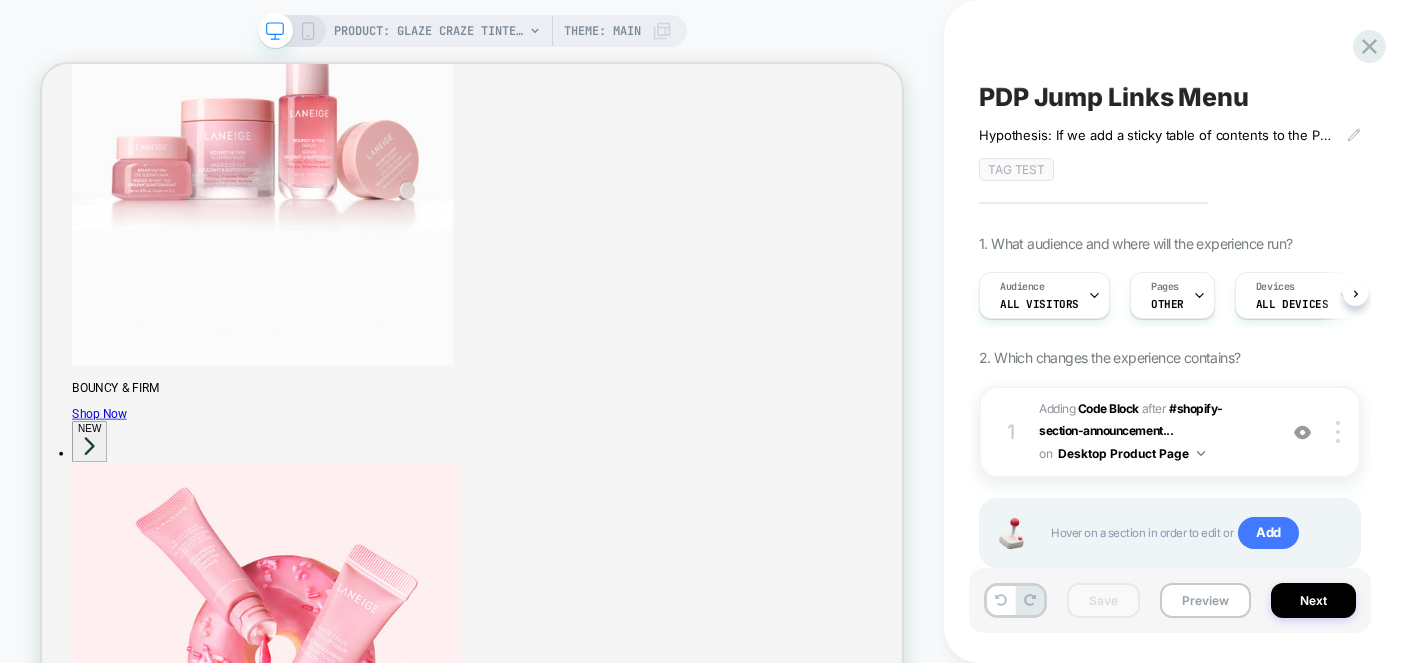 scroll, scrollTop: 0, scrollLeft: 1, axis: horizontal 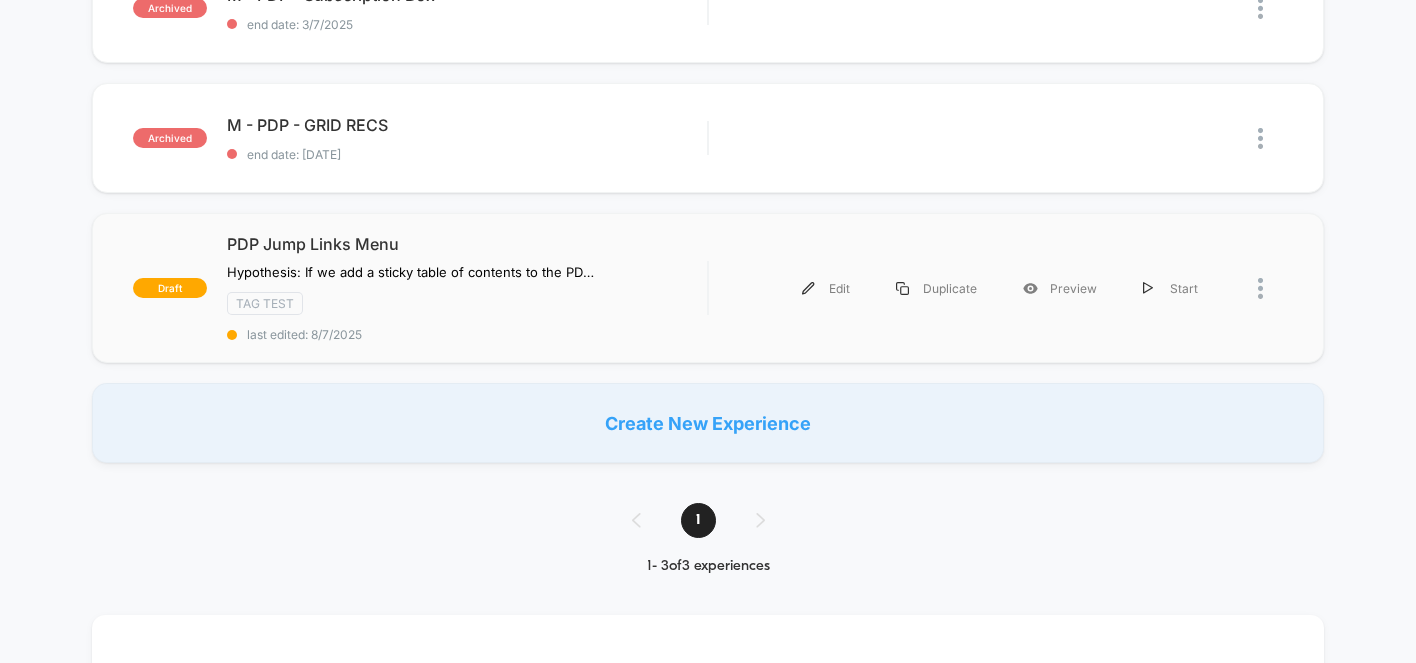 click on "draft PDP Jump Links Menu Hypothesis:  If we add a sticky table of contents to the PDP we can expect to see an increase in atc rate as users learn more about the products on a PDP.  Testing Criteria: Traffic Split: 50/50  Audience: All Users  Run Time: 3 Weeks  Control: Default PDP Template Test Variable: Display of Sticky Table of Contents  Click to edit experience details Hypothesis: If we add a sticky table of contents to the PDP we can expect to see an increase in atc rate as users learn more about the products on a PDP. Testing Criteria:Traffic Split: 50/50 Audience: All Users Run Time: 3 Weeks Control: Default PDP TemplateTest Variable: Display of Sticky Table of Contents  TAG Test last edited: [DATE] Edit Duplicate Preview Start" at bounding box center (708, 288) 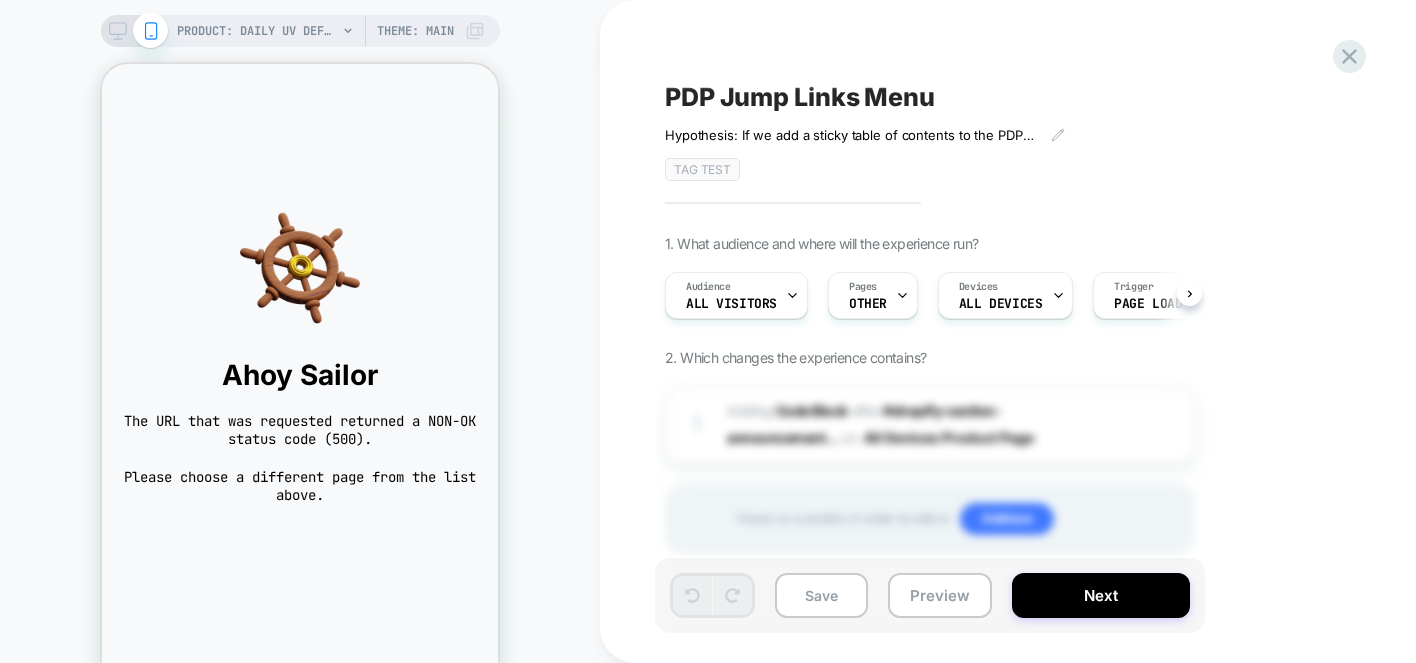 scroll, scrollTop: 0, scrollLeft: 0, axis: both 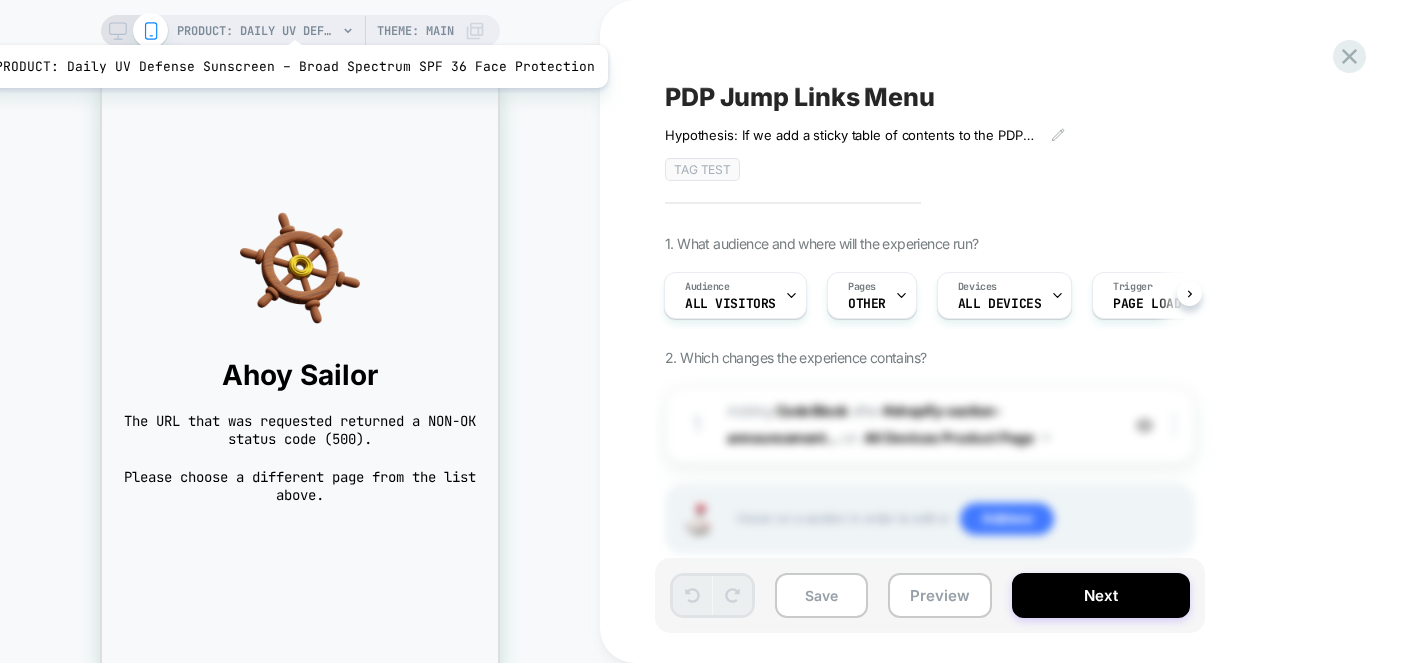 click on "PRODUCT: Daily UV Defense Sunscreen – Broad Spectrum SPF 36 Face Protection" at bounding box center [257, 31] 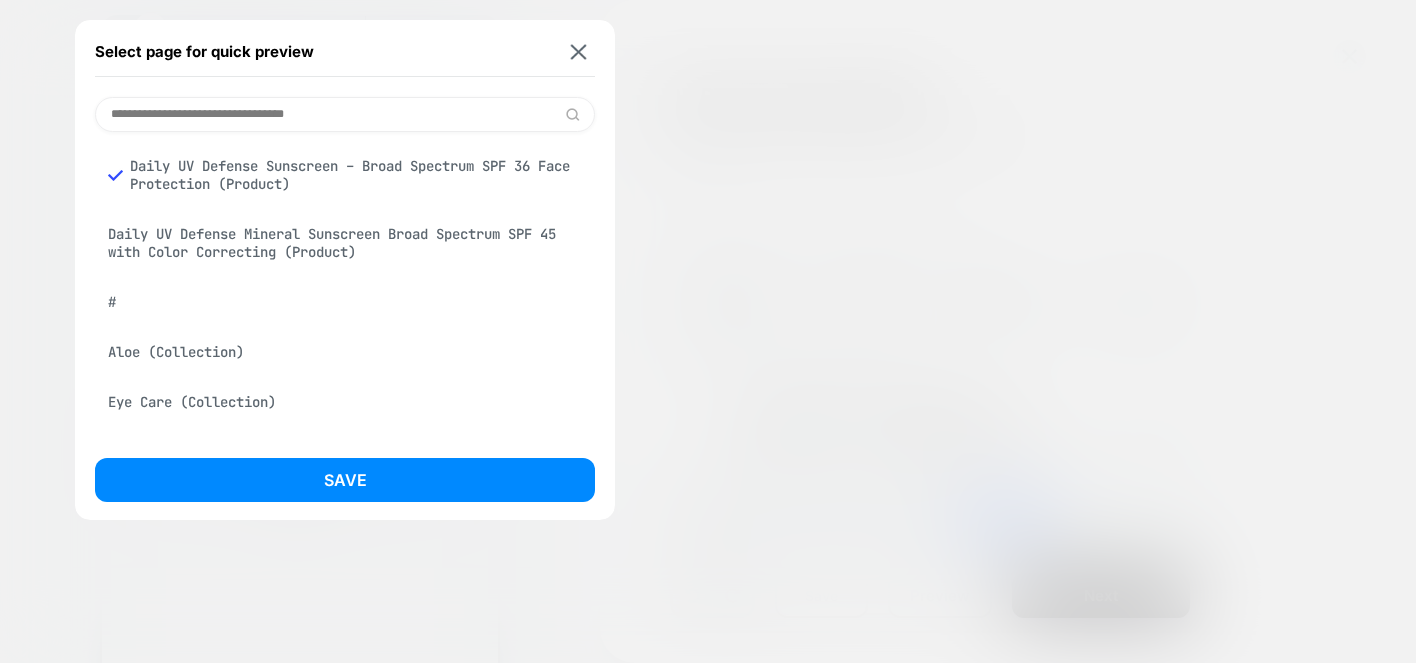 click on "Daily UV Defense Mineral Sunscreen Broad Spectrum SPF 45 with Color Correcting (Product)" at bounding box center [345, 243] 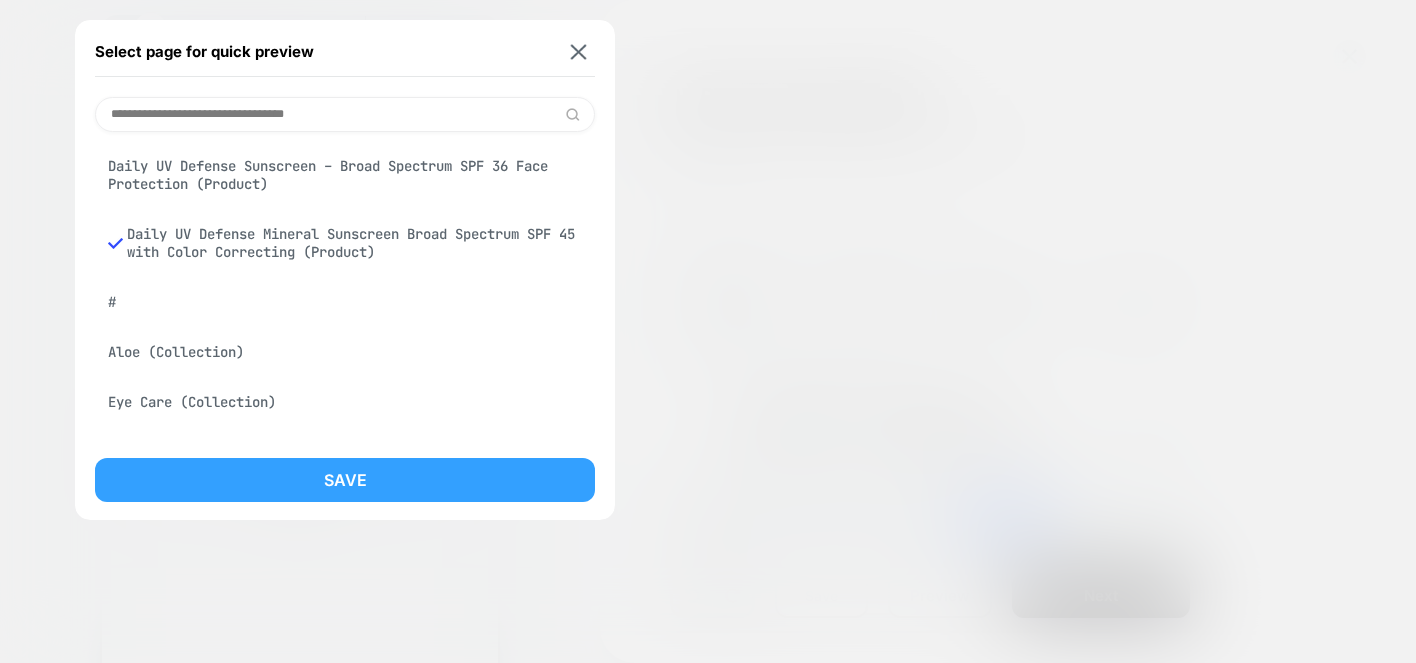 click on "Save" at bounding box center (345, 480) 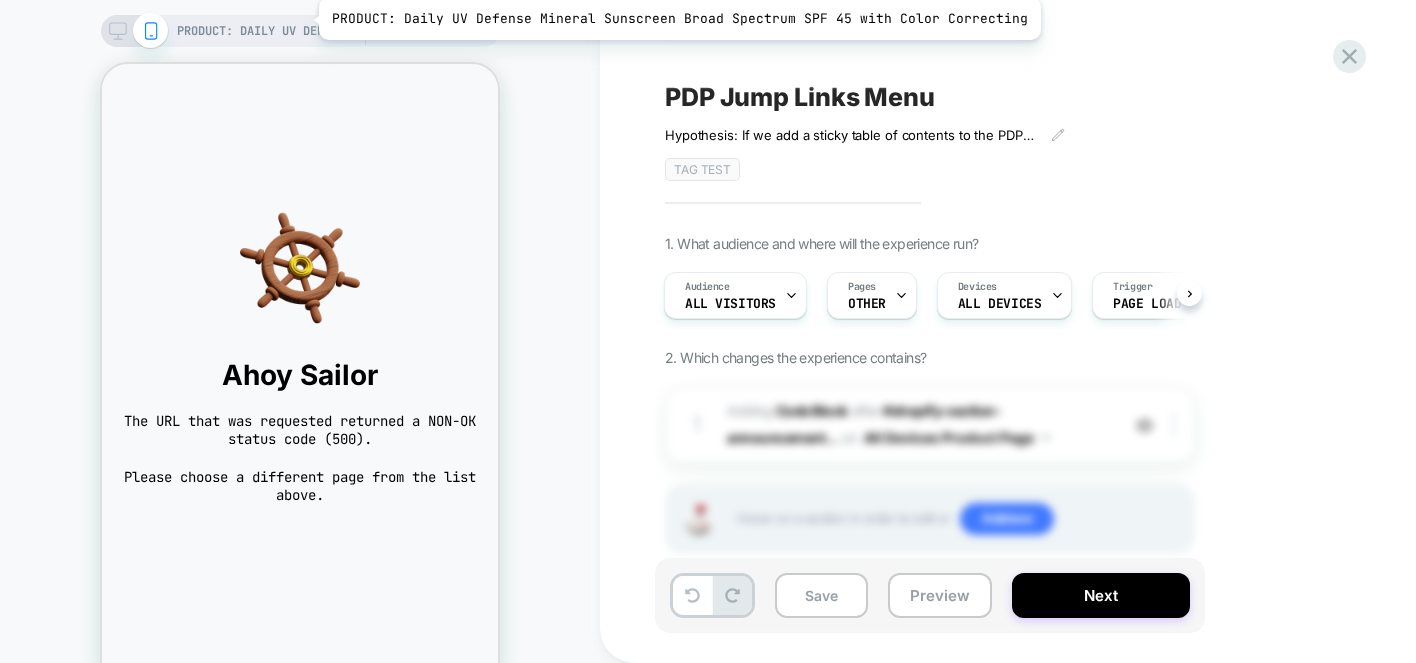 scroll, scrollTop: 0, scrollLeft: 0, axis: both 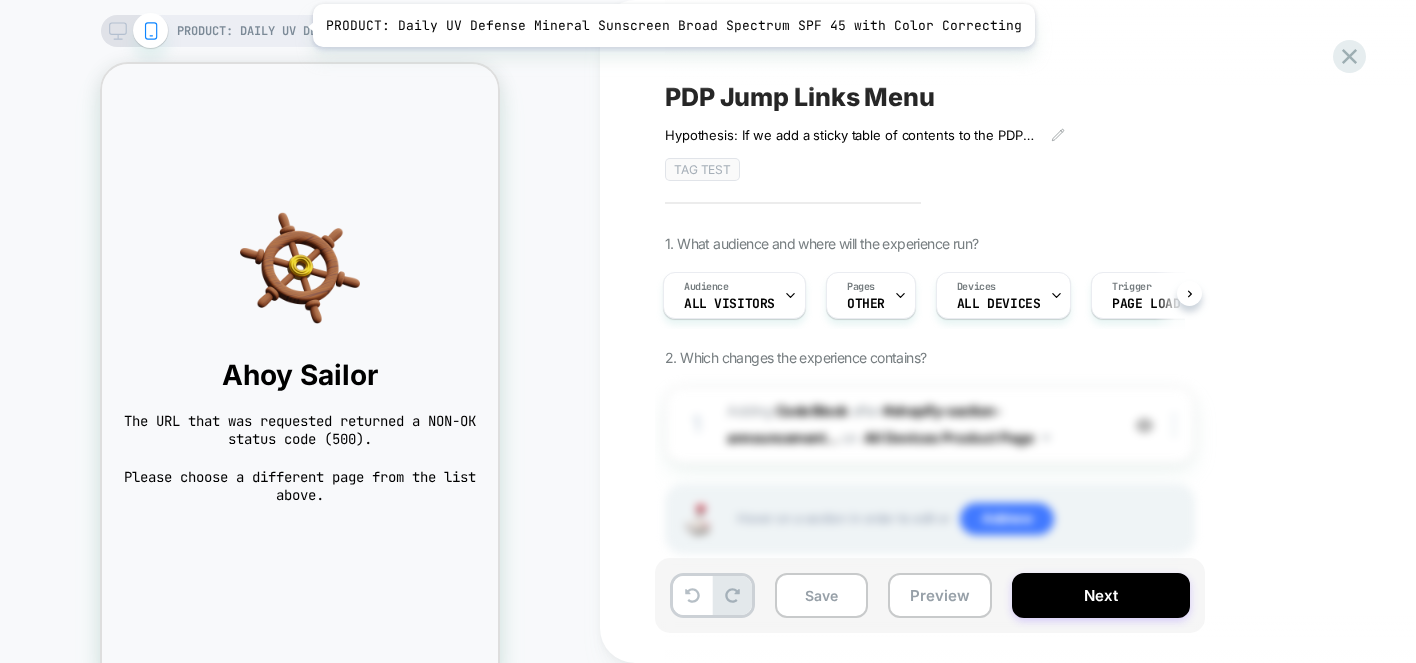 click on "PRODUCT: Daily UV Defense Mineral Sunscreen Broad Spectrum SPF 45 with Color Correcting" at bounding box center (257, 31) 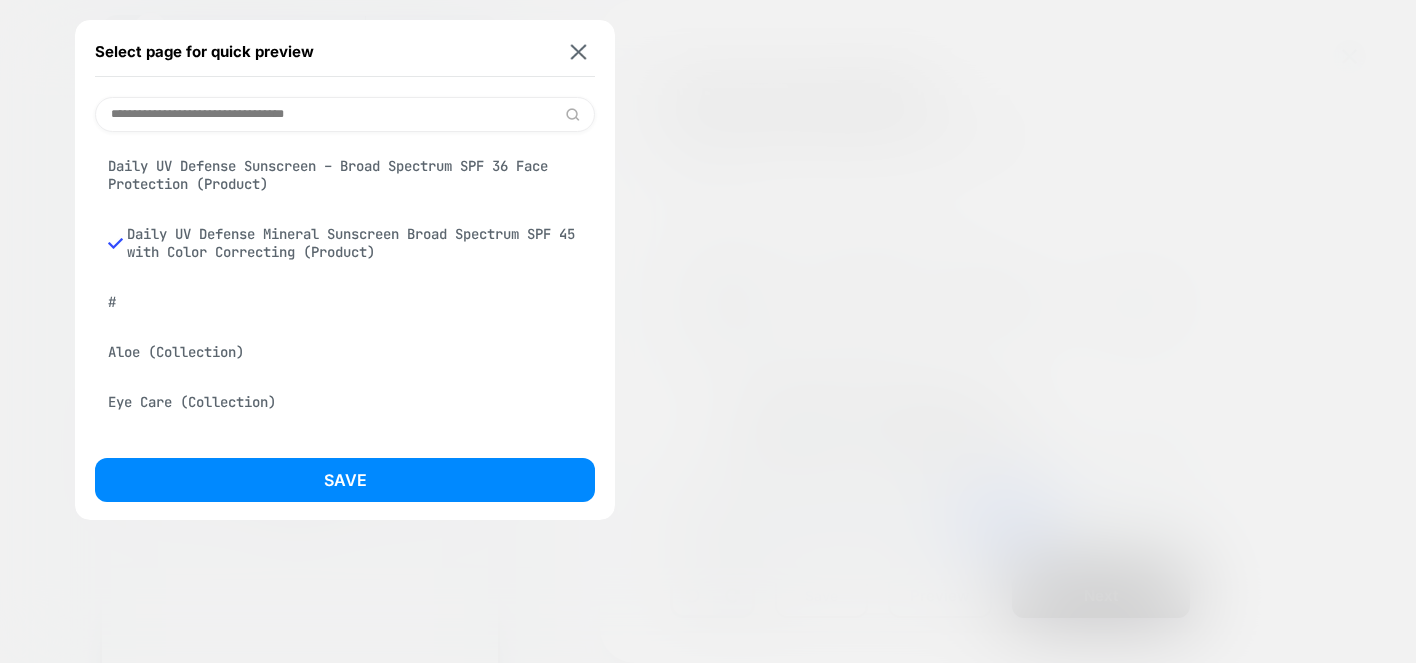 click on "Daily UV Defense Sunscreen – Broad Spectrum SPF 36 Face Protection (Product)" at bounding box center (345, 175) 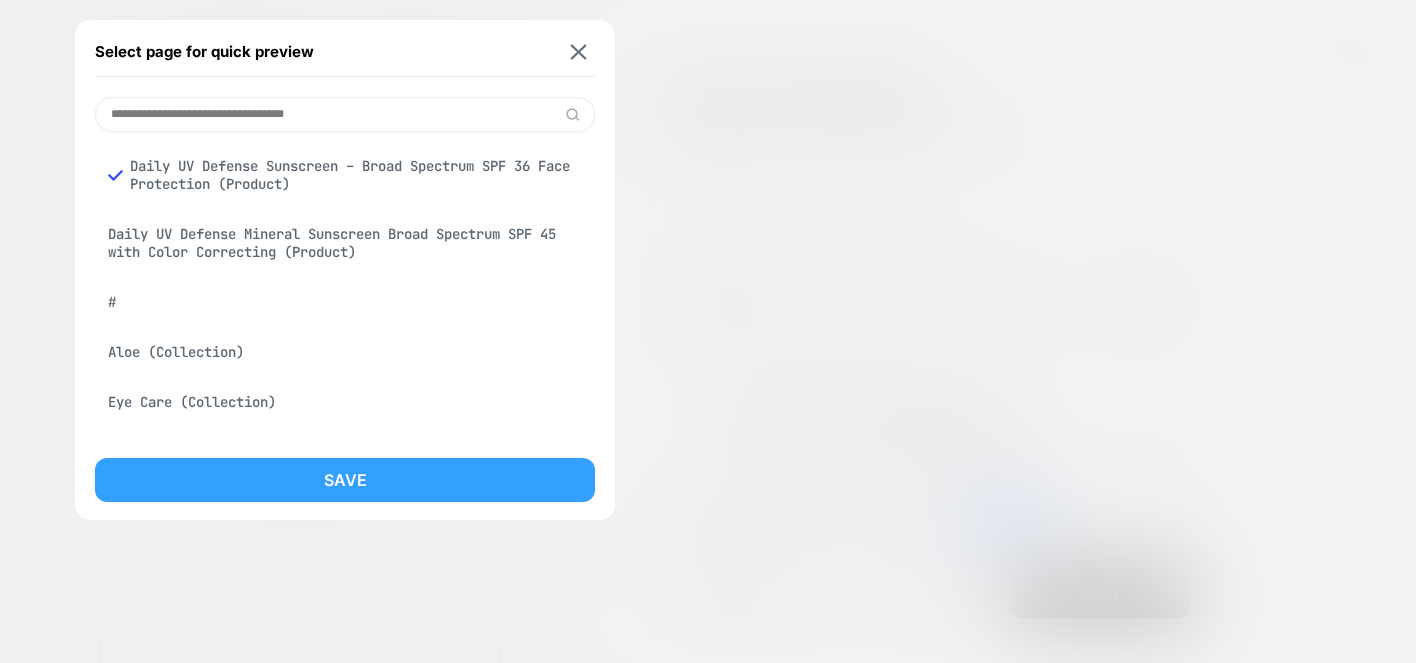 click on "Save" at bounding box center (345, 480) 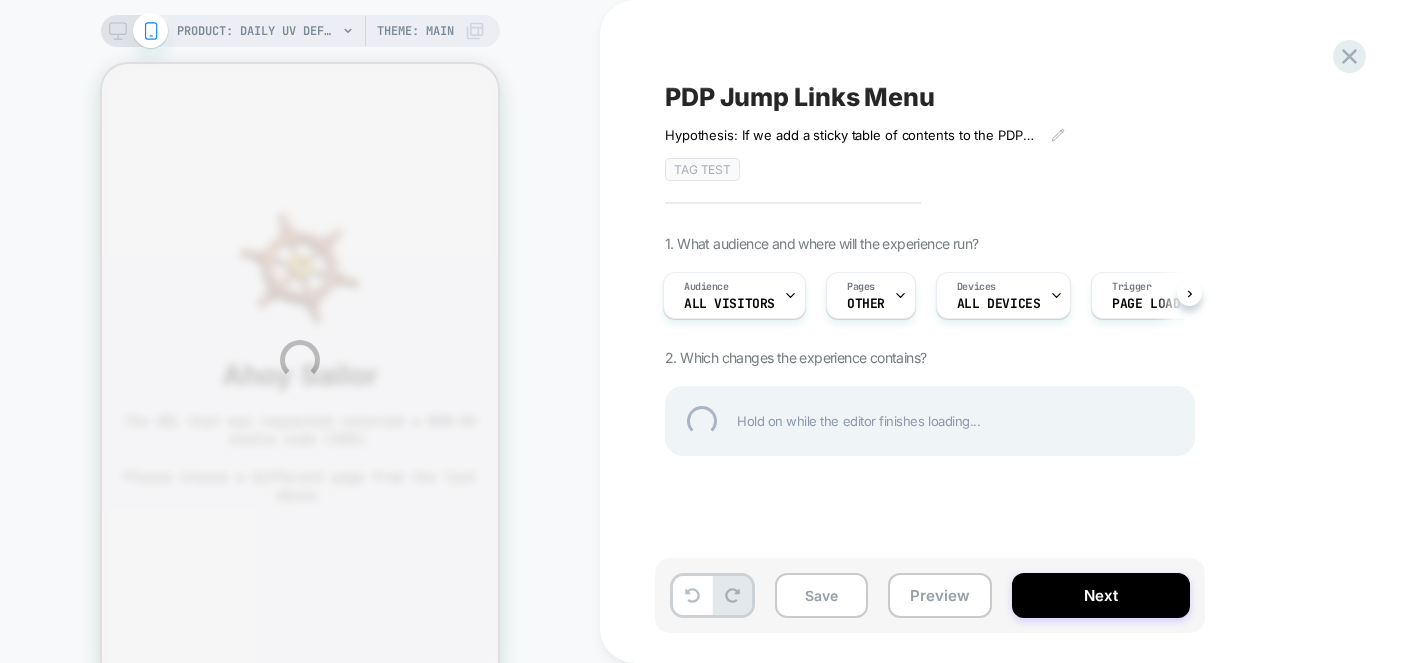 scroll, scrollTop: 0, scrollLeft: 0, axis: both 